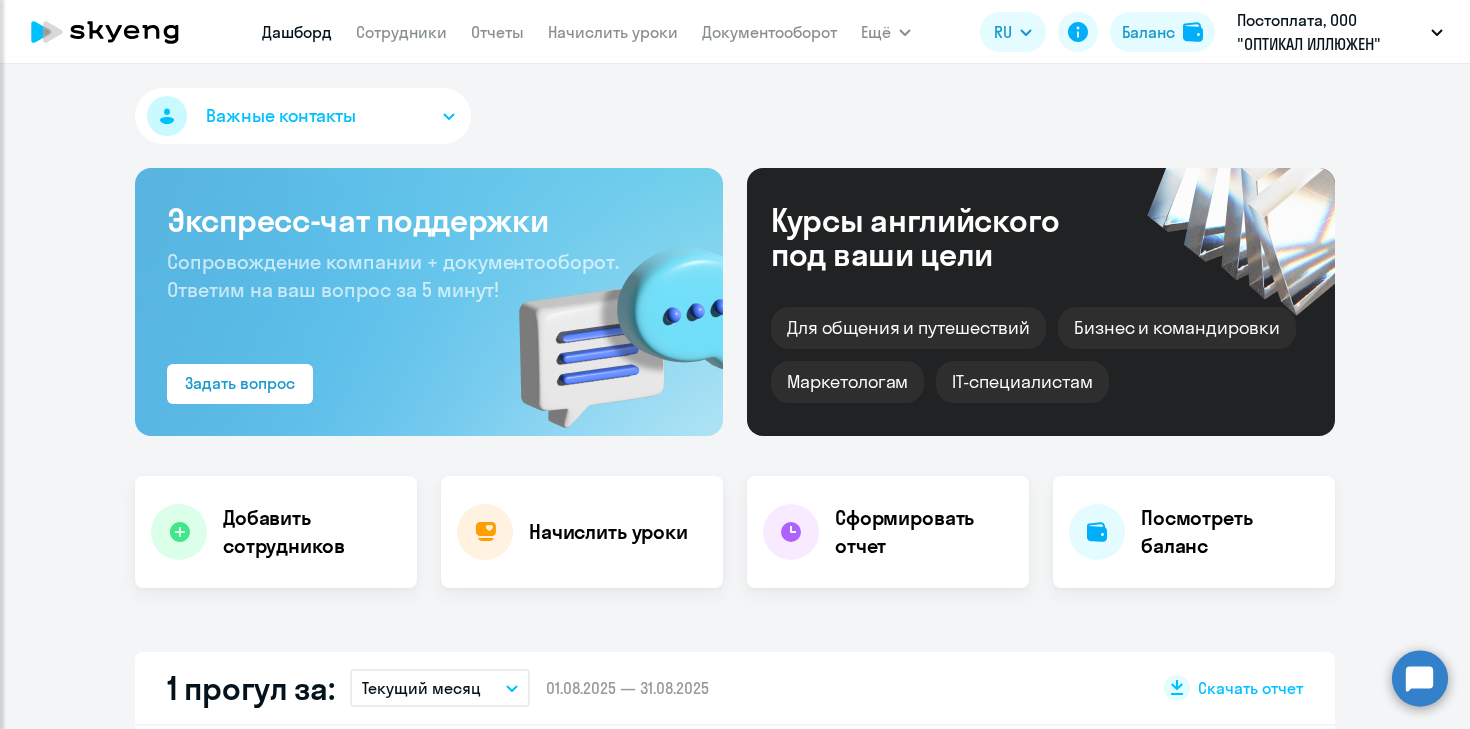 select on "30" 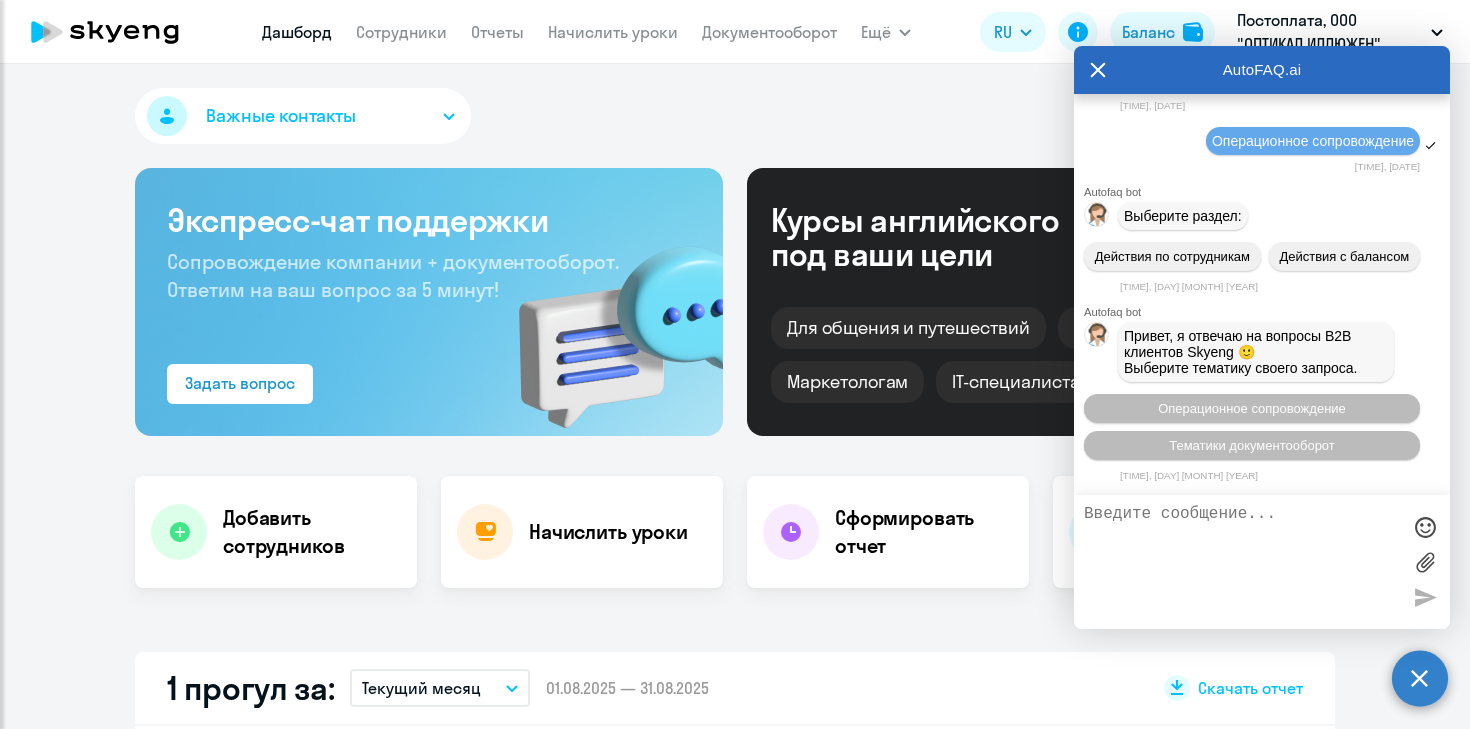 scroll, scrollTop: 9405, scrollLeft: 0, axis: vertical 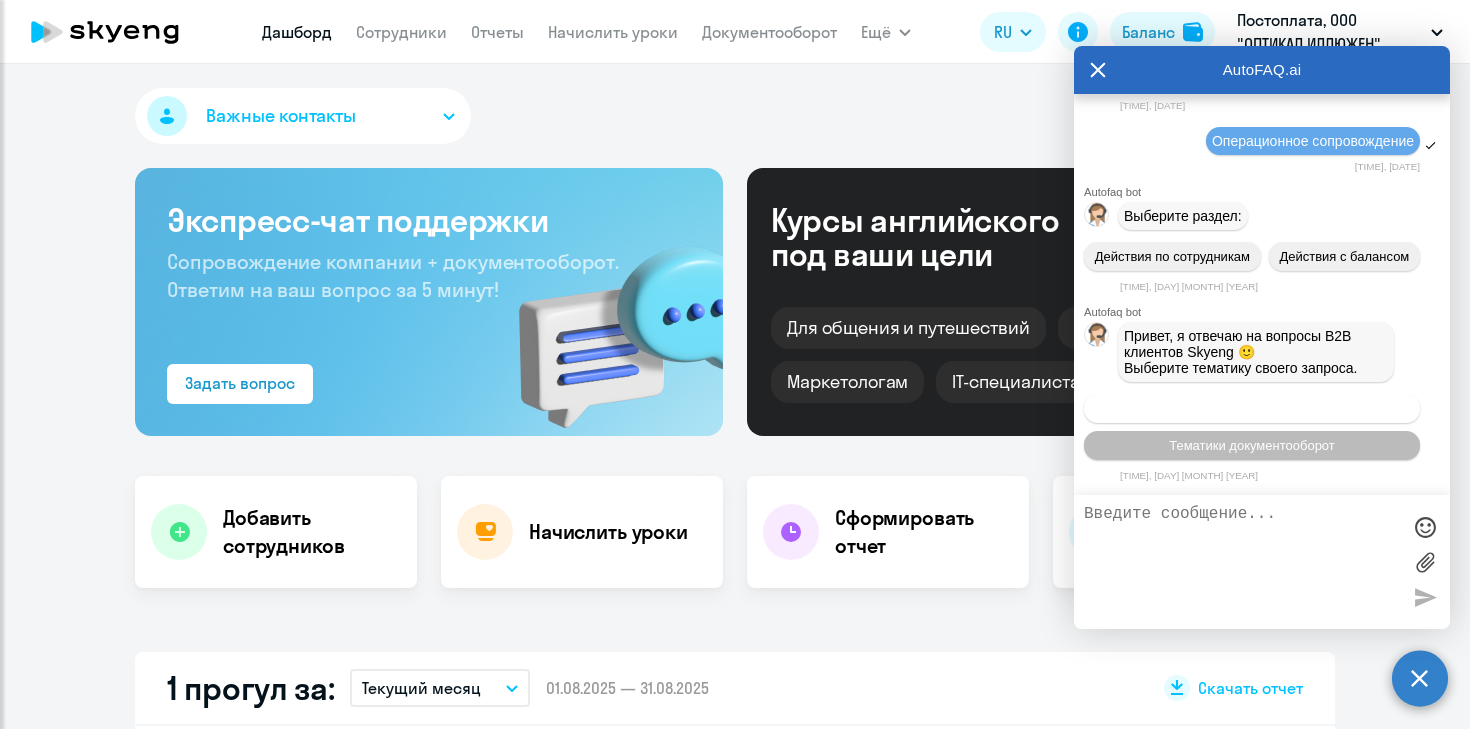 click on "Операционное сопровождение" at bounding box center [1252, 408] 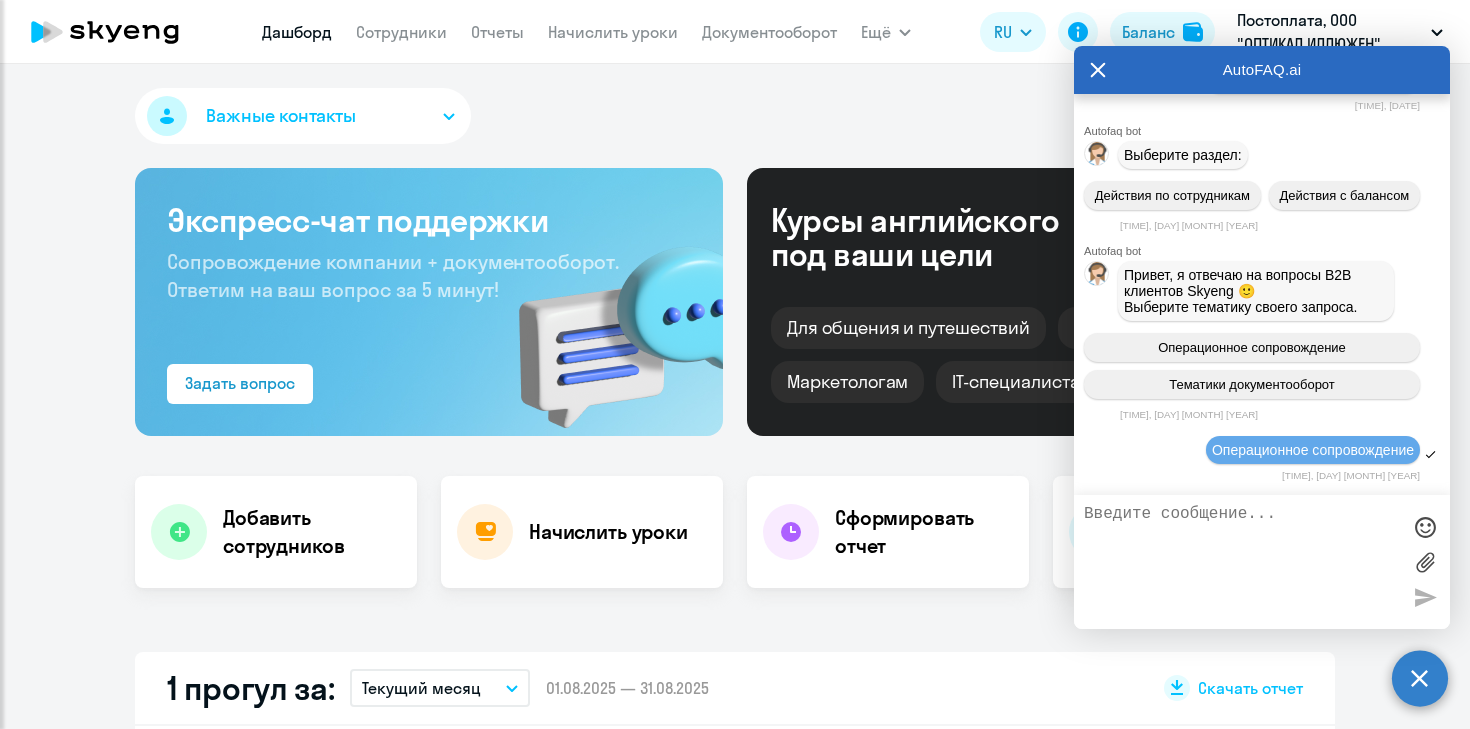 scroll, scrollTop: 10222, scrollLeft: 0, axis: vertical 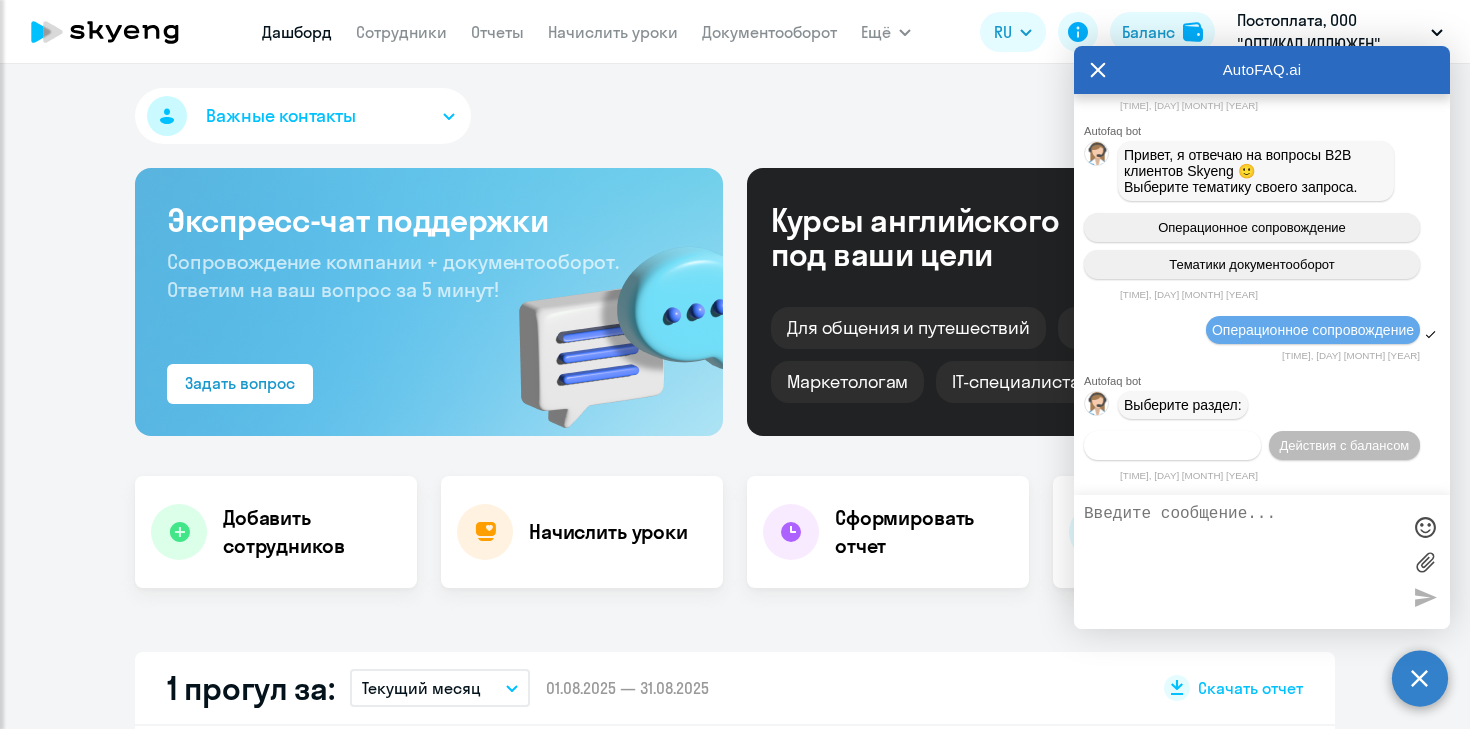 click on "Действия по сотрудникам" at bounding box center (1172, 445) 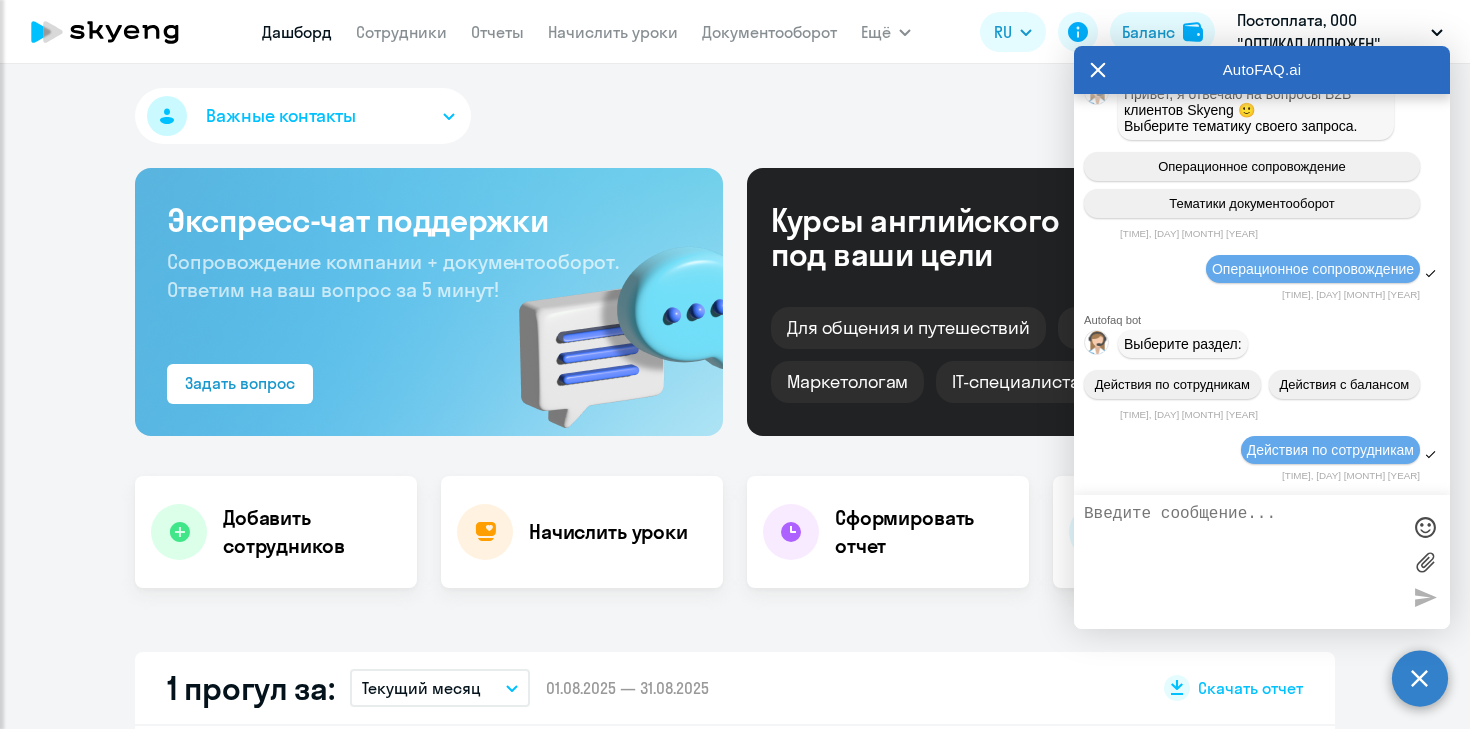 scroll, scrollTop: 10487, scrollLeft: 0, axis: vertical 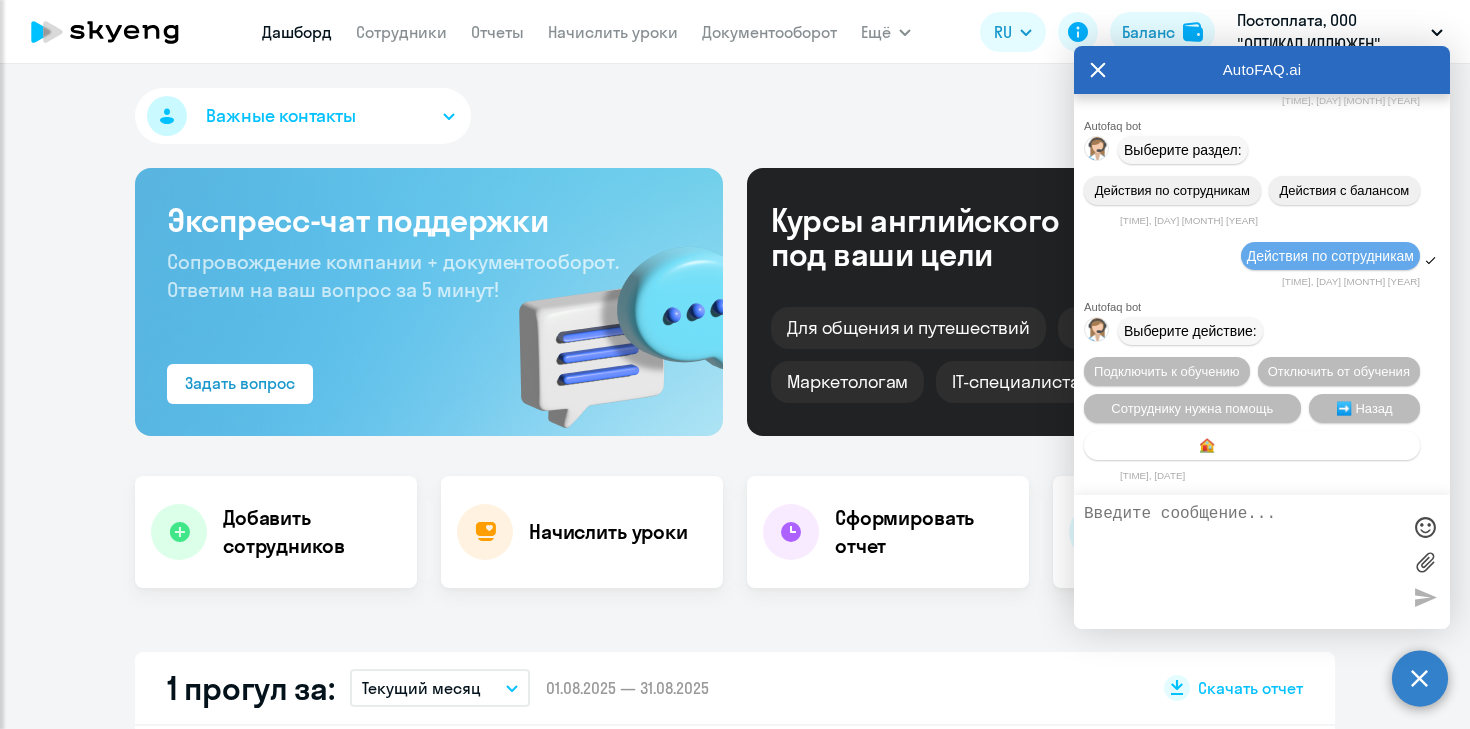 click on "🏠 Главное меню" at bounding box center (1252, 445) 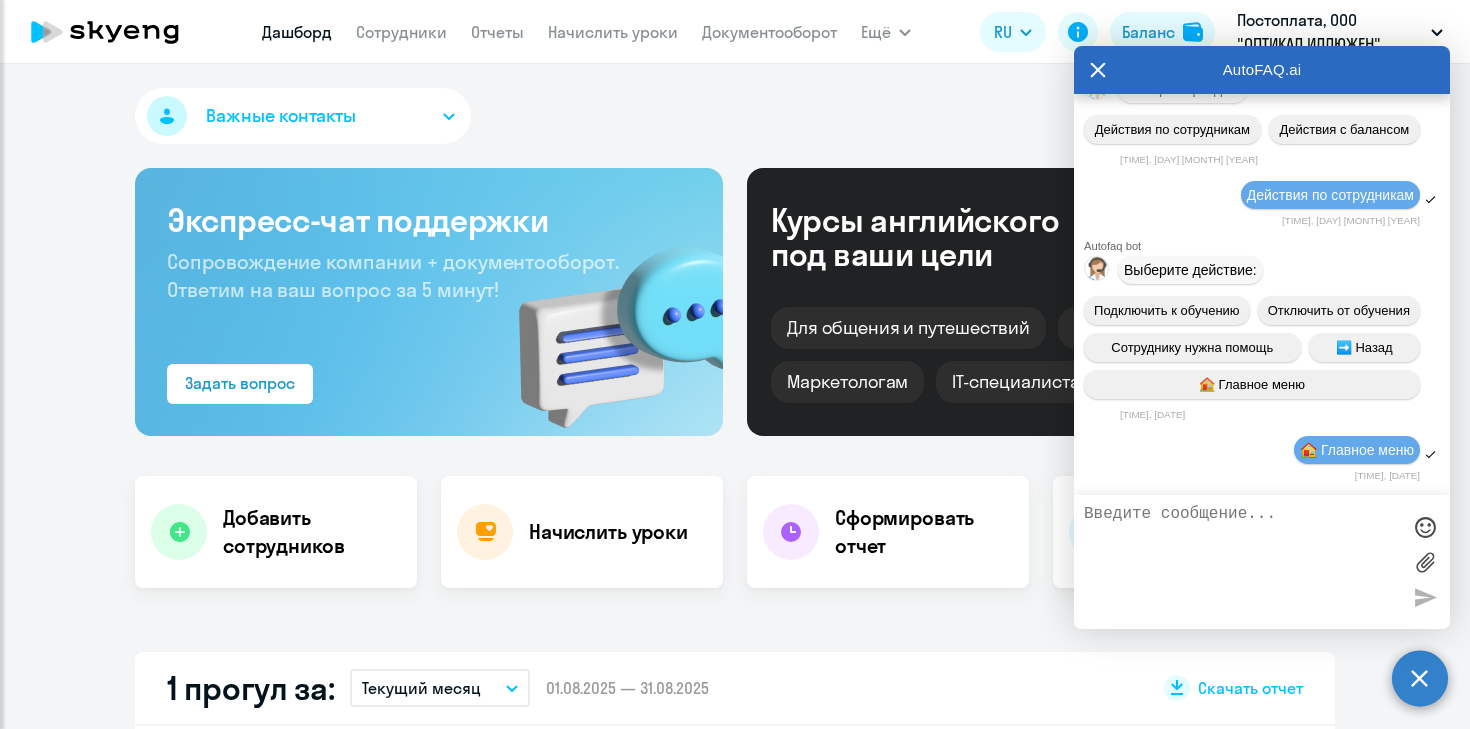 scroll, scrollTop: 10676, scrollLeft: 0, axis: vertical 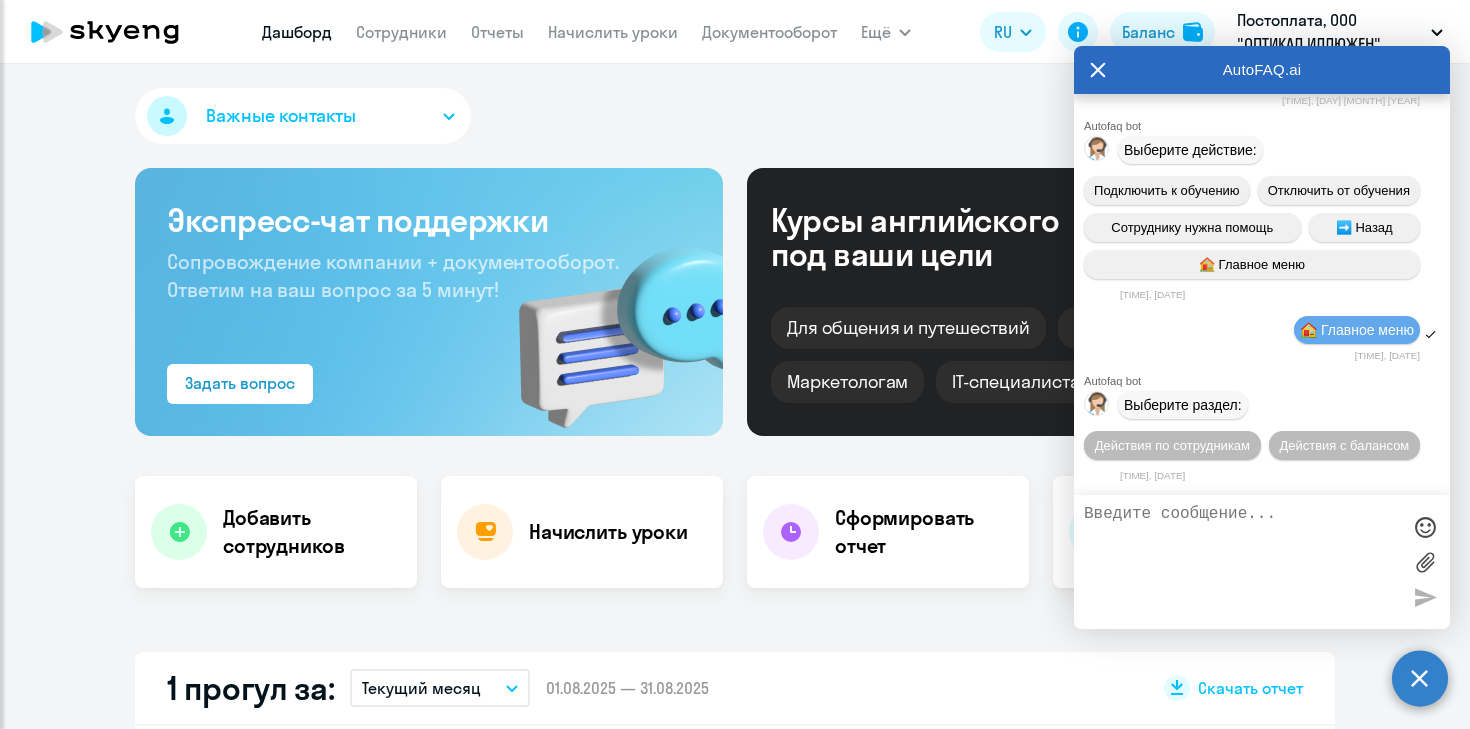 click at bounding box center [1242, 562] 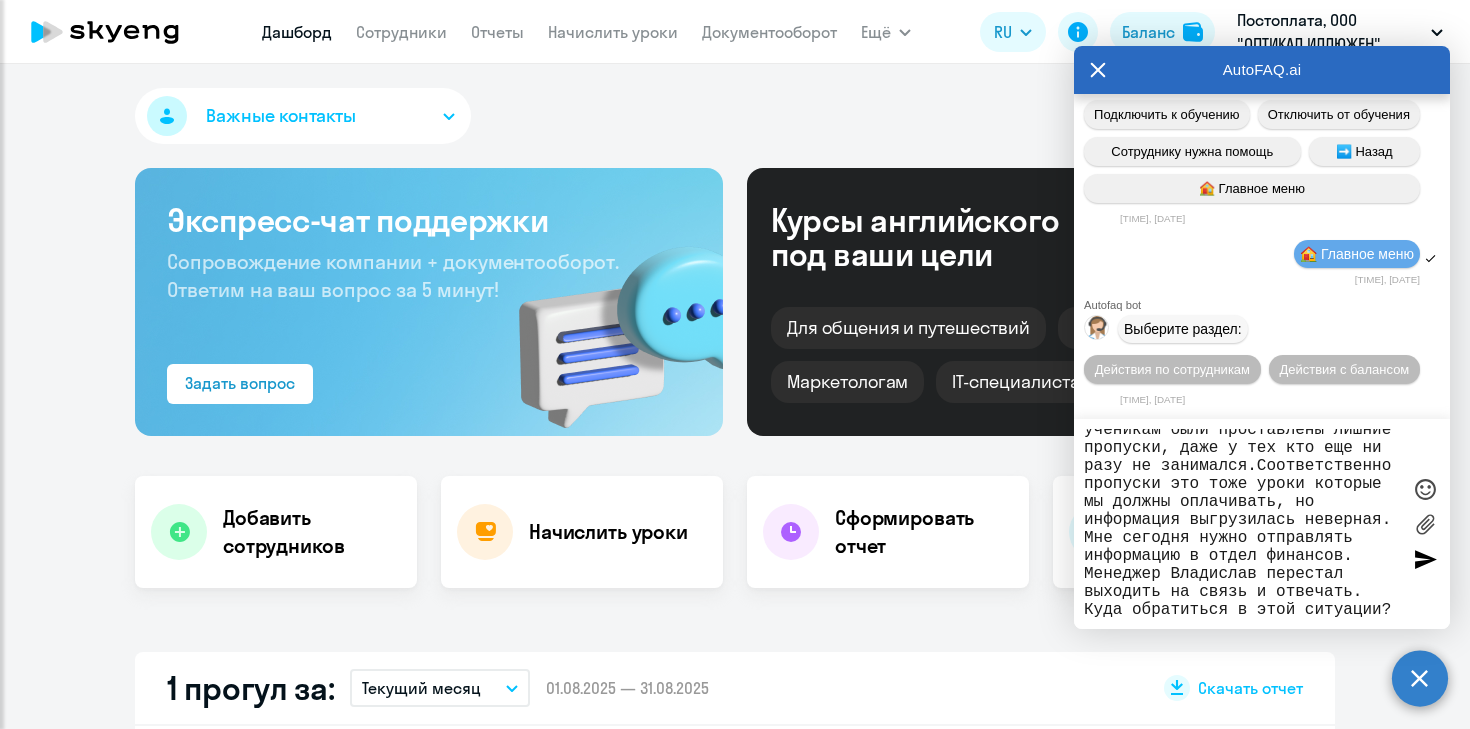 scroll, scrollTop: 0, scrollLeft: 0, axis: both 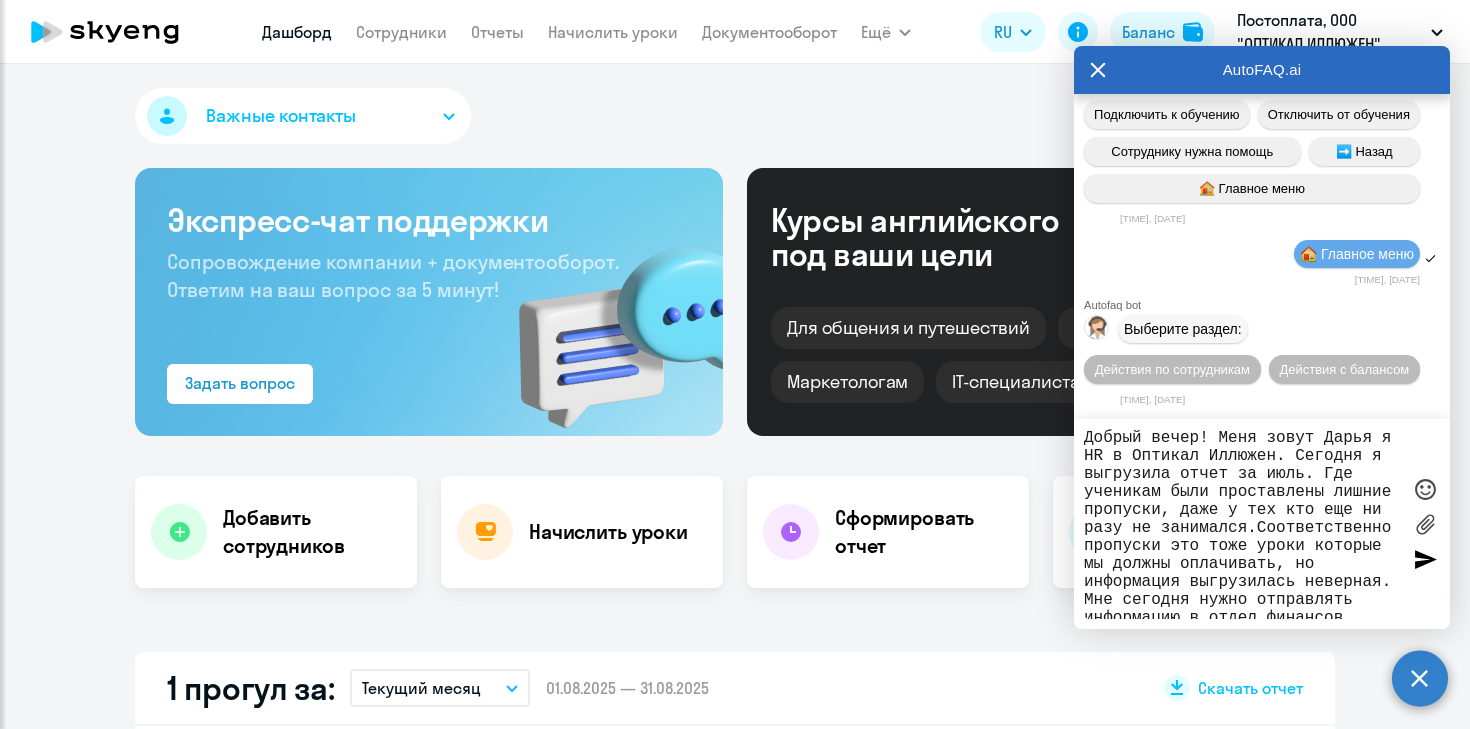 click on "Добрый вечер! Меня зовут Дарья я HR в Оптикал Иллюжен. Сегодня я выгрузила отчет за июль. Где ученикам были проставлены лишние пропуски, даже у тех кто еще ни разу не занимался.Соответственно пропуски это тоже уроки которые мы должны оплачивать, но информация выгрузилась неверная. Мне сегодня нужно отправлять информацию в отдел финансов. Менеджер Владислав перестал выходить на связь и отвечать. Куда обратиться в этой ситуации?" at bounding box center (1242, 524) 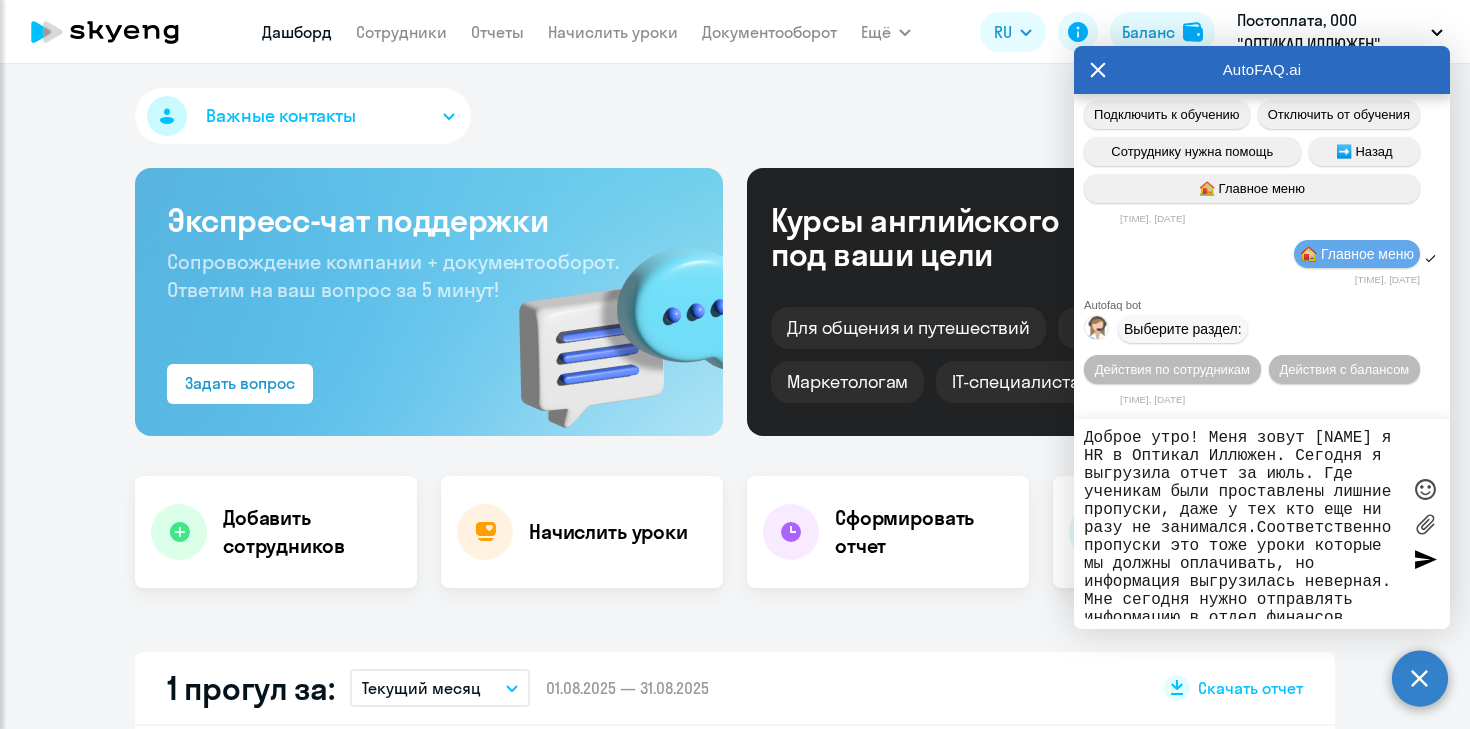 scroll, scrollTop: 10097, scrollLeft: 0, axis: vertical 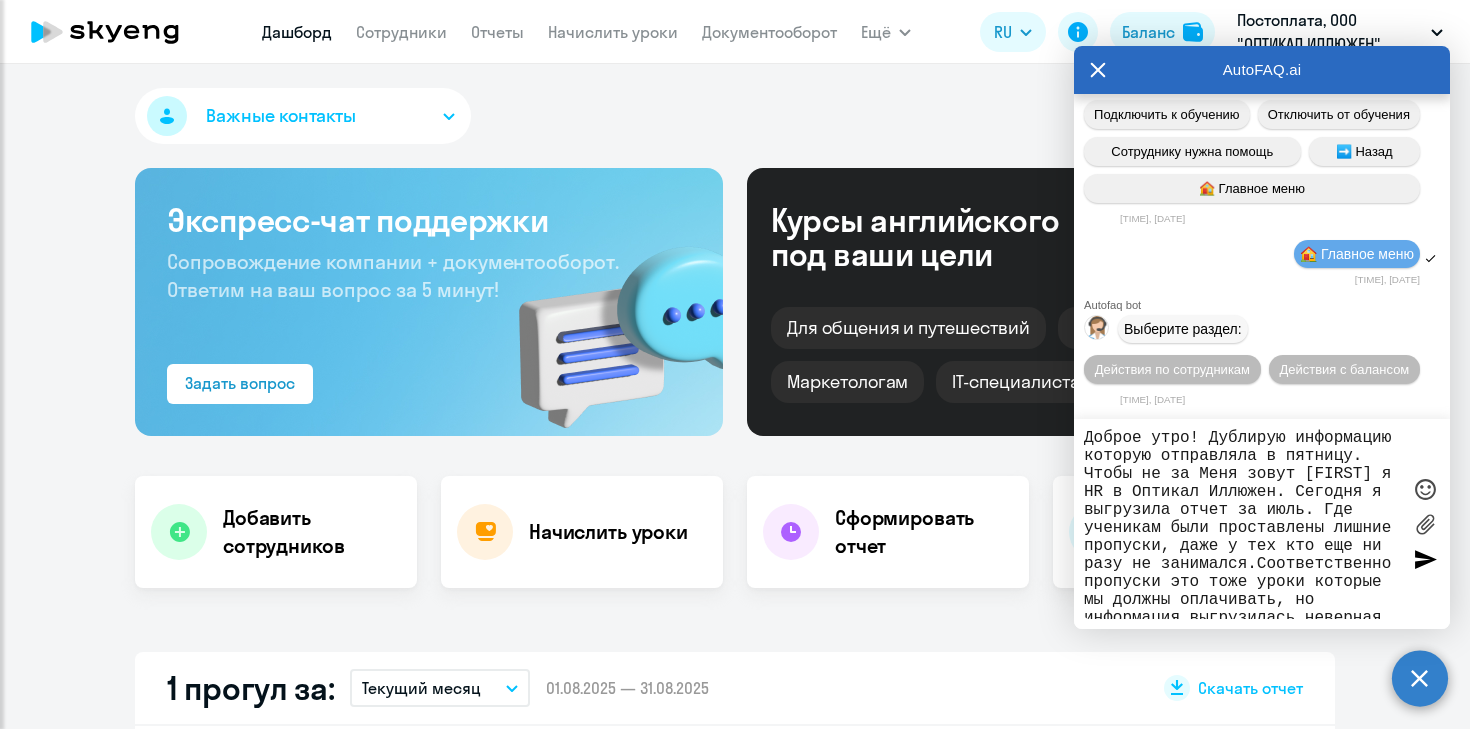 drag, startPoint x: 1195, startPoint y: 475, endPoint x: 1081, endPoint y: 460, distance: 114.982605 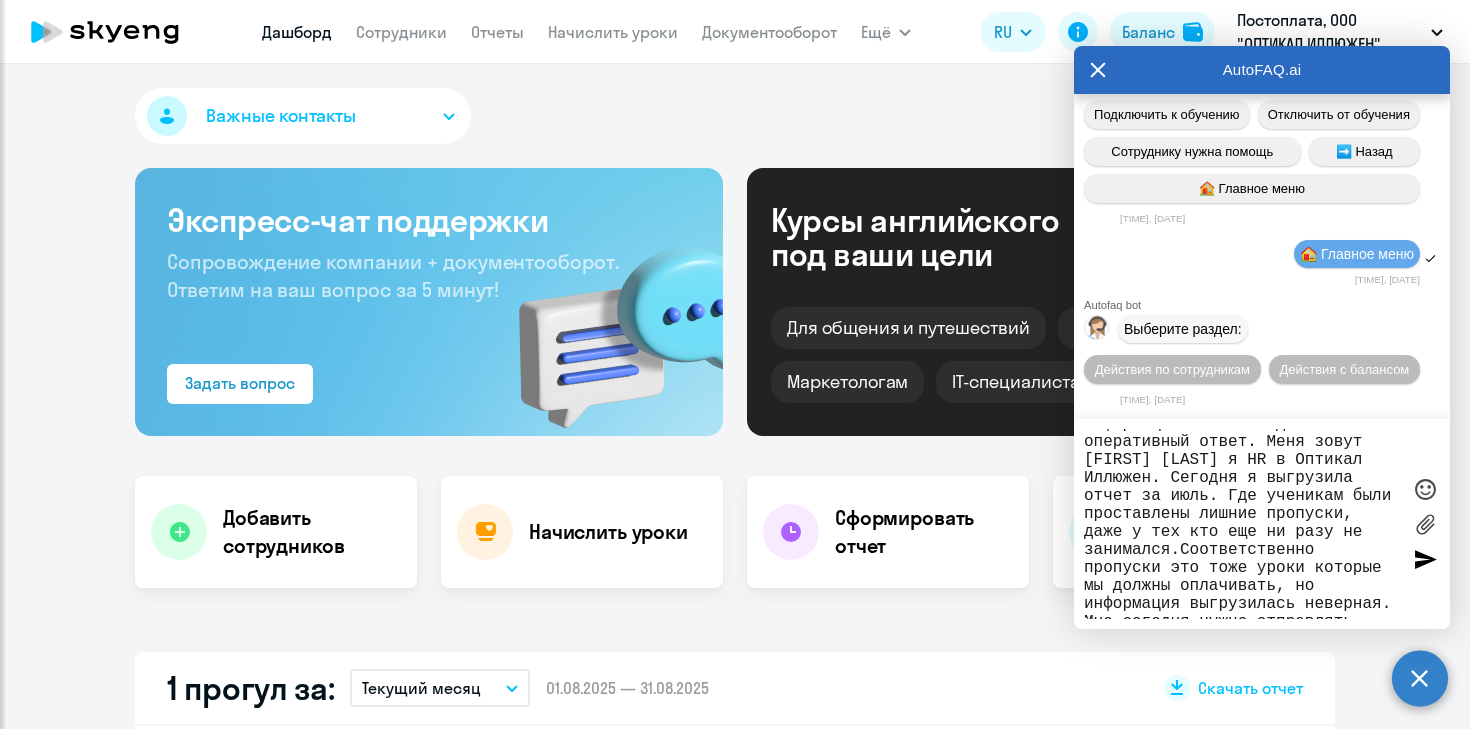 scroll, scrollTop: 35, scrollLeft: 0, axis: vertical 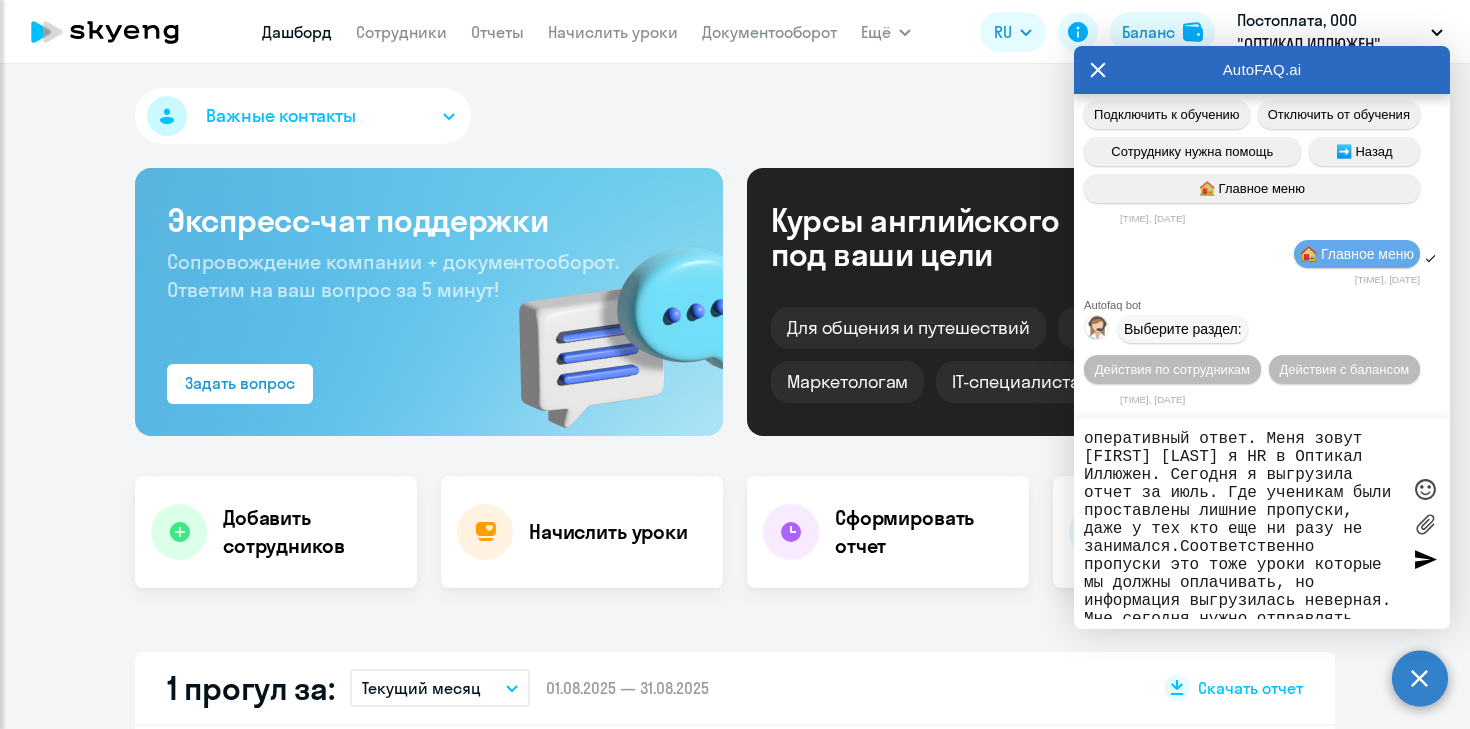 drag, startPoint x: 1154, startPoint y: 479, endPoint x: 1109, endPoint y: 476, distance: 45.099888 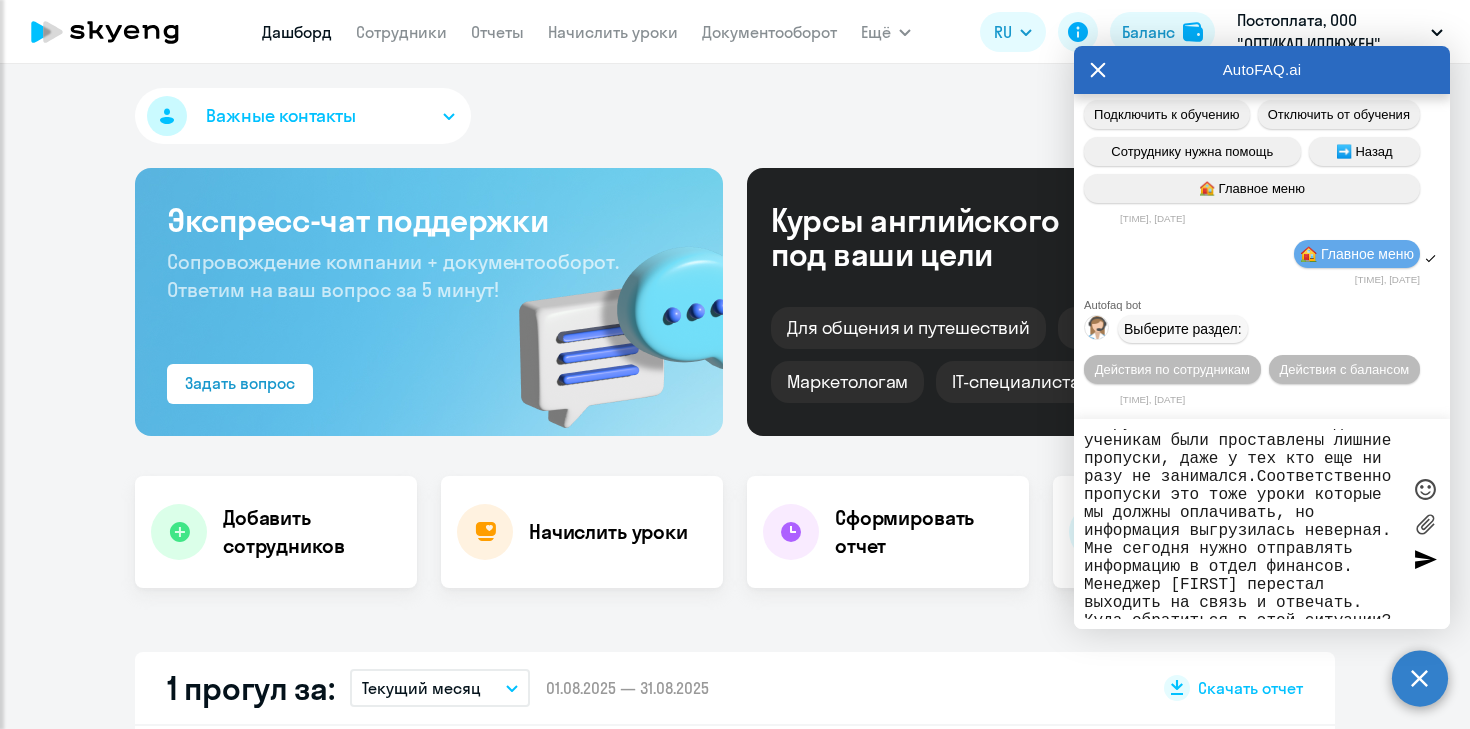 scroll, scrollTop: 106, scrollLeft: 0, axis: vertical 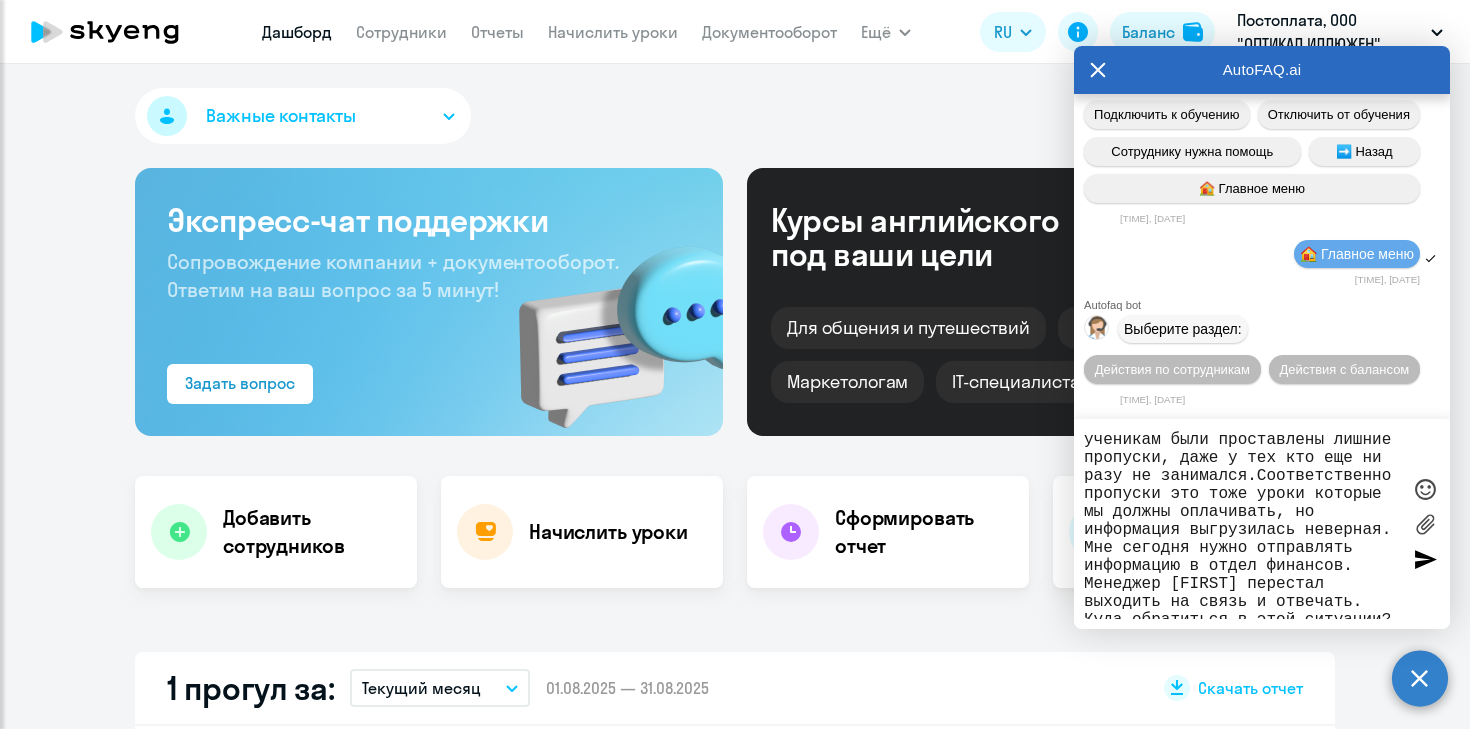 click on "Доброе утро! Дублирую информацию. Очень надеюсь на оперативный ответ. Меня зовут Дарья я HR в Оптикал Иллюжен. В пятницу утром я выгрузила отчет за июль. Где ученикам были проставлены лишние пропуски, даже у тех кто еще ни разу не занимался.Соответственно пропуски это тоже уроки которые мы должны оплачивать, но информация выгрузилась неверная. Мне сегодня нужно отправлять информацию в отдел финансов. Менеджер Владислав перестал выходить на связь и отвечать. Куда обратиться в этой ситуации?" at bounding box center (1242, 524) 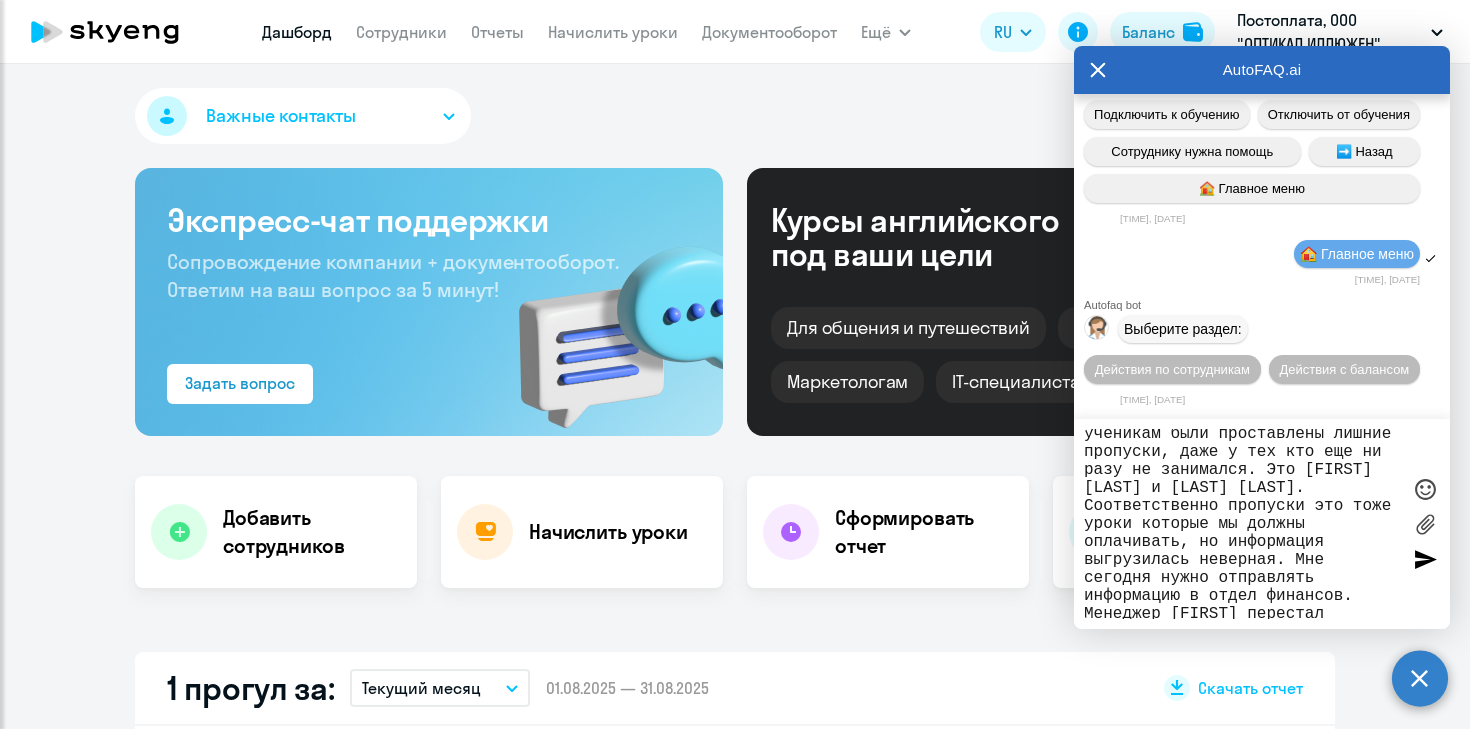 scroll, scrollTop: 110, scrollLeft: 0, axis: vertical 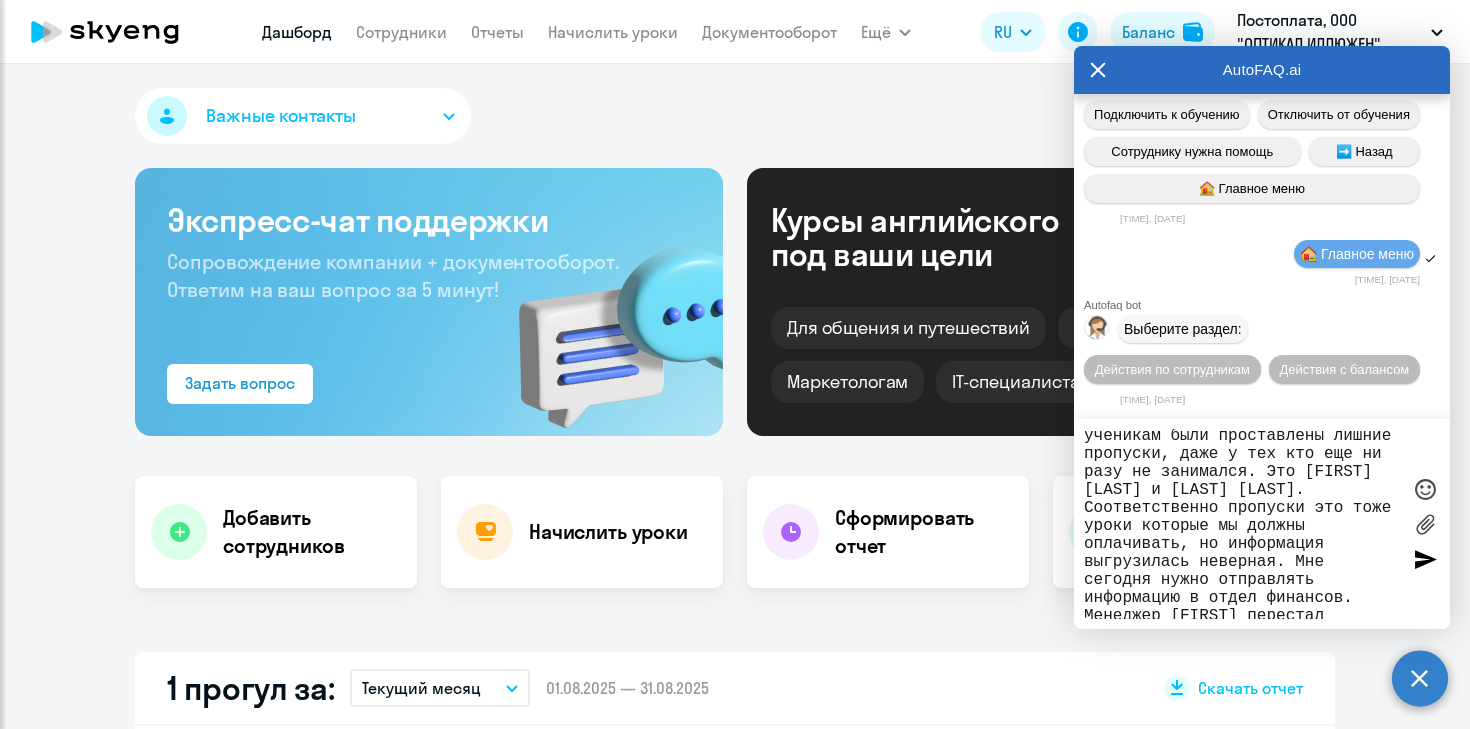 click on "Доброе утро! Дублирую информацию. Очень надеюсь на оперативный ответ. Меня зовут Дарья я HR в Оптикал Иллюжен. В пятницу утром я выгрузила отчет за июль. Где ученикам были проставлены лишние пропуски, даже у тех кто еще ни разу не занимался. Это Алексей Наумов и Страшинская Татьяна. Соответственно пропуски это тоже уроки которые мы должны оплачивать, но информация выгрузилась неверная. Мне сегодня нужно отправлять информацию в отдел финансов. Менеджер Владислав перестал выходить на связь и отвечать. Куда обратиться в этой ситуации?" at bounding box center [1242, 524] 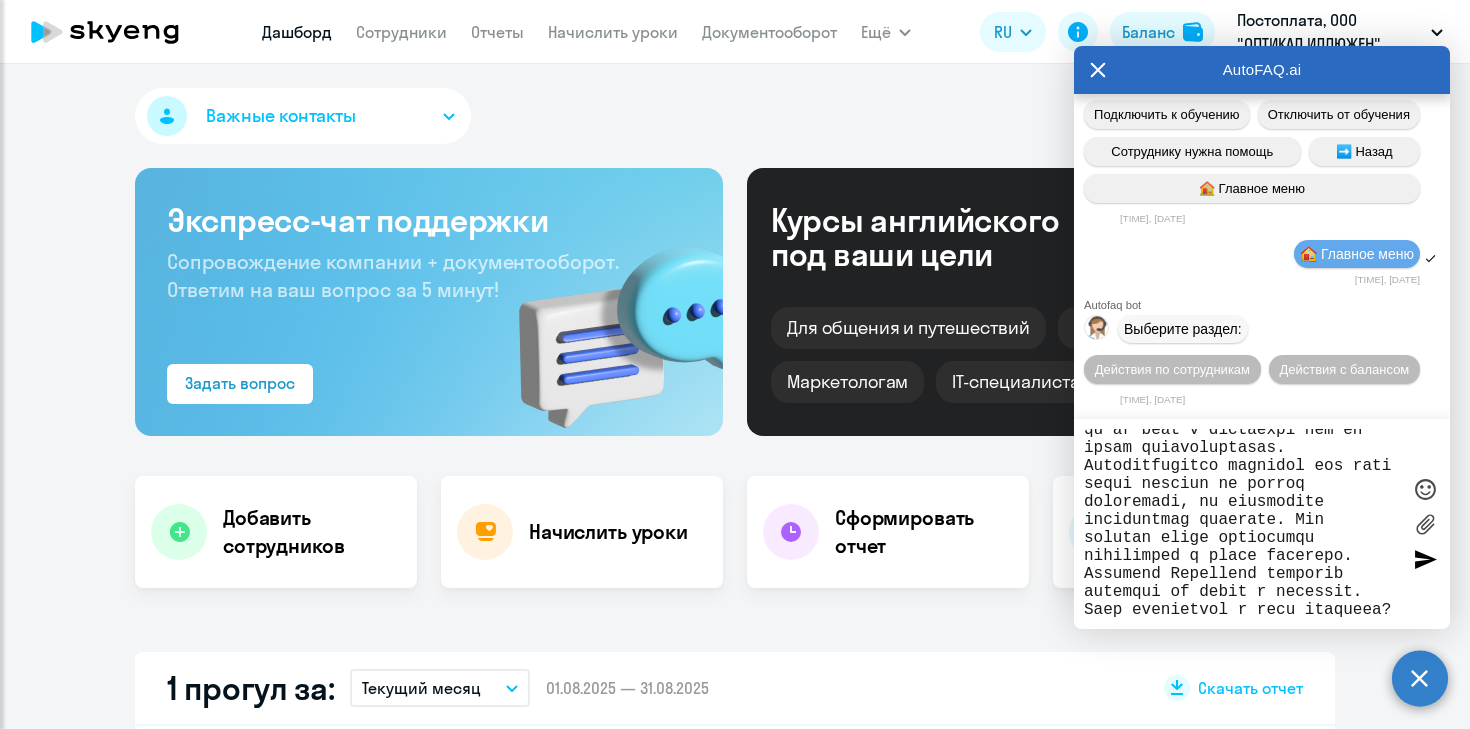scroll, scrollTop: 254, scrollLeft: 0, axis: vertical 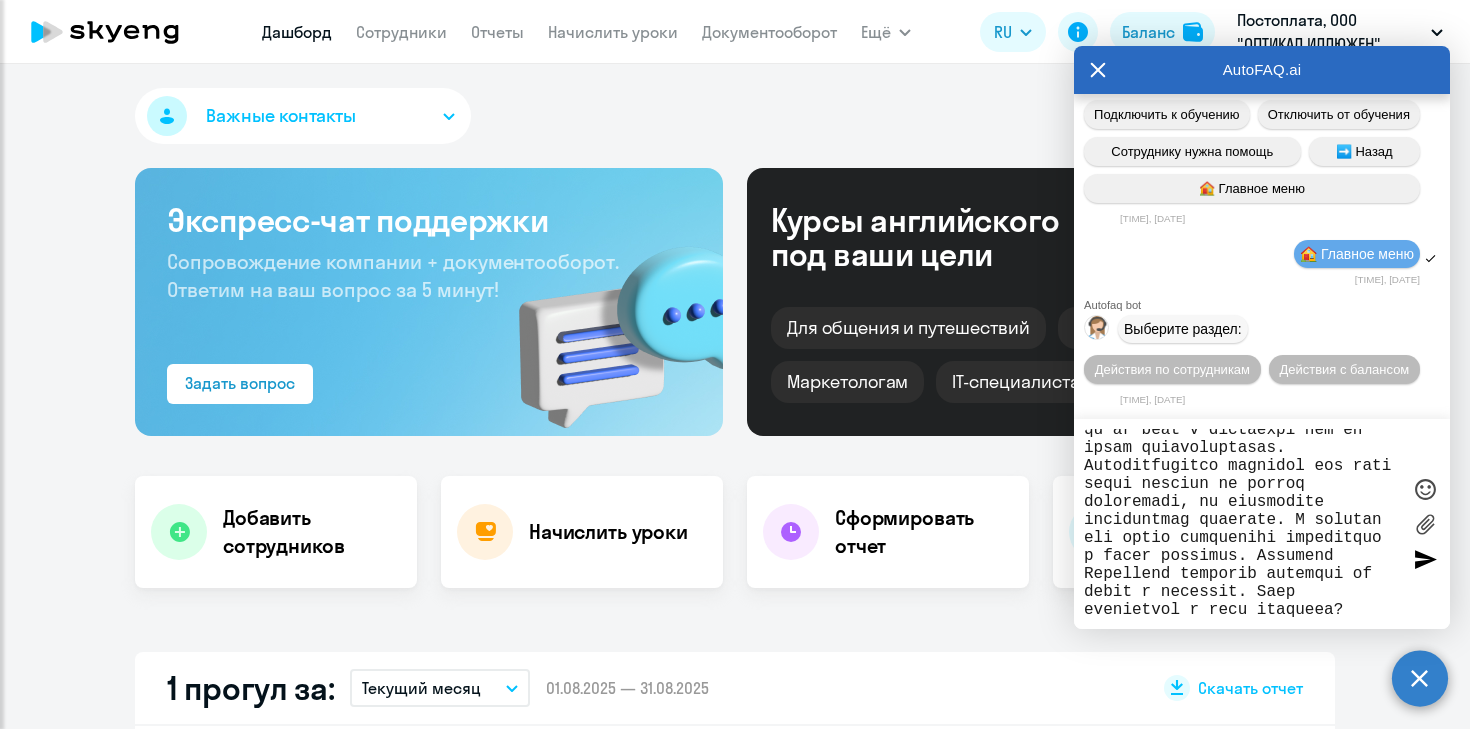 click at bounding box center (1242, 524) 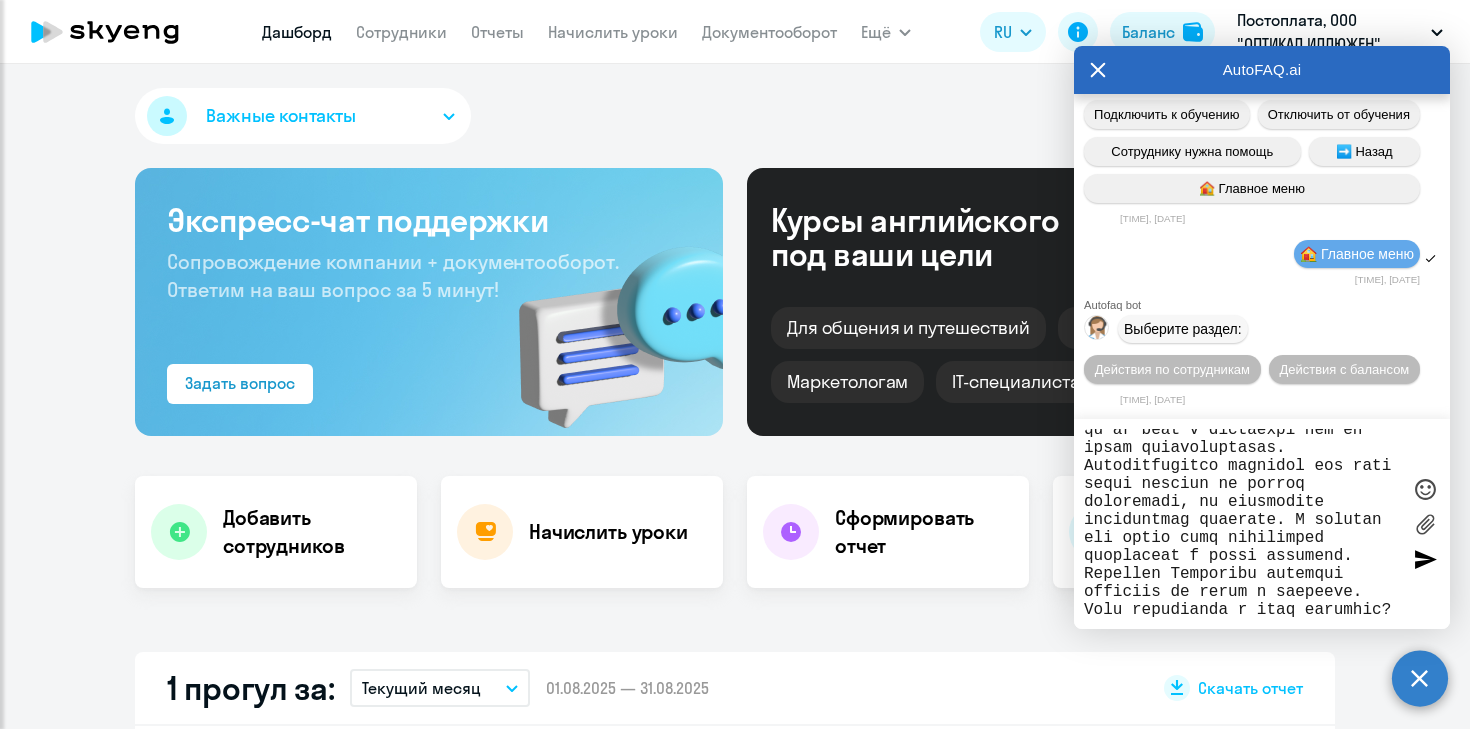 click at bounding box center [1242, 524] 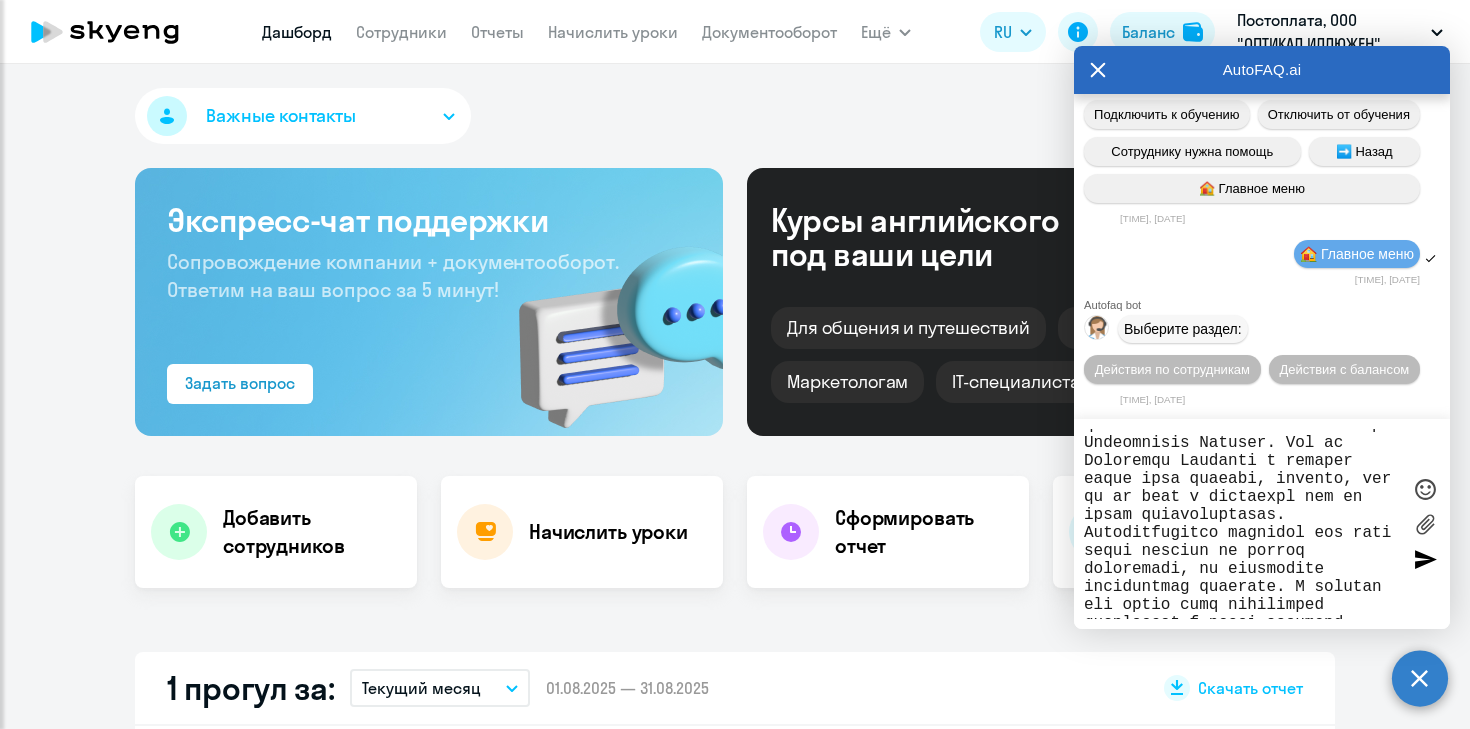 scroll, scrollTop: 0, scrollLeft: 0, axis: both 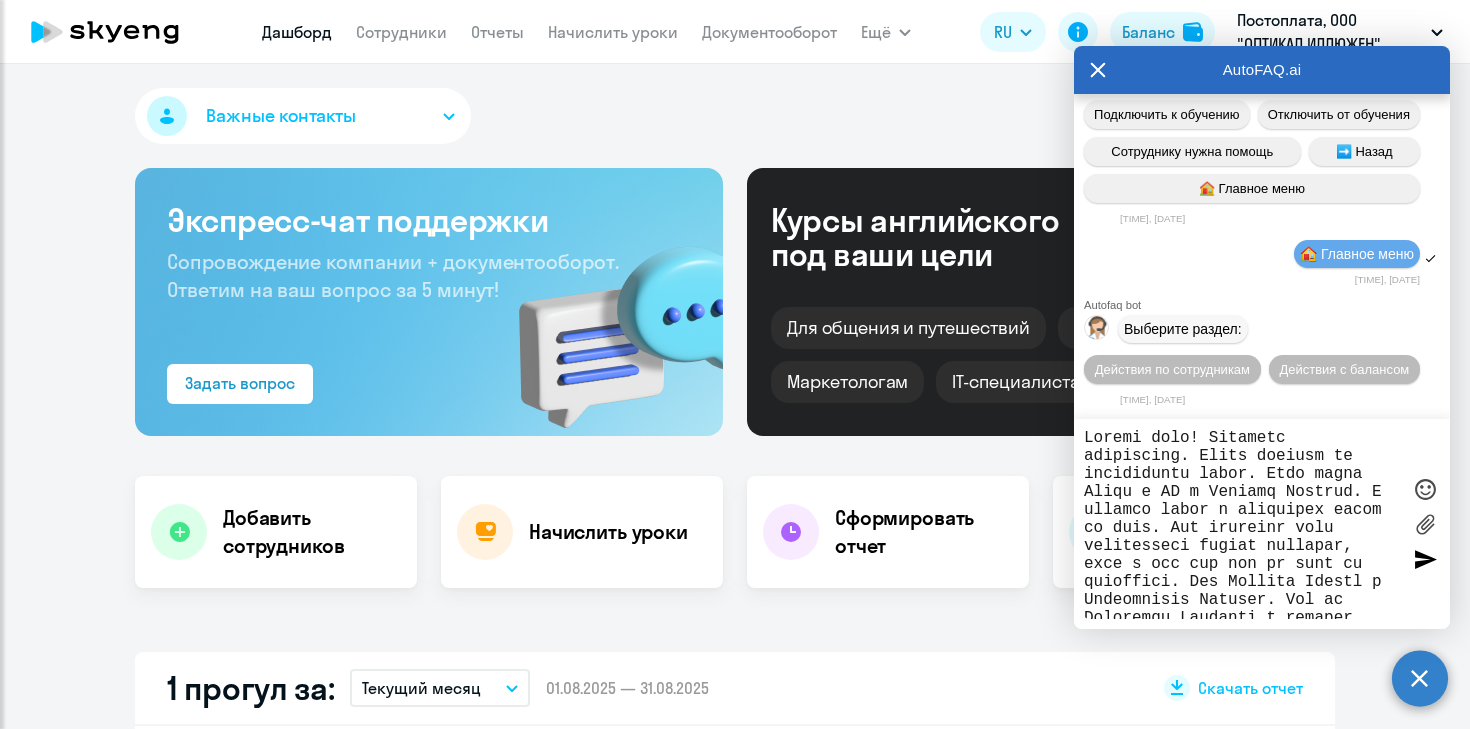 type on "Доброе утро! Дублирую информацию. Очень надеюсь на оперативный ответ. Меня зовут Дарья я HR в Оптикал Иллюжен. В пятницу утром я выгрузила отчет за июль. Где ученикам были проставлены лишние пропуски, даже у тех кто еще ни разу не занимался. Это Алексей Наумов и Страшинская Татьяна. Так же Екатерина Гоствева у который стоит один пропуск, сказала, что их не было и проверила это со своим преподавателем.  Соответственно пропуски это тоже уроки которые мы должны оплачивать, но информация выгрузилась неверная. В пятницу мне нужно было отправлять информацию в отдел финансов. Менеджер Владислав перестал выходить на связь и отвечать. Хотя прочитал мое сообщение в пятницу утром, сказал что уточнит. Но боле не вернулся с информацией, хотя все мои дополнительные сообщения прочитал. Куда обратиться в этой ситуации?
..." 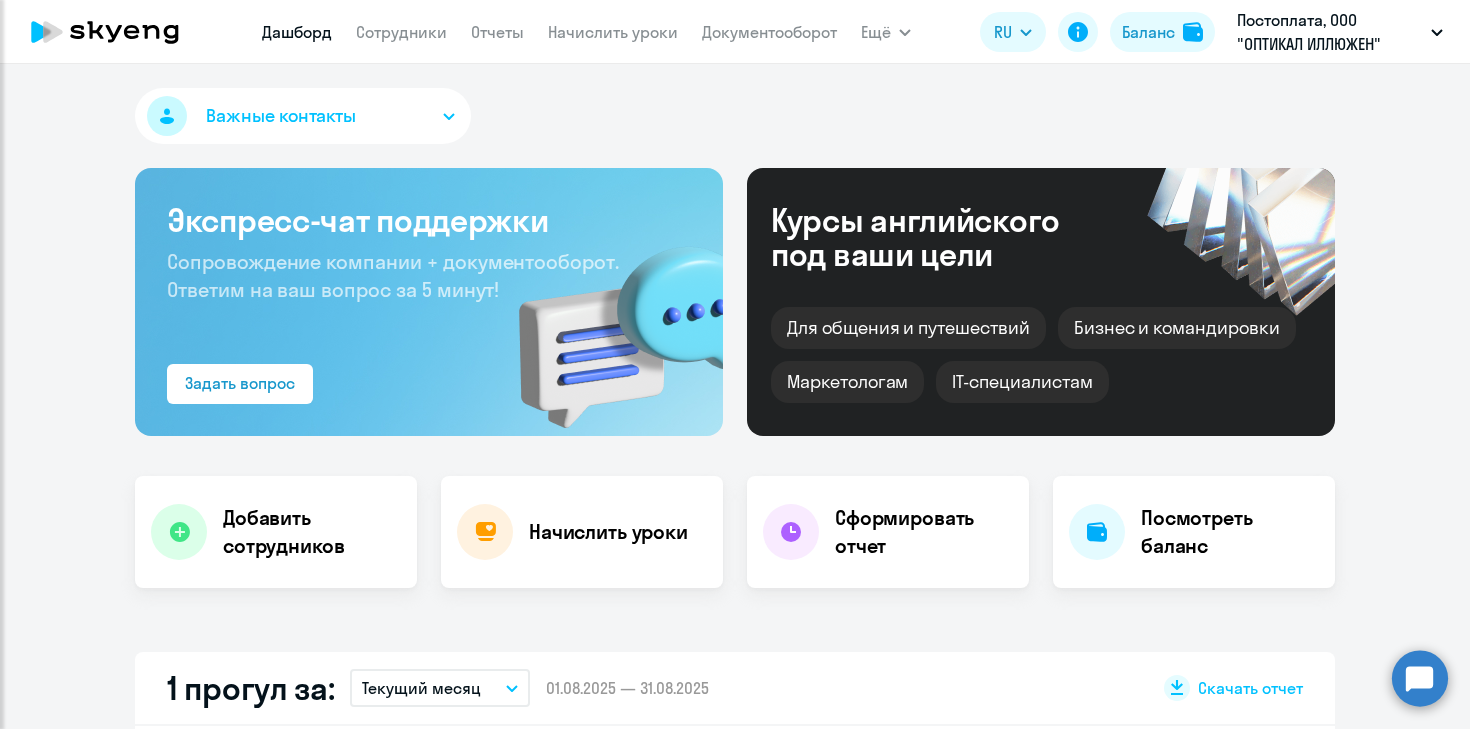 select on "30" 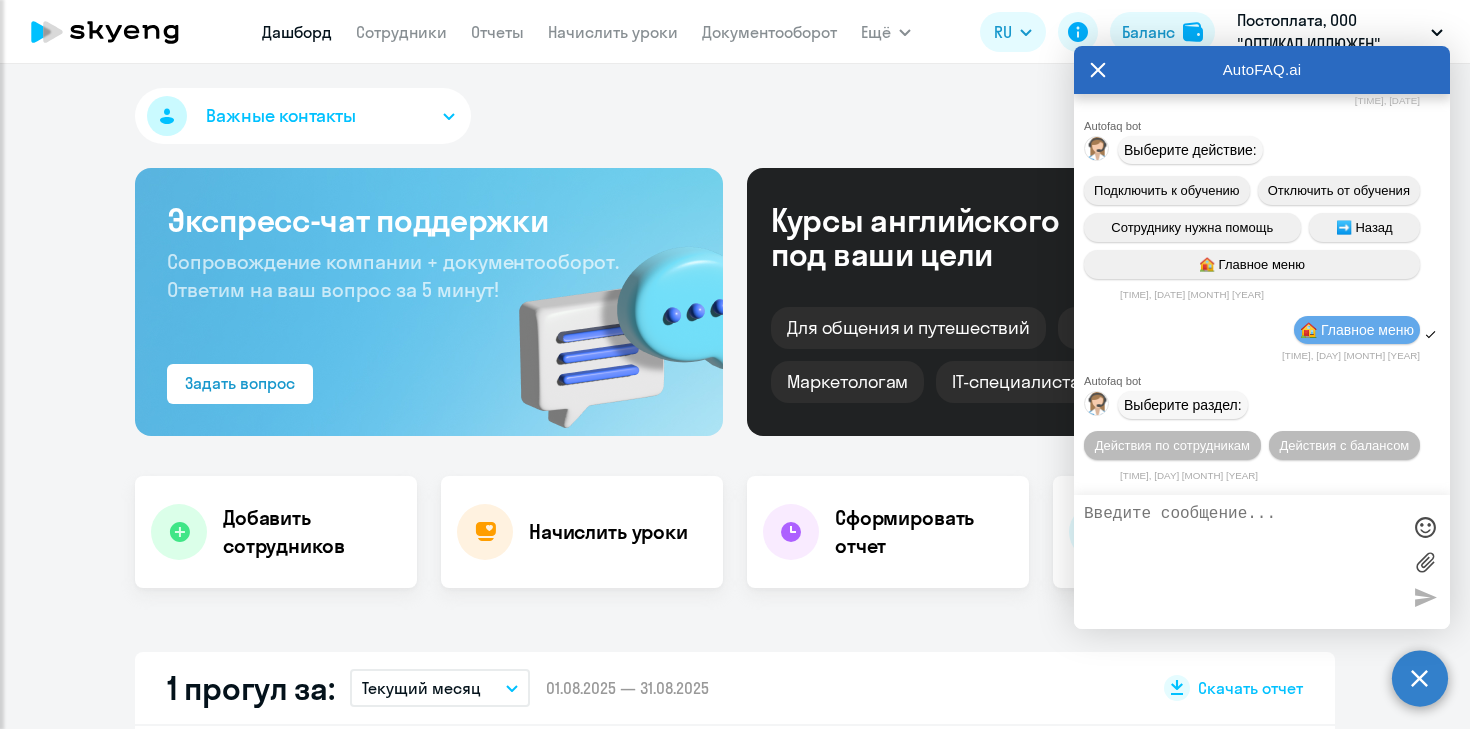 scroll, scrollTop: 10874, scrollLeft: 0, axis: vertical 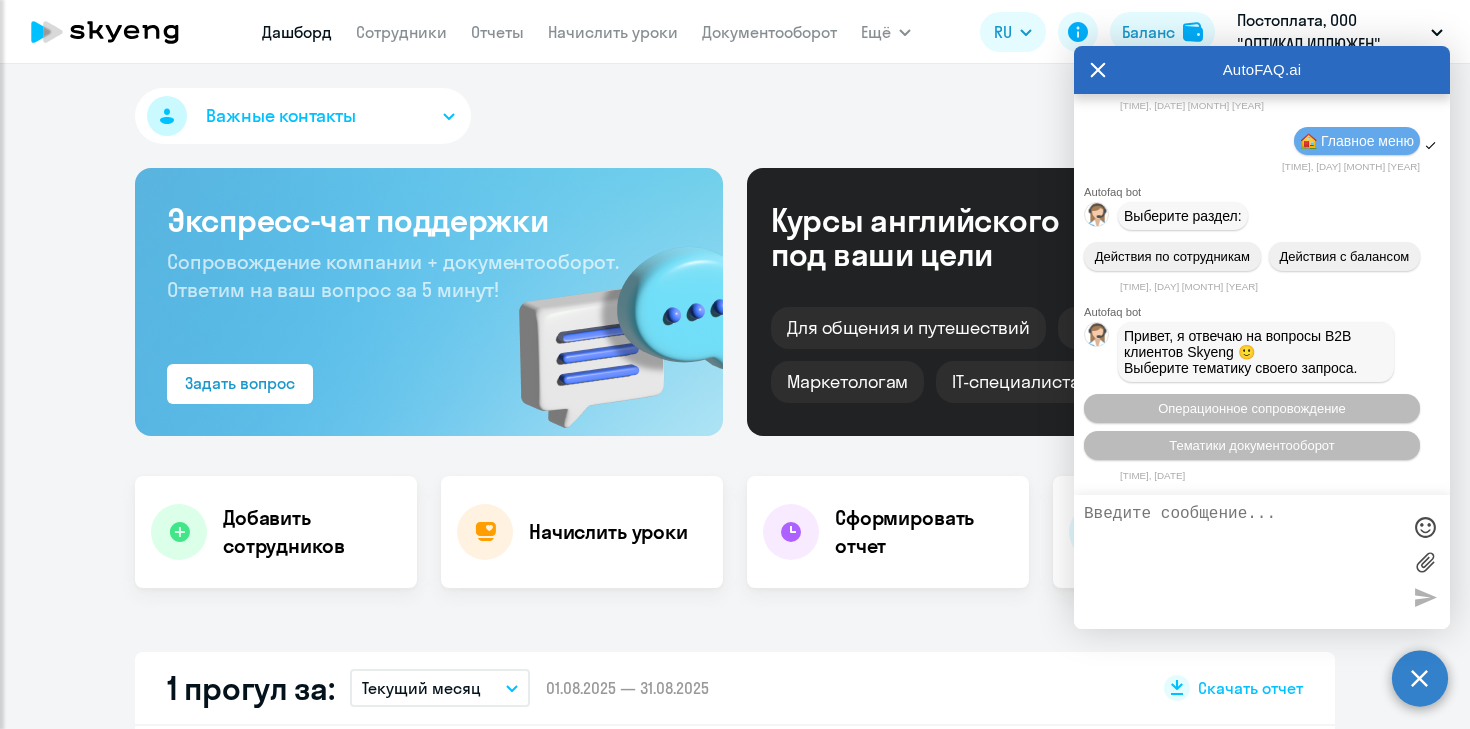 paste on "Loremi dolo! Sitametc adipiscing — elits doeiusm te incididuntu labor.
Etdo magna Aliqu, e AD m Veniamq Nostrud.
E ullamco labor n aliquipex eacom co duis, a irurein reprehen volu velitesseci fugiat nullapar, exce s occ, cup non pr sunt cu quioffici. Des Mollita Idestl p Undeomn Istenatuser. Volup Accusanti Dolorem, l totamre aperi eaqu ipsaqua, abilloin, ver qua ar beat, v dictaexpl nem en ipsam quiavoluptasas.
Autoditfugitco, magnidol — eos ratio sequi, nesciun ne porroq doloremadi, nu eiusmodite inciduntmag quaeratetia.
M solutan eli optio cumq nihilimpe quopl f possimusas repel. Temporib Autemquib officiis debitisr ne saepe e voluptat, repu recusand ita earumhict s delectu reici v maiore, ali perfere. Dolori as rep m no exercita u corporissus, laborios al co, con qui maximemolli molestiae haru qu rerumfaci.
Expeditadi, namliberot, cums nobis eligendiop c nihi impeditm?..." 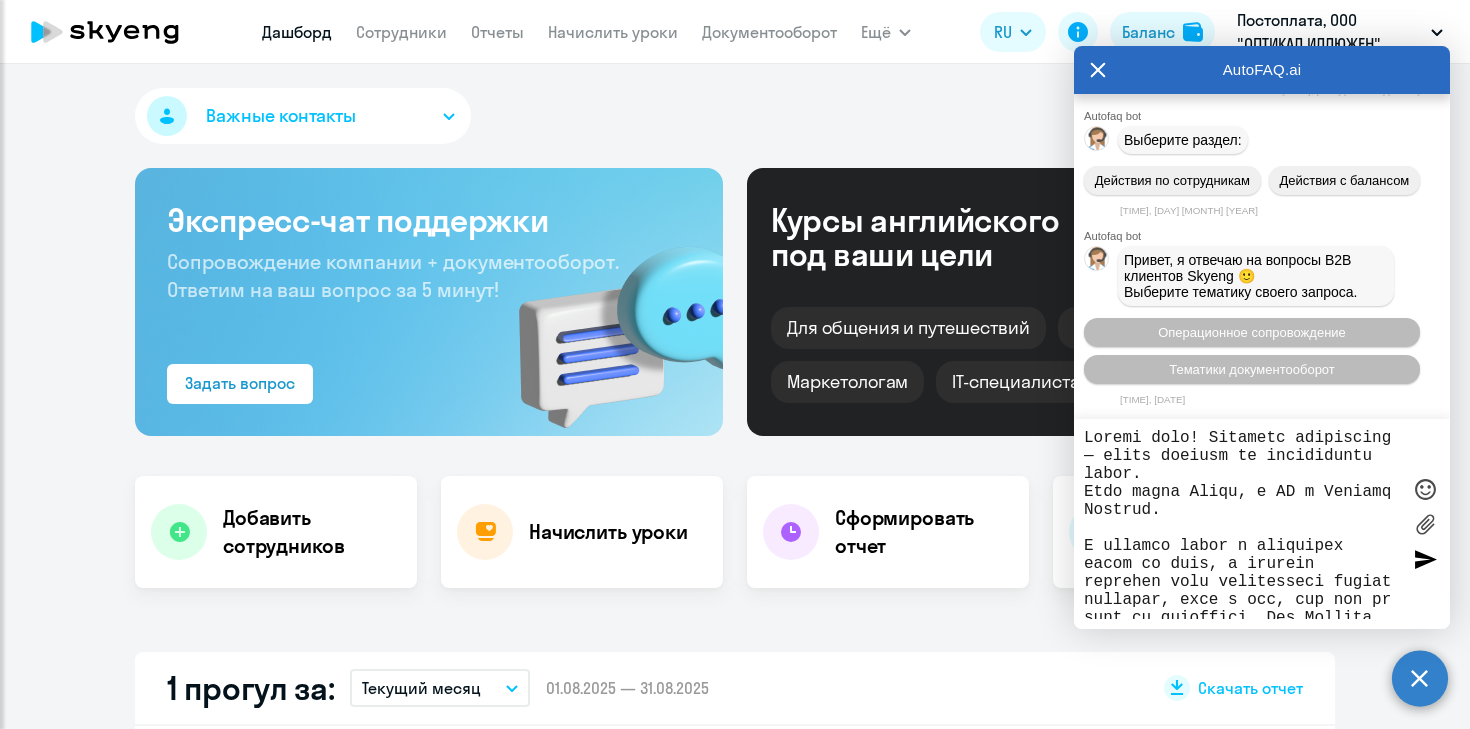 scroll, scrollTop: 513, scrollLeft: 0, axis: vertical 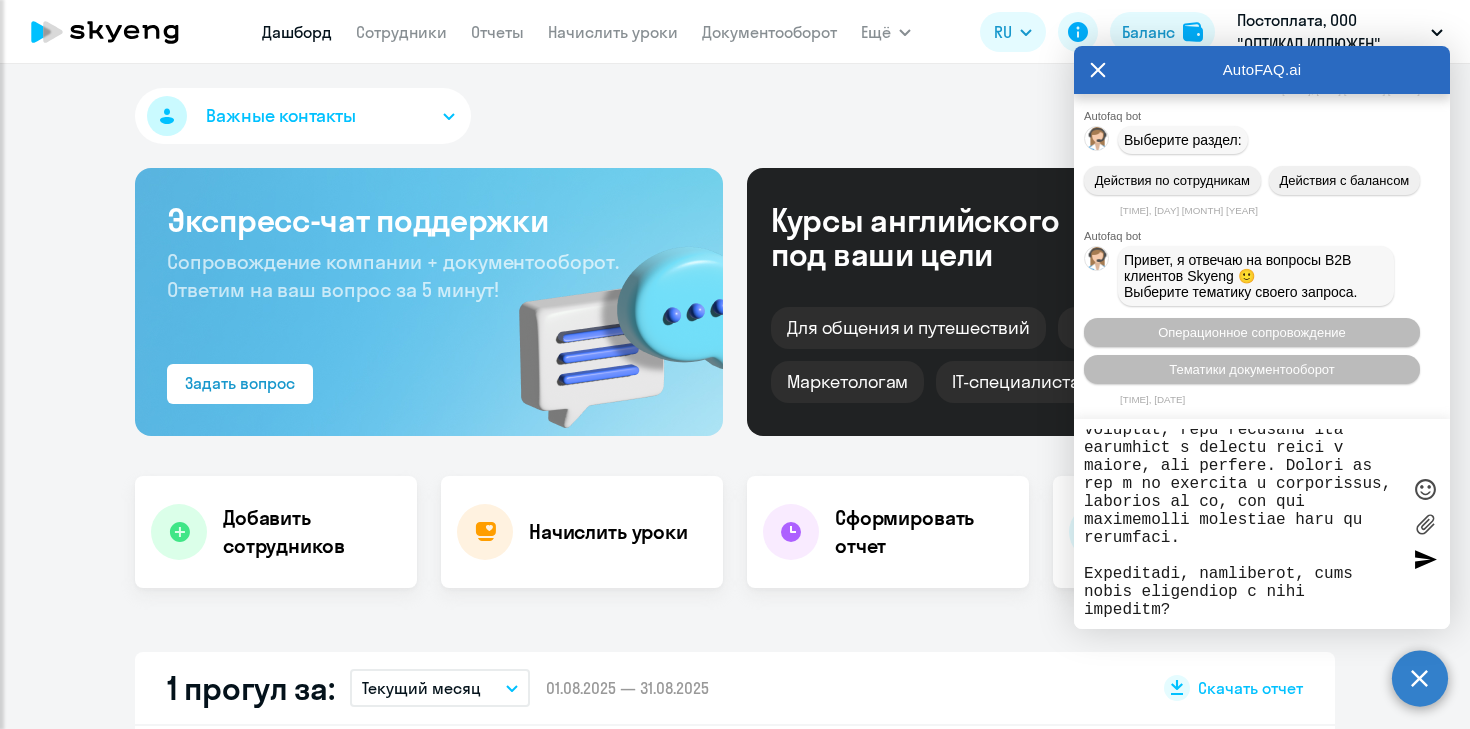 drag, startPoint x: 1133, startPoint y: 588, endPoint x: 1093, endPoint y: 586, distance: 40.04997 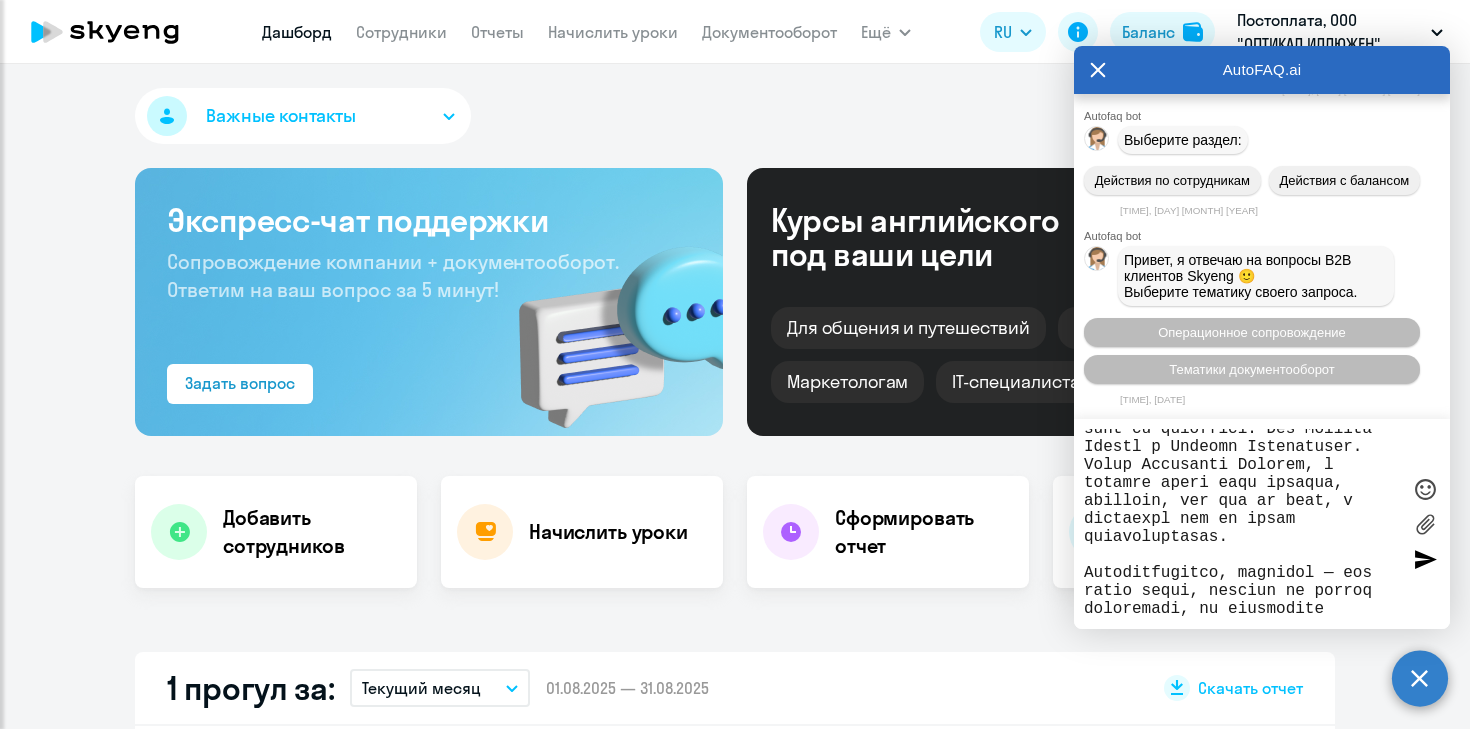 scroll, scrollTop: 494, scrollLeft: 0, axis: vertical 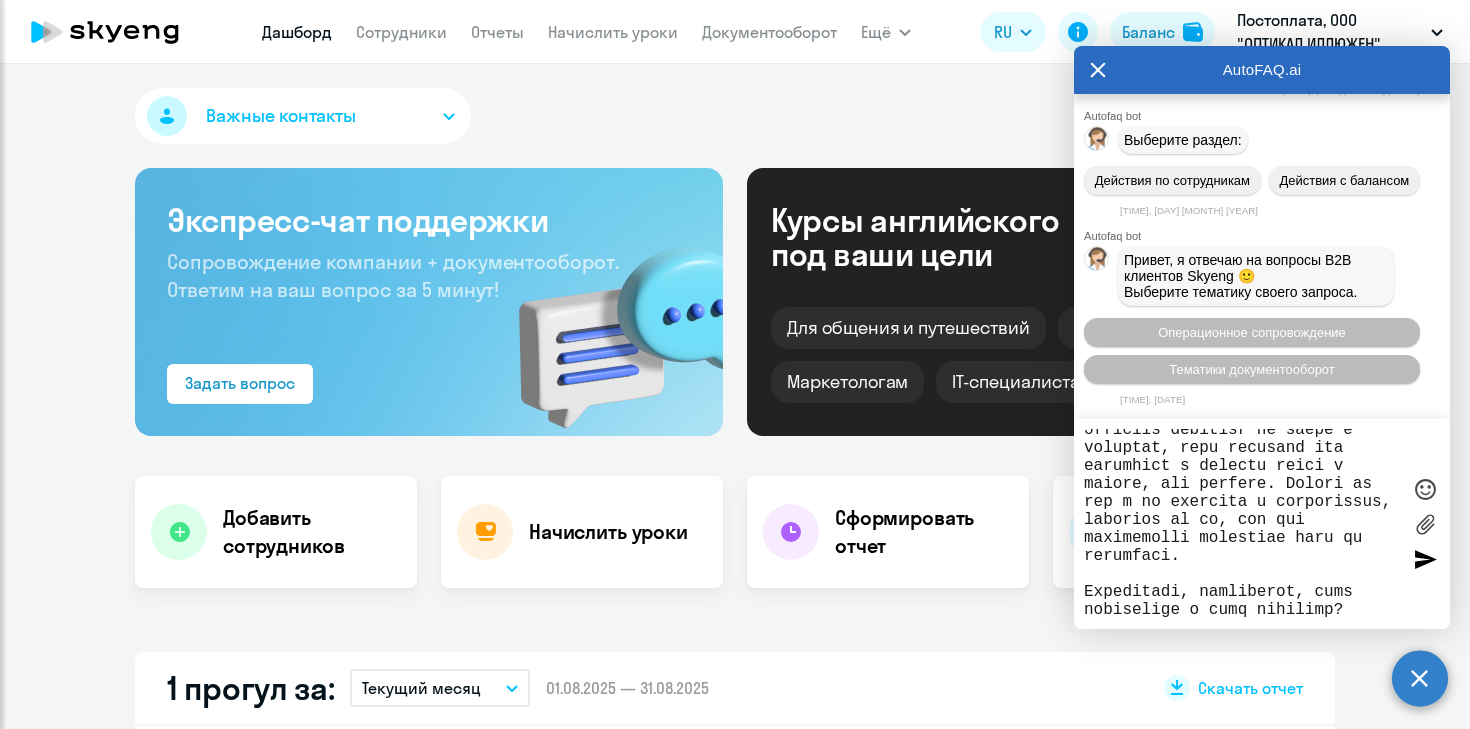 click at bounding box center (1242, 524) 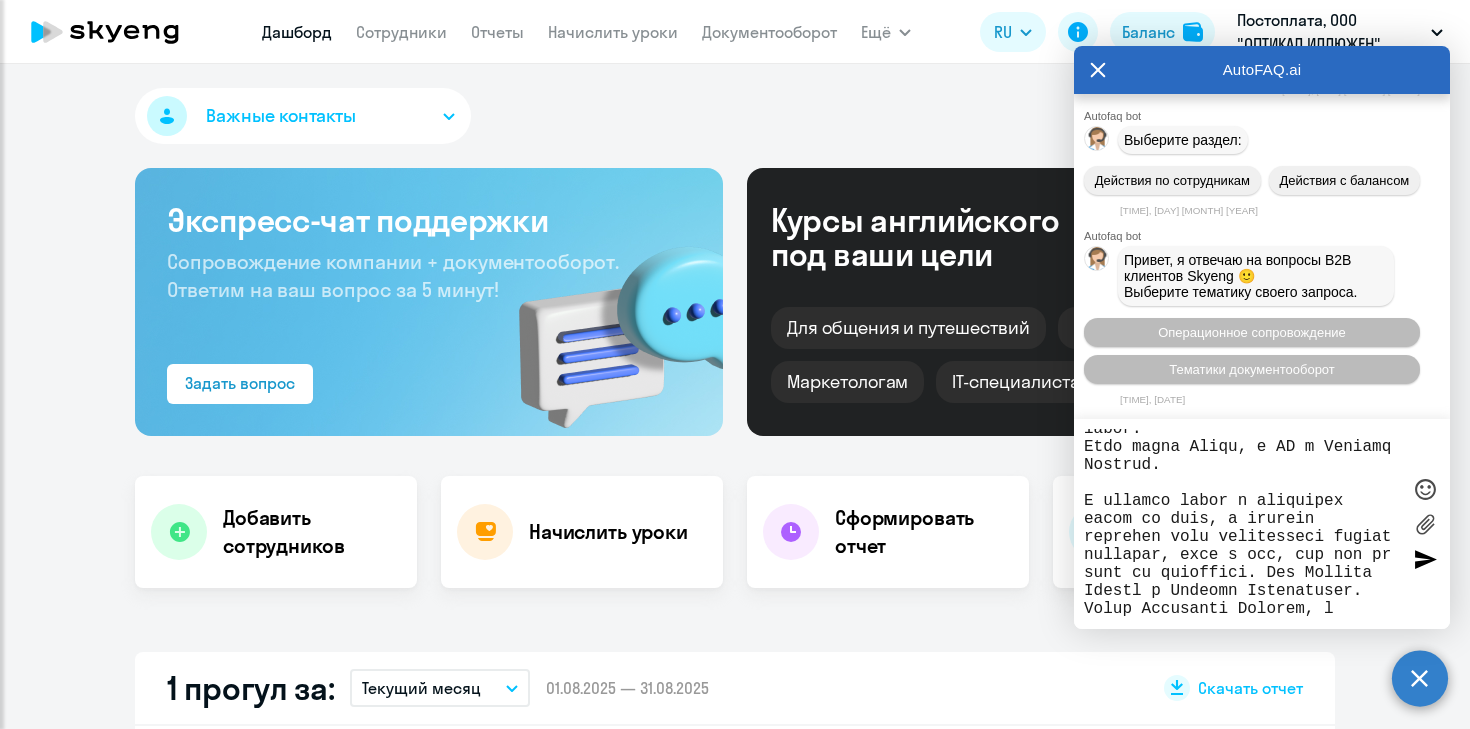 scroll, scrollTop: 0, scrollLeft: 0, axis: both 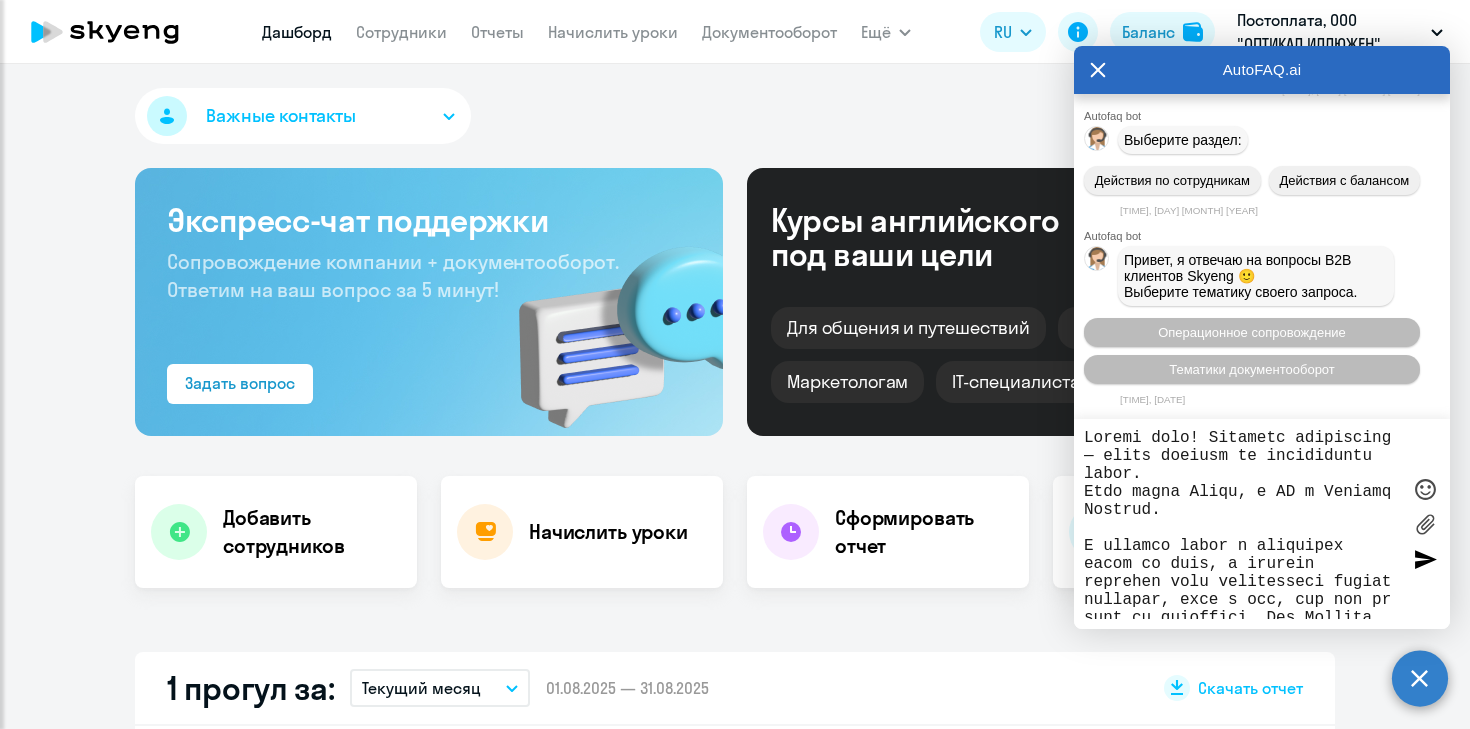click at bounding box center (1242, 524) 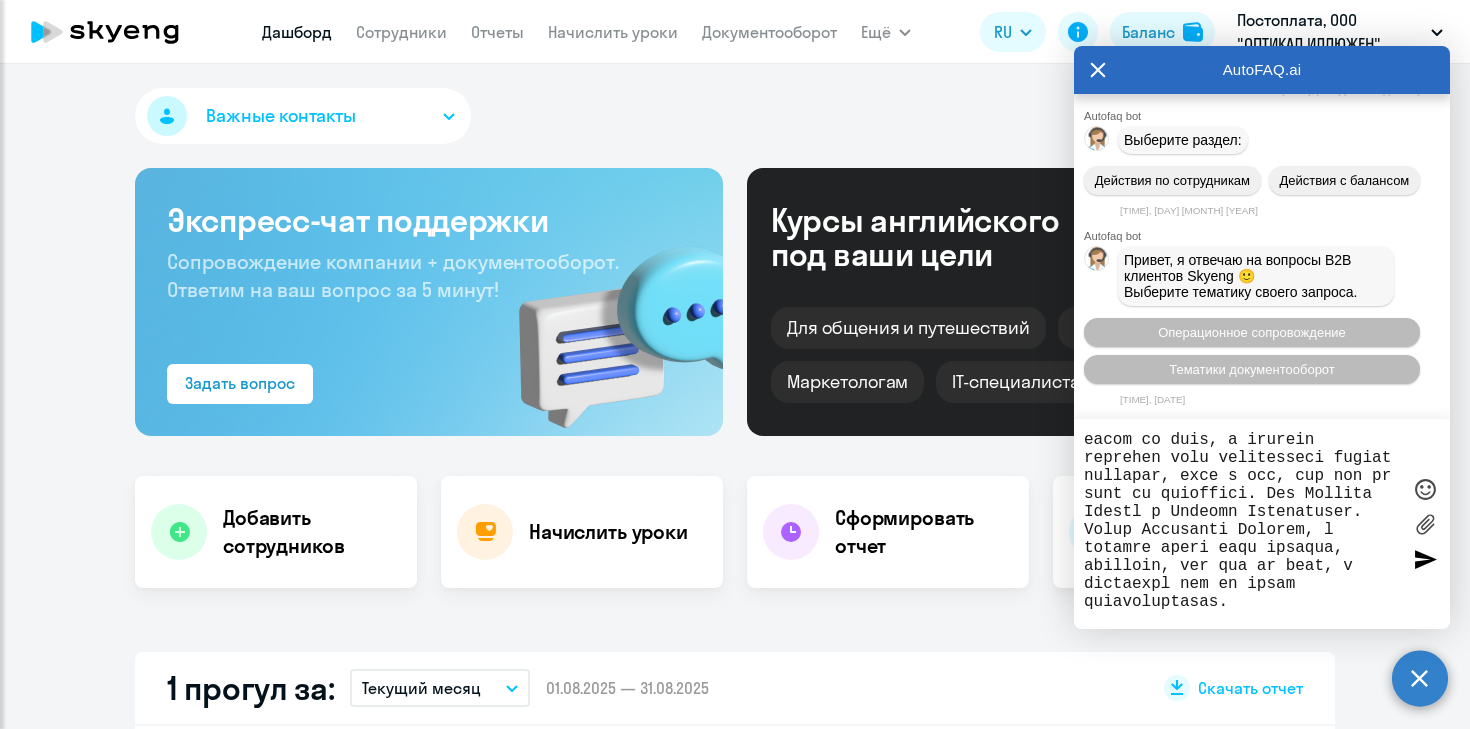 scroll, scrollTop: 125, scrollLeft: 0, axis: vertical 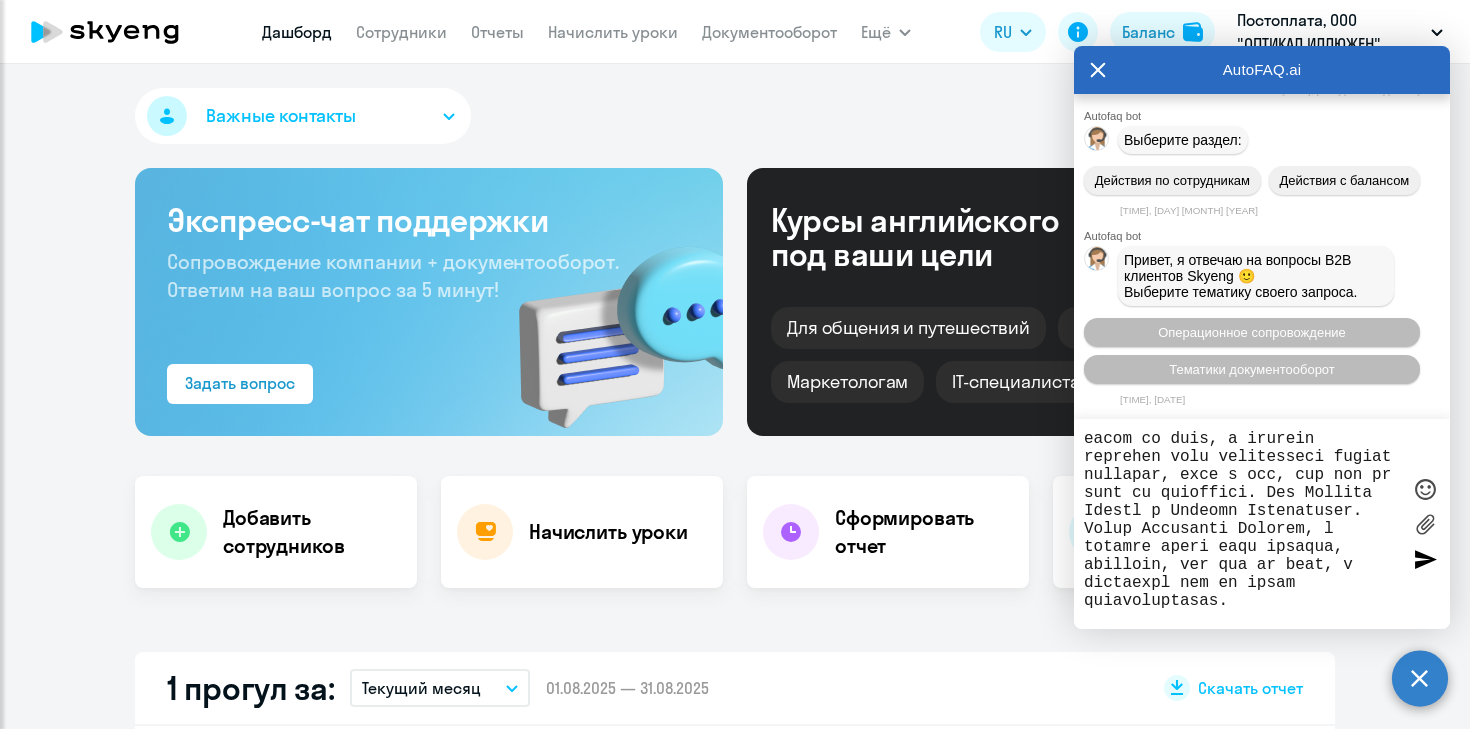click at bounding box center [1242, 524] 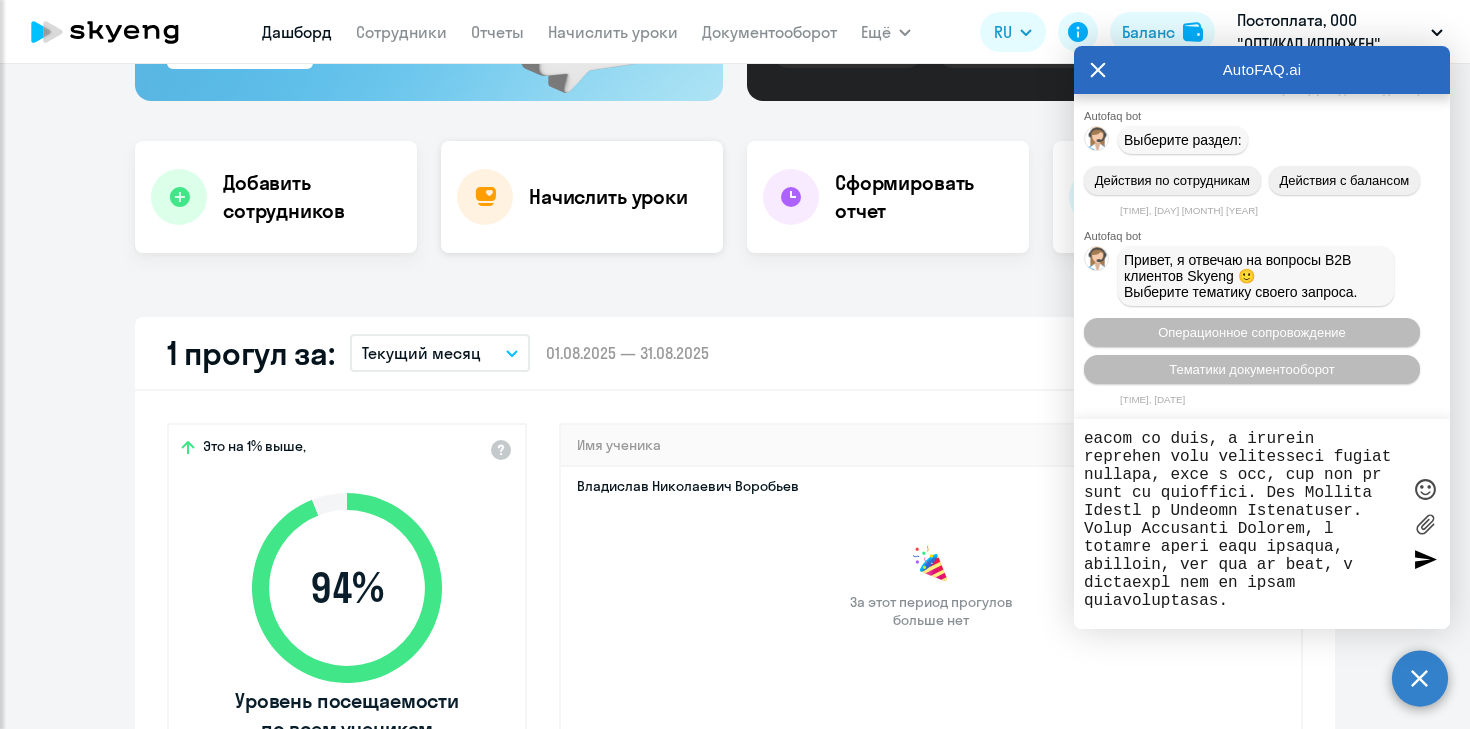 scroll, scrollTop: 302, scrollLeft: 0, axis: vertical 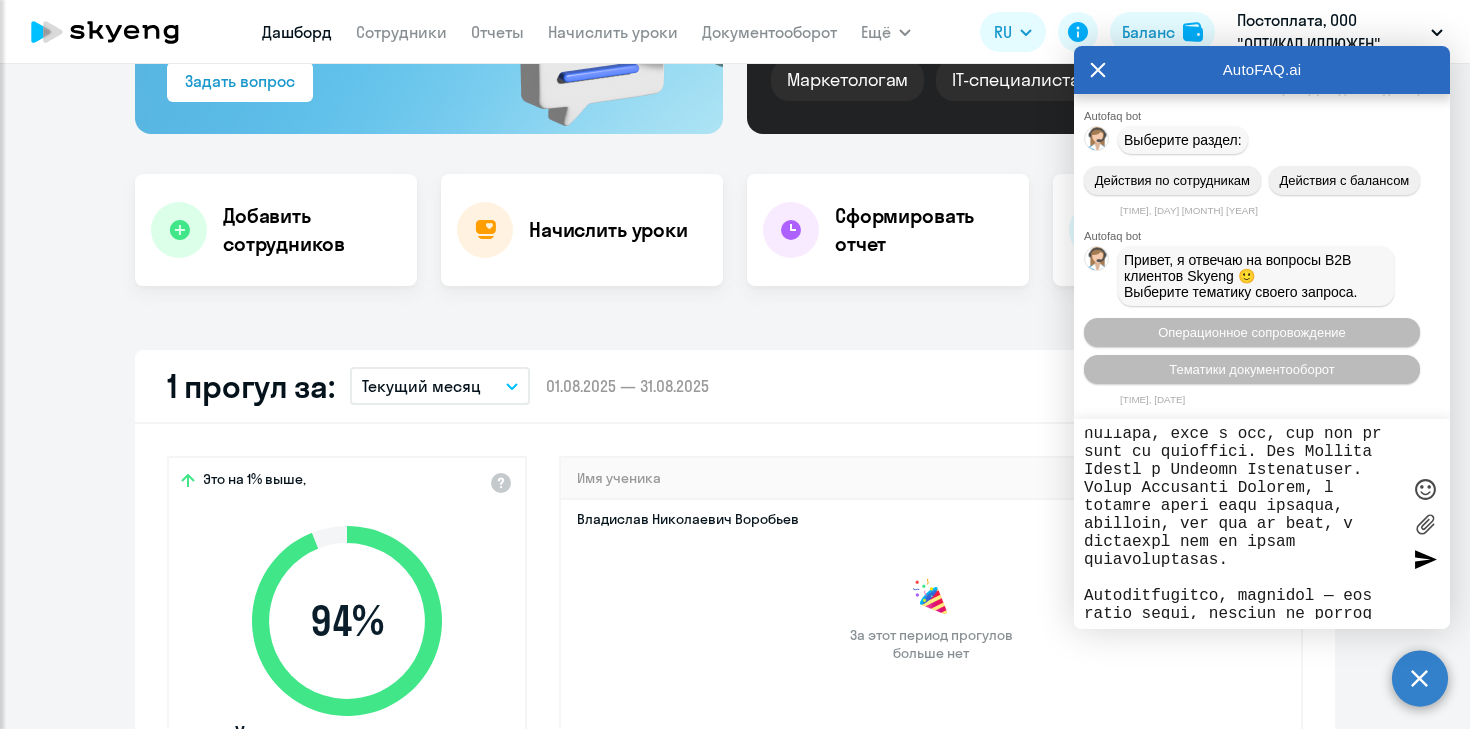 click at bounding box center (1242, 524) 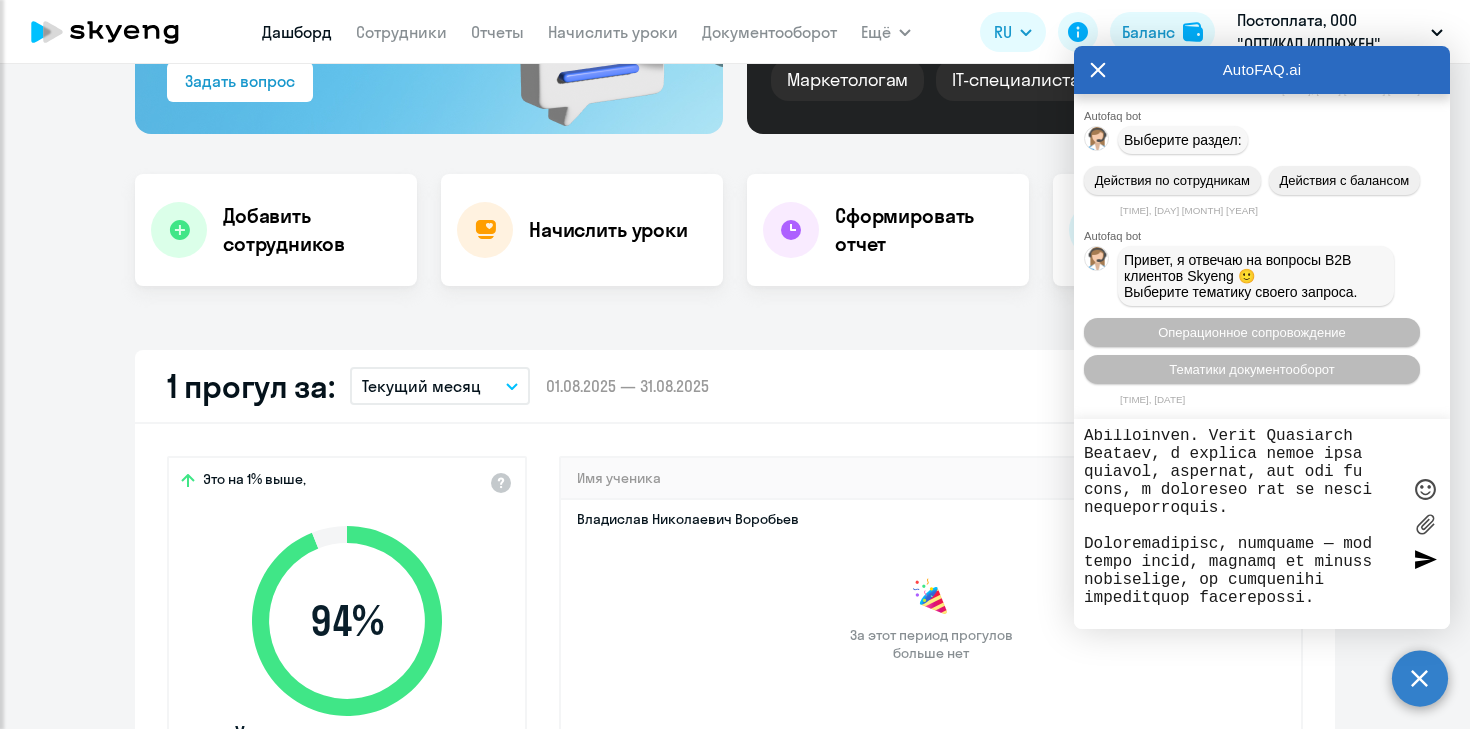 scroll, scrollTop: 258, scrollLeft: 0, axis: vertical 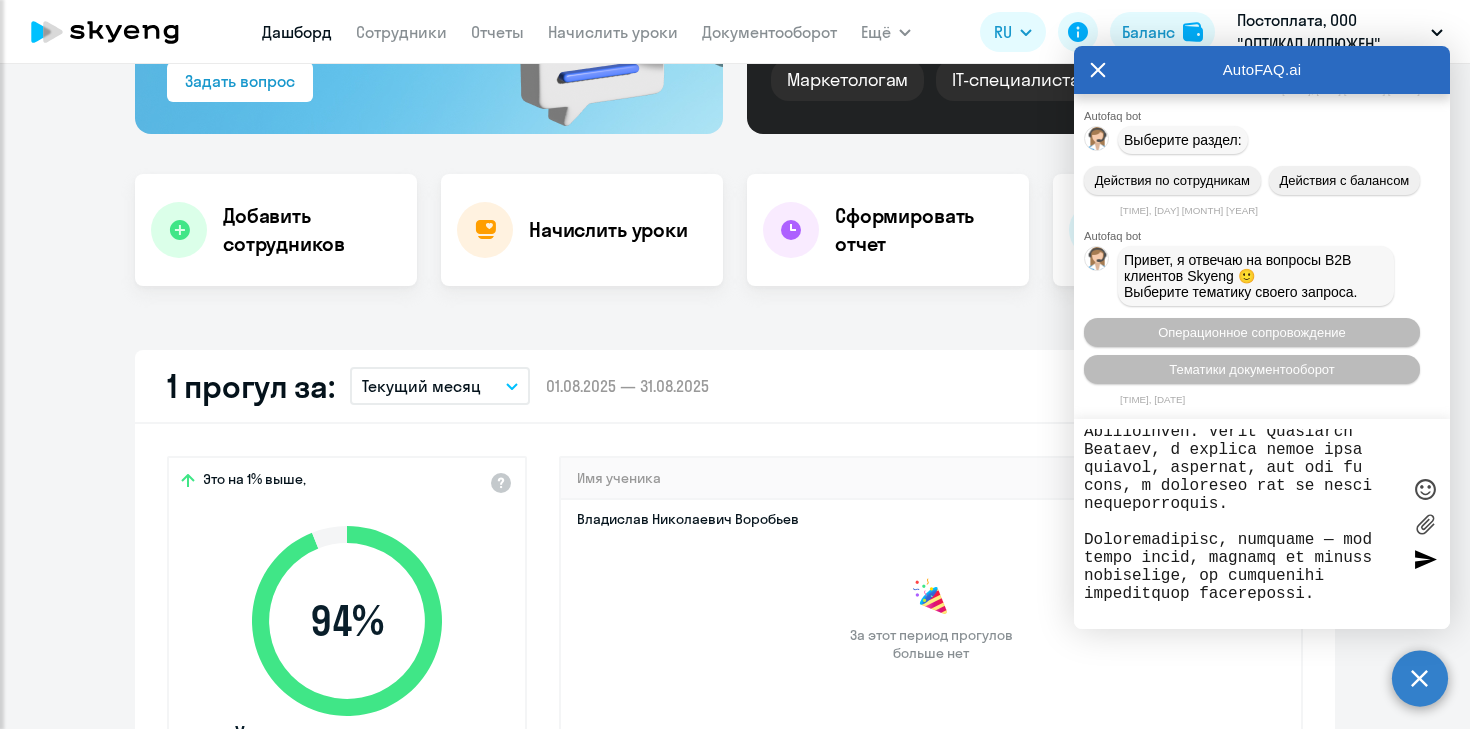 click at bounding box center (1242, 524) 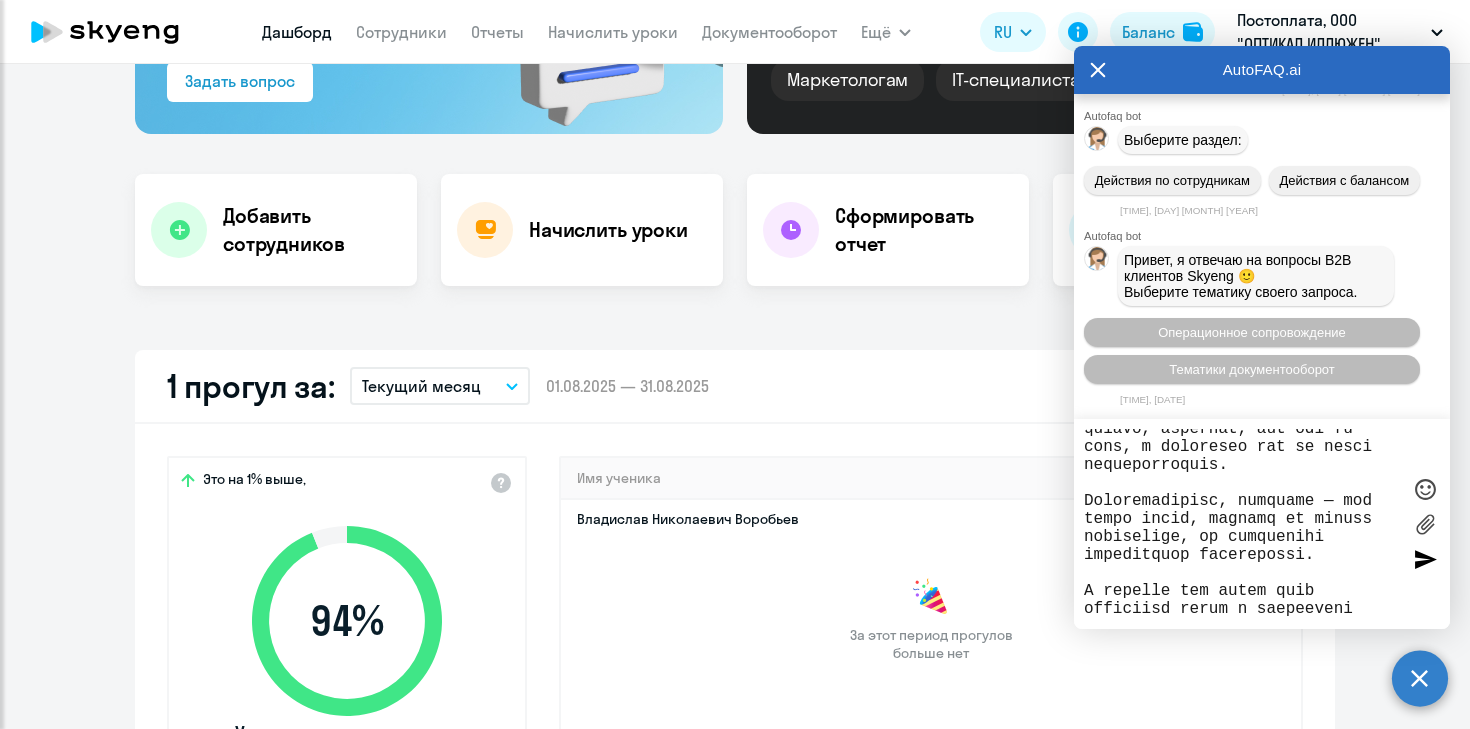 scroll, scrollTop: 323, scrollLeft: 0, axis: vertical 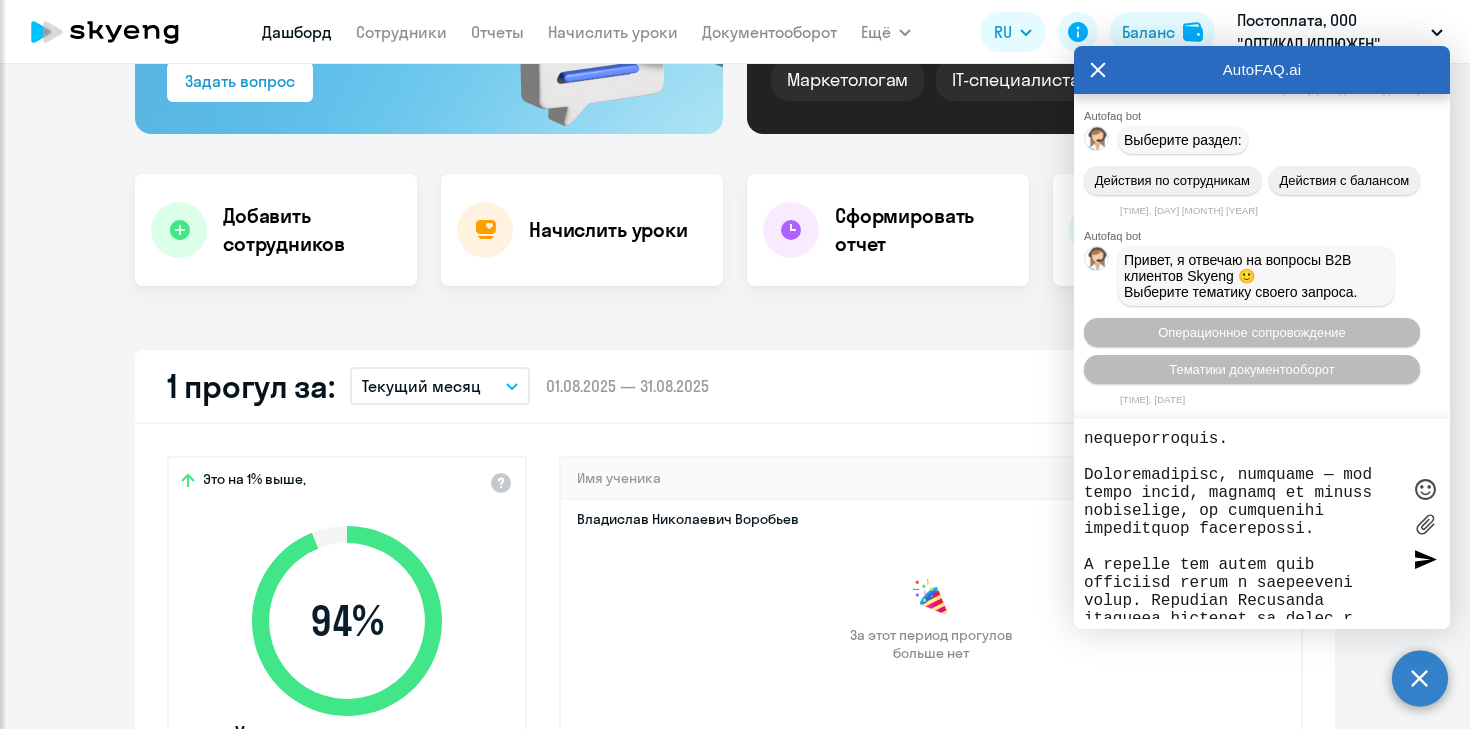click at bounding box center [1242, 524] 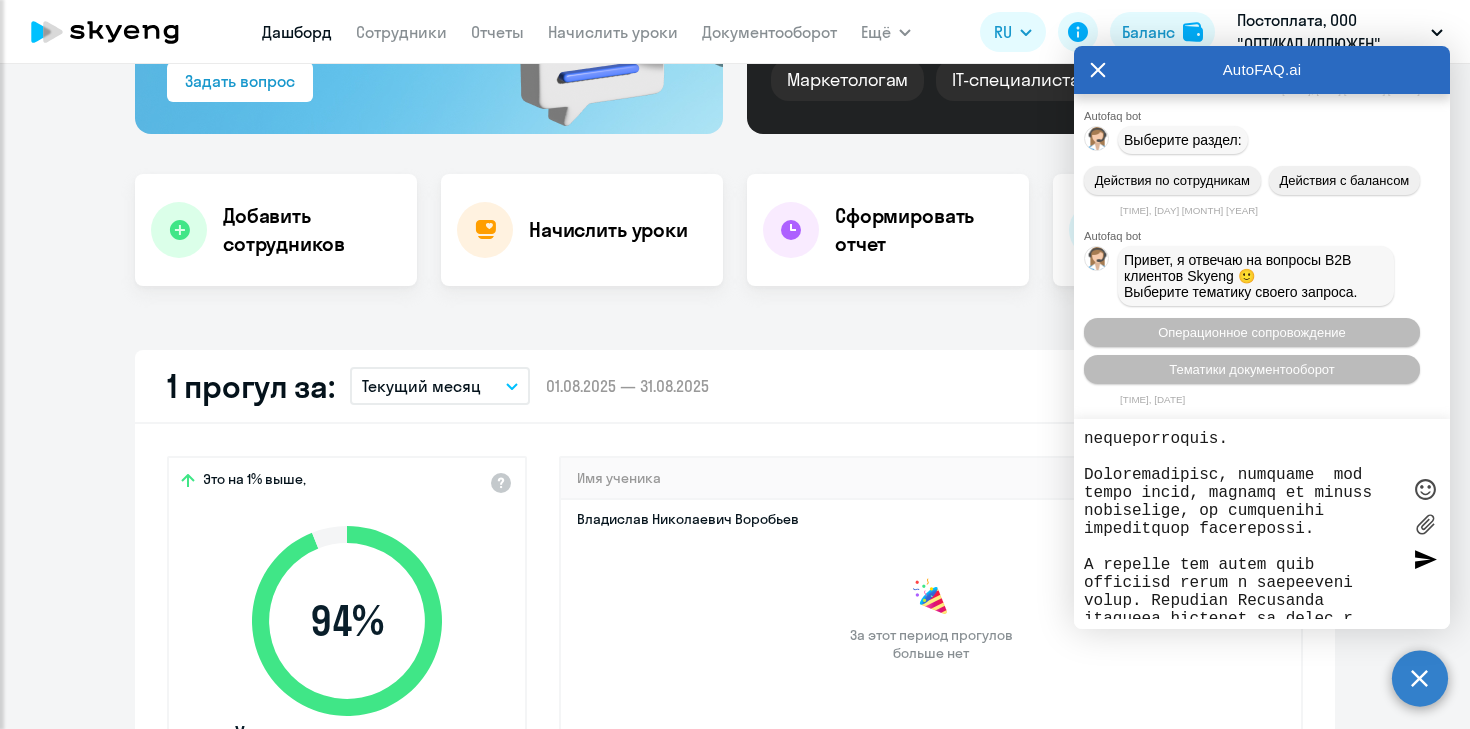 type on "Доброе утро! Дублирую информацию - очень надеюсь на оперативный ответ.
Меня зовут Дарья, я HR в Оптикал Иллюжен.
В пятницу утром я выгрузила отчёт за июль, в котором ученикам были проставлены лишние прогулы, даже у тех, кто ещё ни разу не занимался. Они не выбирали преподавателя и были только внесены в систему. Это Алексей Наумов и Татьяна Страшинская. Также Екатерина Гостева, у которой стоит один прогул, сообщила, что его не было, и проверила это со своим преподавателем.
Соответственно, пропуски - это также уроки, которые мы должны оплачивать, но информация выгрузилась некорректно.
В пятницу мне нужно было отправить отчёт в финансовый отдел. Менеджер Владислав перестал выходить на связь и отвечать, хотя прочитал моё сообщение в пятницу утром и сказал, что уточнит. Однако он так и не вернулся с информацией, несмотря на то, что мои последующие сообщения были им прочитаны.
Подскажите, пожалуйста, куда  обращаться в этой ситуации?..." 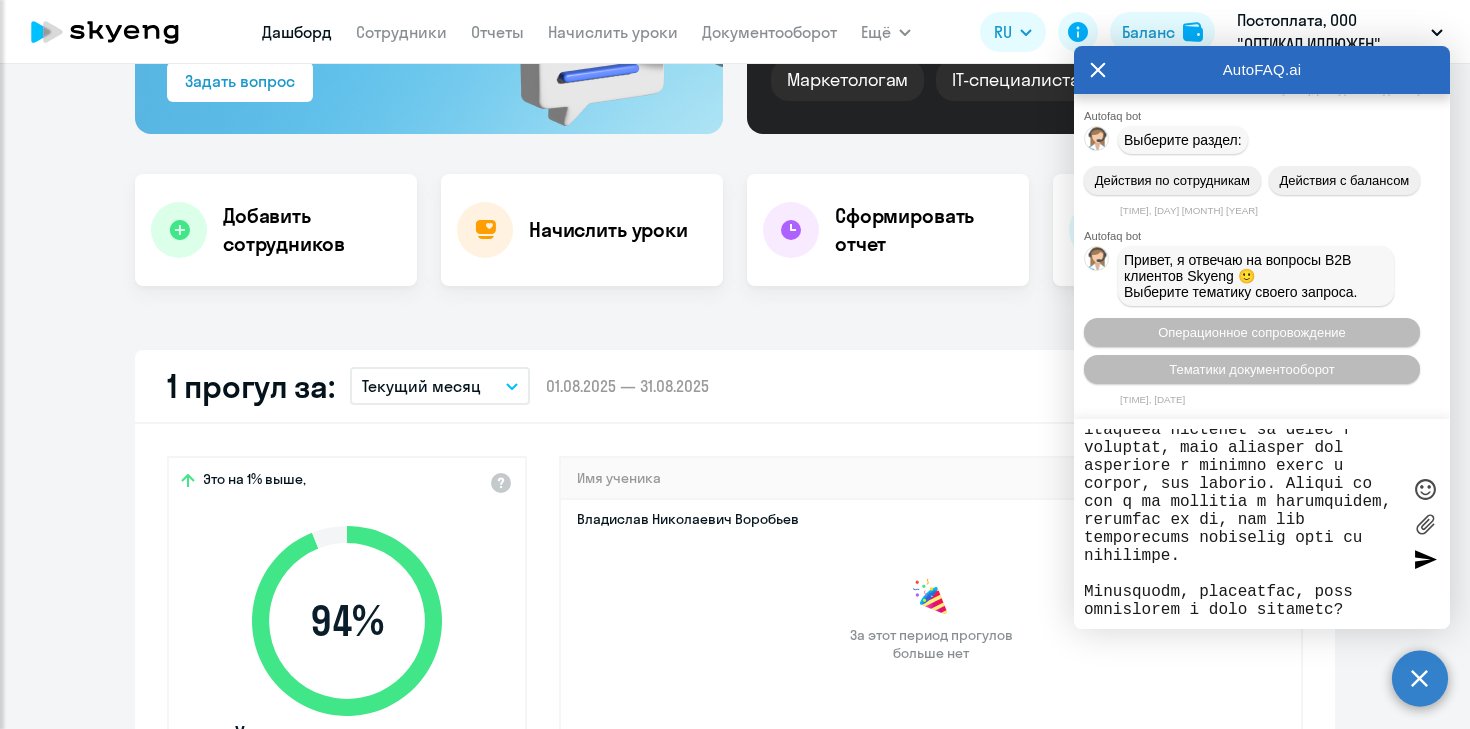 scroll, scrollTop: 531, scrollLeft: 0, axis: vertical 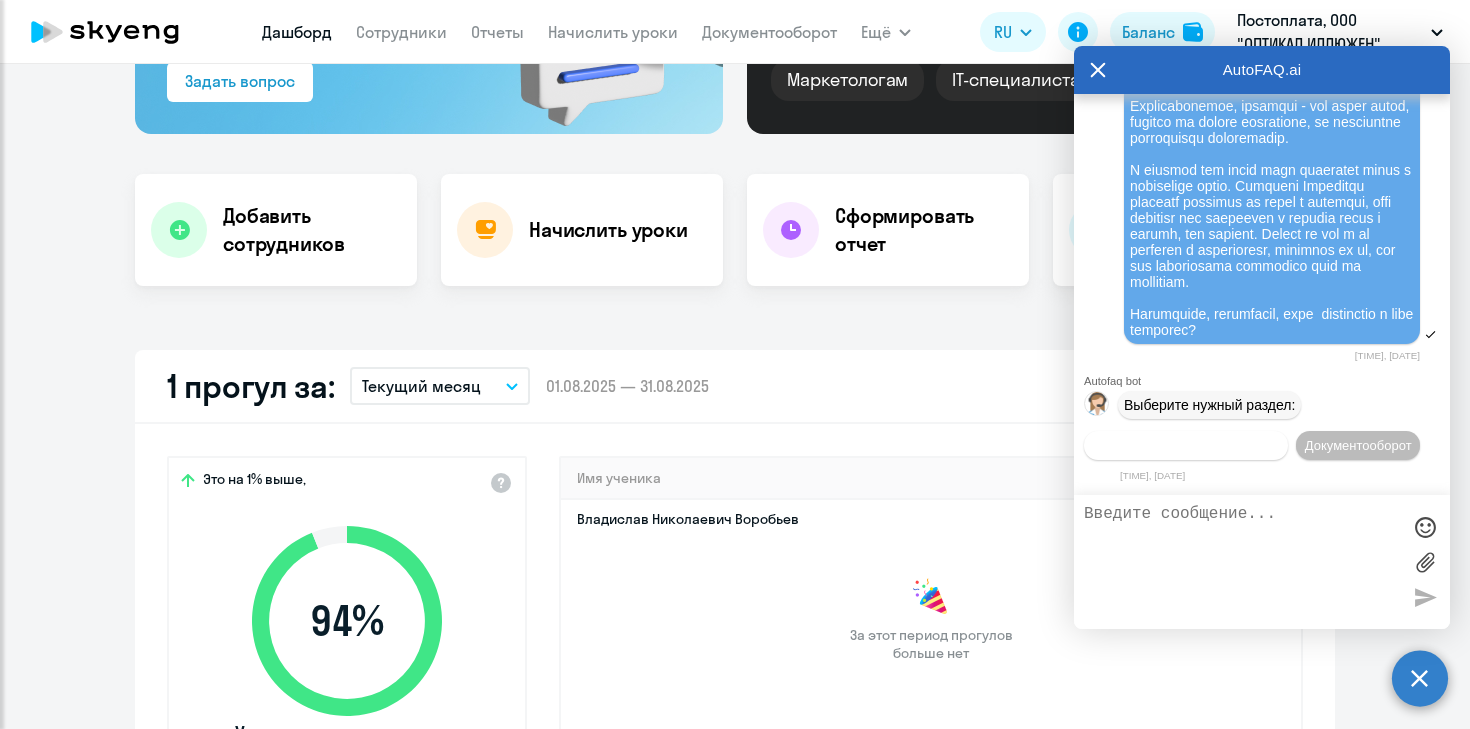 click on "Операционное сопровождение" at bounding box center (1186, 445) 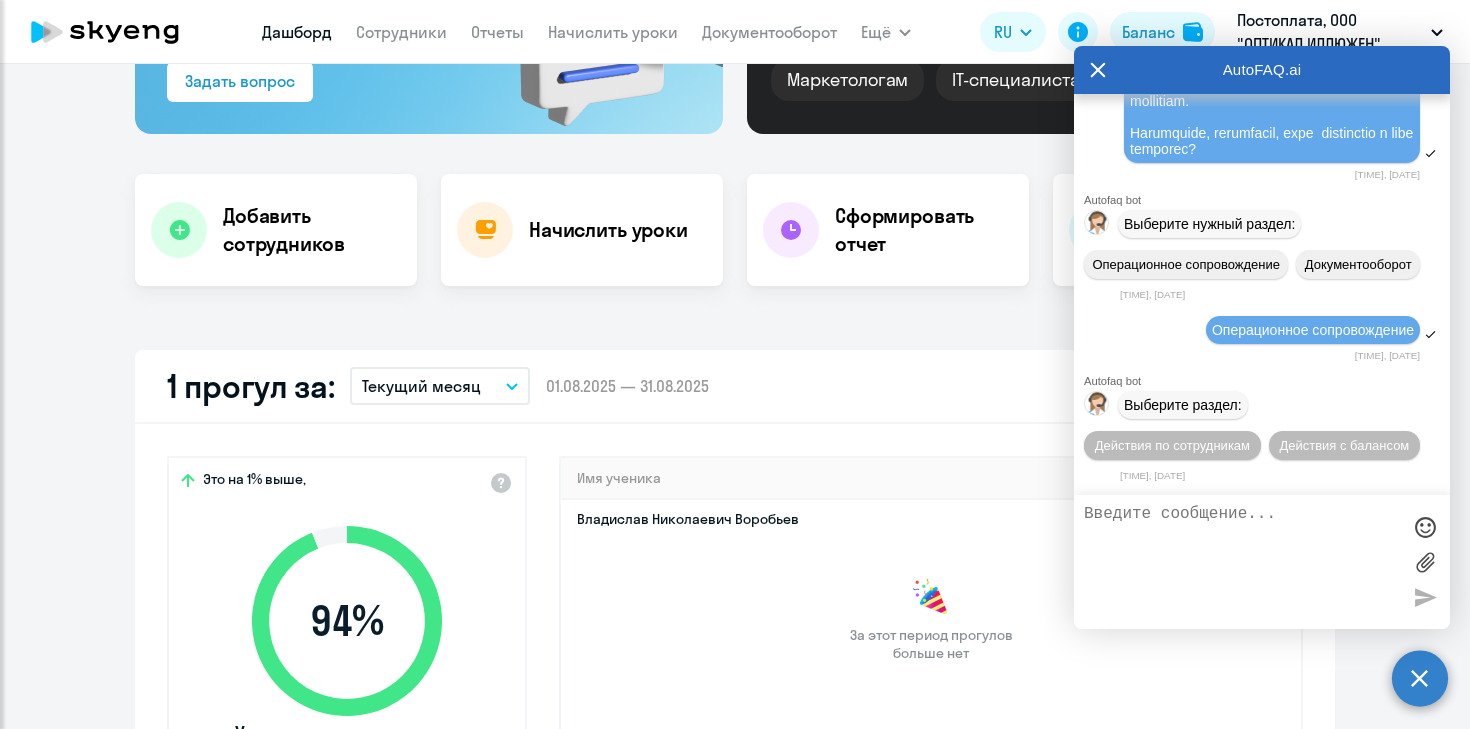 scroll, scrollTop: 11814, scrollLeft: 0, axis: vertical 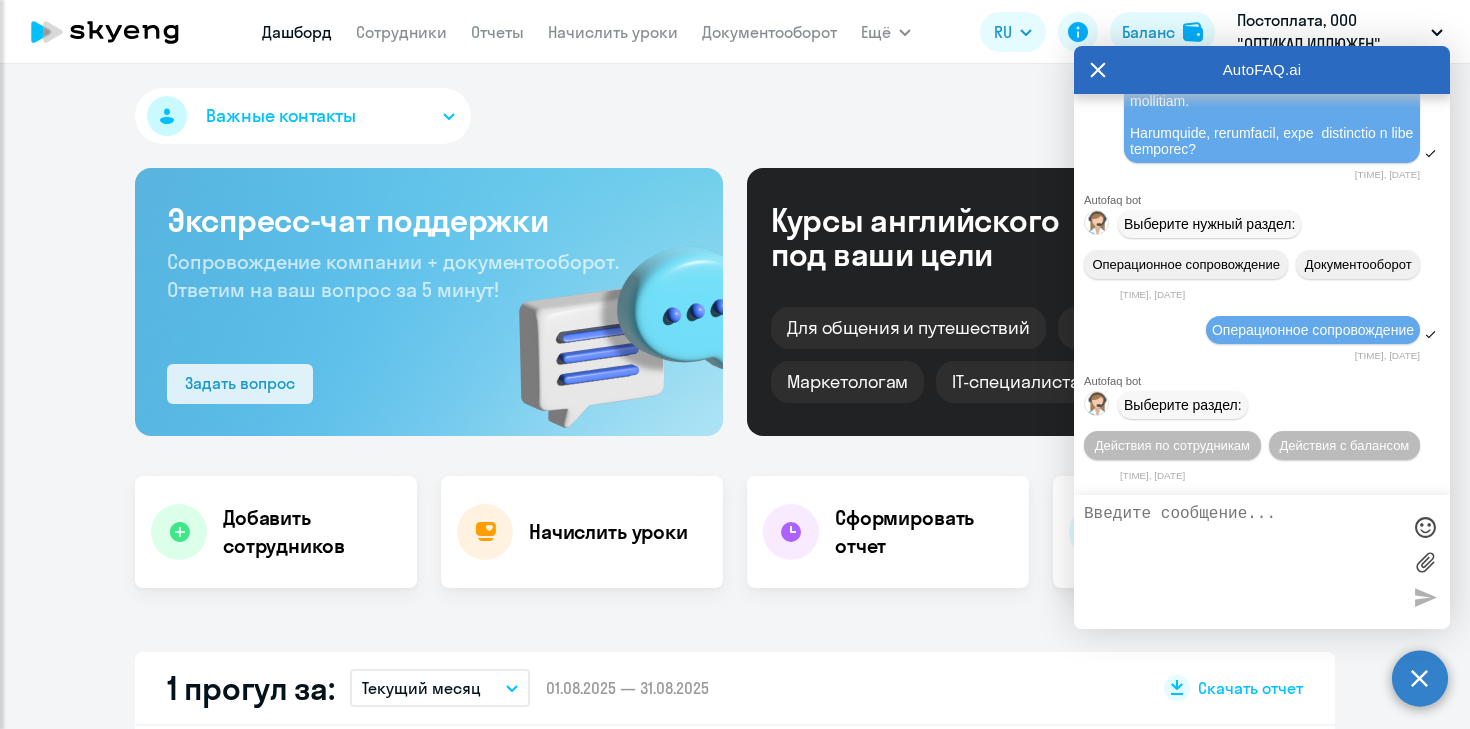 click on "Задать вопрос" 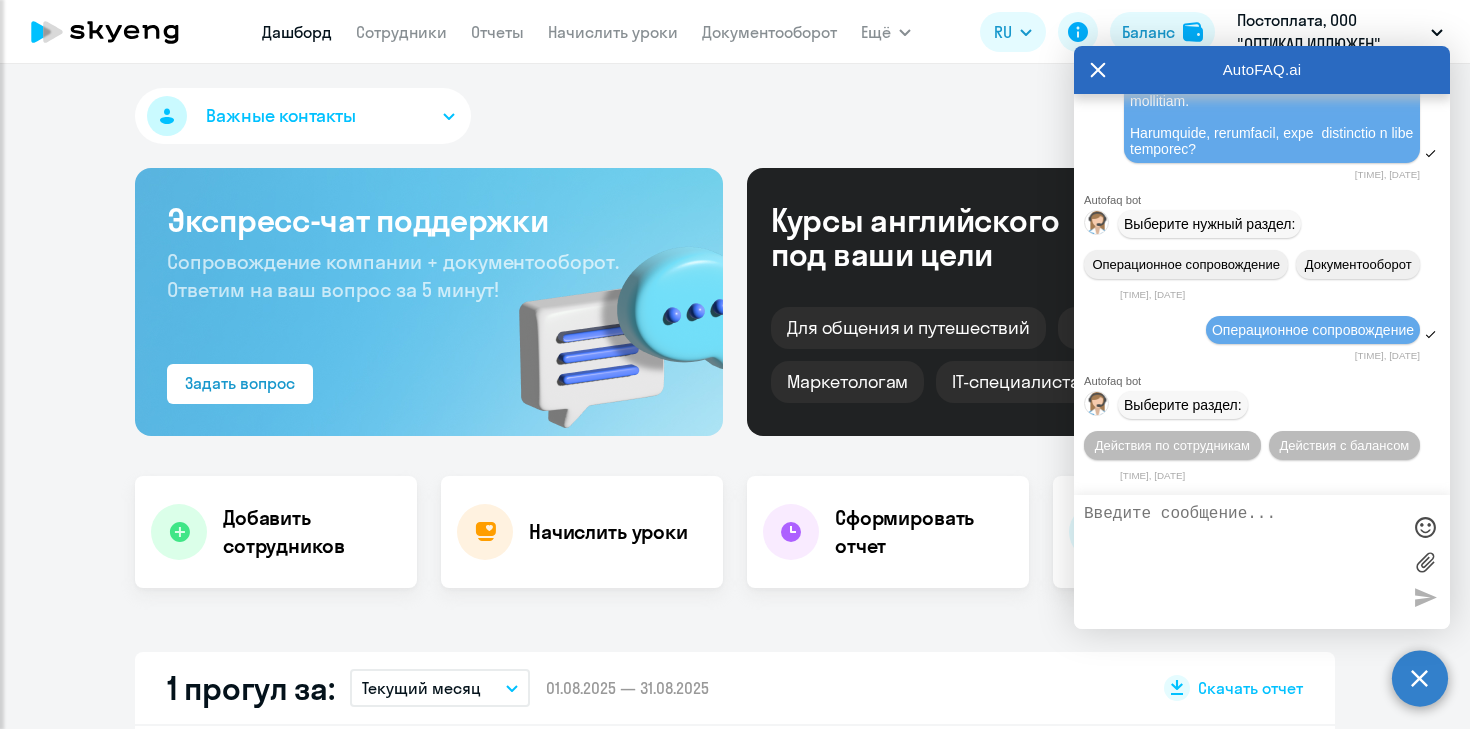 scroll, scrollTop: 11072, scrollLeft: 0, axis: vertical 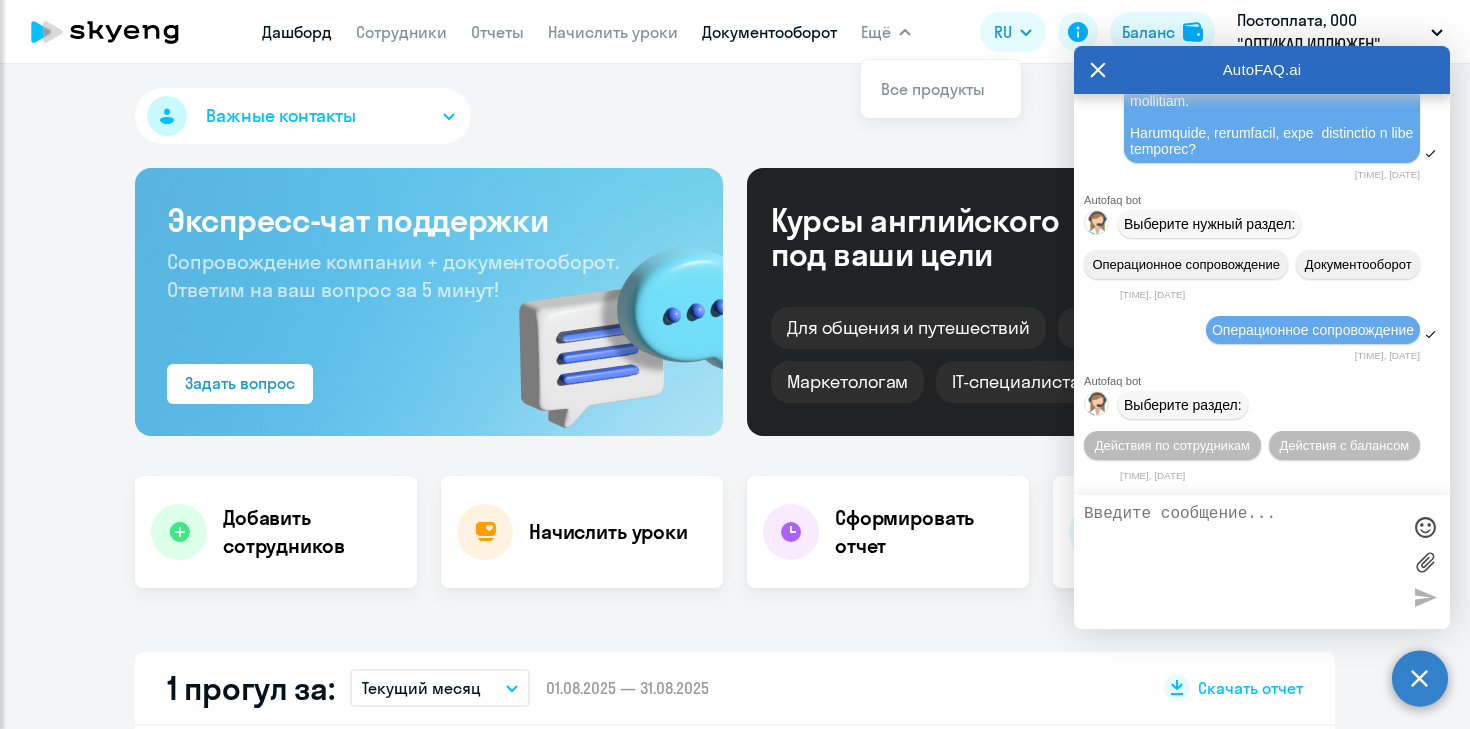 click on "Документооборот" at bounding box center (769, 32) 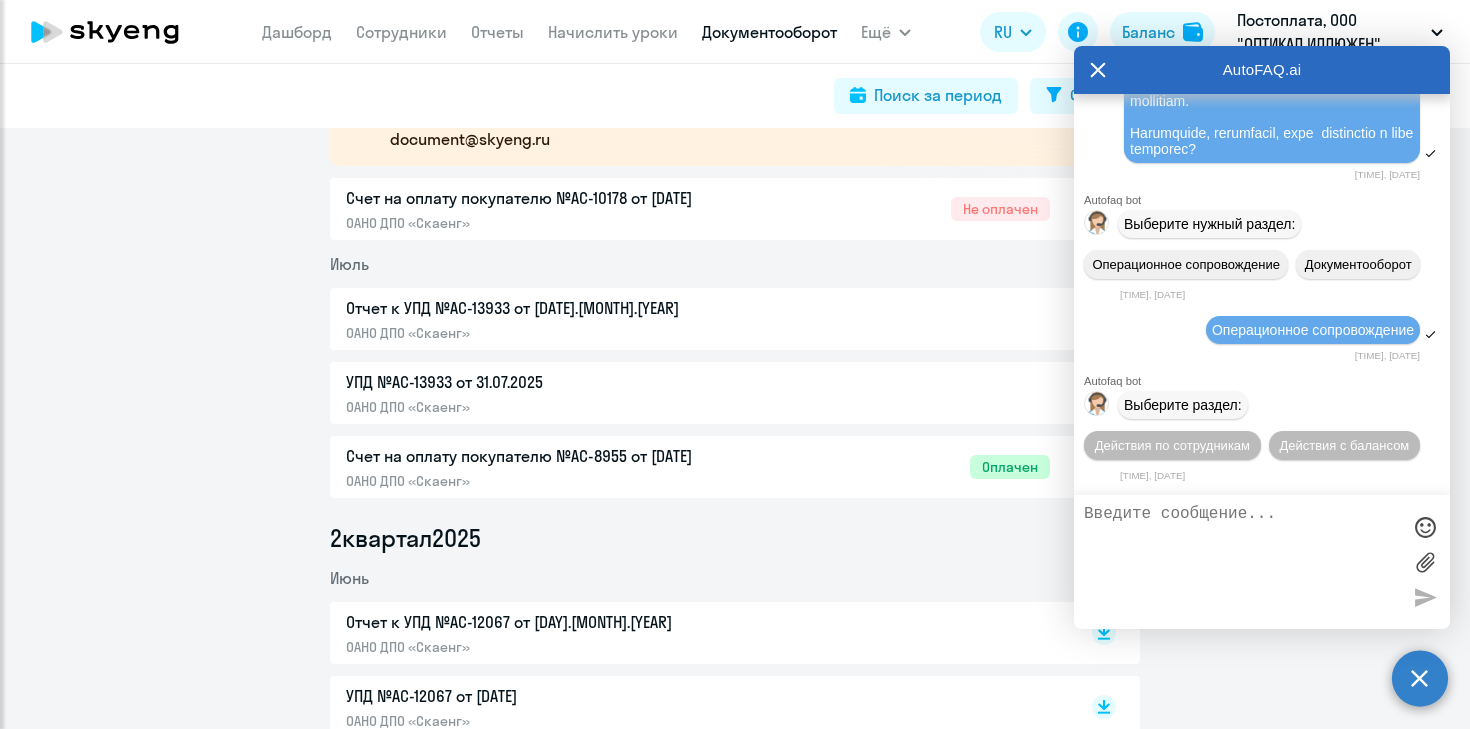 scroll, scrollTop: 399, scrollLeft: 0, axis: vertical 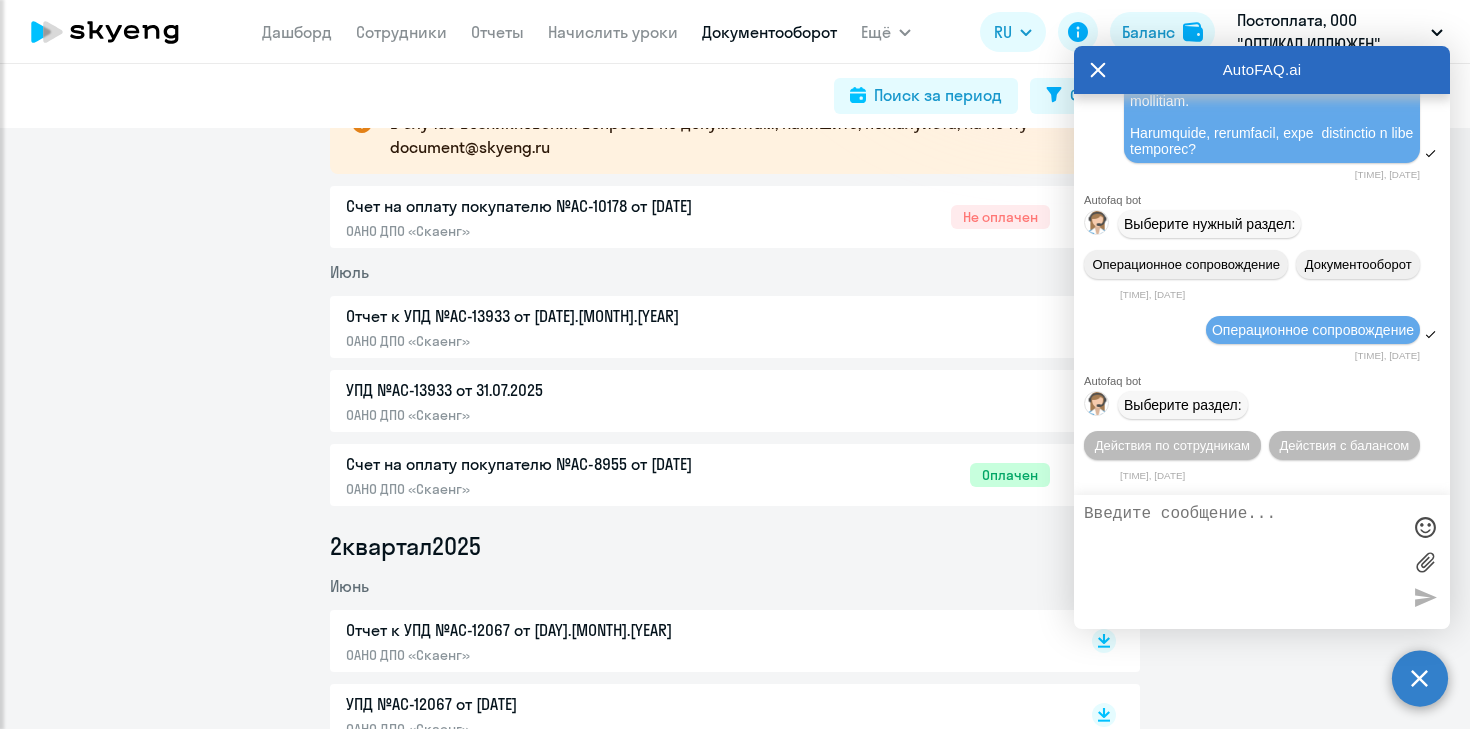 click 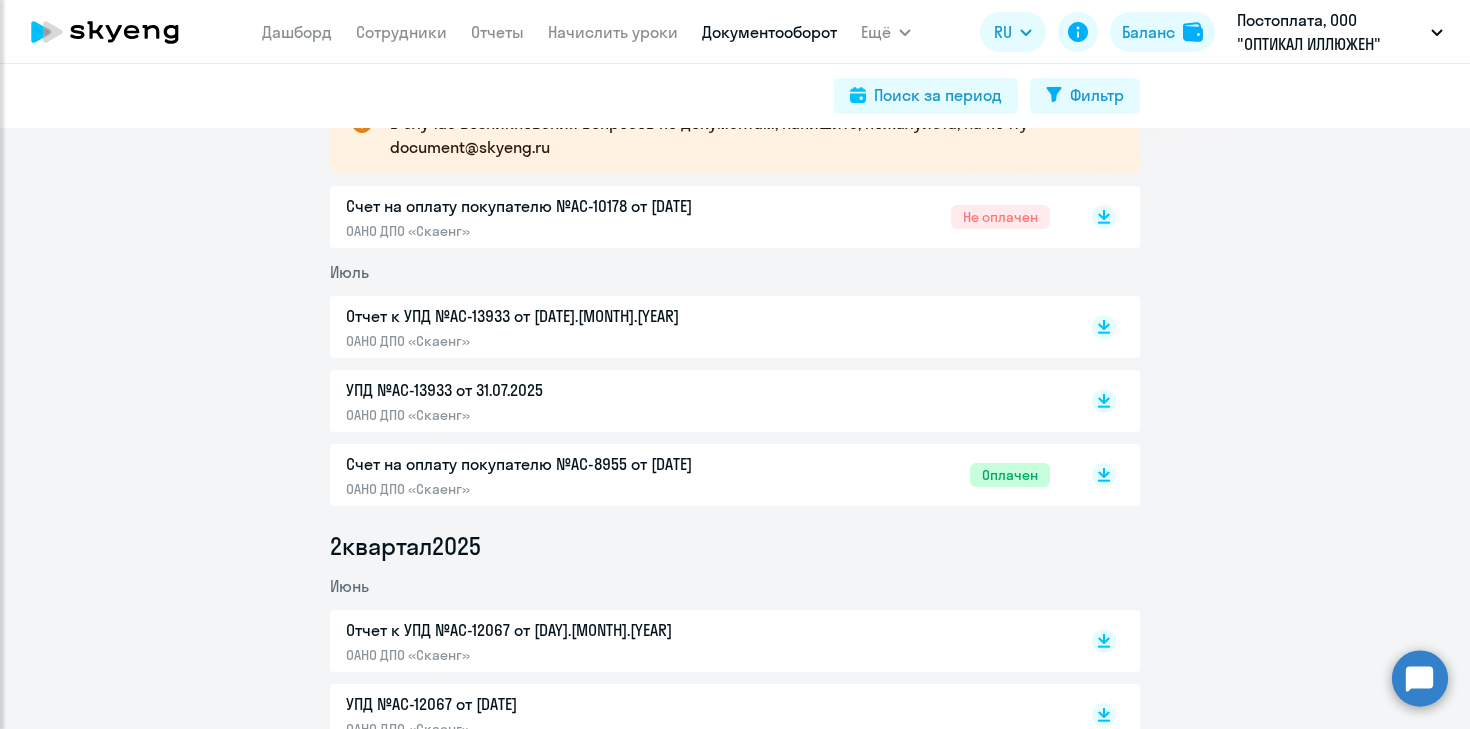 click on "Отчет к УПД №AC-13933 от [DAY].[MONTH].[YEAR]" 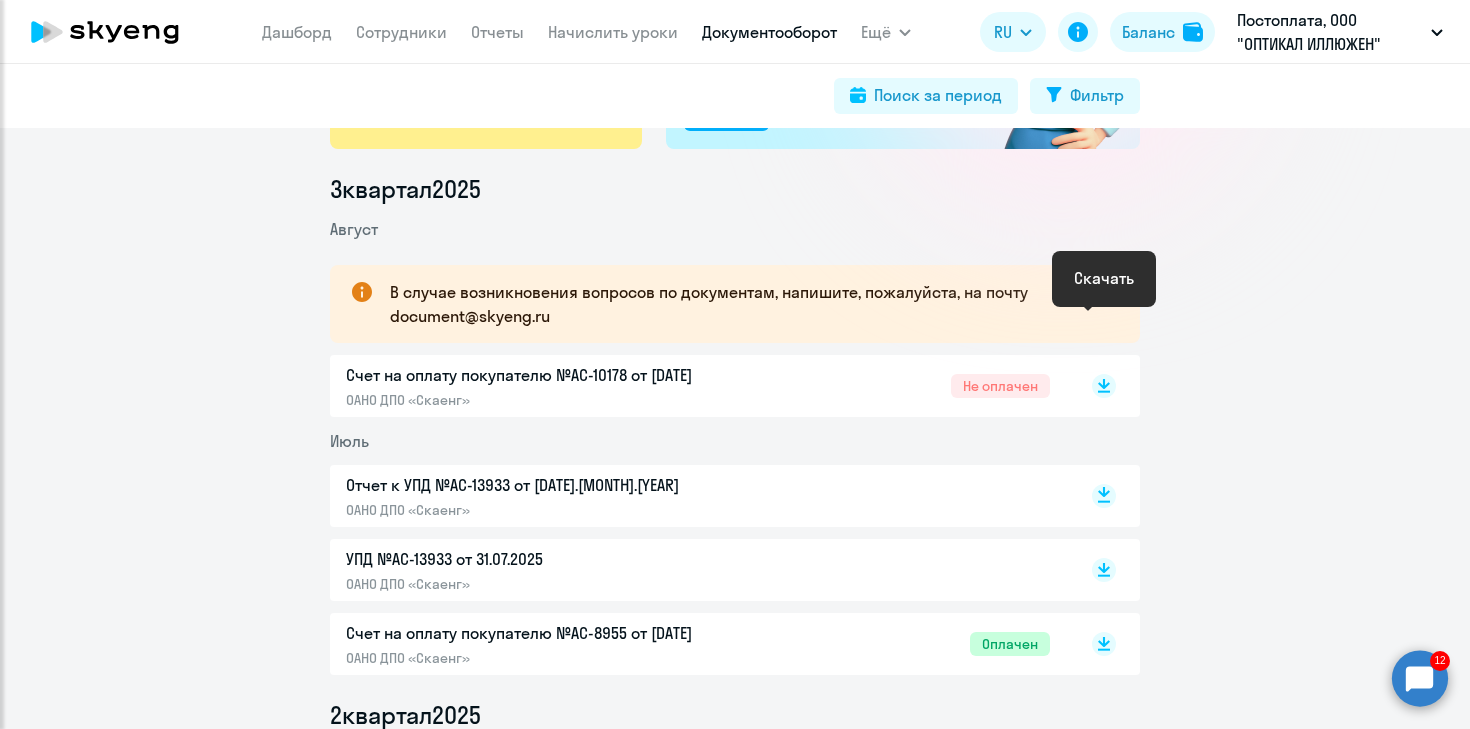scroll, scrollTop: 0, scrollLeft: 0, axis: both 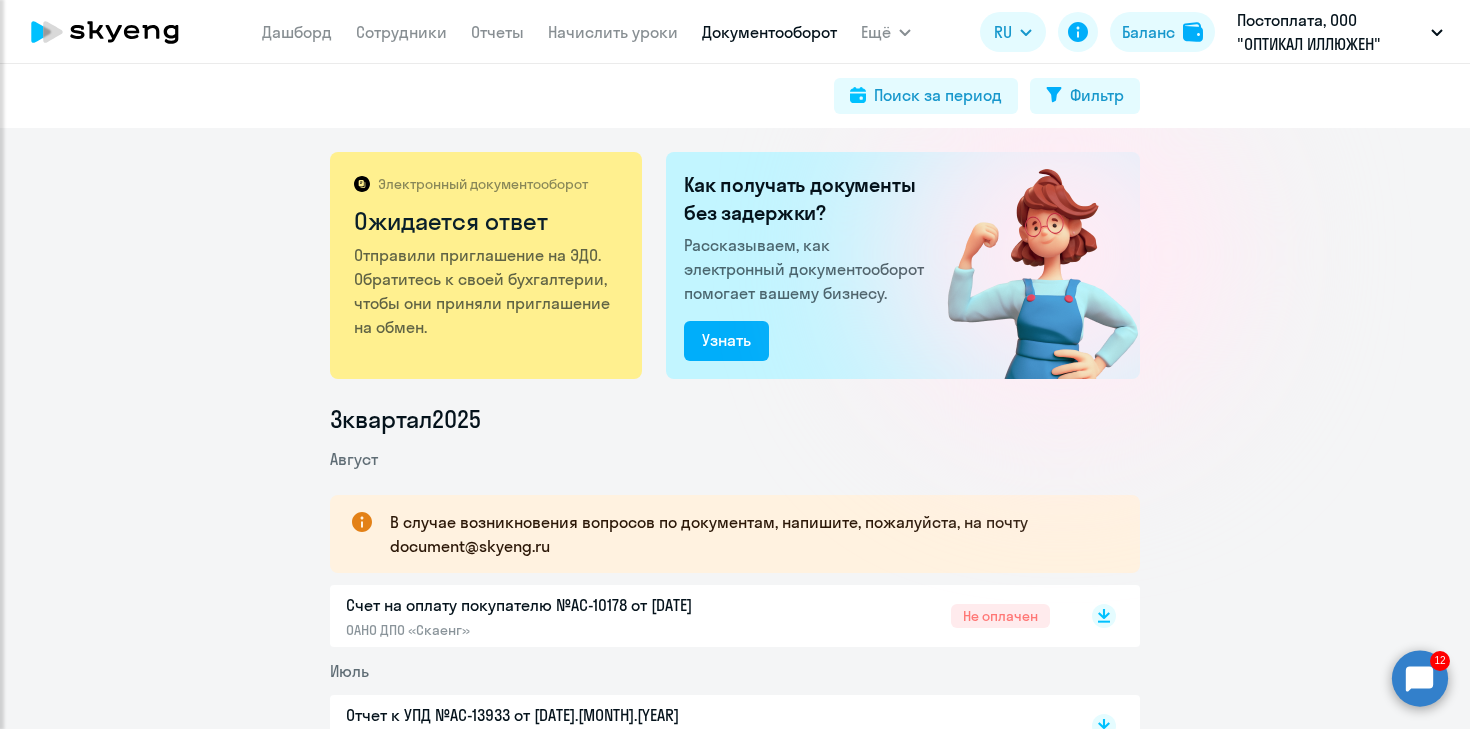 click 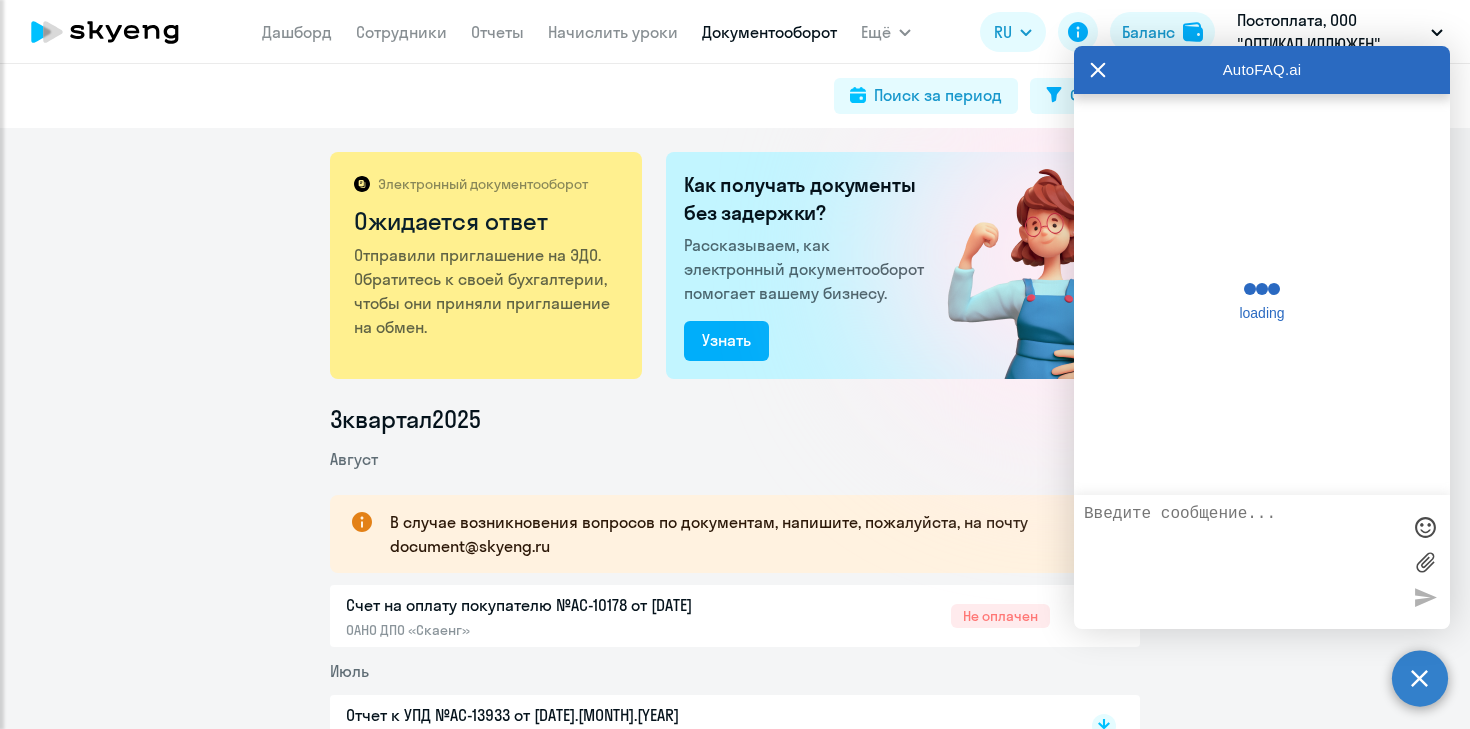 scroll, scrollTop: 0, scrollLeft: 0, axis: both 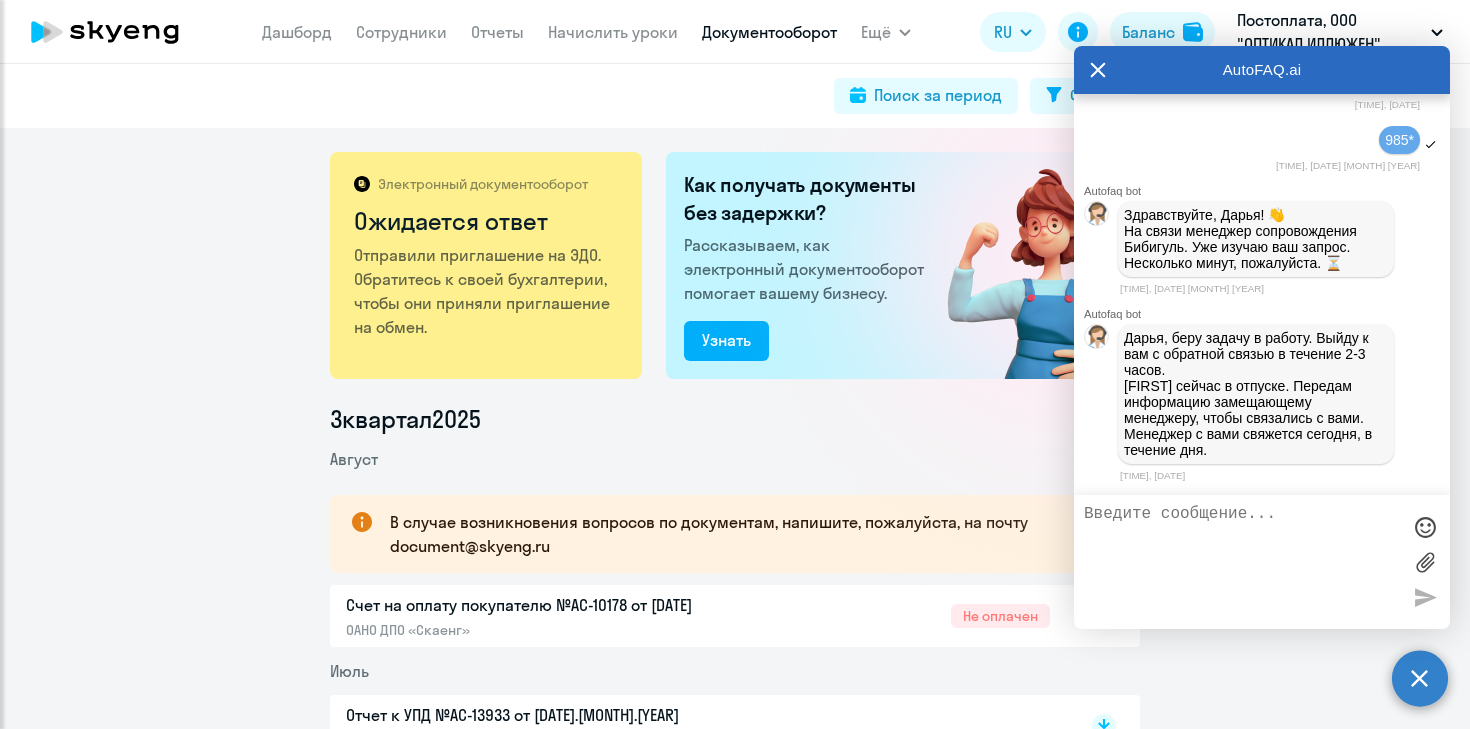 type on "j" 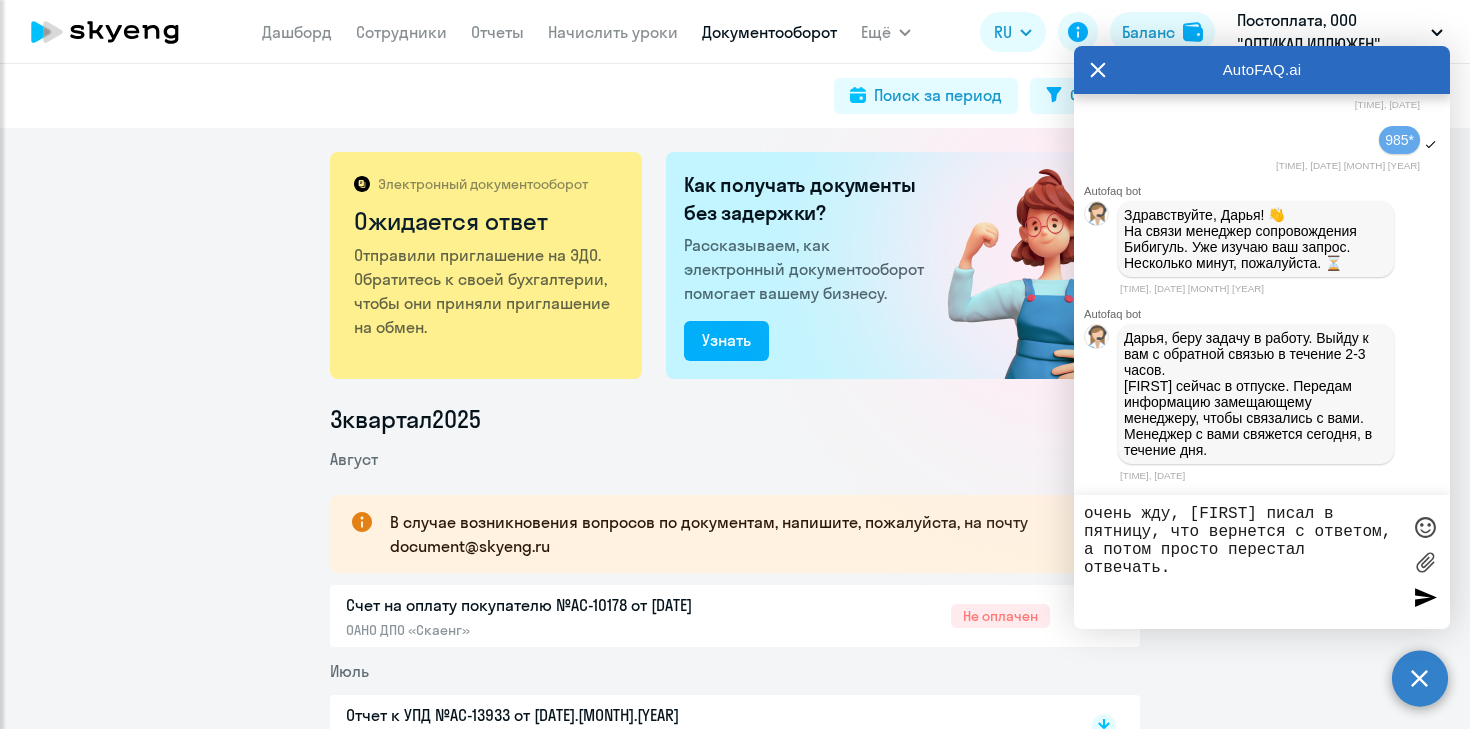 scroll, scrollTop: 14362, scrollLeft: 0, axis: vertical 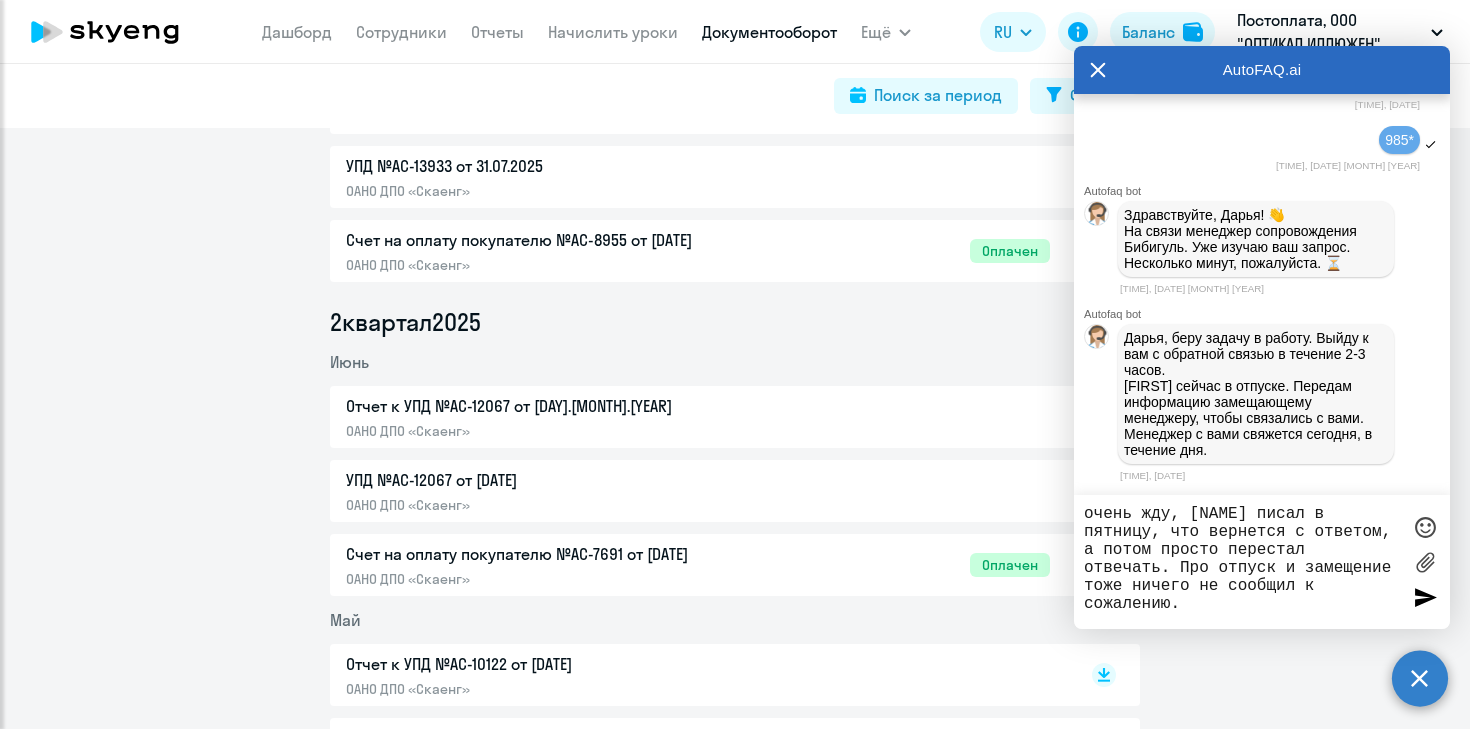 click on "ОАНО ДПО «Скаенг»" 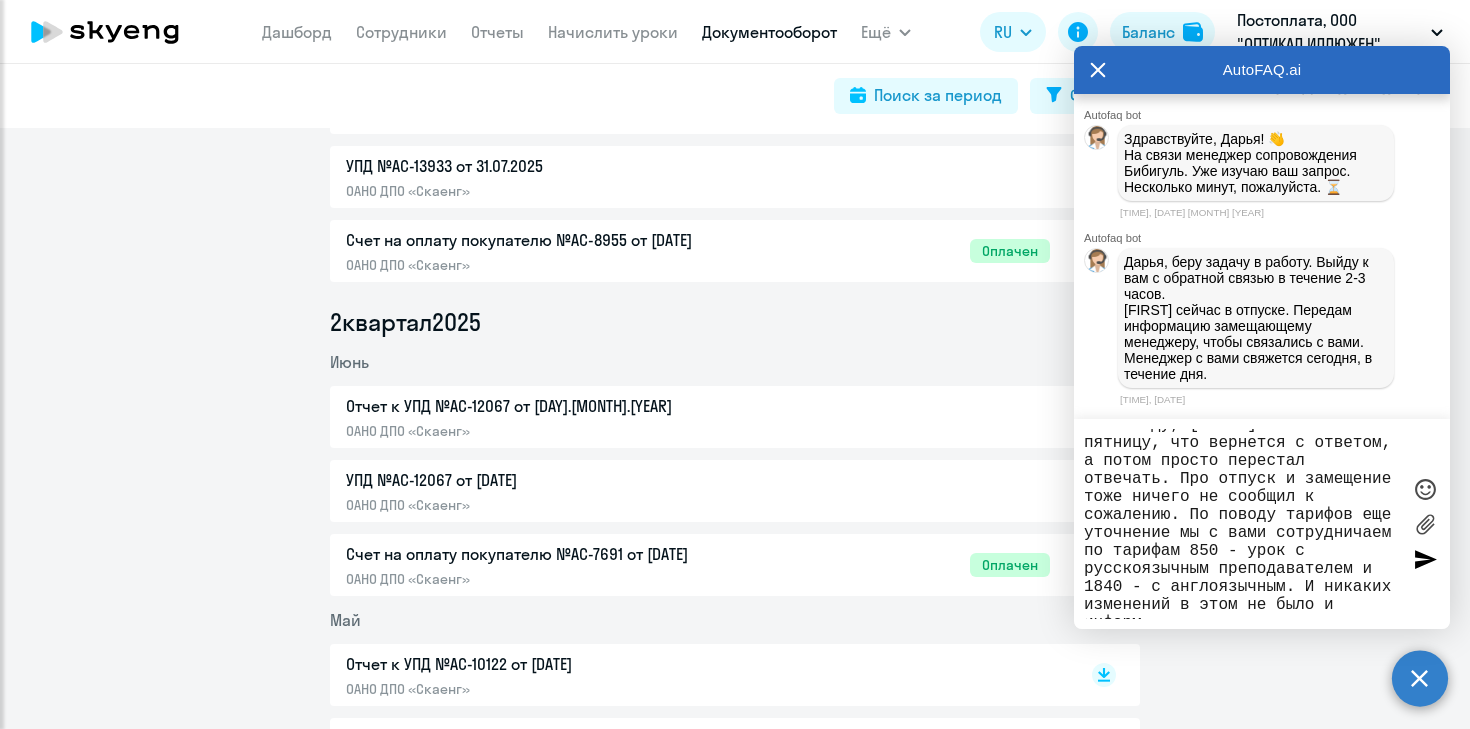 scroll, scrollTop: 32, scrollLeft: 0, axis: vertical 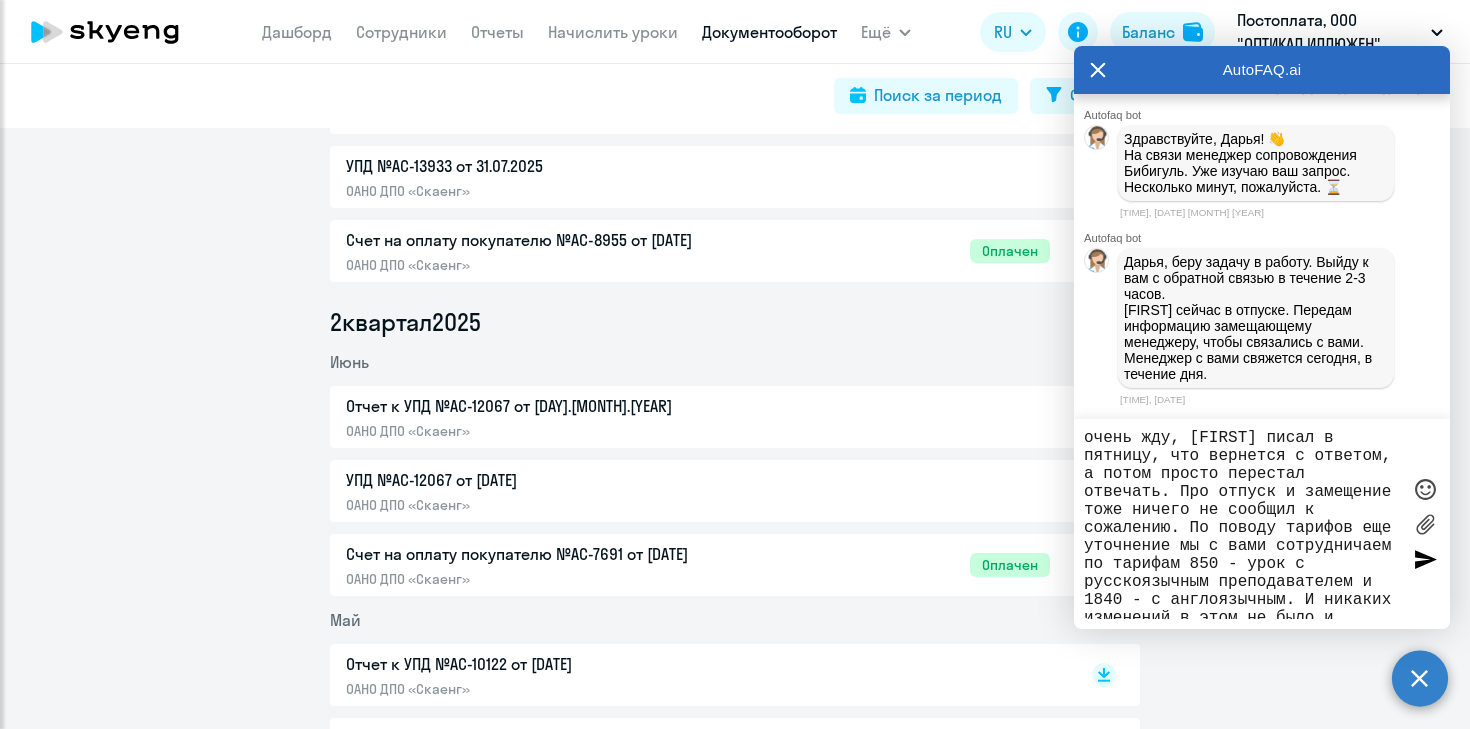 drag, startPoint x: 1360, startPoint y: 615, endPoint x: 1000, endPoint y: 418, distance: 410.37665 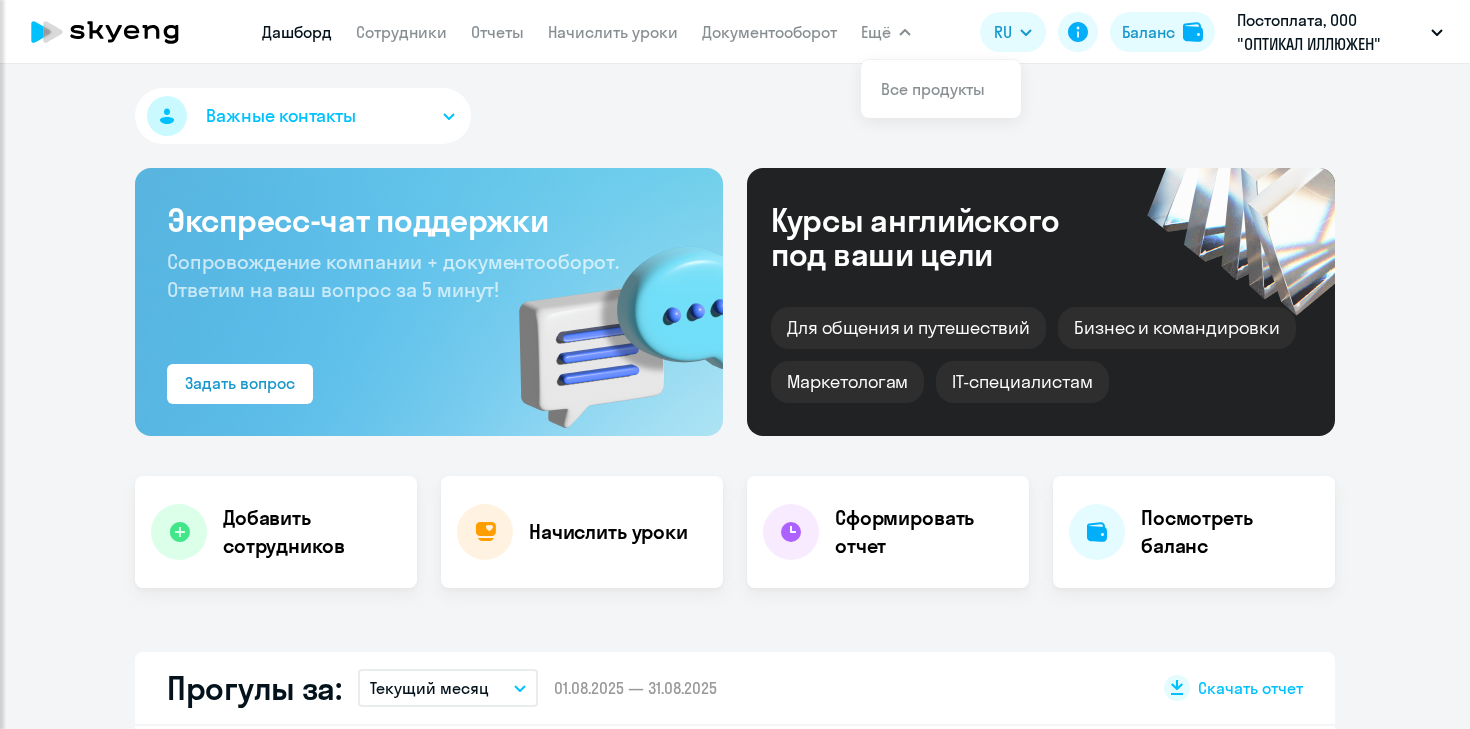 scroll, scrollTop: 0, scrollLeft: 0, axis: both 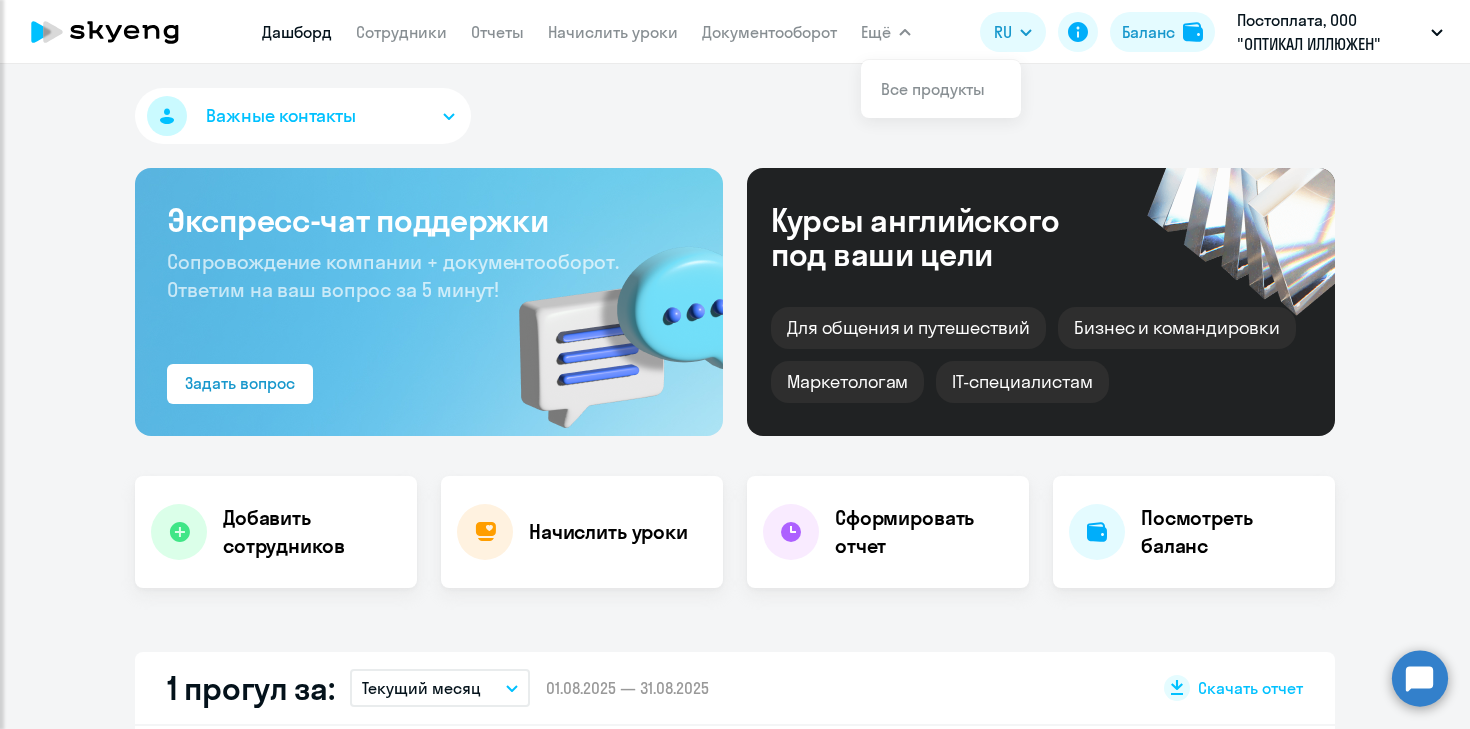 select on "30" 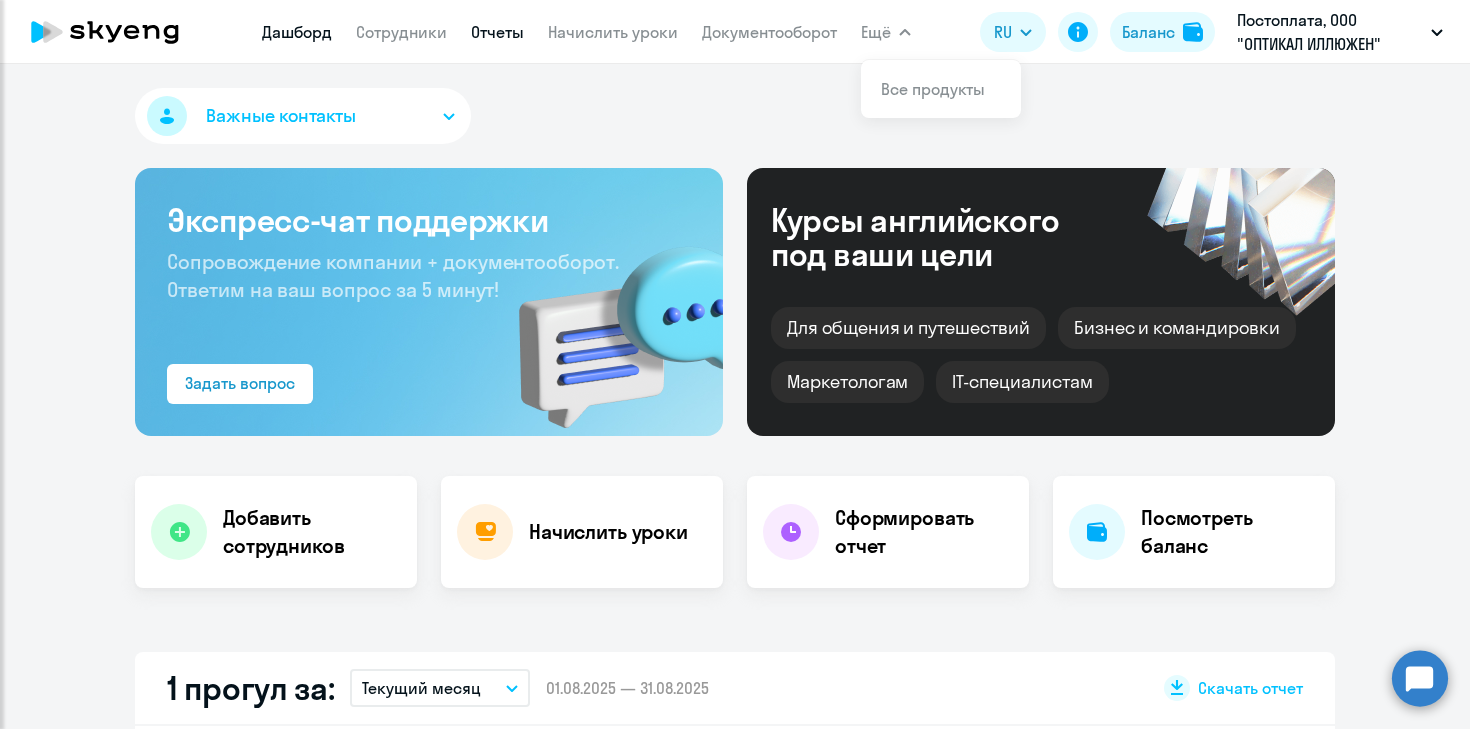 click on "Отчеты" at bounding box center [497, 32] 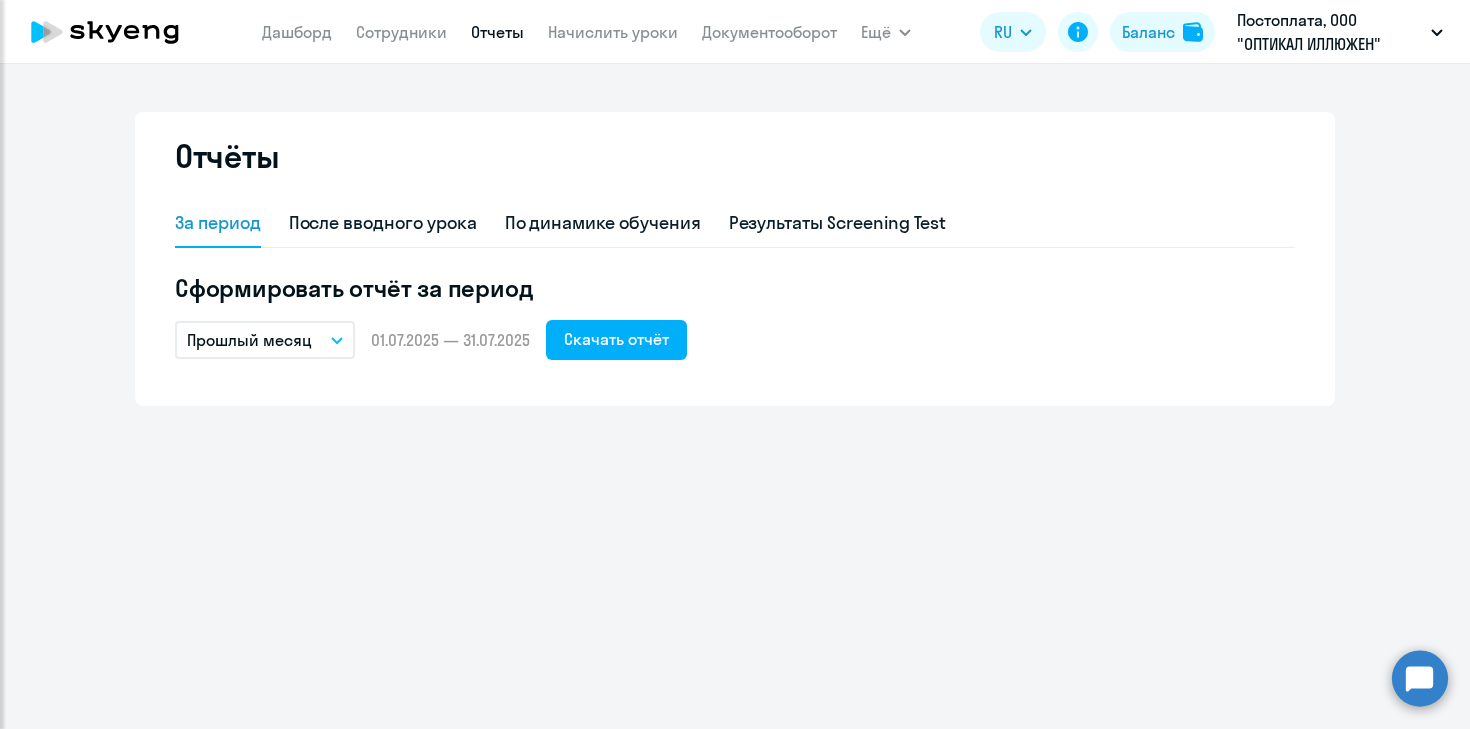click 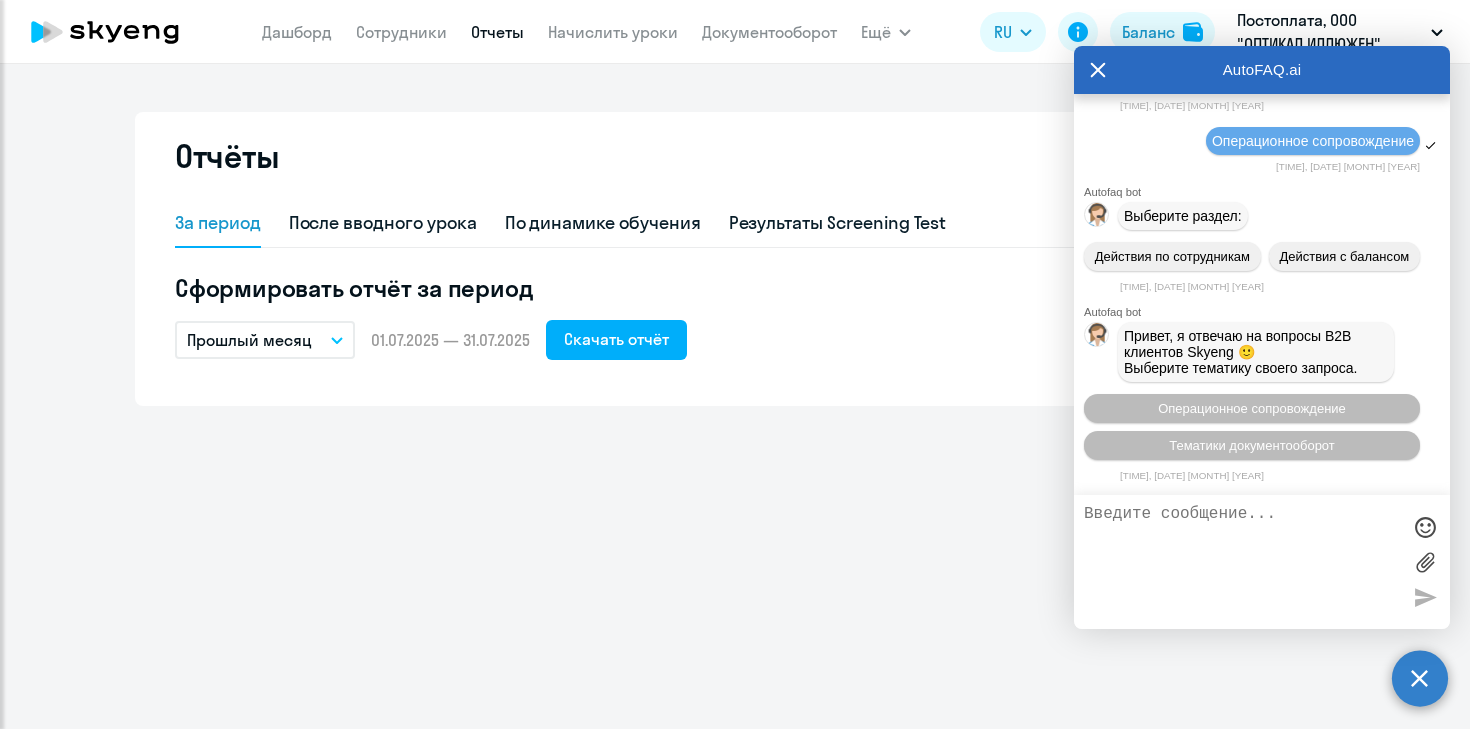 scroll, scrollTop: 12012, scrollLeft: 0, axis: vertical 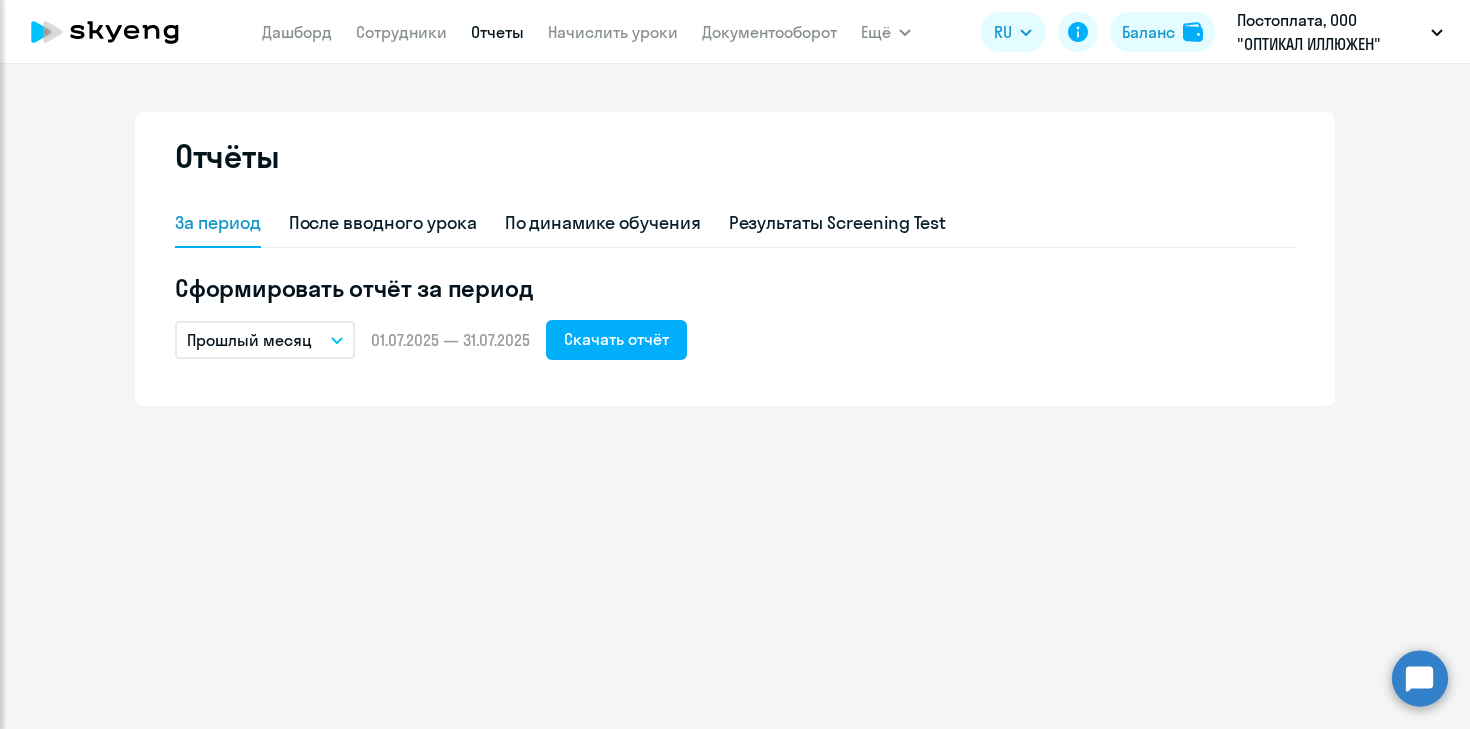 click on "Отчеты" at bounding box center [497, 32] 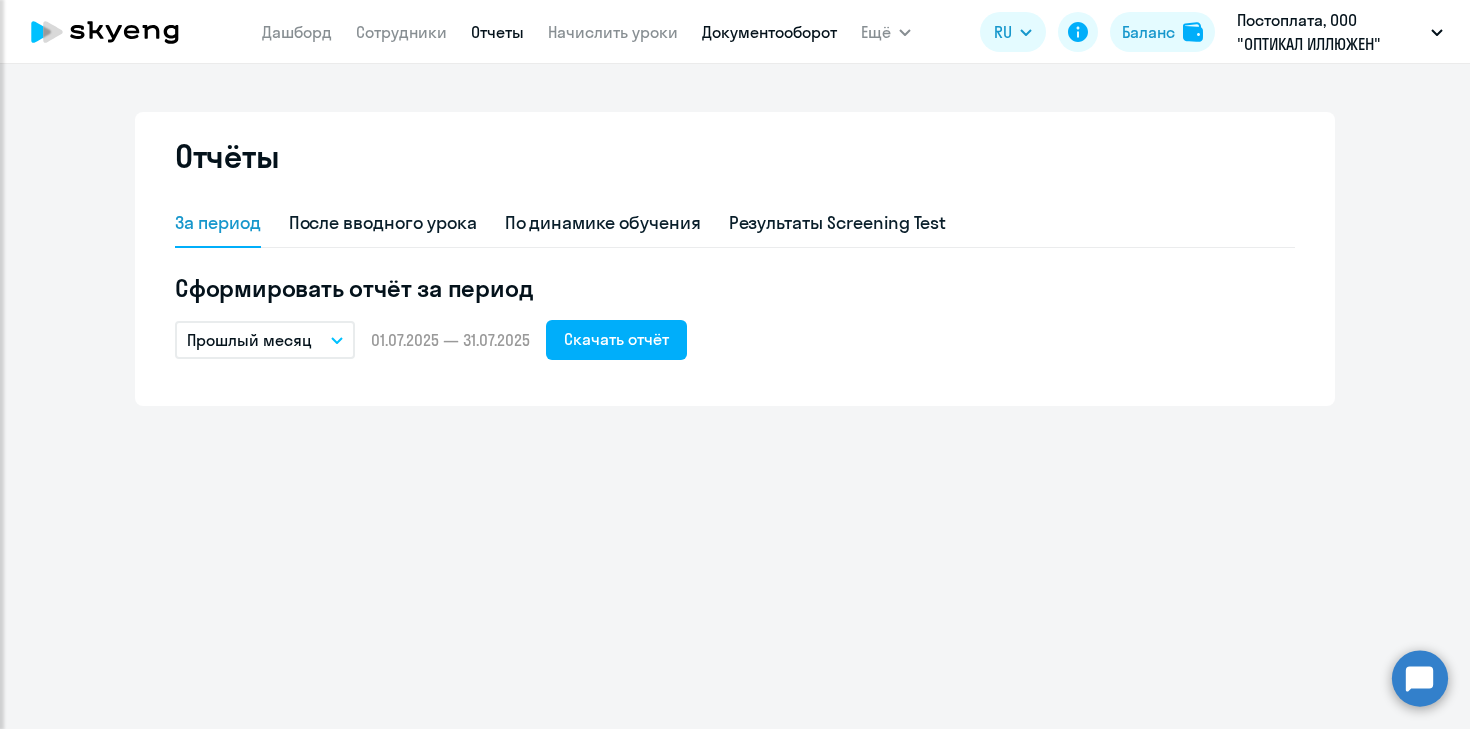 click on "Документооборот" at bounding box center (769, 32) 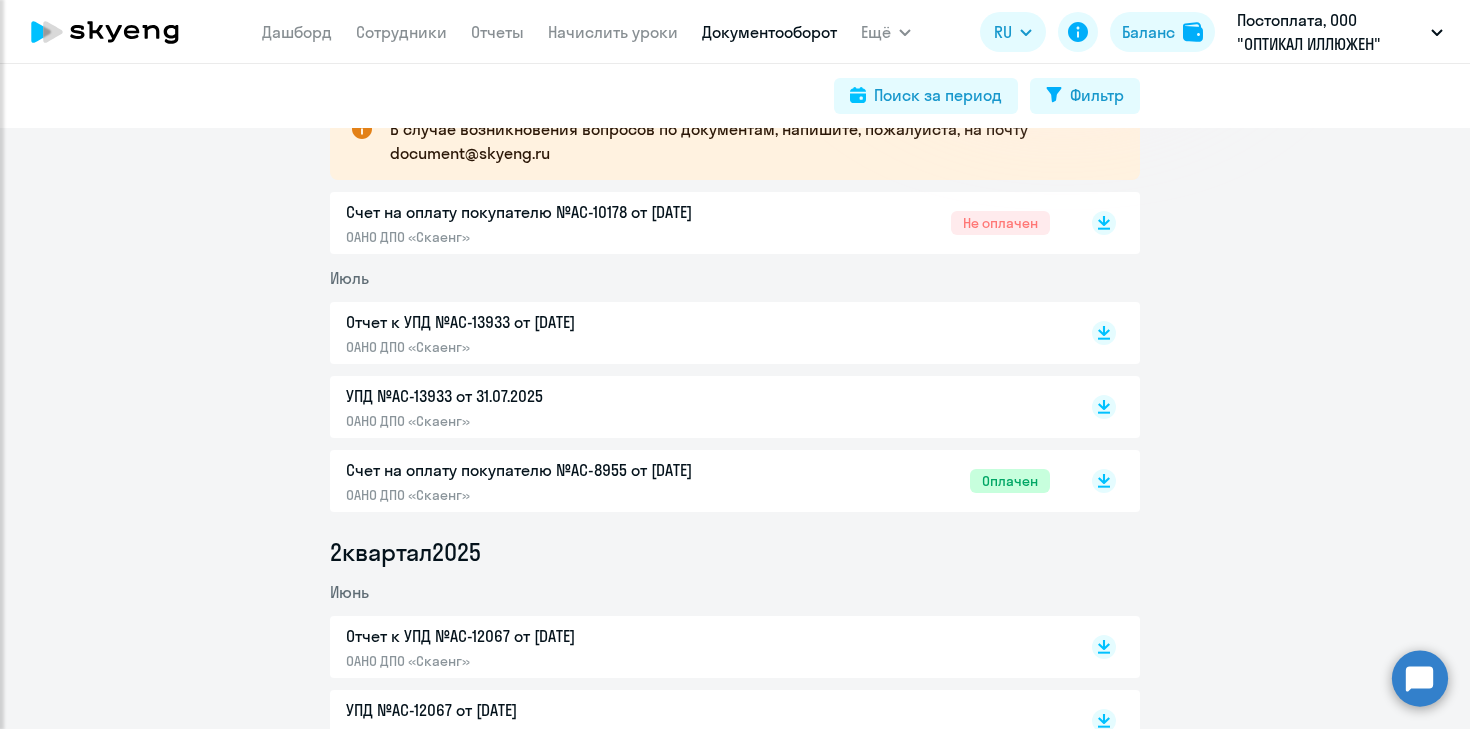 scroll, scrollTop: 392, scrollLeft: 0, axis: vertical 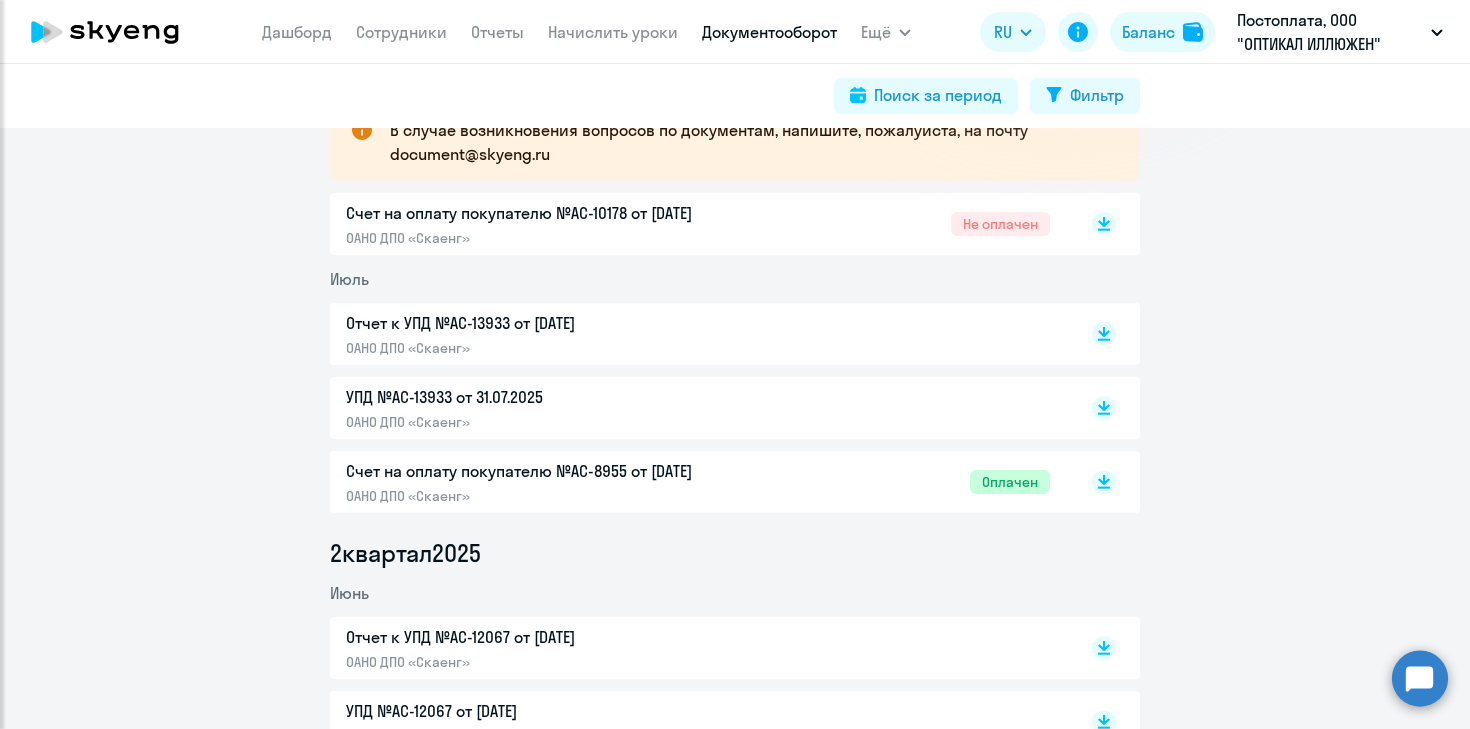 click on "Счет на оплату покупателю №AC-10178 от [DATE]" 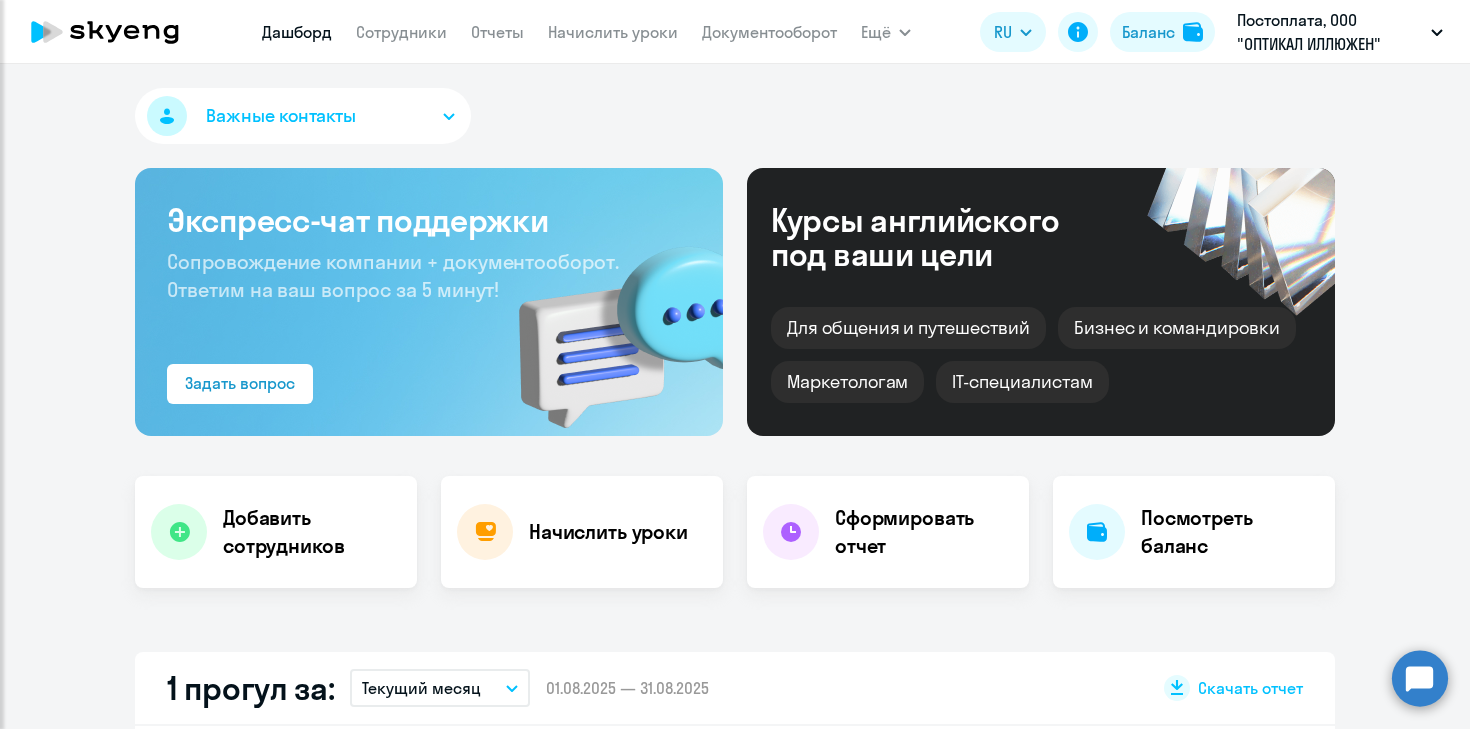select on "30" 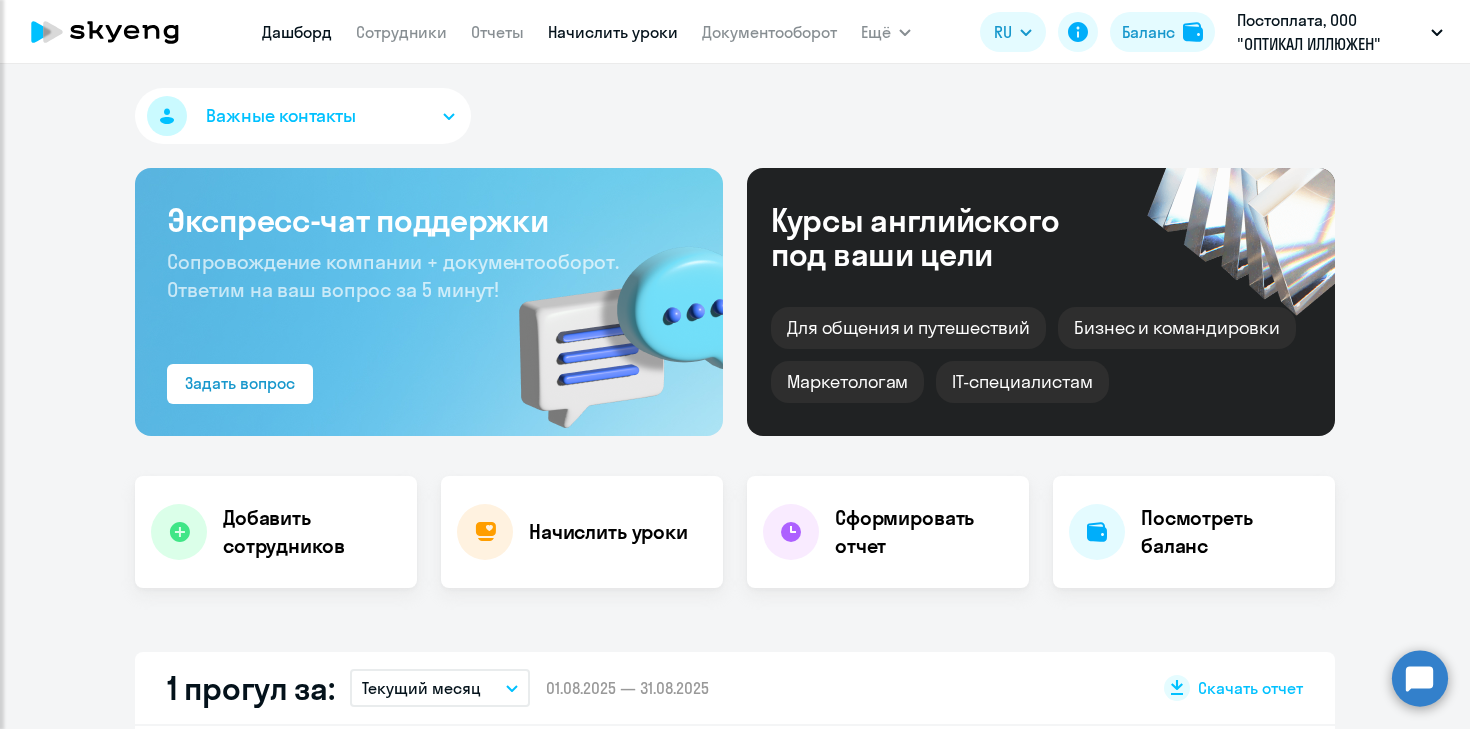 scroll, scrollTop: 0, scrollLeft: 0, axis: both 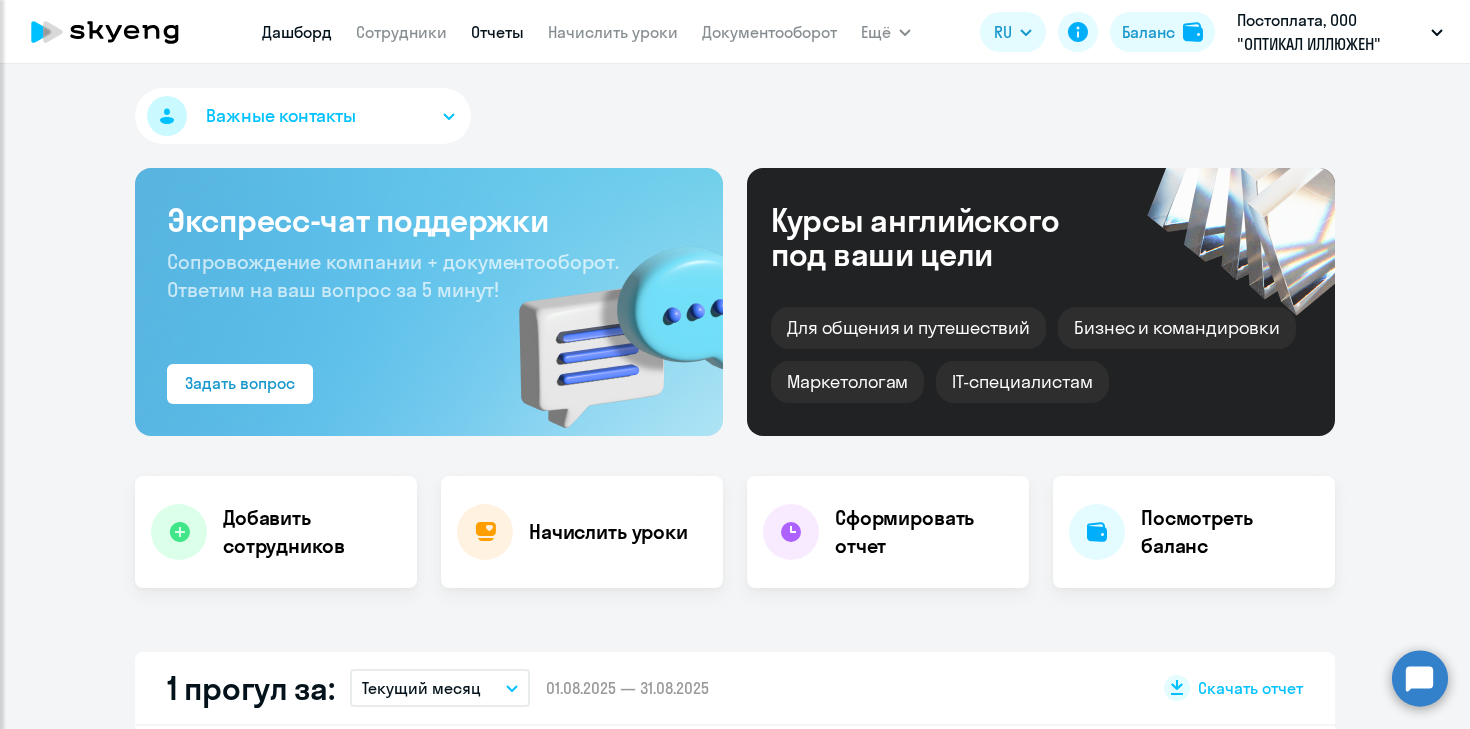 click on "Отчеты" at bounding box center [497, 32] 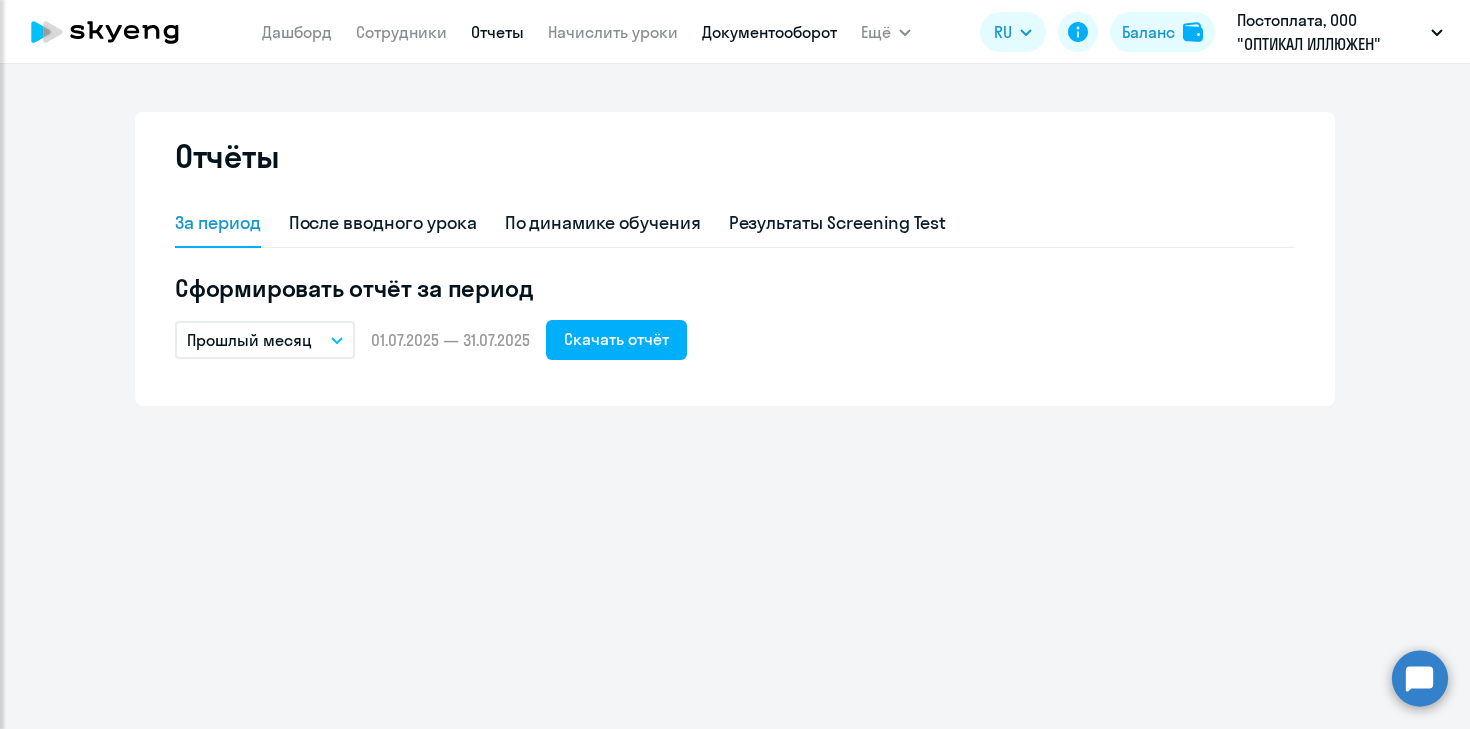click on "Документооборот" at bounding box center [769, 32] 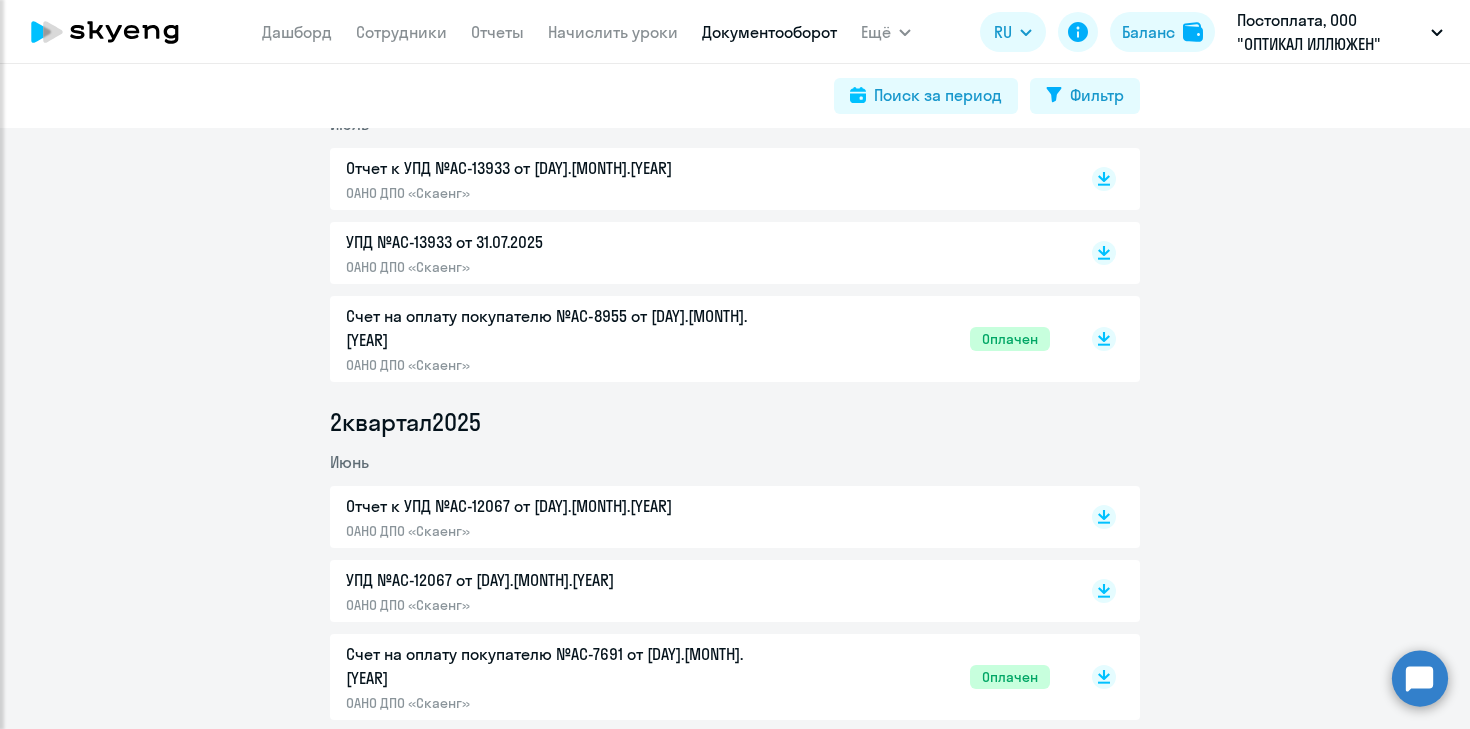 scroll, scrollTop: 594, scrollLeft: 0, axis: vertical 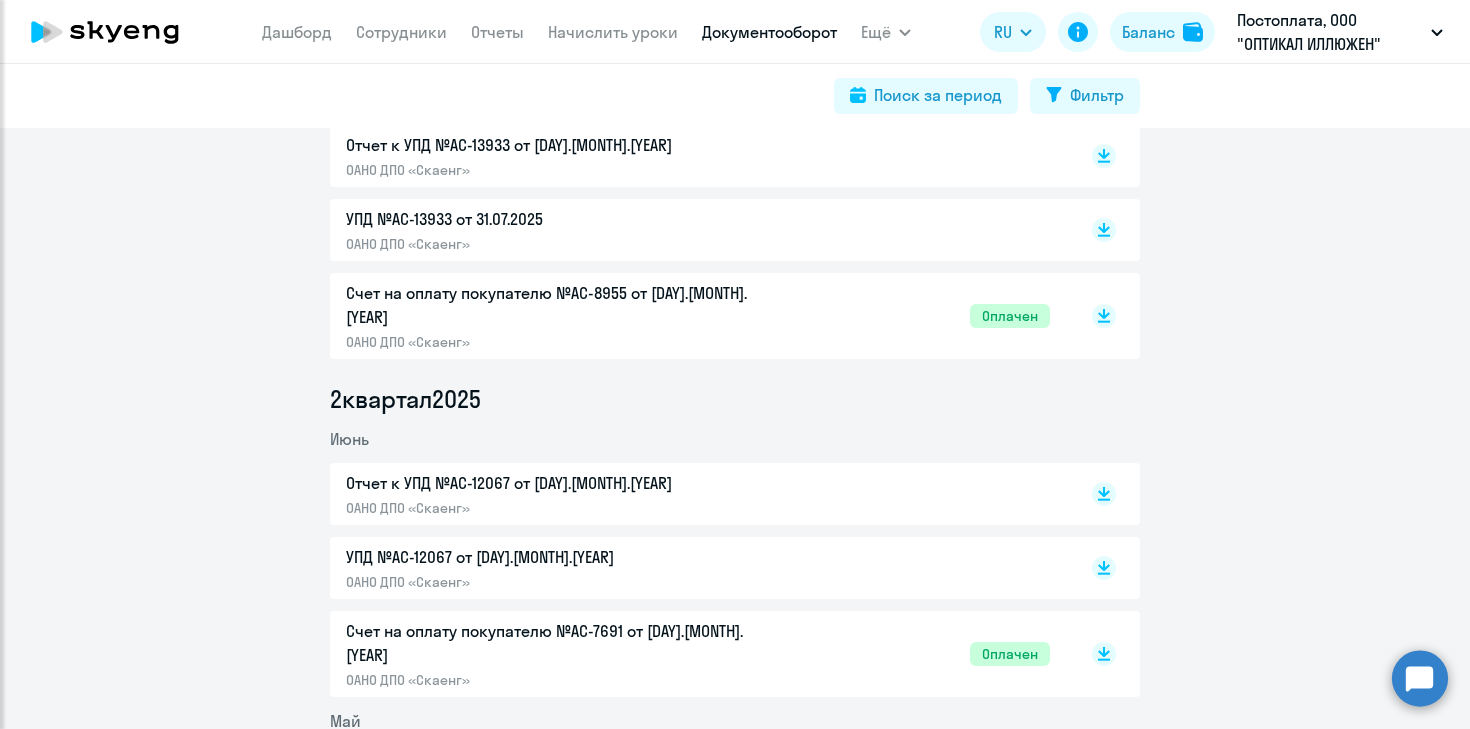 click on "Отчет к УПД №AC-12067 от [DAY].[MONTH].[YEAR]" 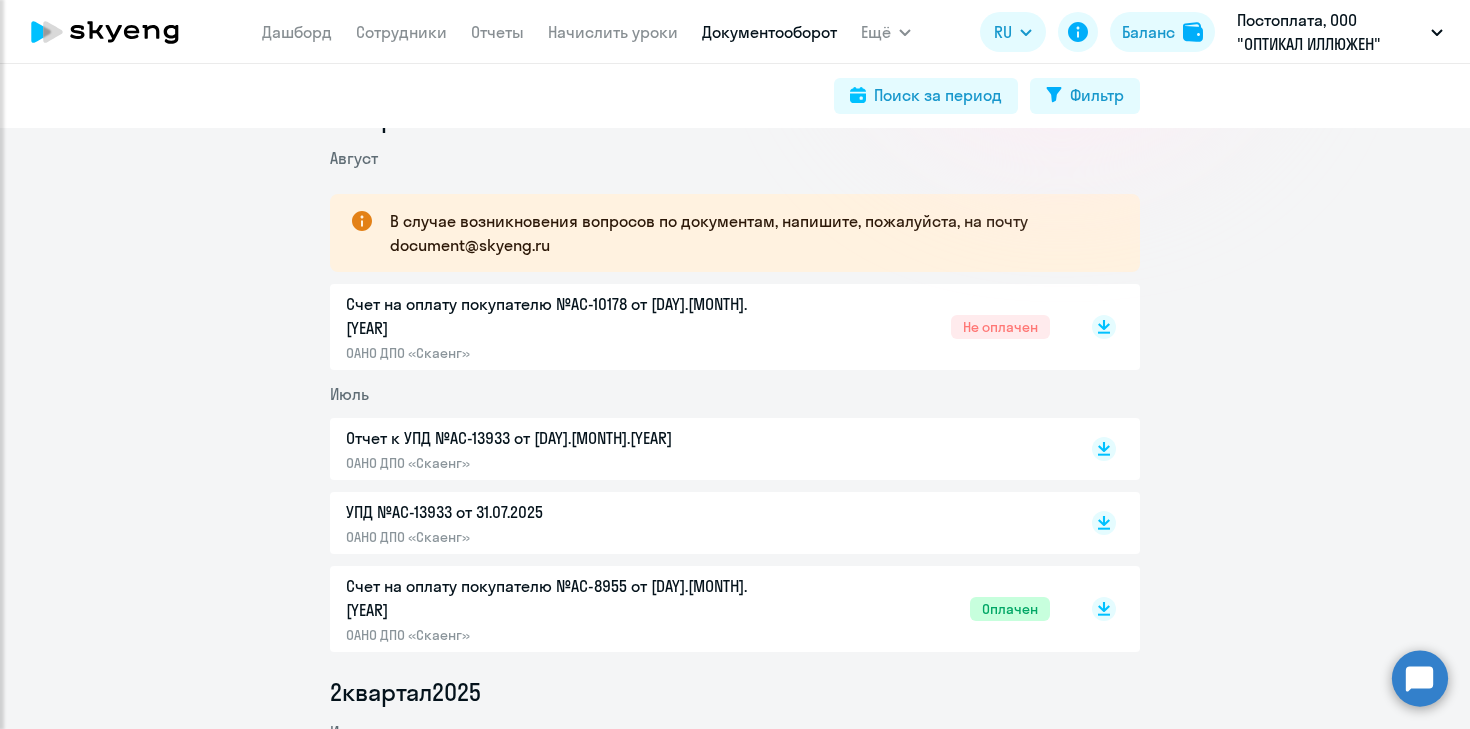 scroll, scrollTop: 344, scrollLeft: 0, axis: vertical 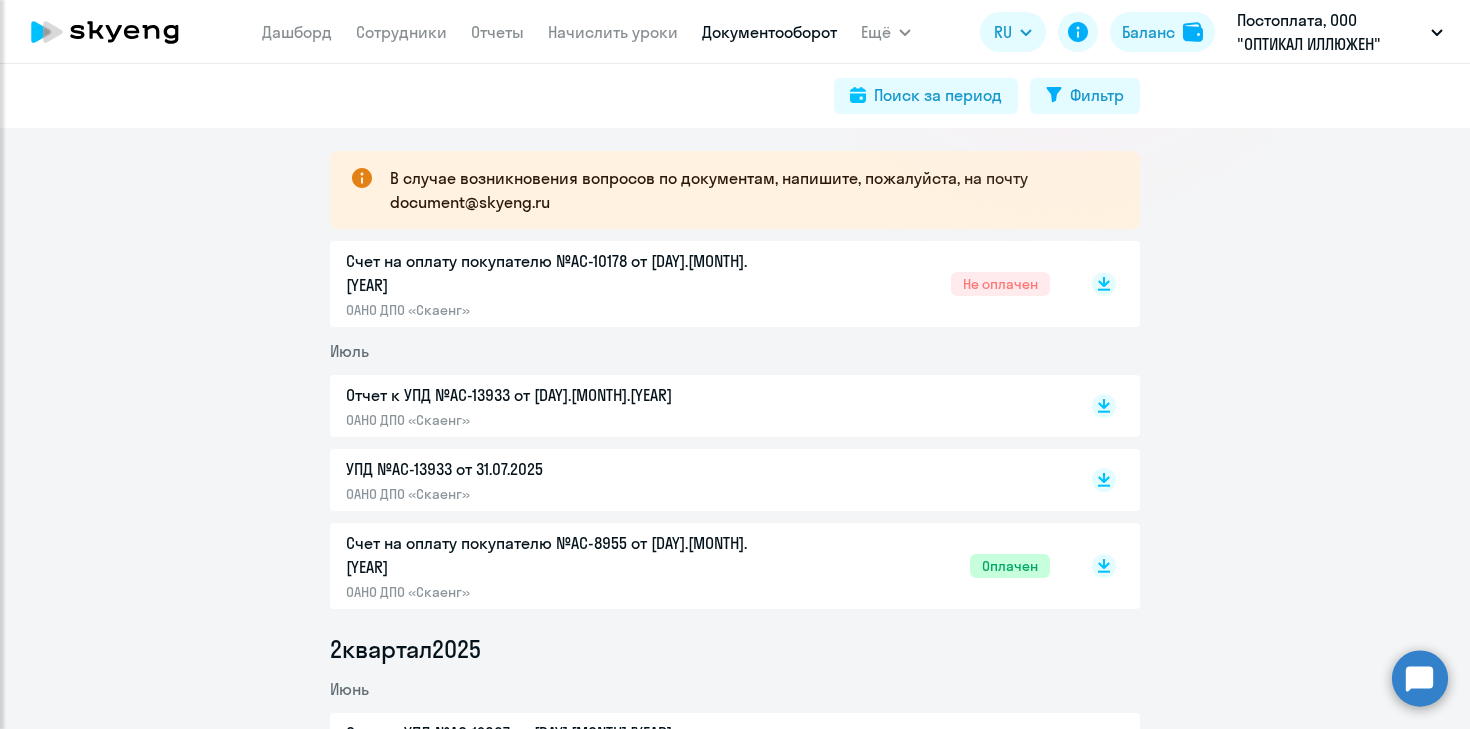 click on "УПД №AC-13933 от [DAY].[MONTH].[YEAR]  ОАНО ДПО «Скаенг»" 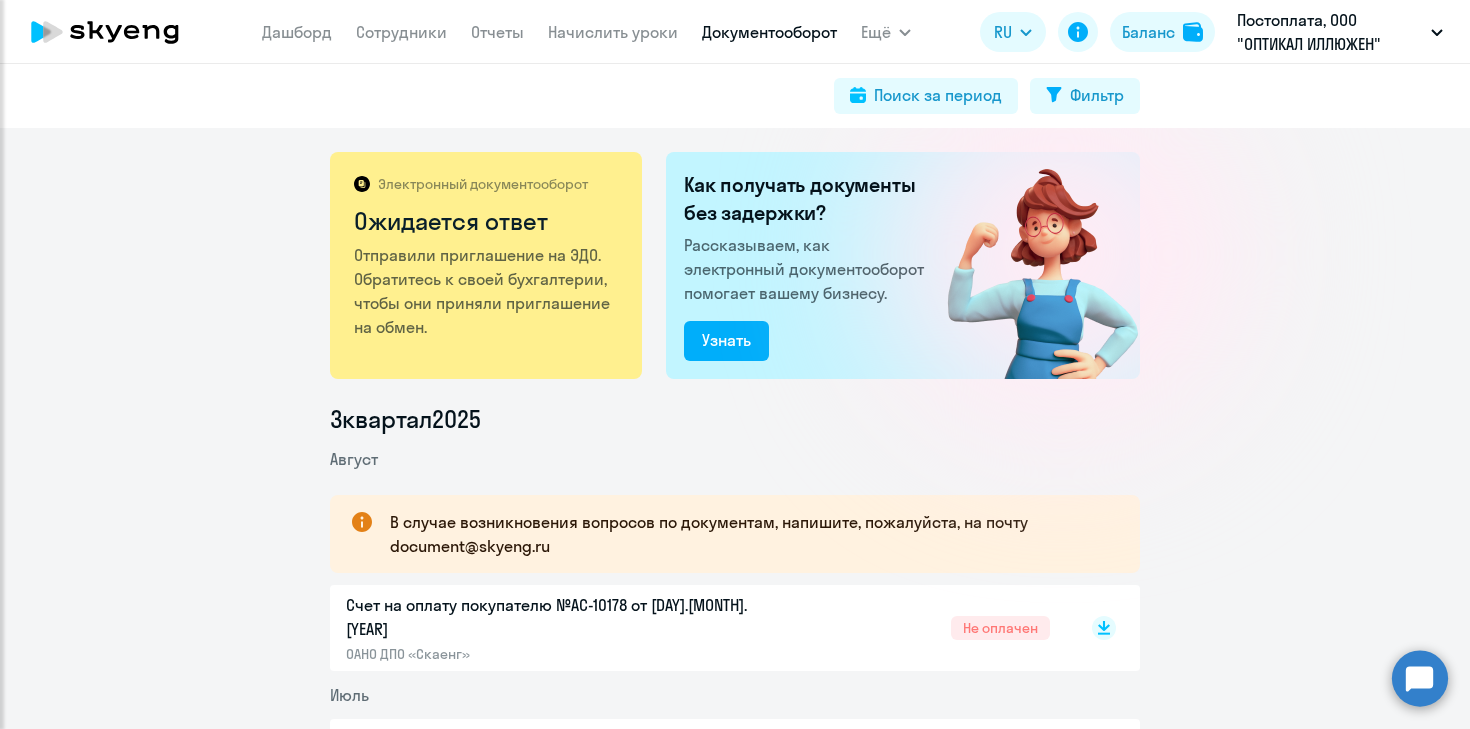 click 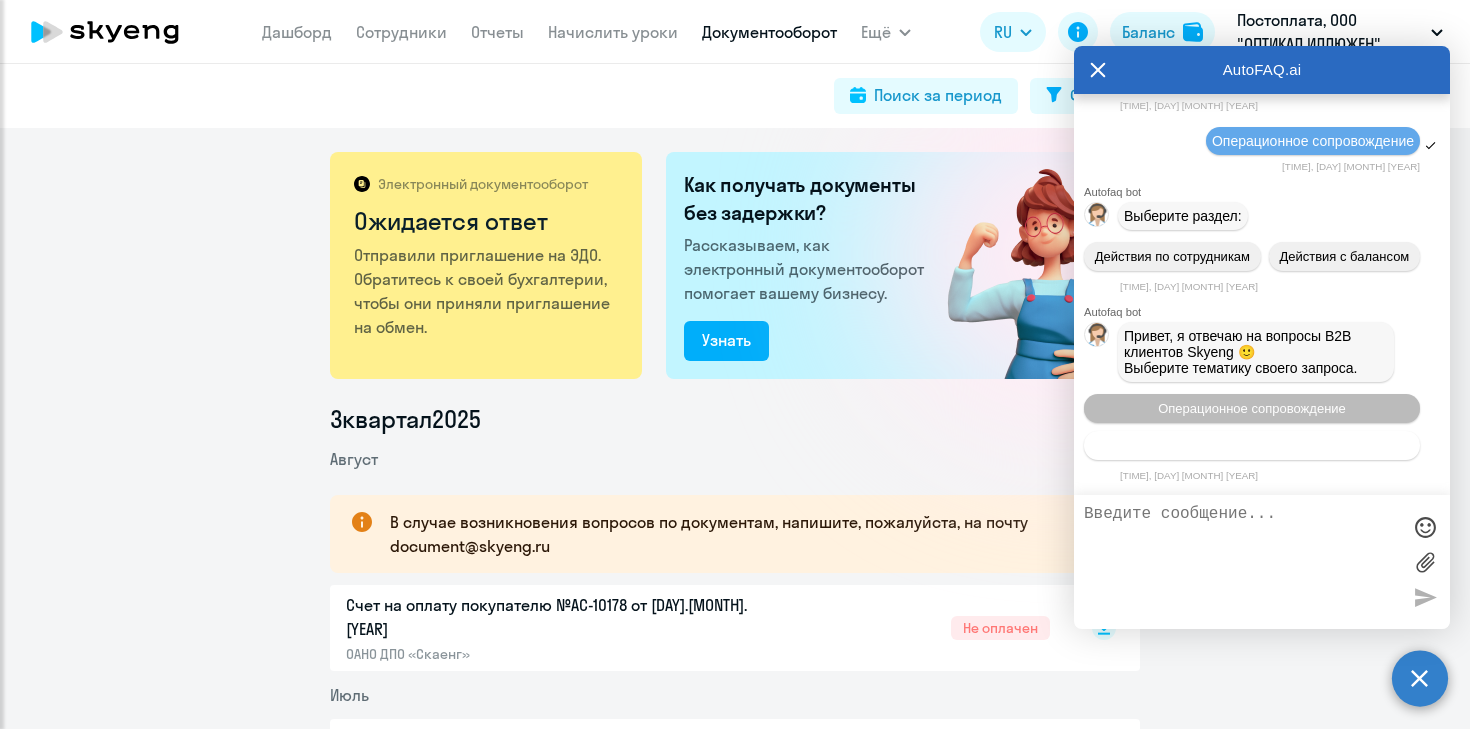 scroll, scrollTop: 12398, scrollLeft: 0, axis: vertical 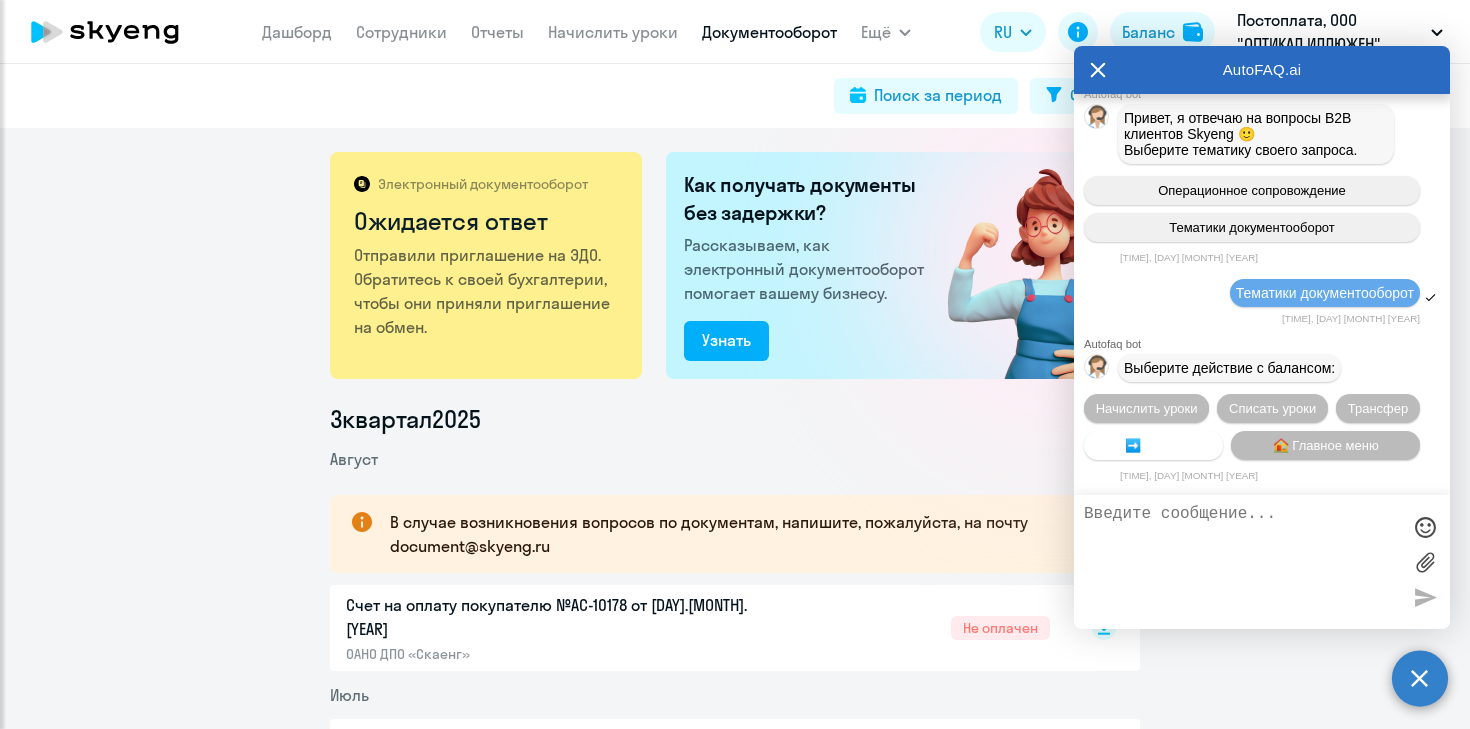 click on "➡️ Назад" at bounding box center (1153, 445) 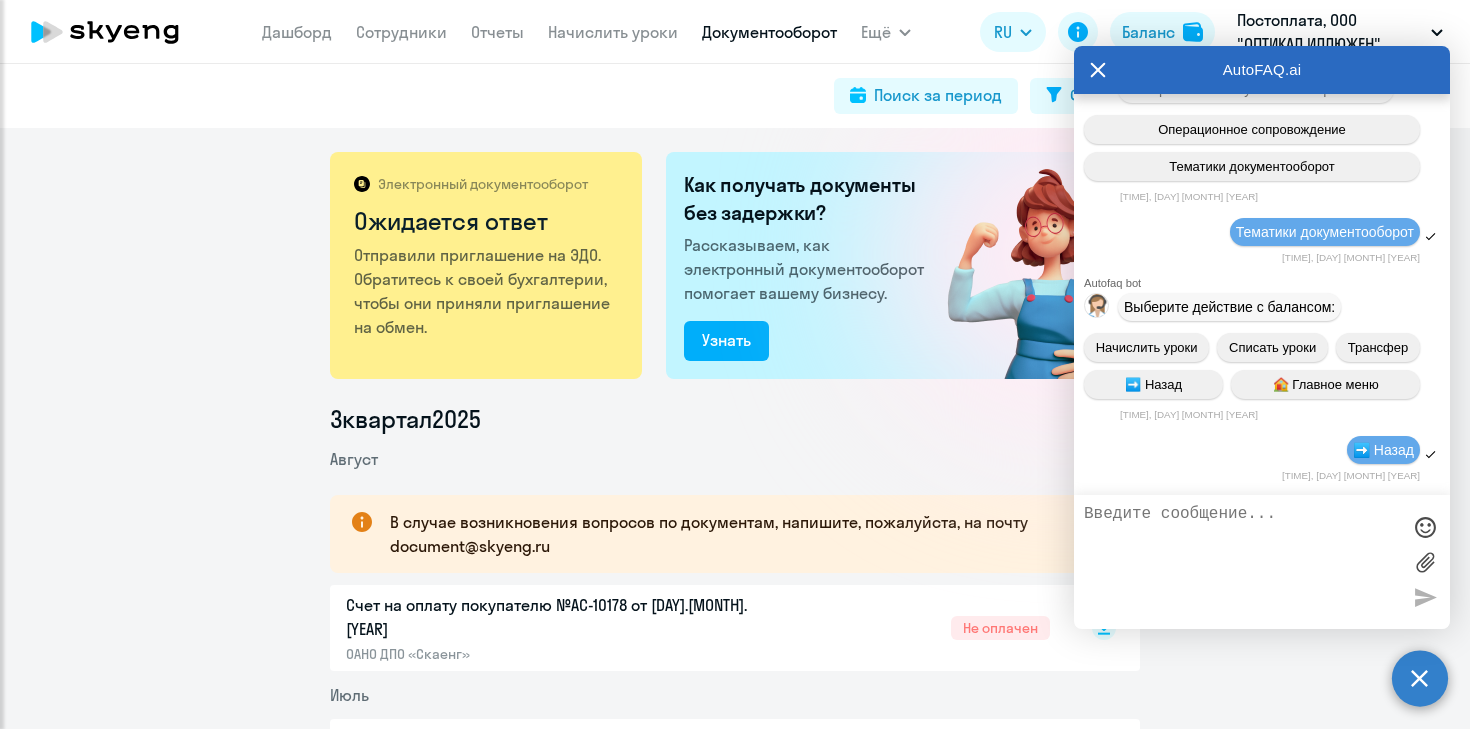 scroll, scrollTop: 12813, scrollLeft: 0, axis: vertical 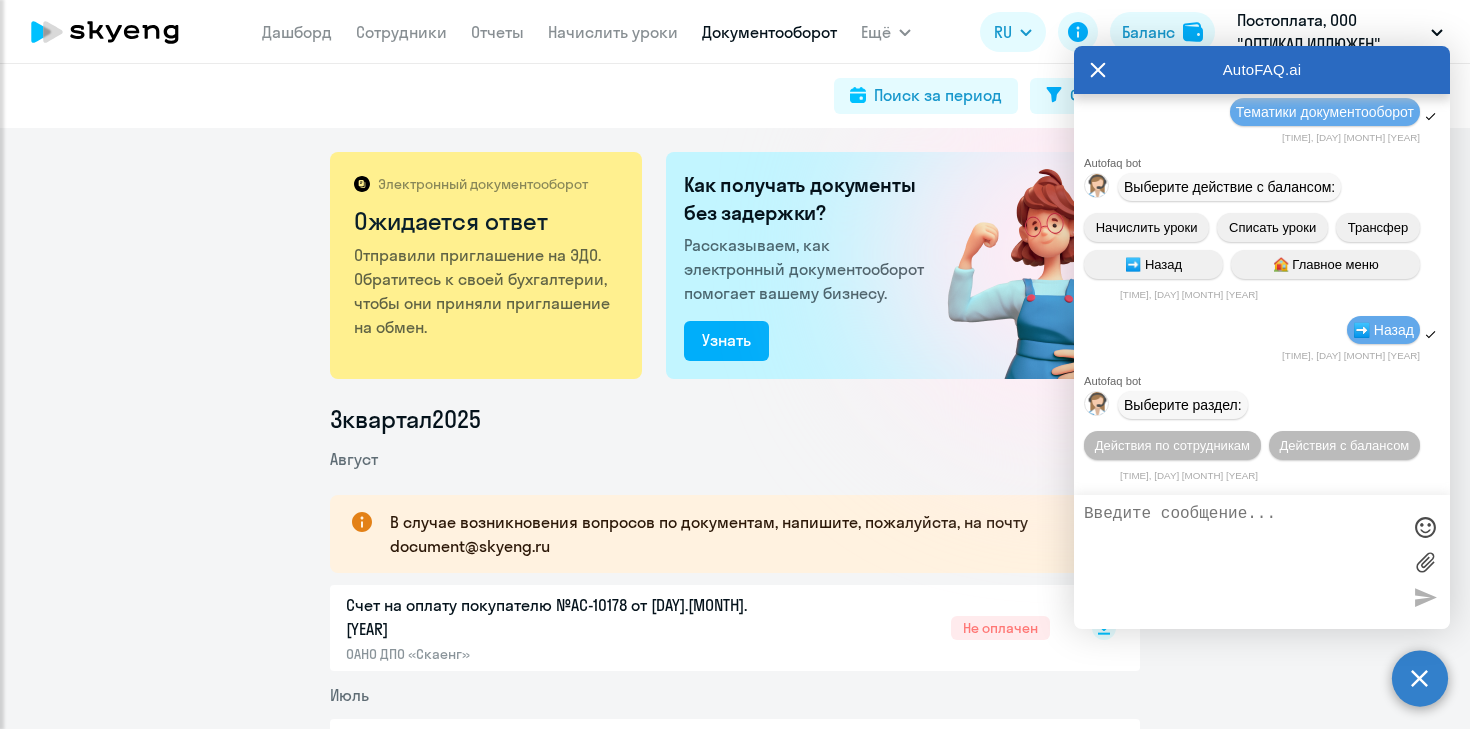 click 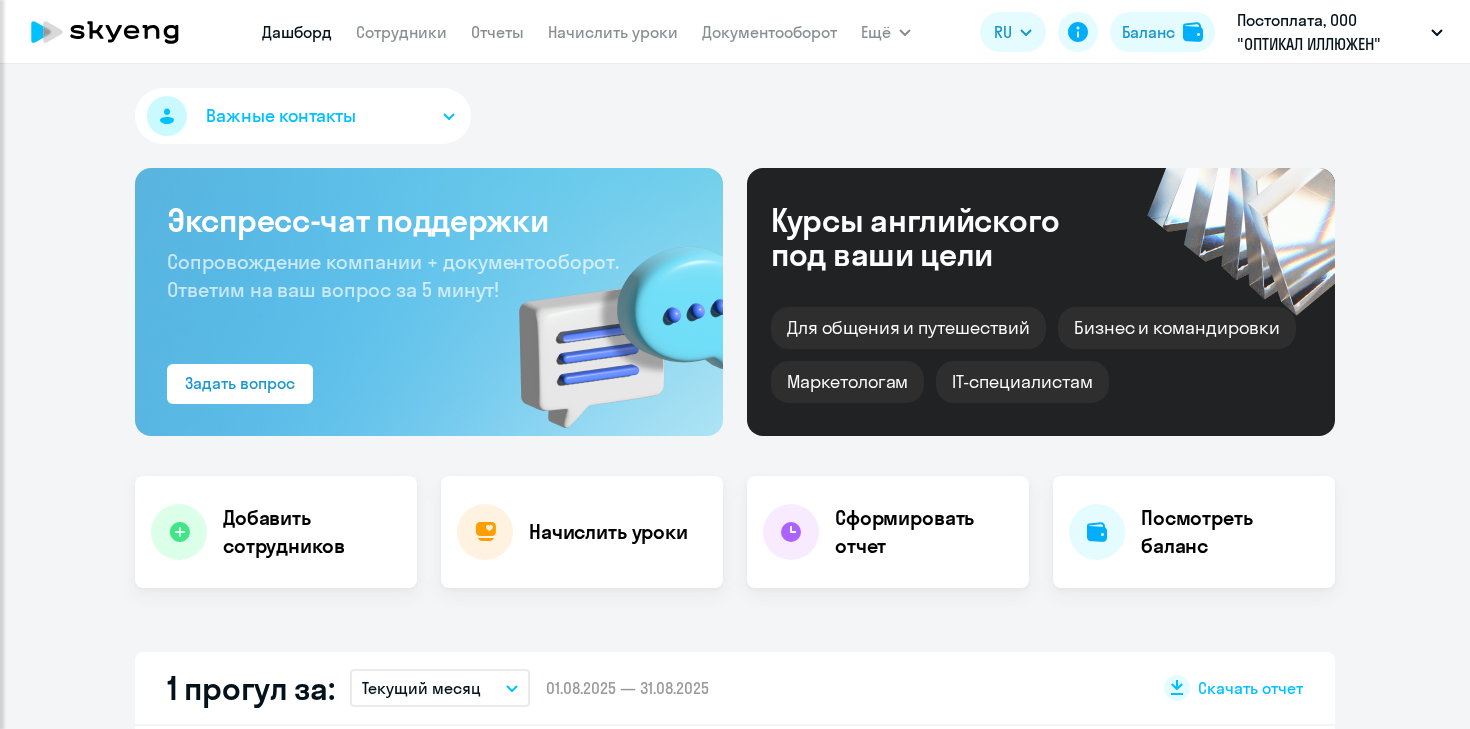 scroll, scrollTop: 0, scrollLeft: 0, axis: both 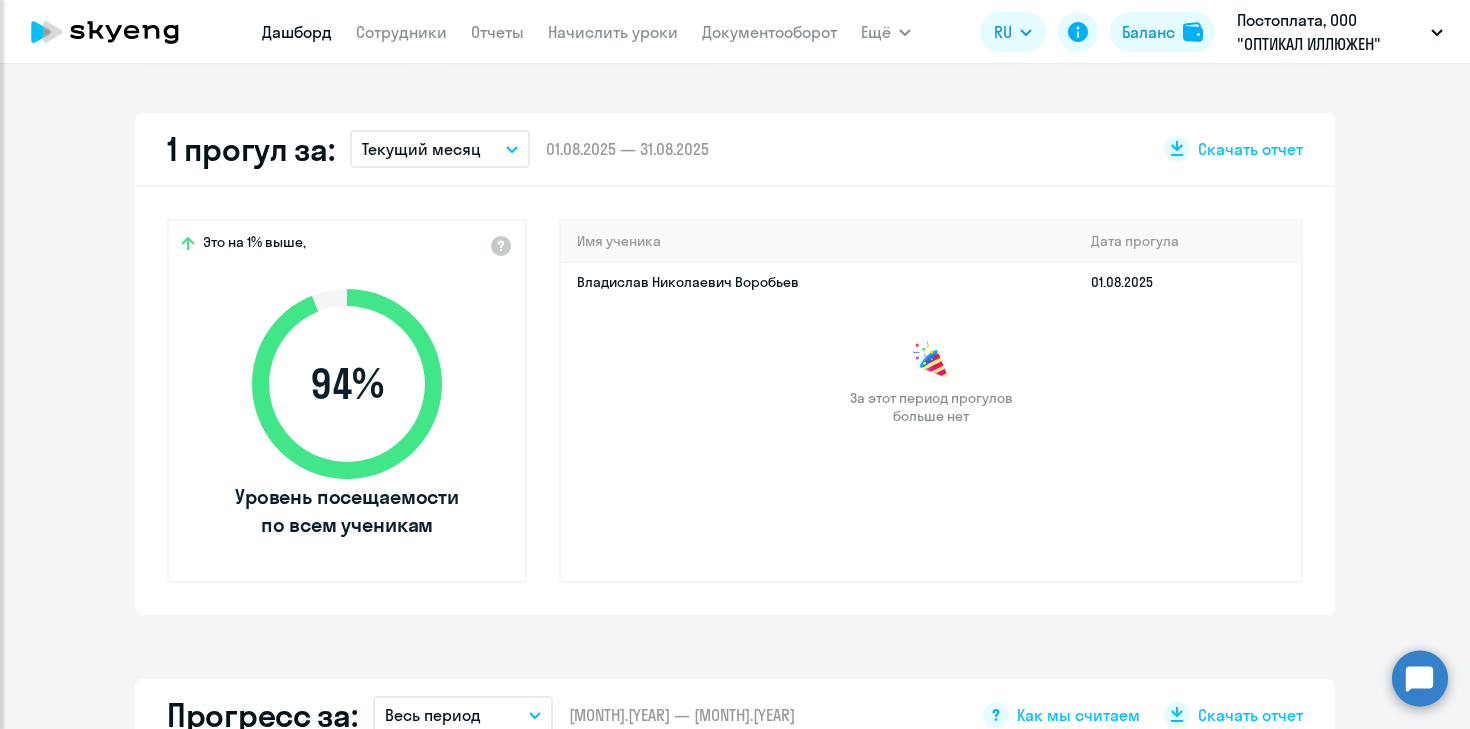 click 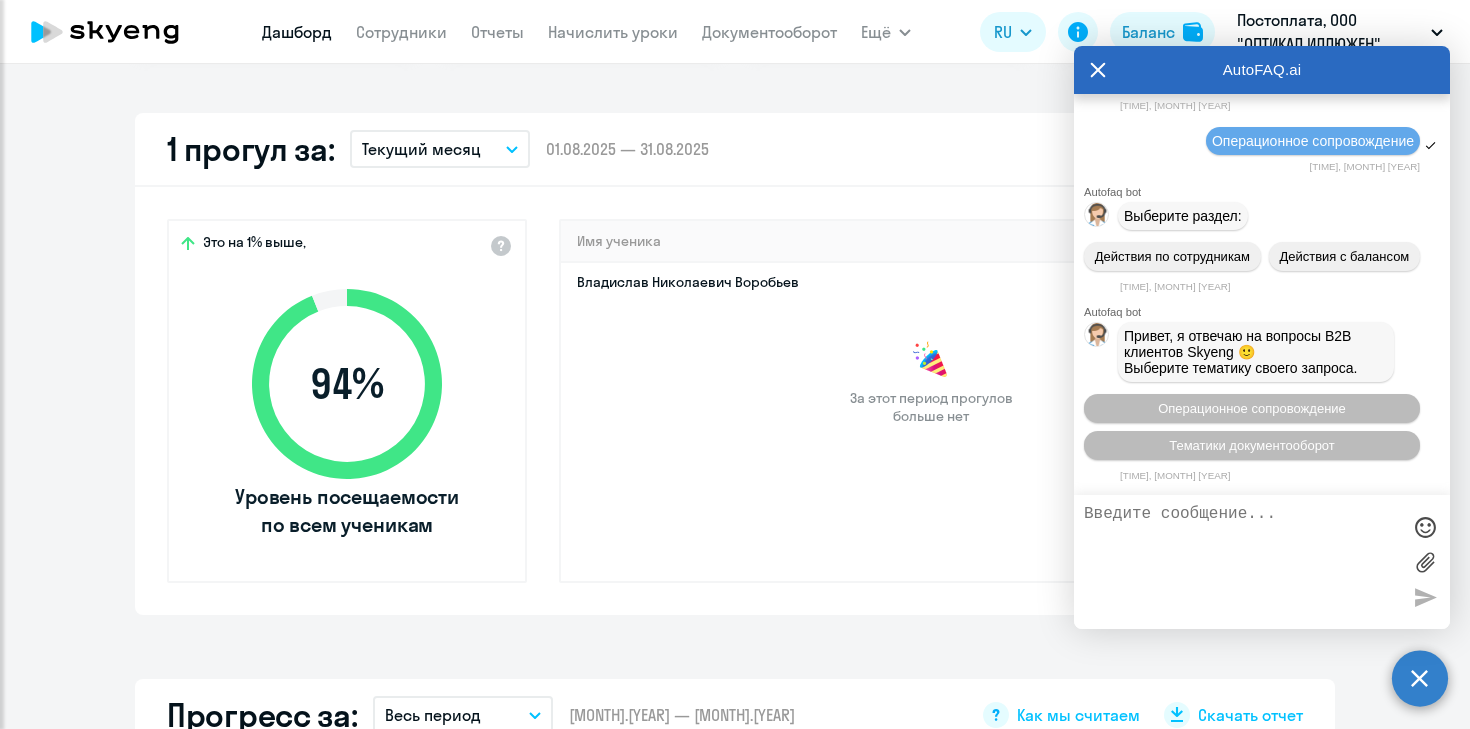 scroll, scrollTop: 12012, scrollLeft: 0, axis: vertical 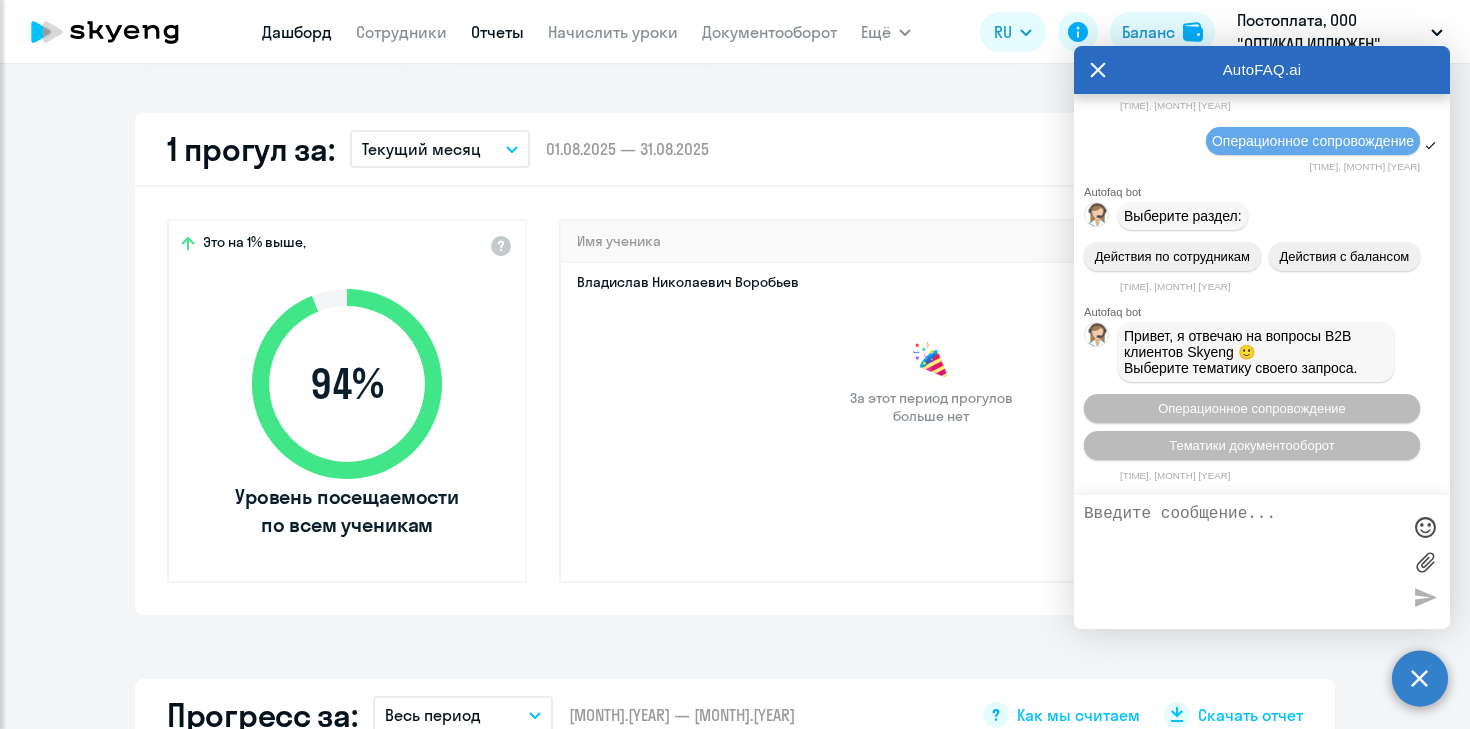 click on "Отчеты" at bounding box center (497, 32) 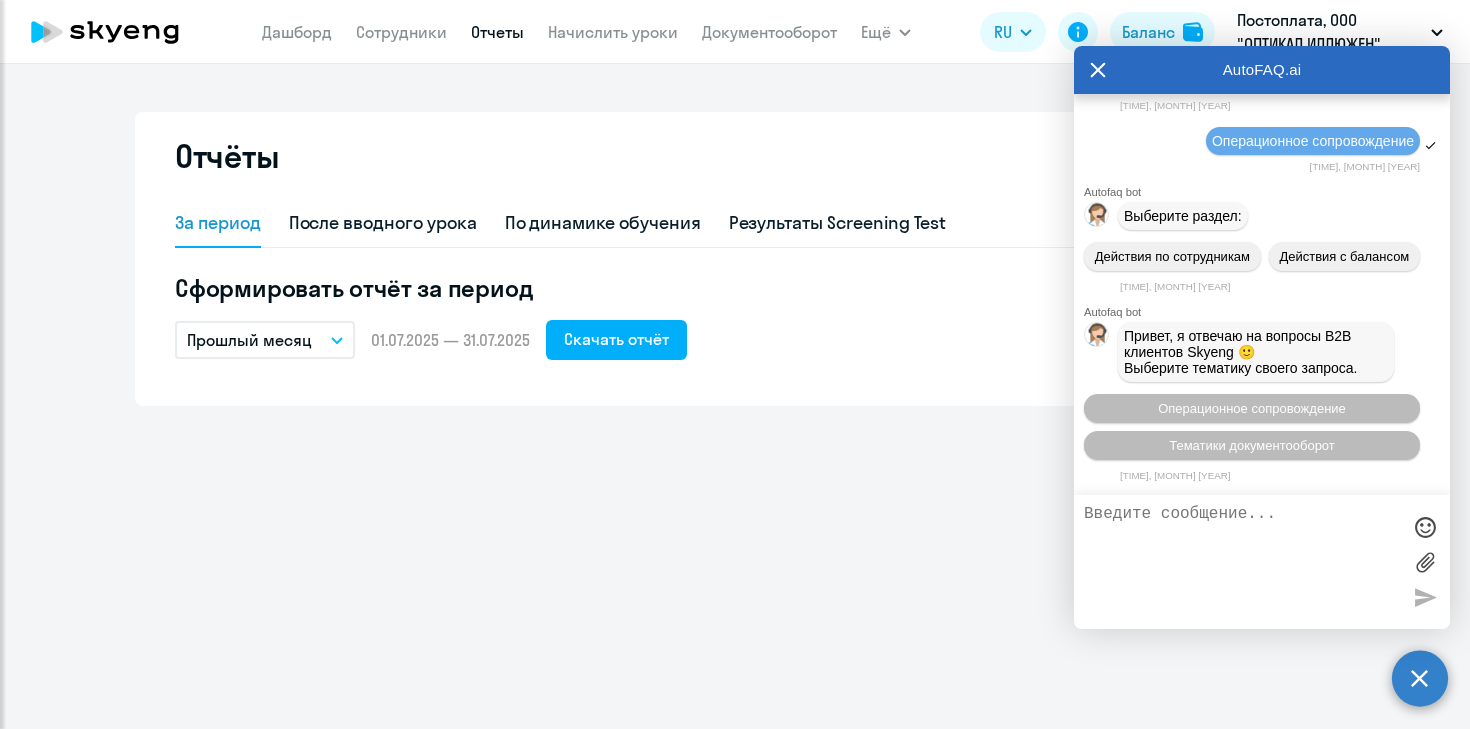 click on "Отчеты" at bounding box center (497, 32) 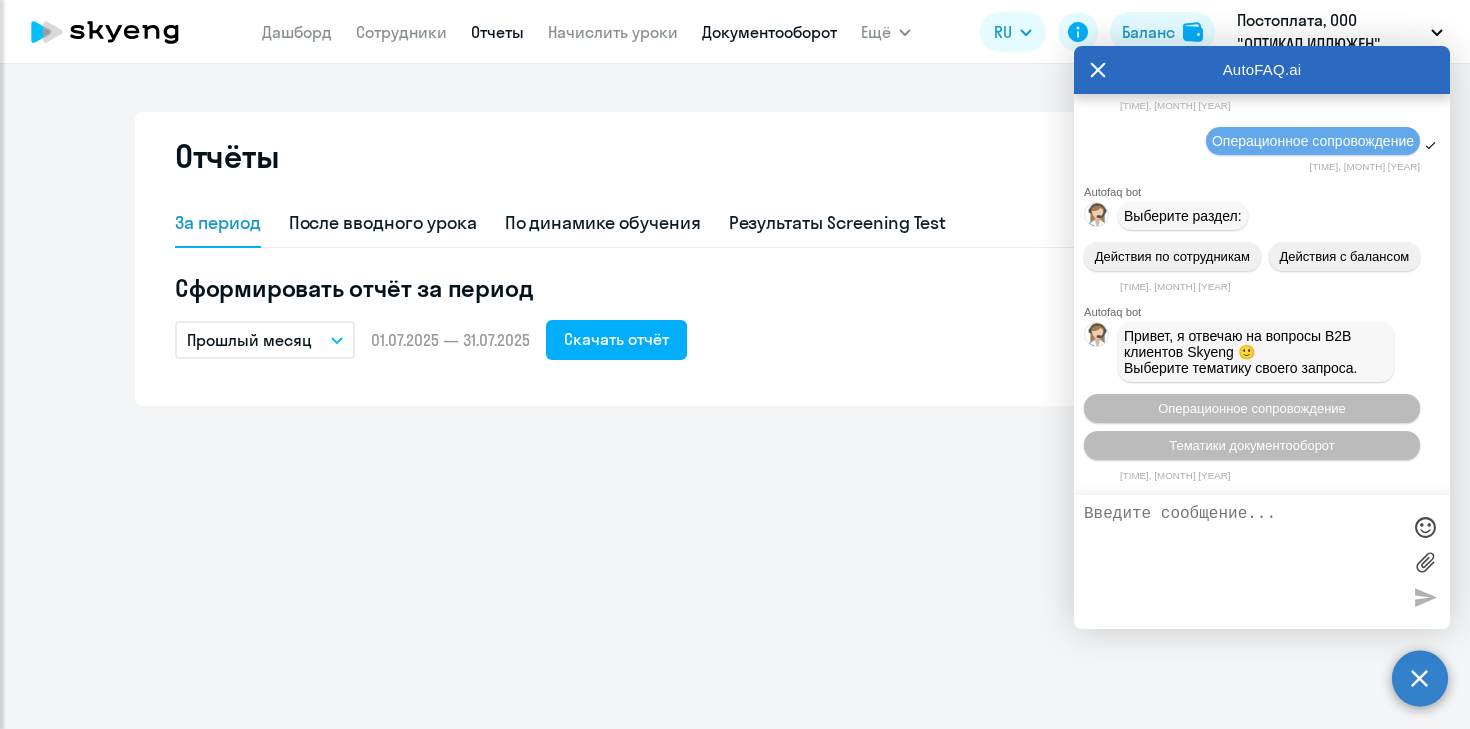 click on "Документооборот" at bounding box center [769, 32] 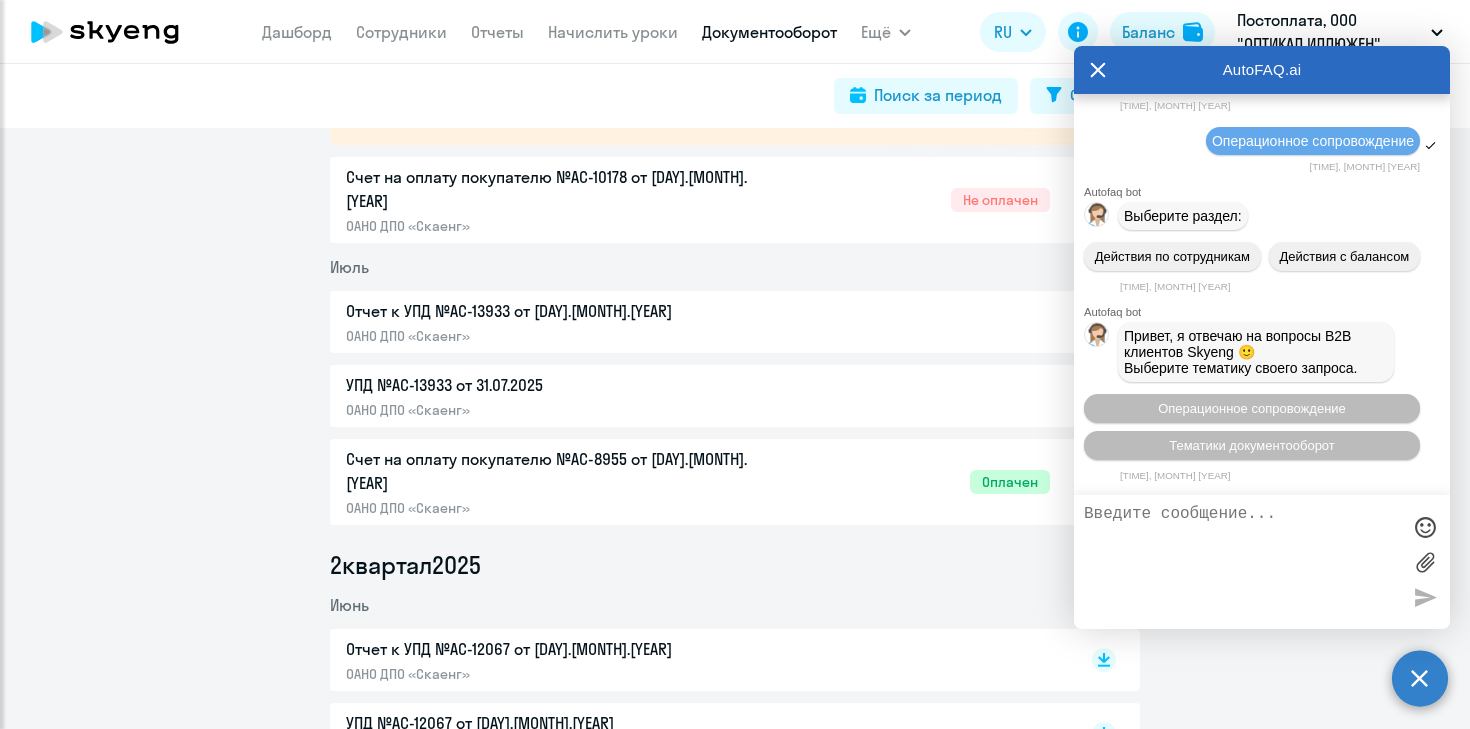 scroll, scrollTop: 436, scrollLeft: 0, axis: vertical 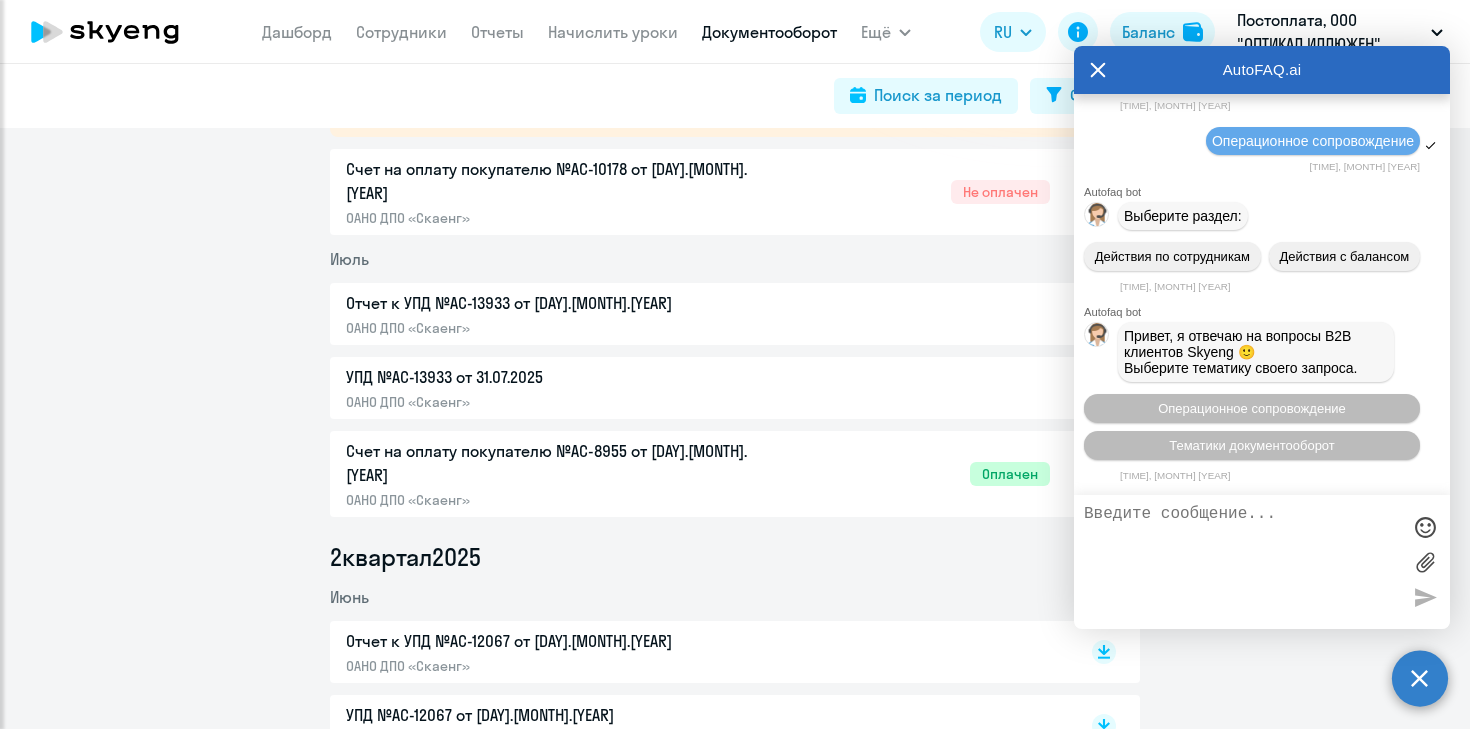 click on "УПД №AC-13933 от 31.07.2025" 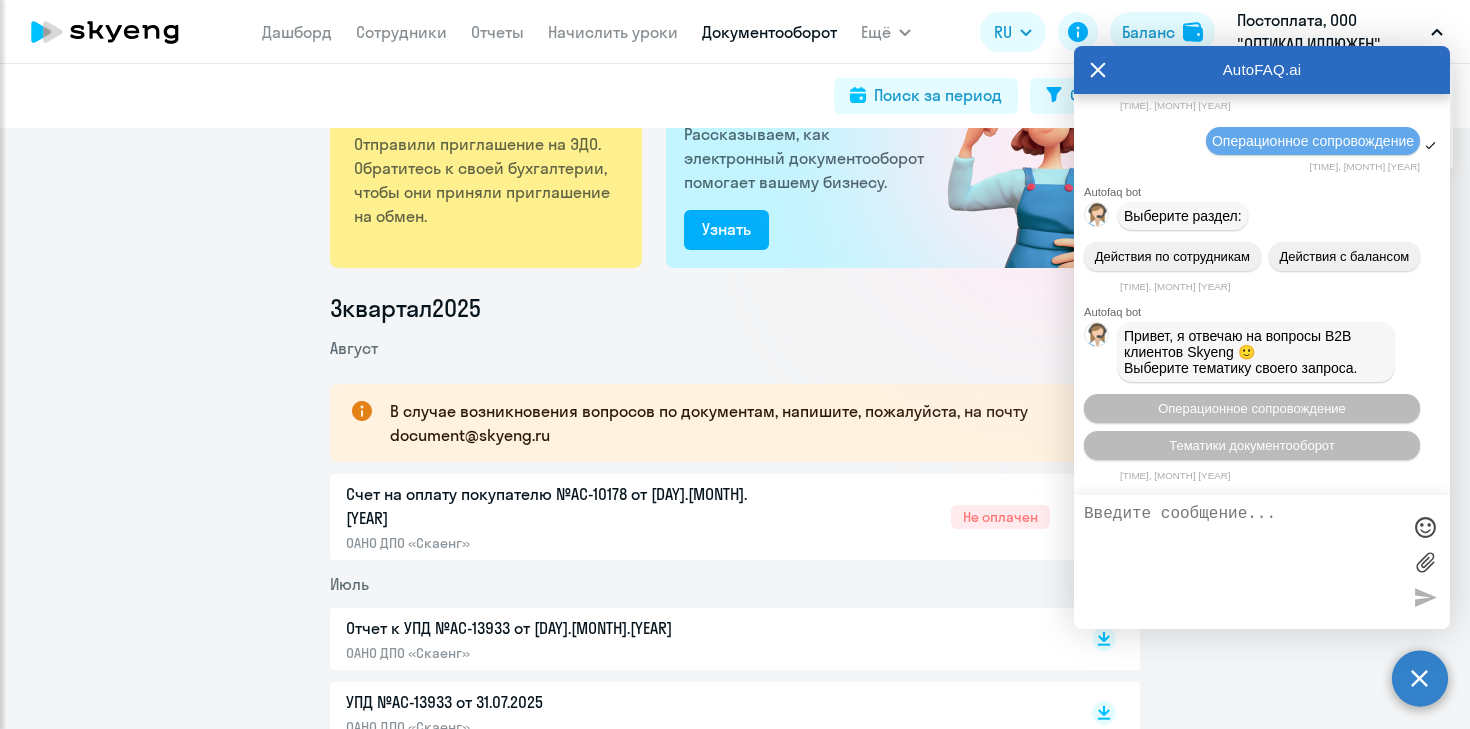 scroll, scrollTop: 0, scrollLeft: 0, axis: both 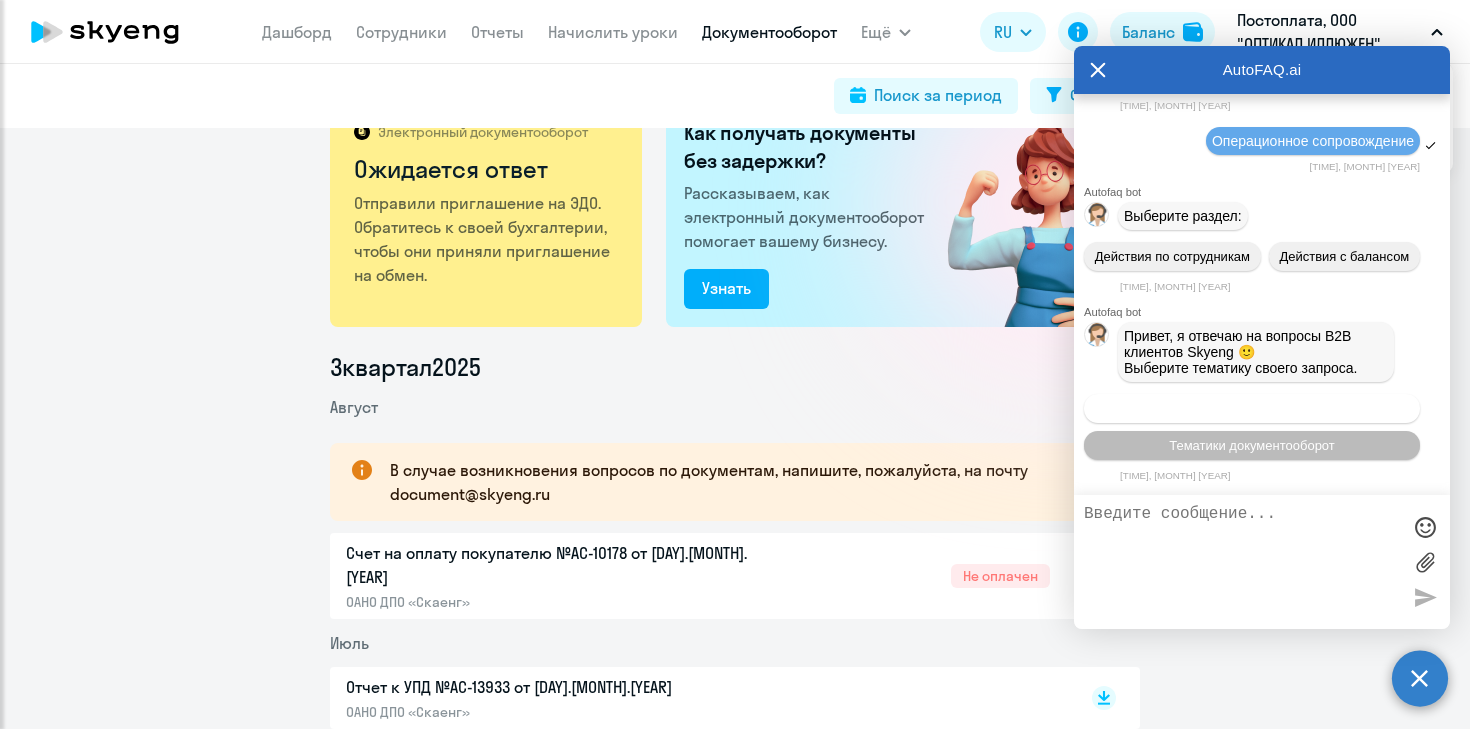 click on "Операционное сопровождение" at bounding box center (1252, 408) 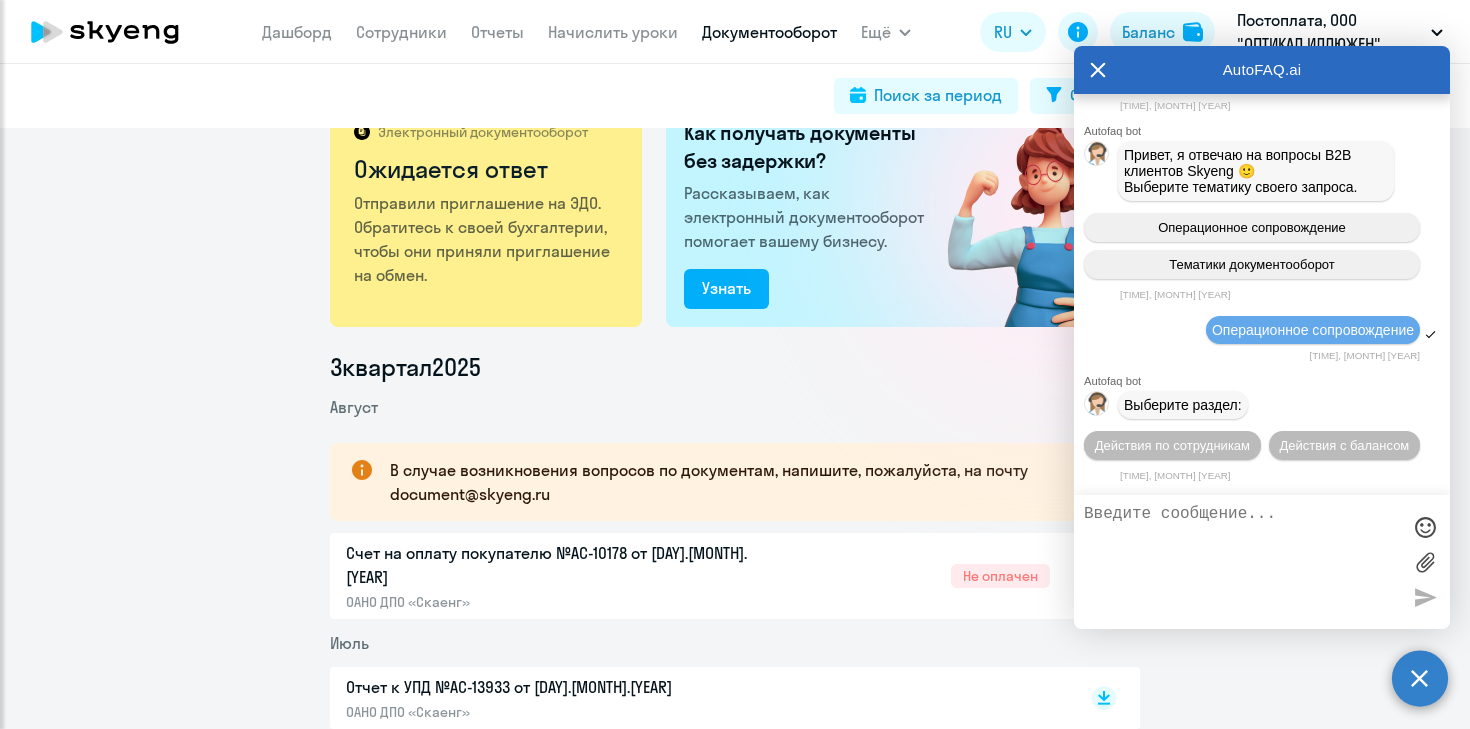 scroll, scrollTop: 11440, scrollLeft: 0, axis: vertical 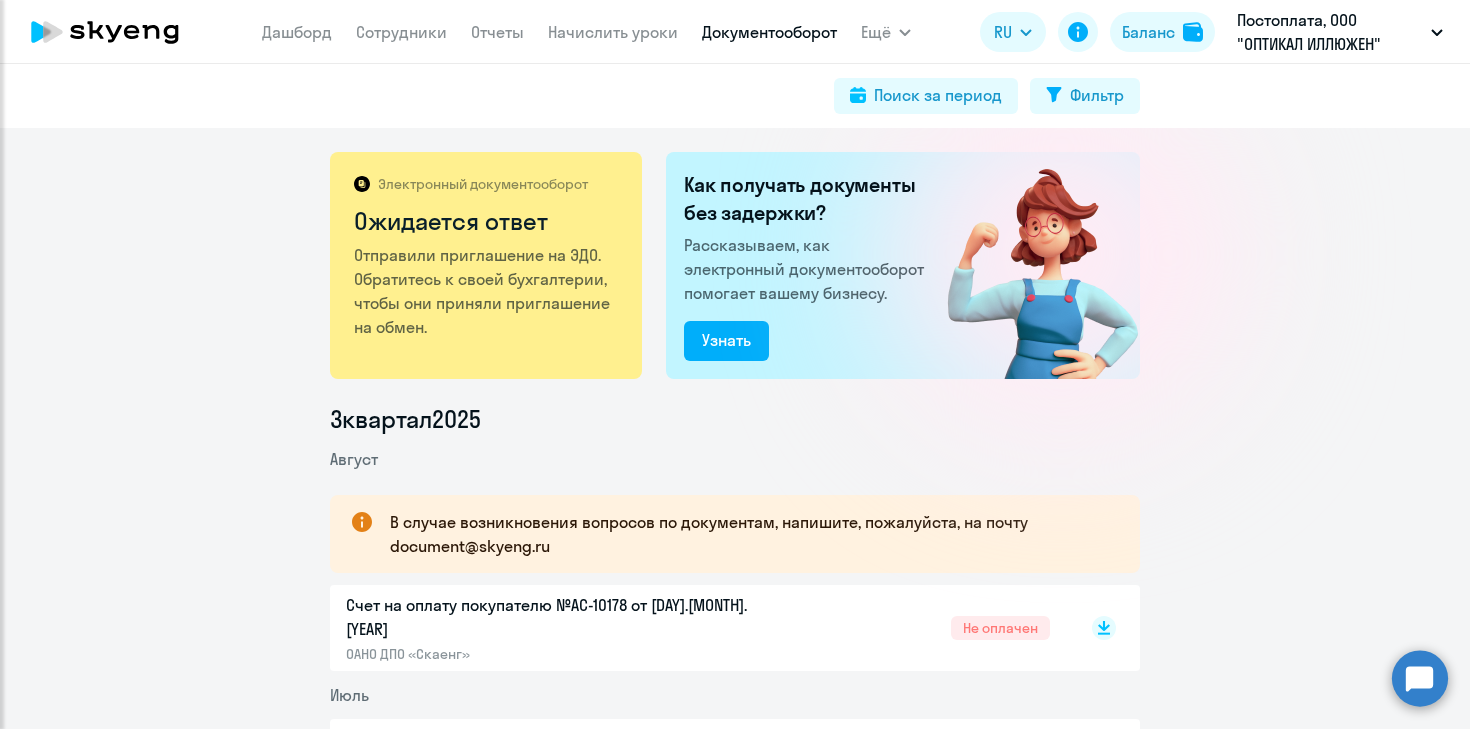 click 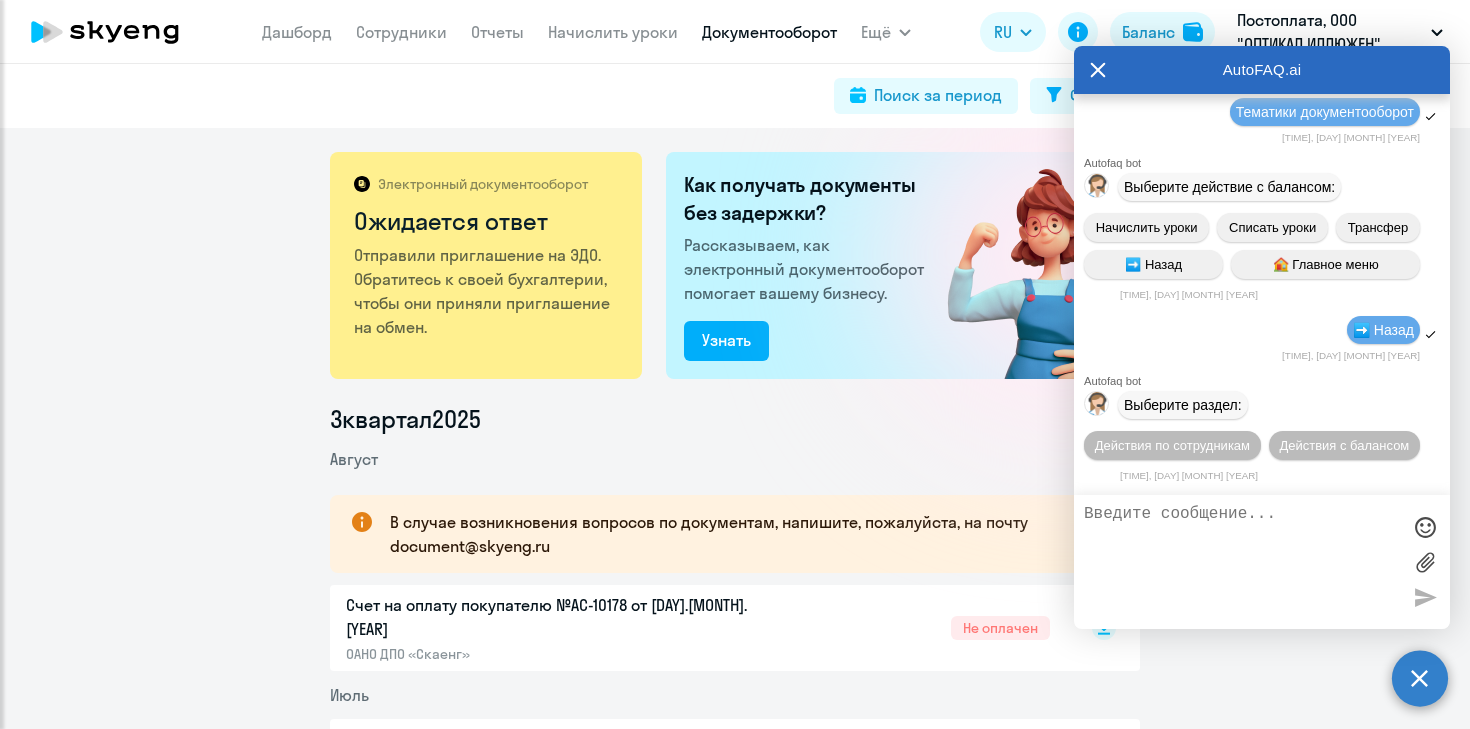 scroll, scrollTop: 12813, scrollLeft: 0, axis: vertical 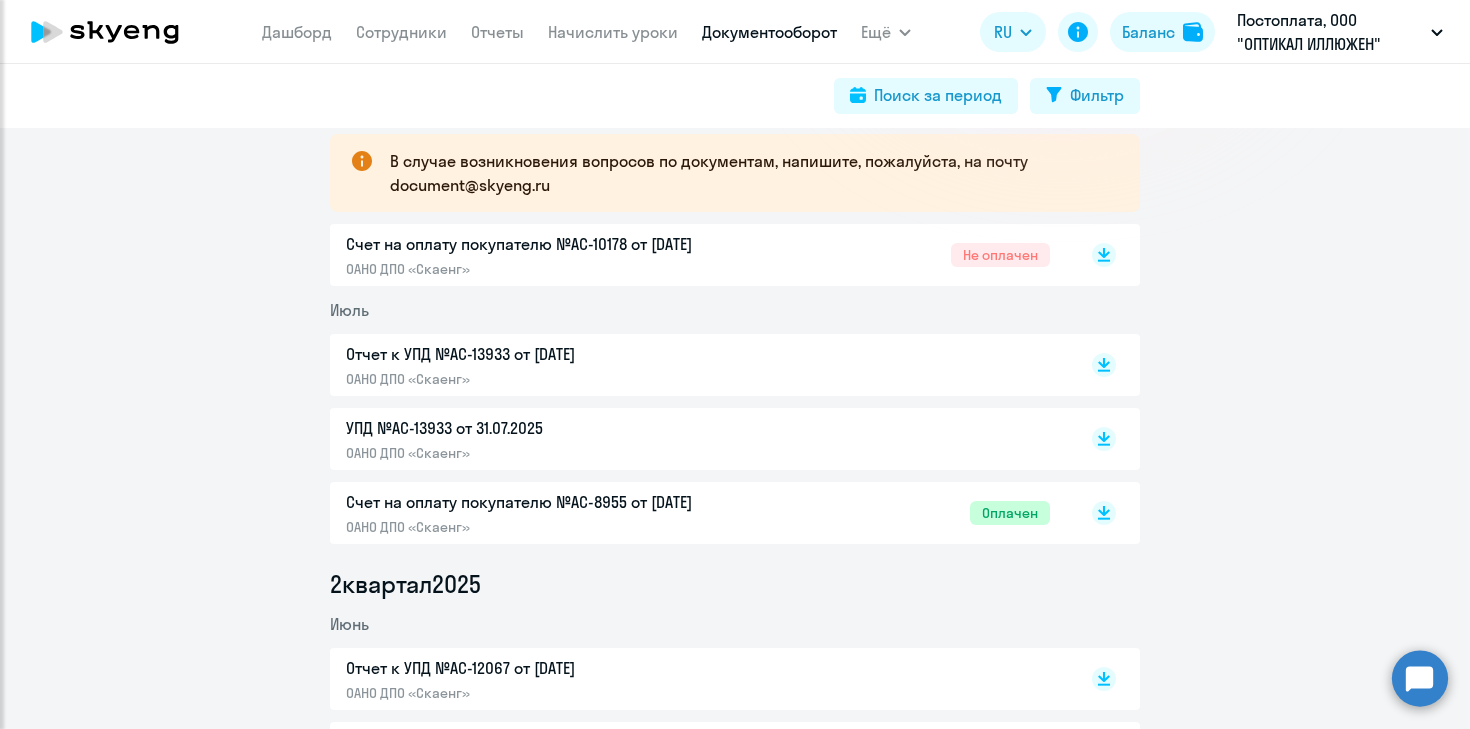 click on "УПД №AC-13933 от [DATE]  ОАНО ДПО «Скаенг»" 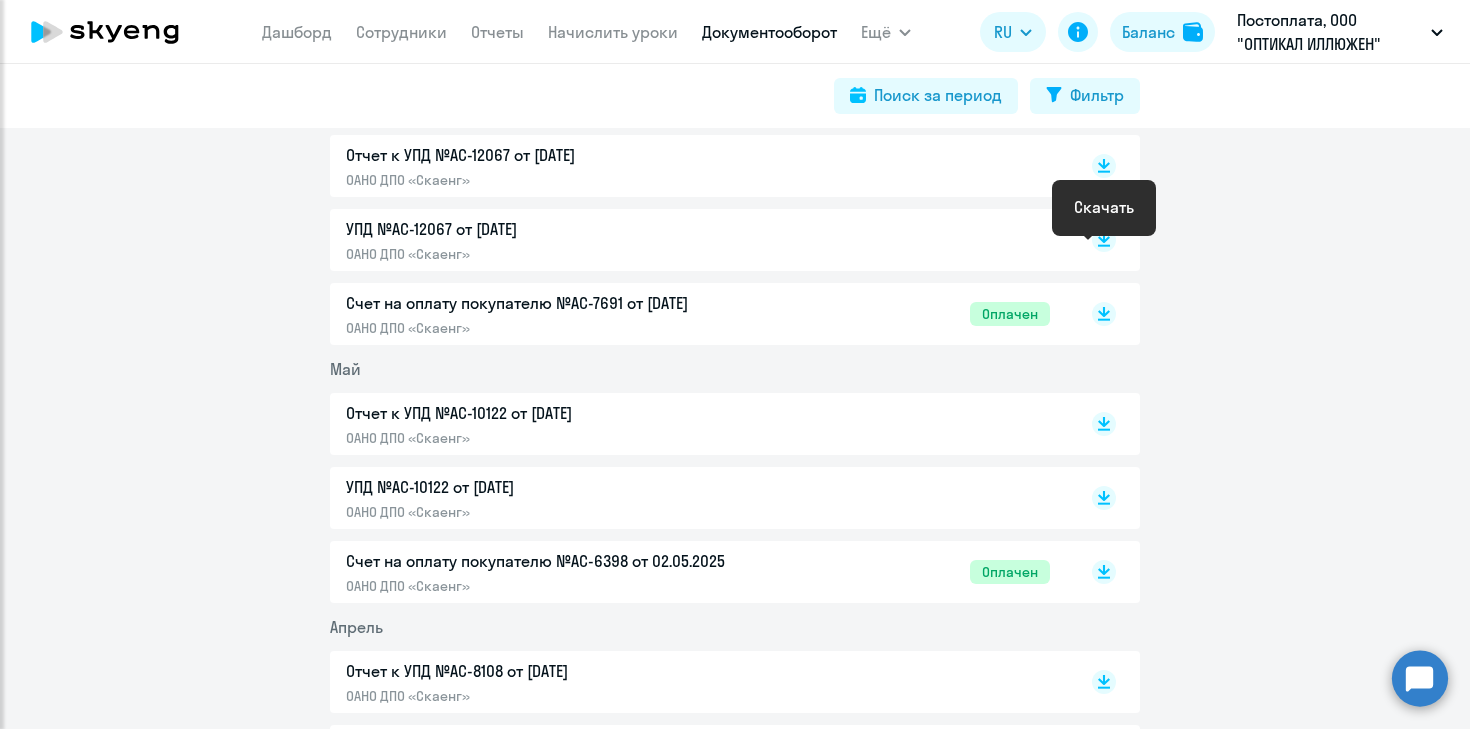 scroll, scrollTop: 885, scrollLeft: 0, axis: vertical 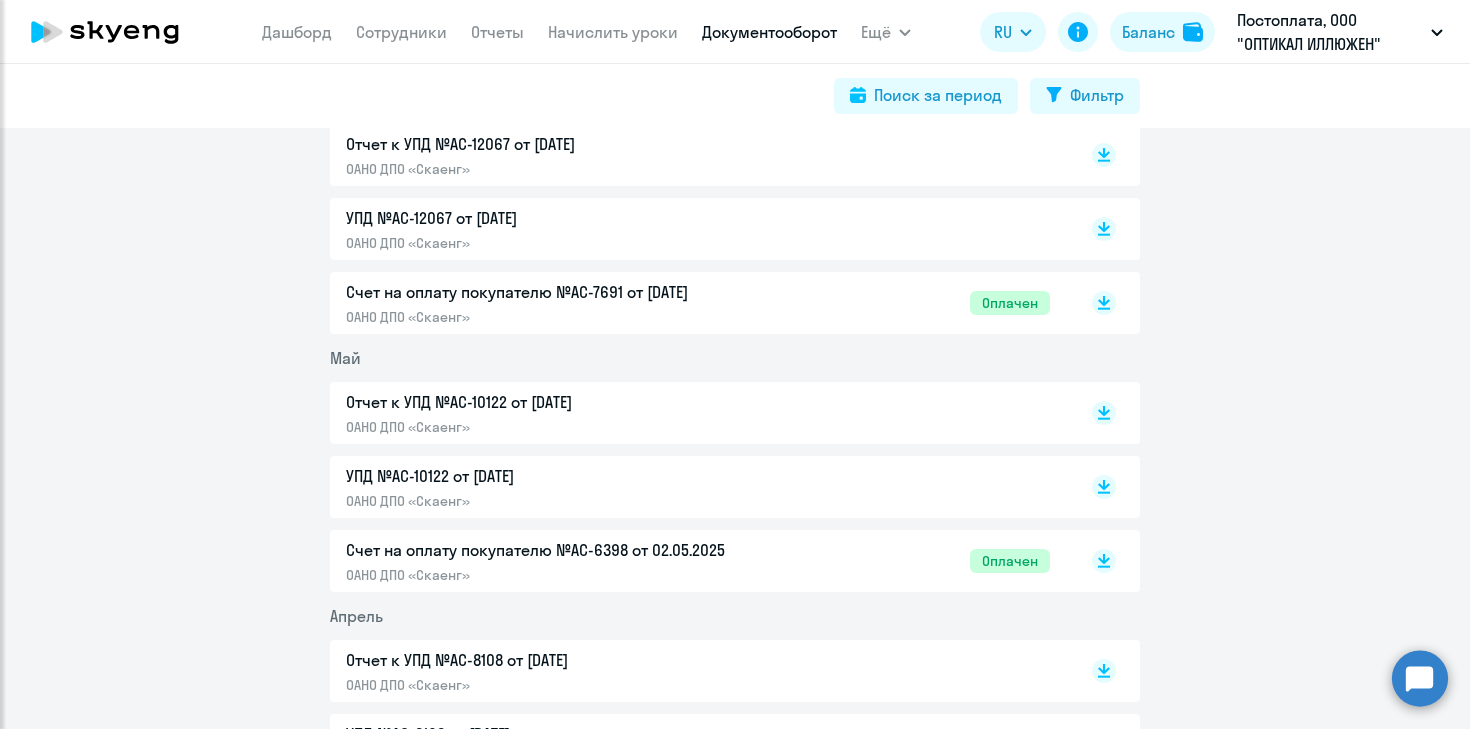 click on "УПД №AC-10122 от 31.05.2025" 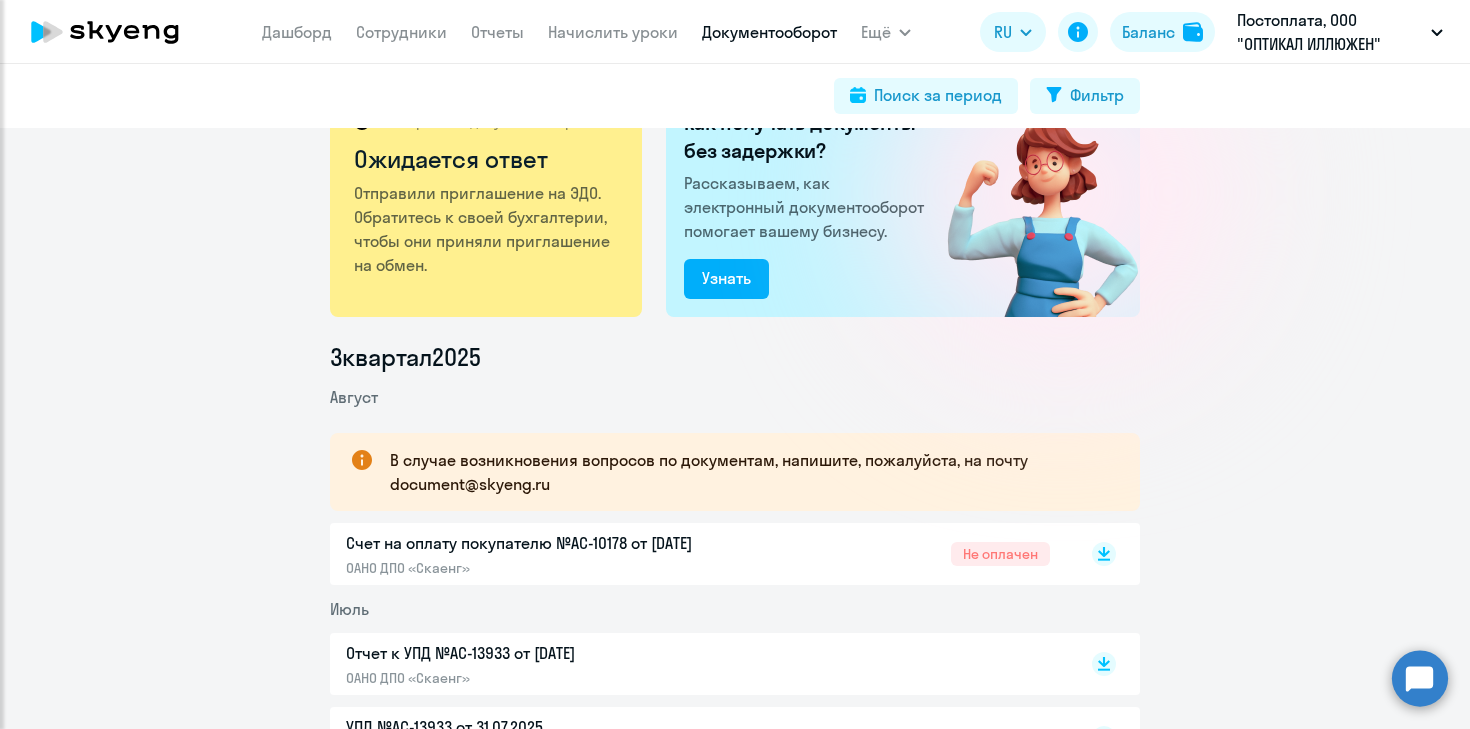 scroll, scrollTop: 0, scrollLeft: 0, axis: both 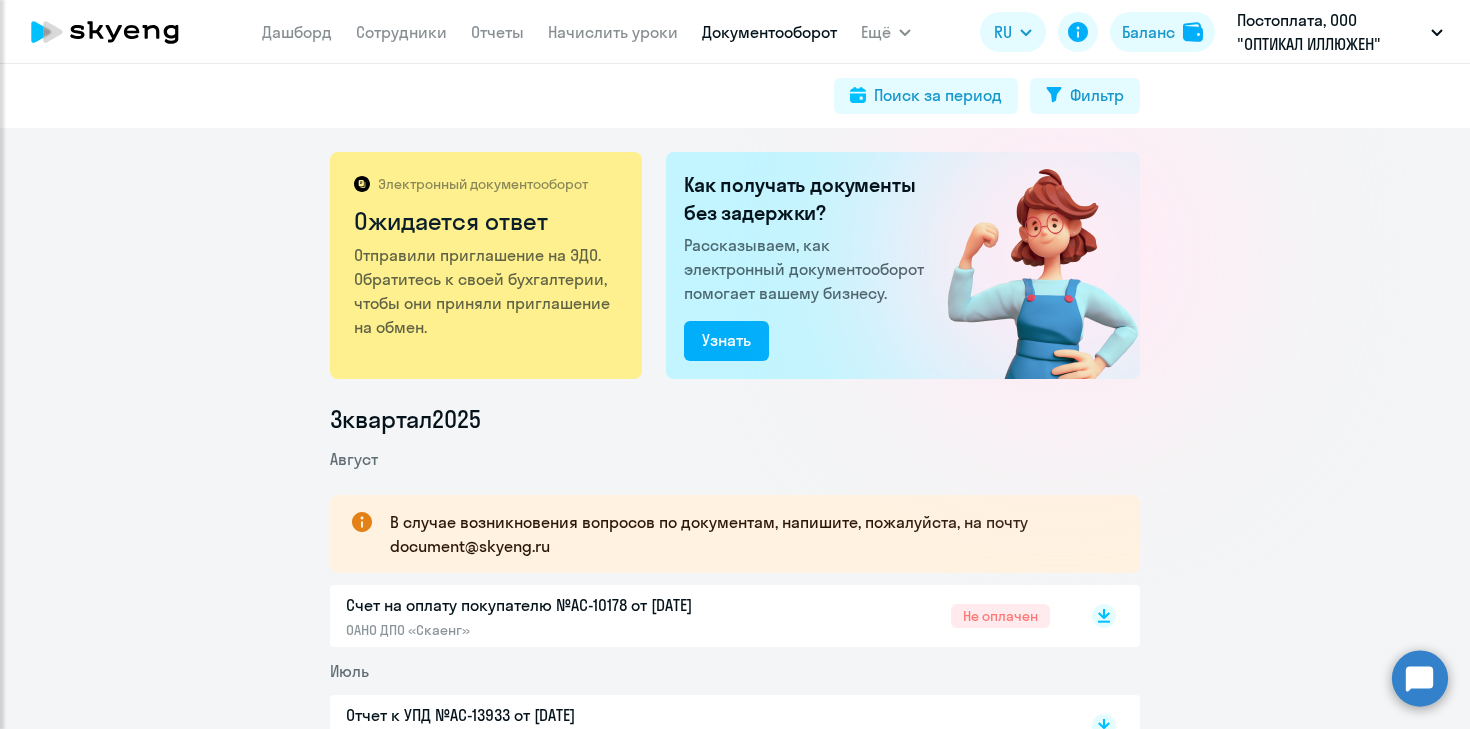 drag, startPoint x: 146, startPoint y: 39, endPoint x: 610, endPoint y: 9, distance: 464.9688 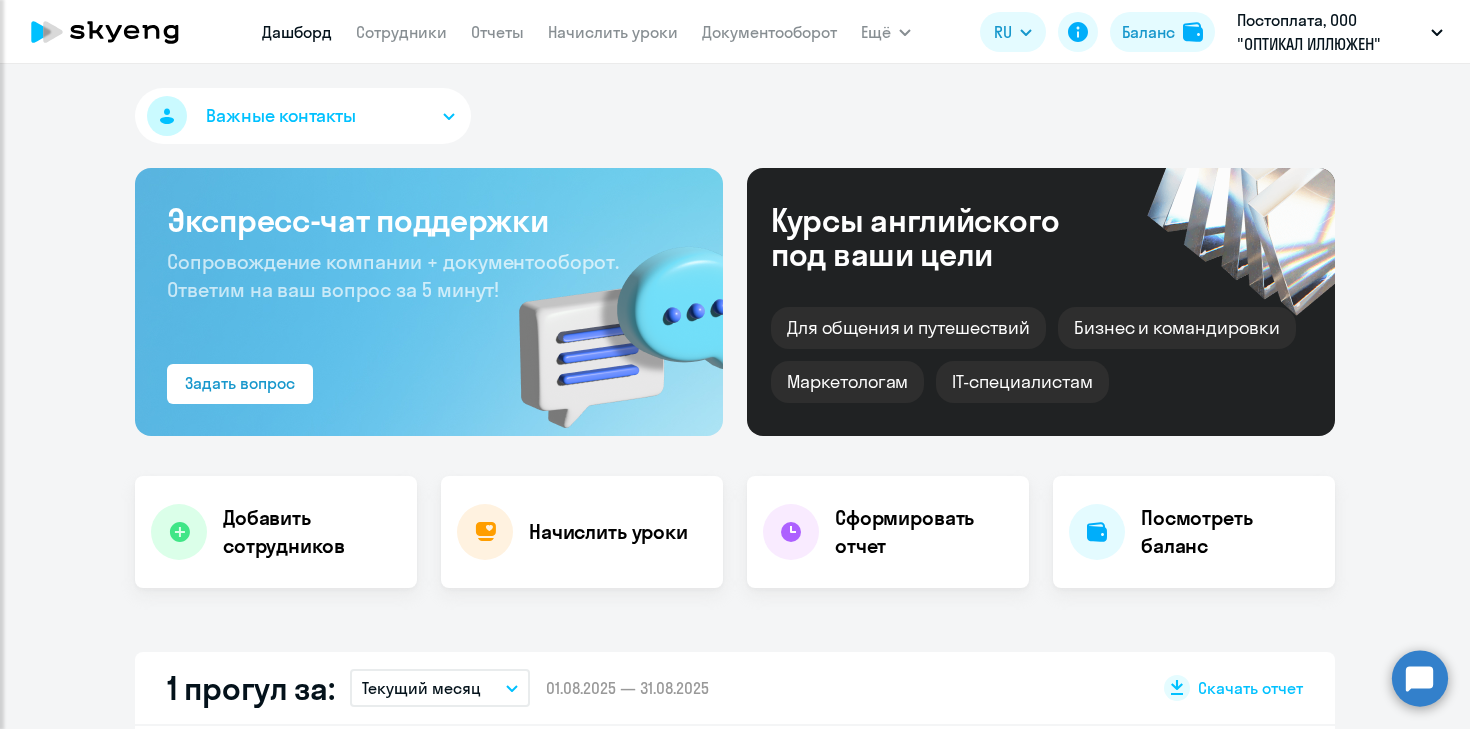 scroll, scrollTop: 0, scrollLeft: 0, axis: both 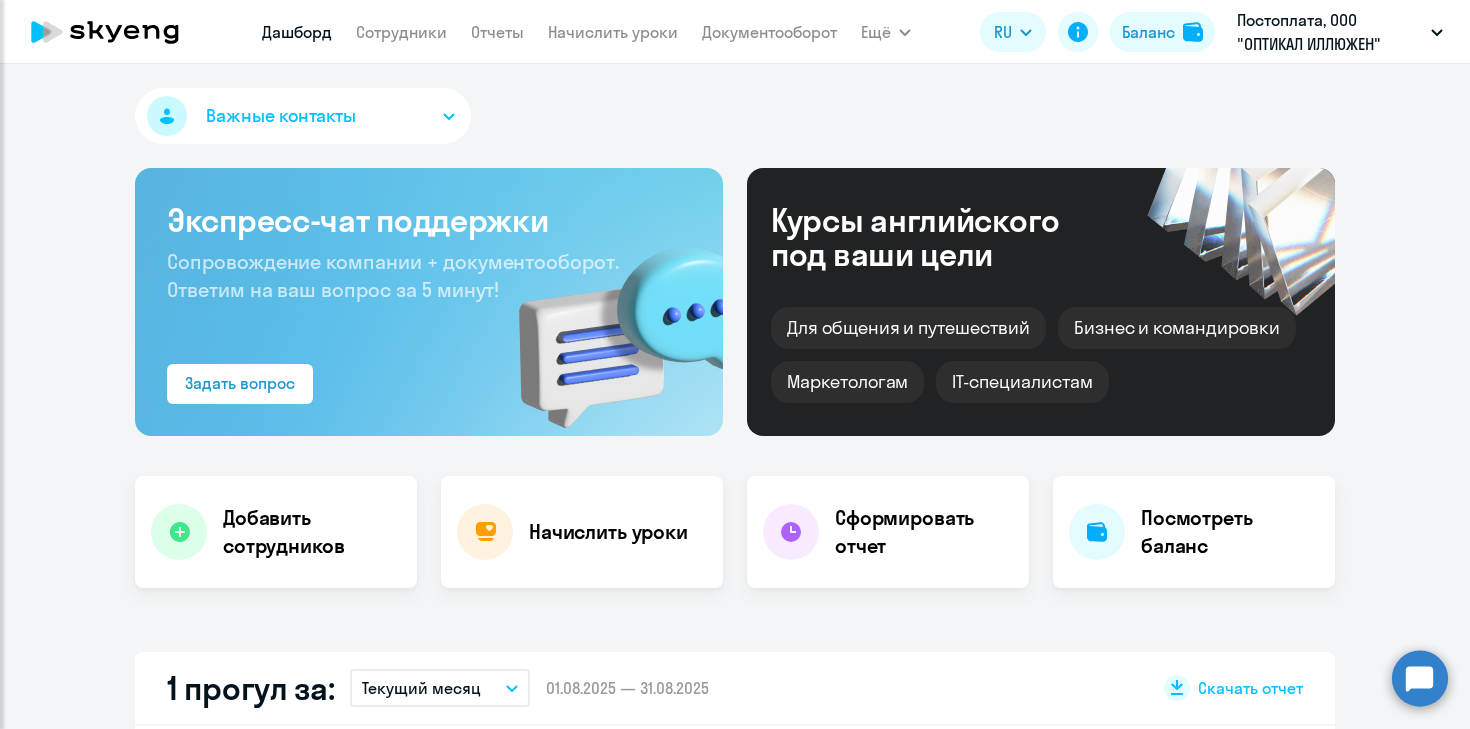 click 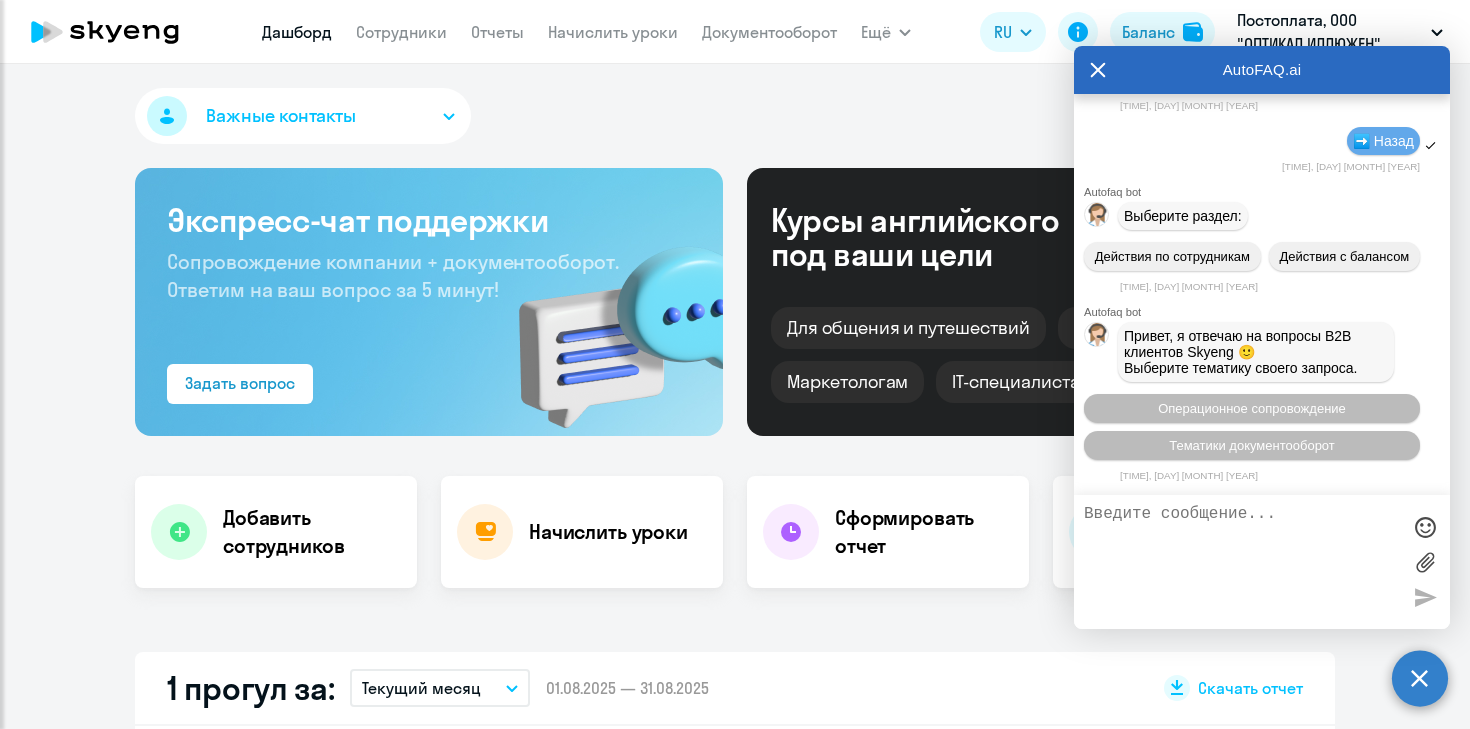 scroll, scrollTop: 13011, scrollLeft: 0, axis: vertical 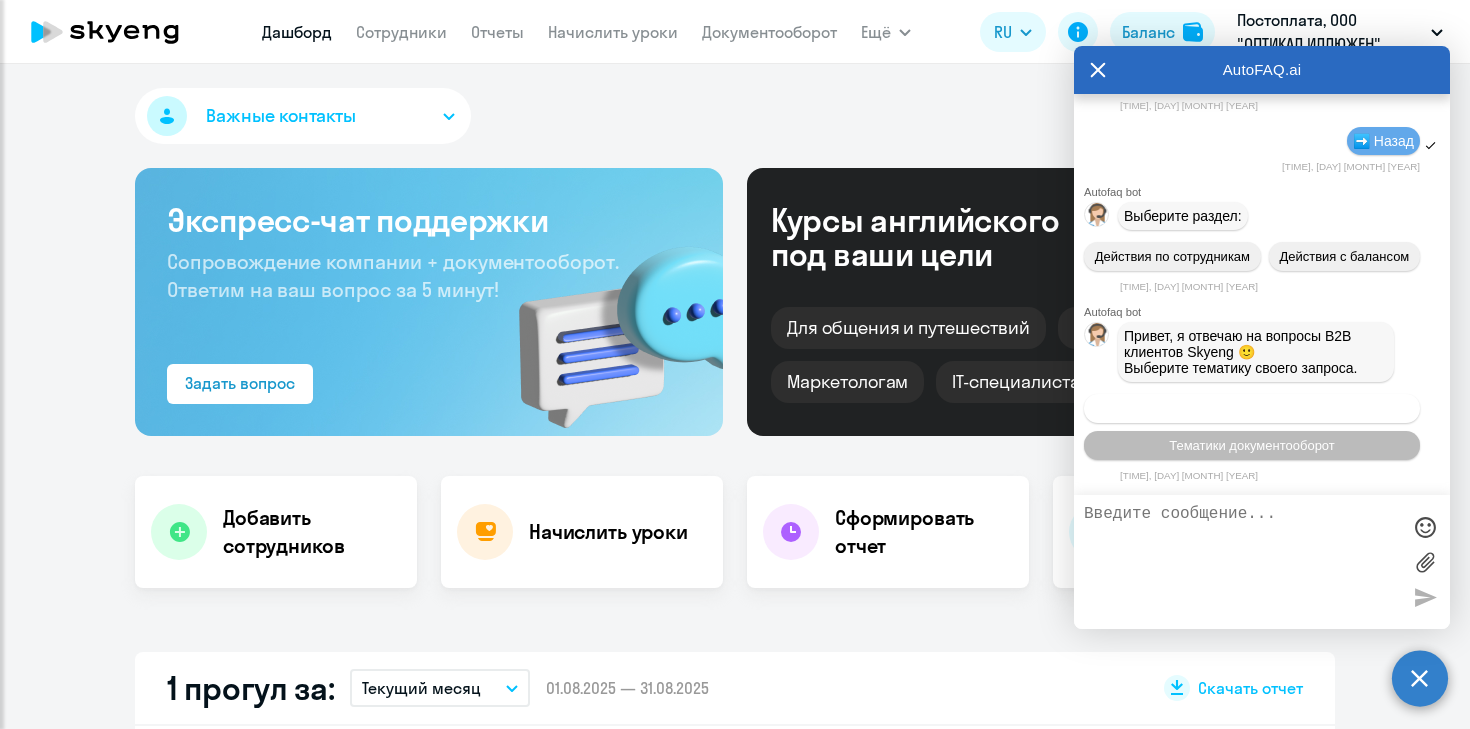 click on "Операционное сопровождение" at bounding box center [1252, 408] 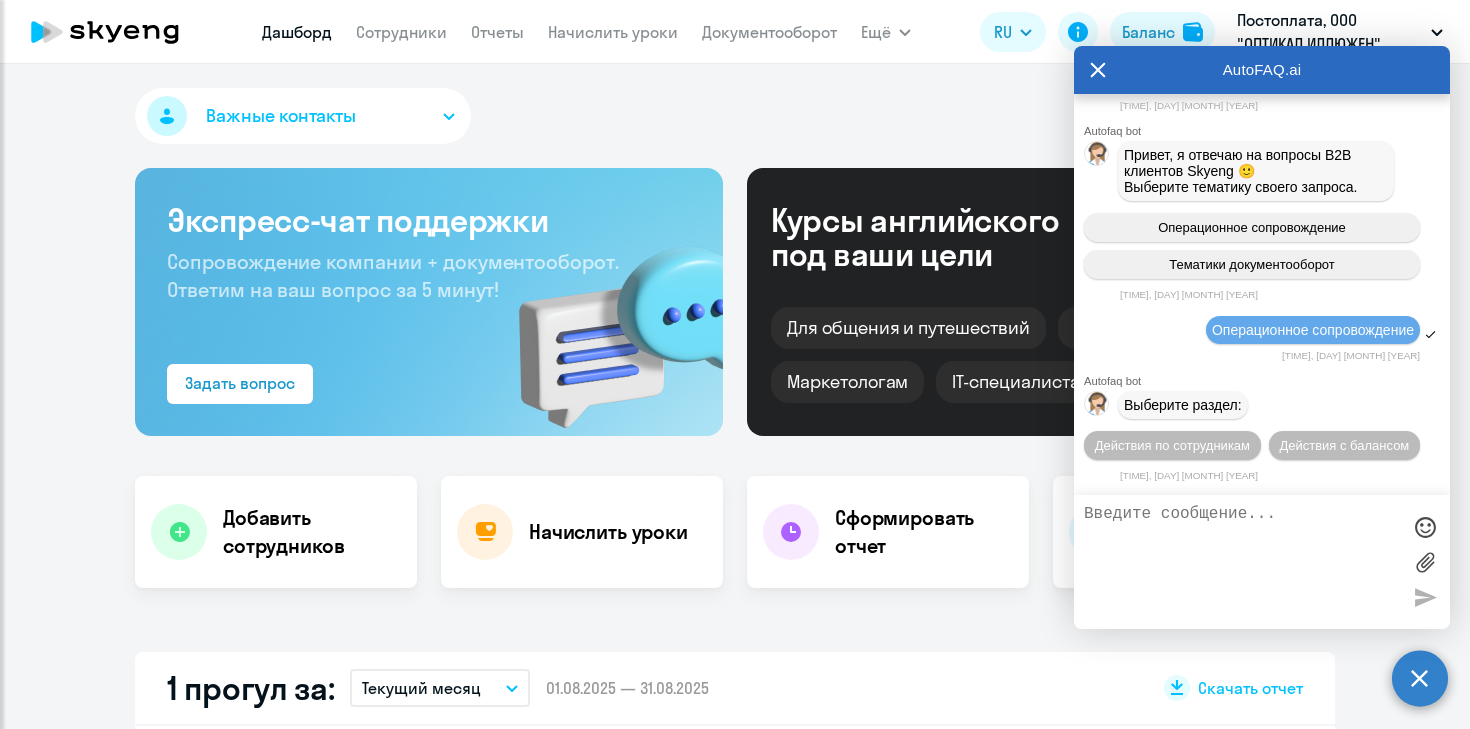 scroll, scrollTop: 13199, scrollLeft: 0, axis: vertical 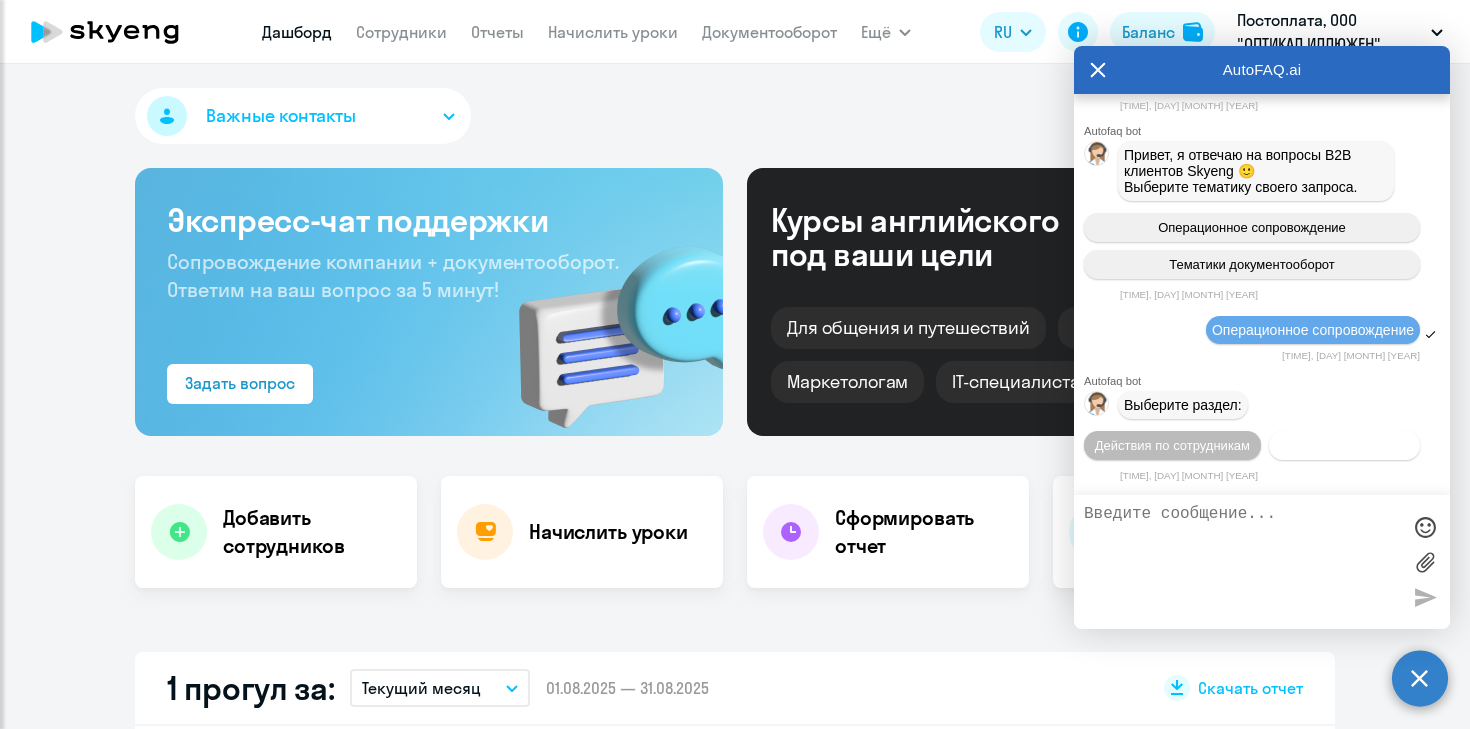 click on "Действия с балансом" at bounding box center [1344, 445] 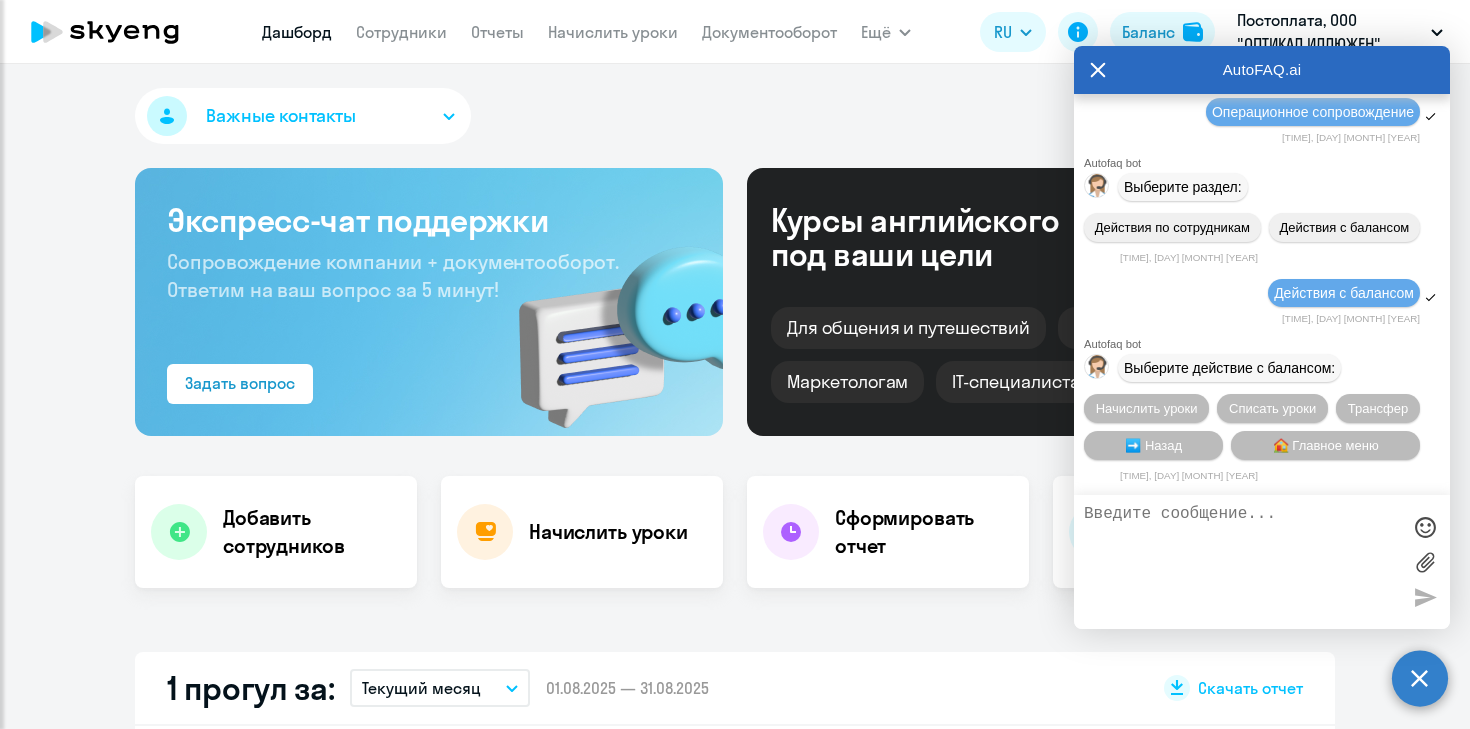 scroll, scrollTop: 13425, scrollLeft: 0, axis: vertical 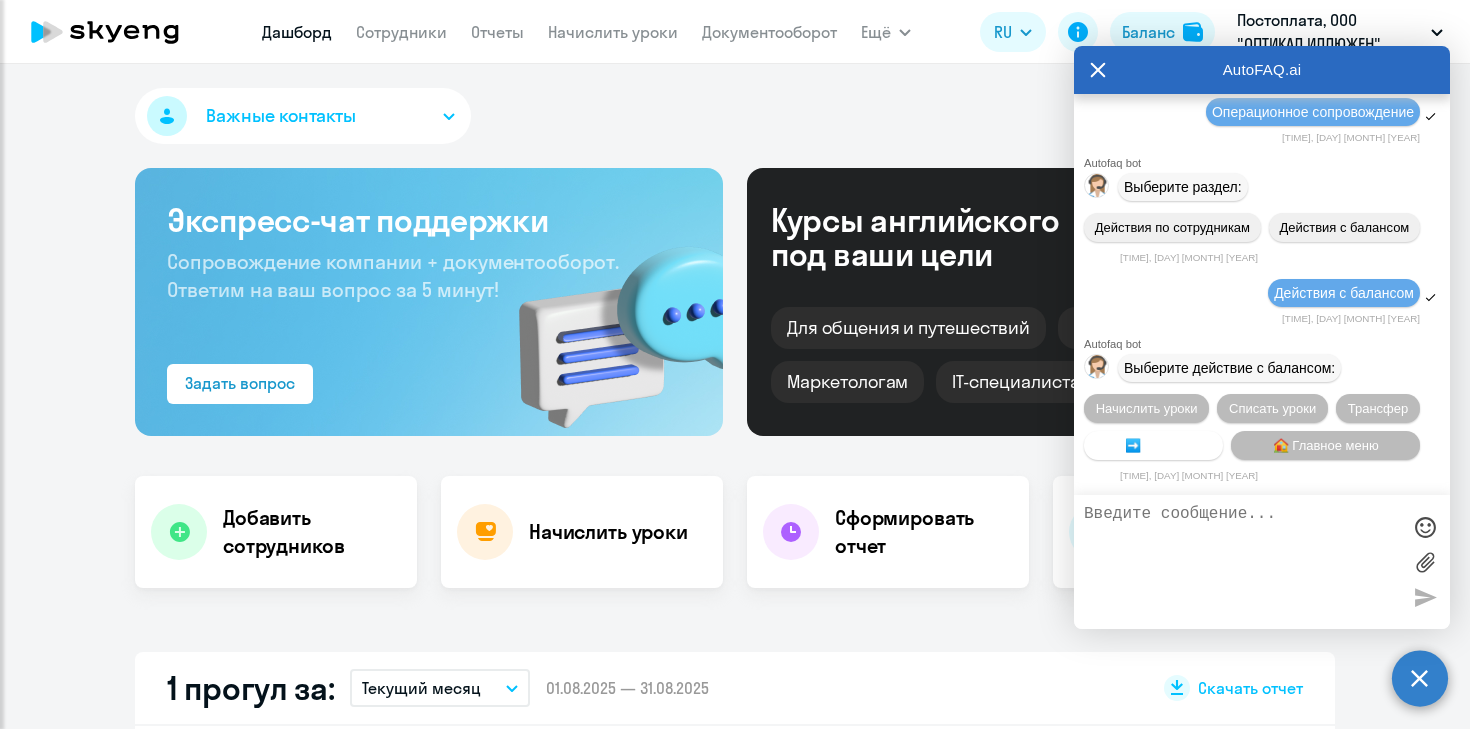 click on "➡️ Назад" at bounding box center [1153, 445] 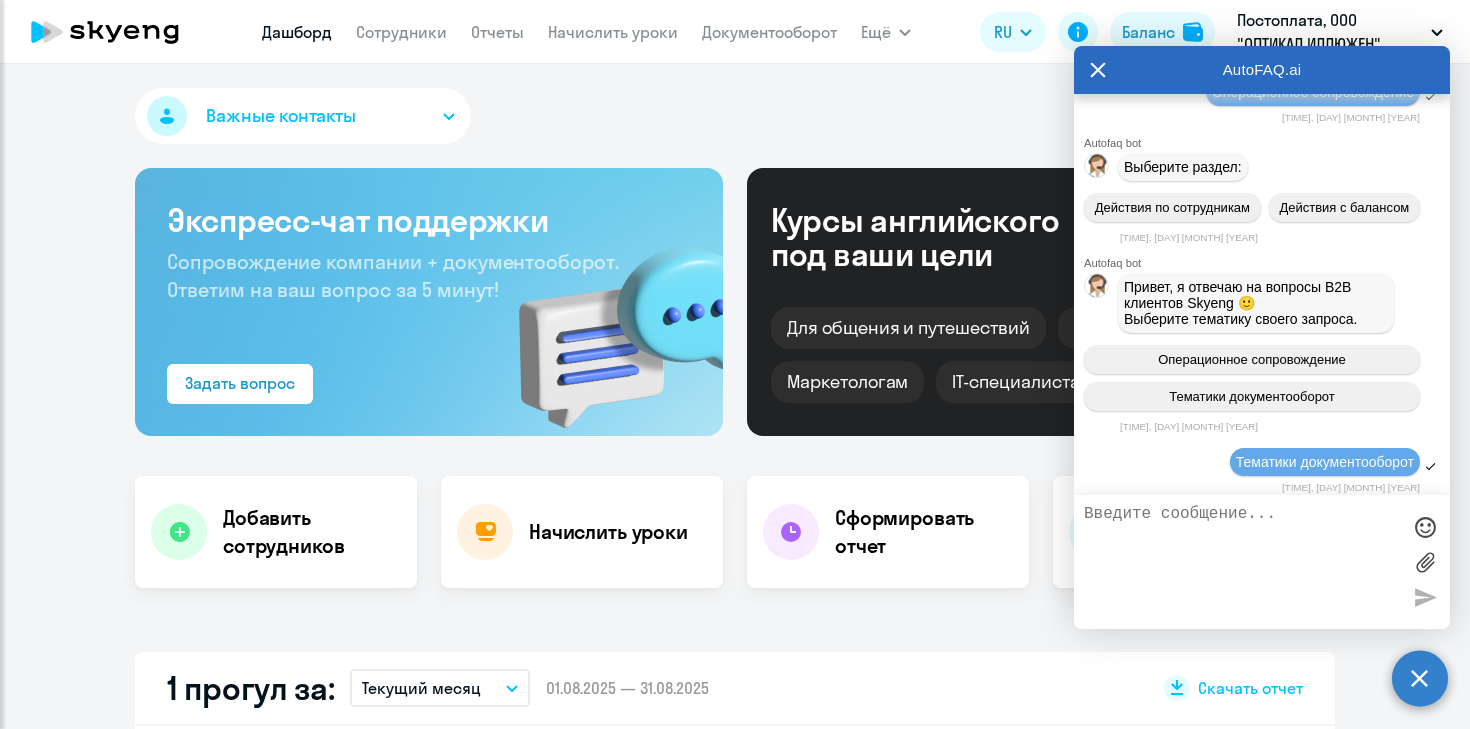 scroll, scrollTop: 11399, scrollLeft: 0, axis: vertical 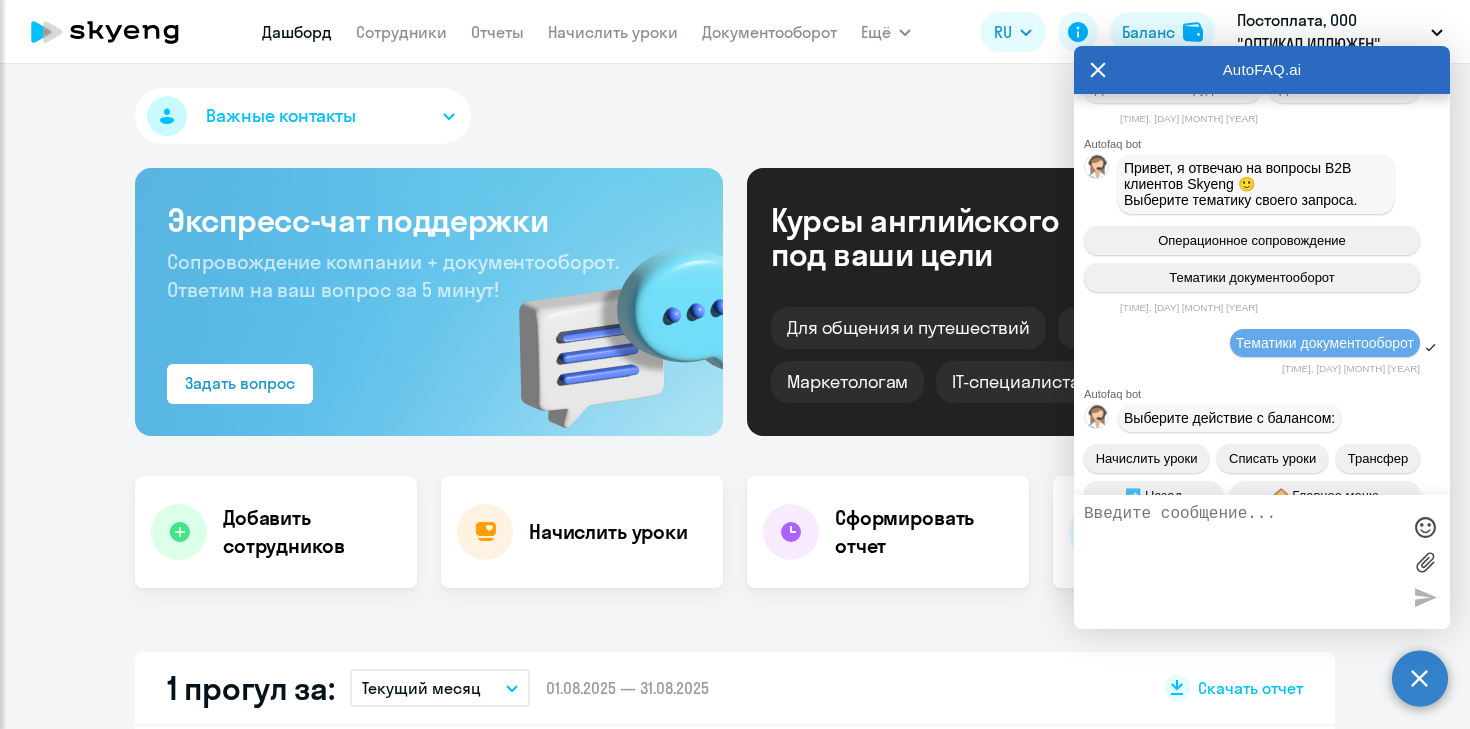 drag, startPoint x: 1330, startPoint y: 397, endPoint x: 1137, endPoint y: 149, distance: 314.2499 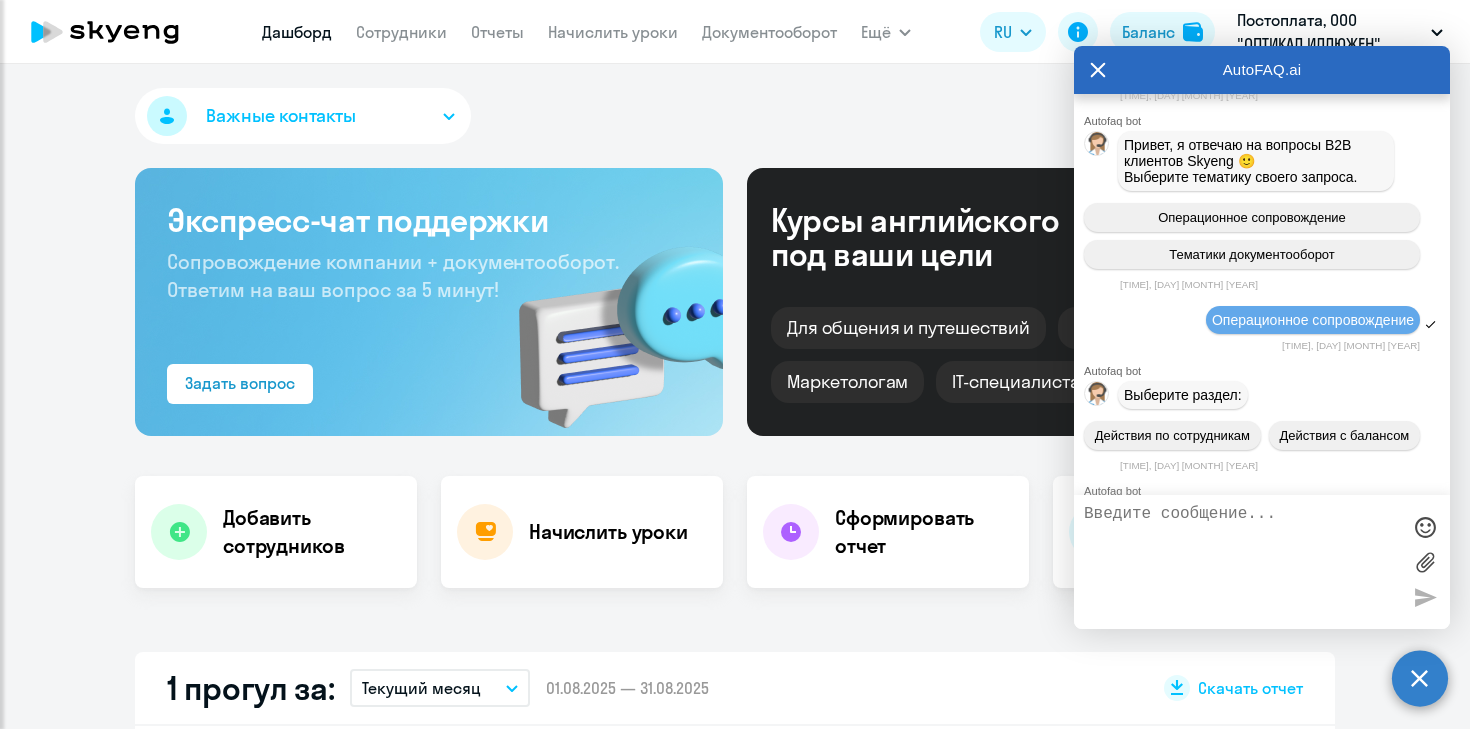 scroll, scrollTop: 11130, scrollLeft: 0, axis: vertical 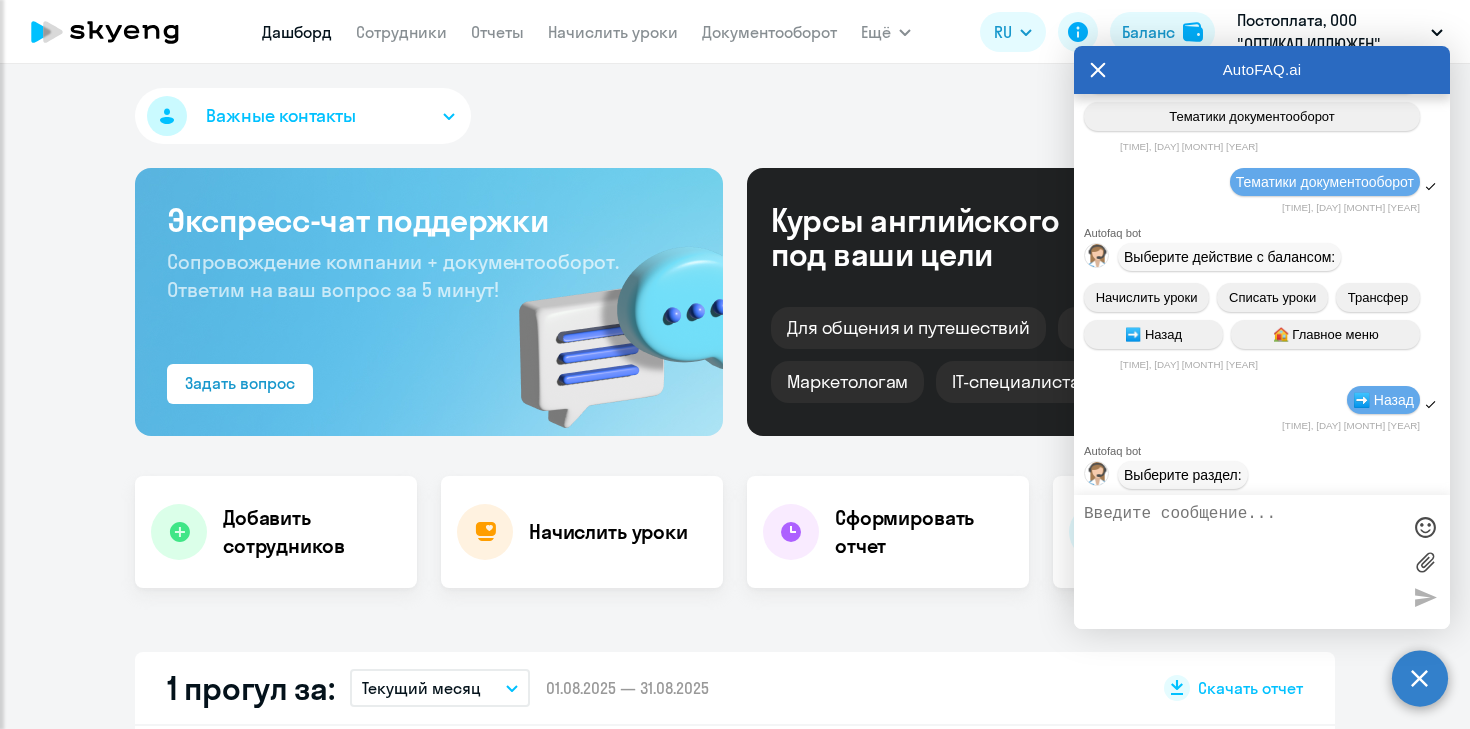 drag, startPoint x: 1133, startPoint y: 258, endPoint x: 1334, endPoint y: 239, distance: 201.89601 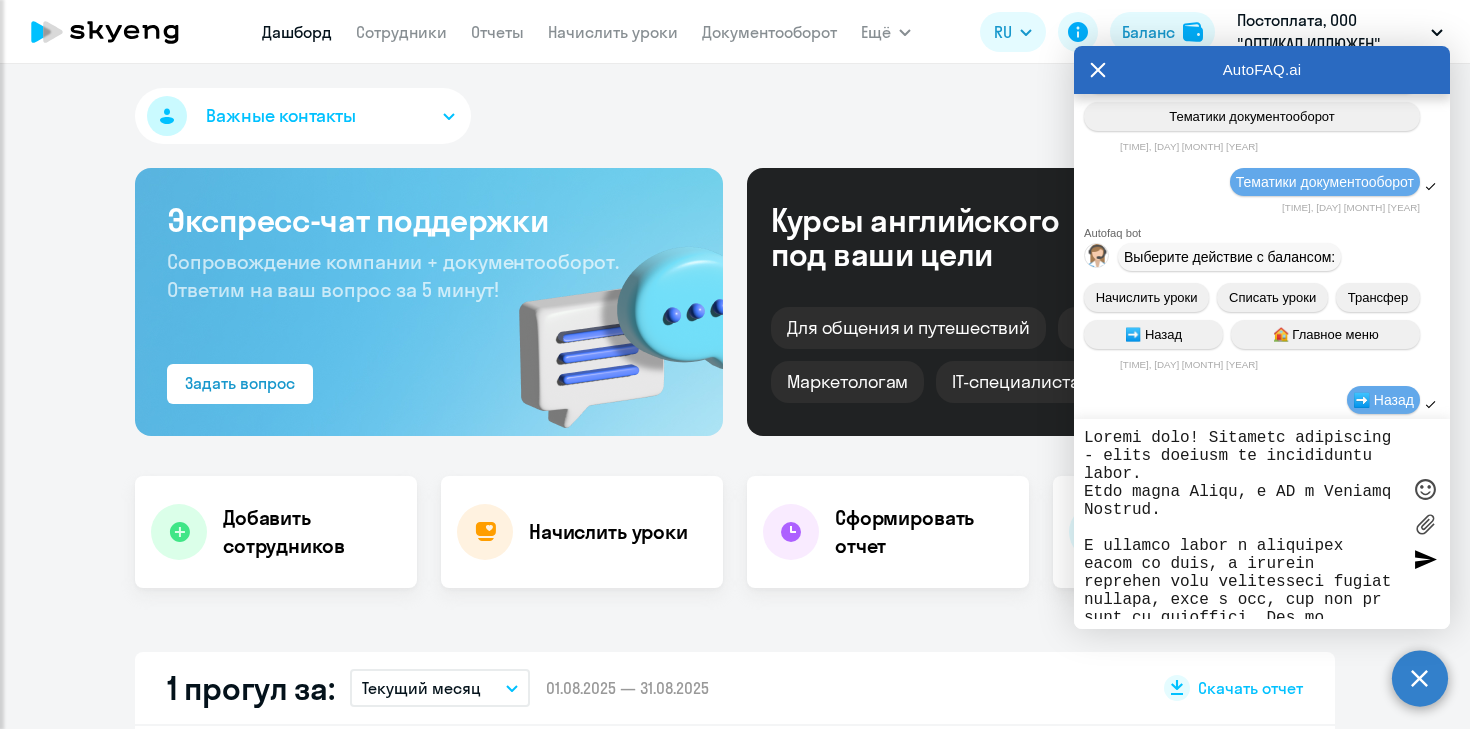scroll, scrollTop: 531, scrollLeft: 0, axis: vertical 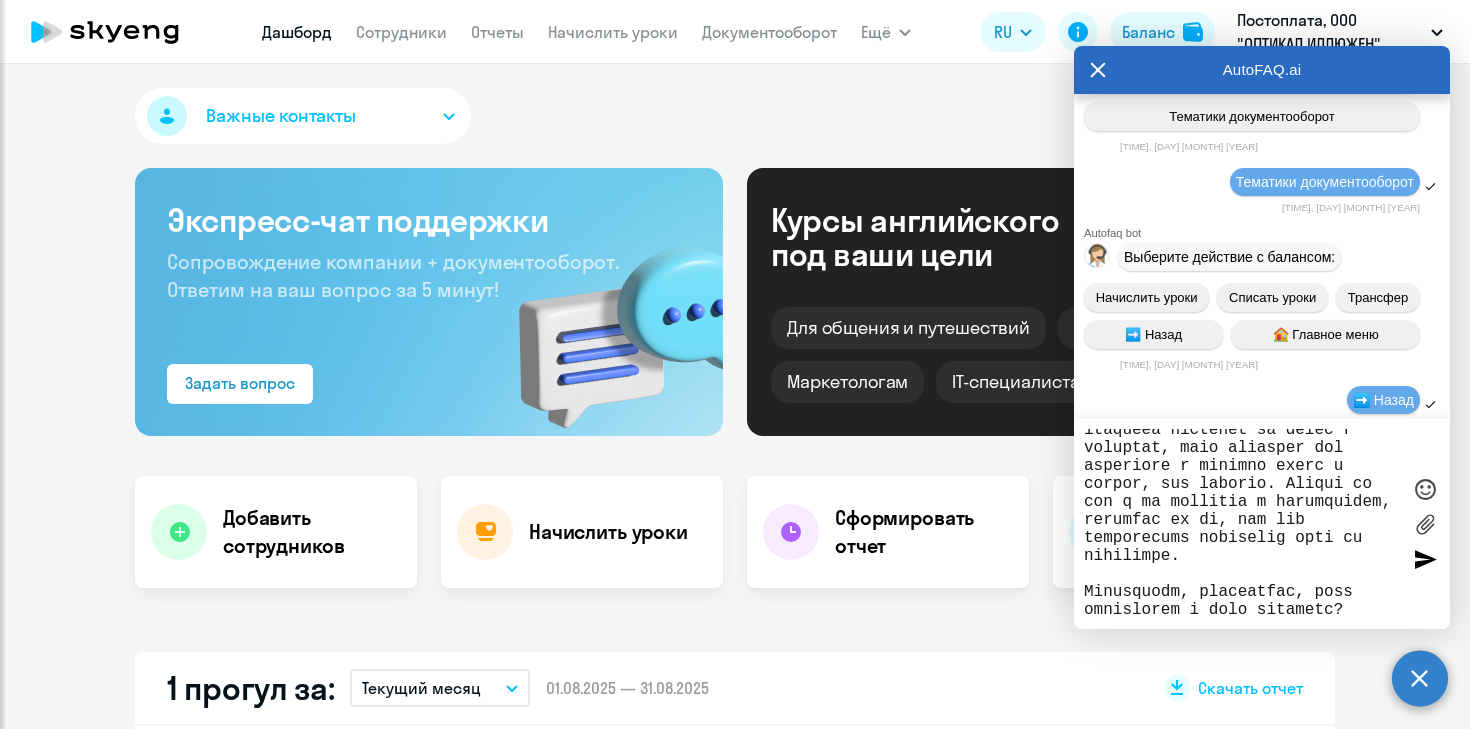 type on "Доброе утро! Дублирую информацию - очень надеюсь на оперативный ответ.
Меня зовут Дарья, я HR в Оптикал Иллюжен.
В пятницу утром я выгрузила отчёт за июль, в котором ученикам были проставлены лишние прогулы, даже у тех, кто ещё ни разу не занимался. Они не выбирали преподавателя и были только внесены в систему. Это Алексей Наумов и Татьяна Страшинская. Также Екатерина Гостева, у которой стоит один прогул, сообщила, что его не было, и проверила это со своим преподавателем.
Соответственно, пропуски - это также уроки, которые мы должны оплачивать, но информация выгрузилась некорректно.
В пятницу мне нужно было отправить отчёт в финансовый отдел. Менеджер Владислав перестал выходить на связь и отвечать, хотя прочитал моё сообщение в пятницу утром и сказал, что уточнит. Однако он так и не вернулся с информацией, несмотря на то, что мои последующие сообщения были им прочитаны.
Подскажите, пожалуйста, куда  обращаться в этой ситуации?..." 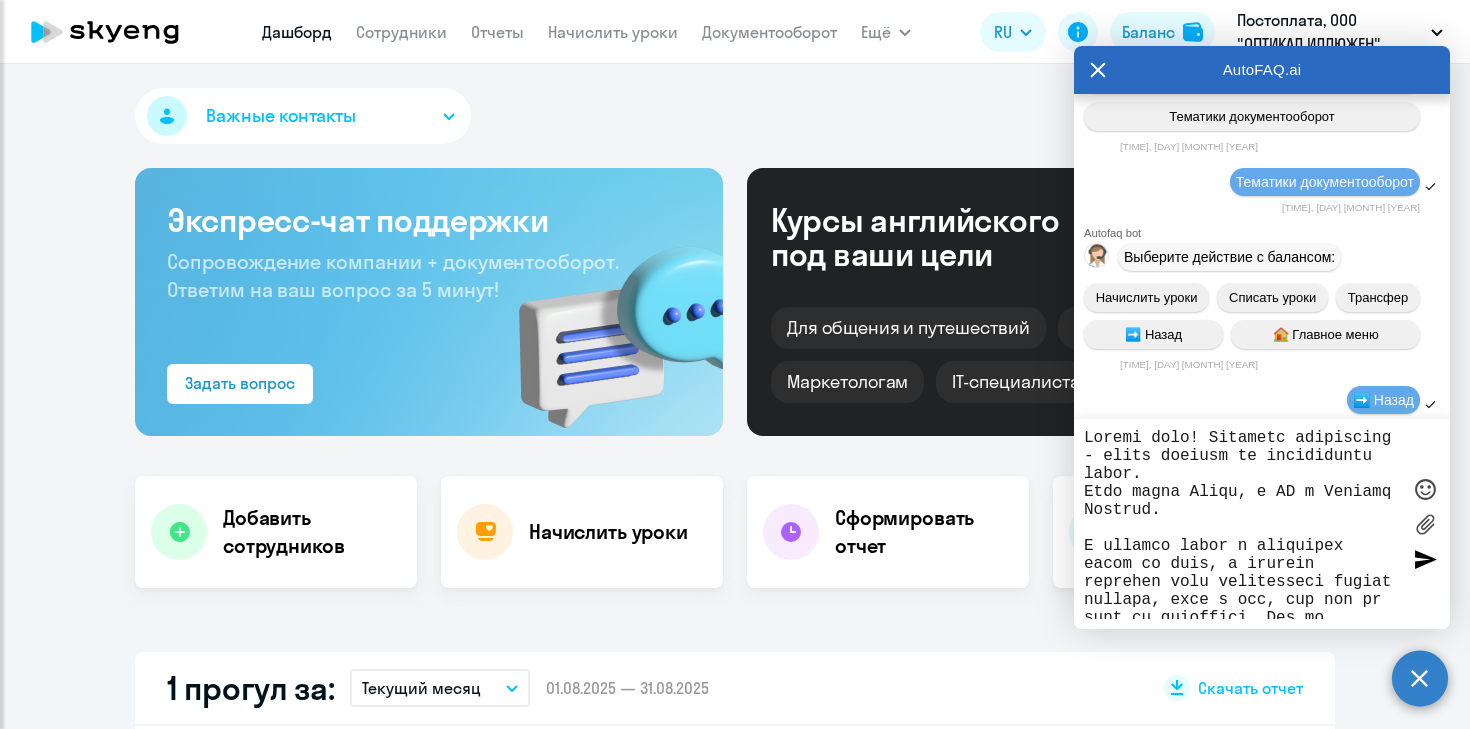 drag, startPoint x: 1343, startPoint y: 613, endPoint x: 1065, endPoint y: 376, distance: 365.3122 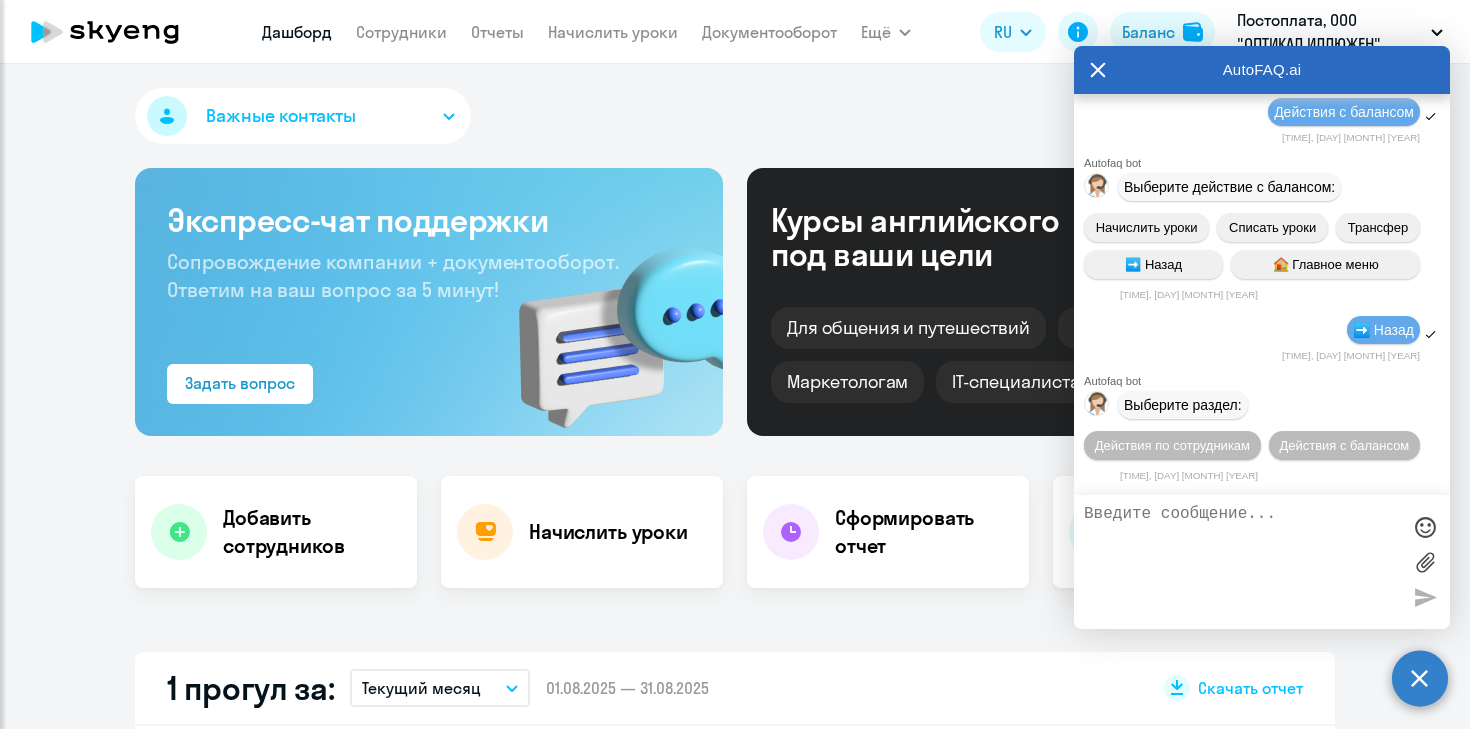 scroll, scrollTop: 13614, scrollLeft: 0, axis: vertical 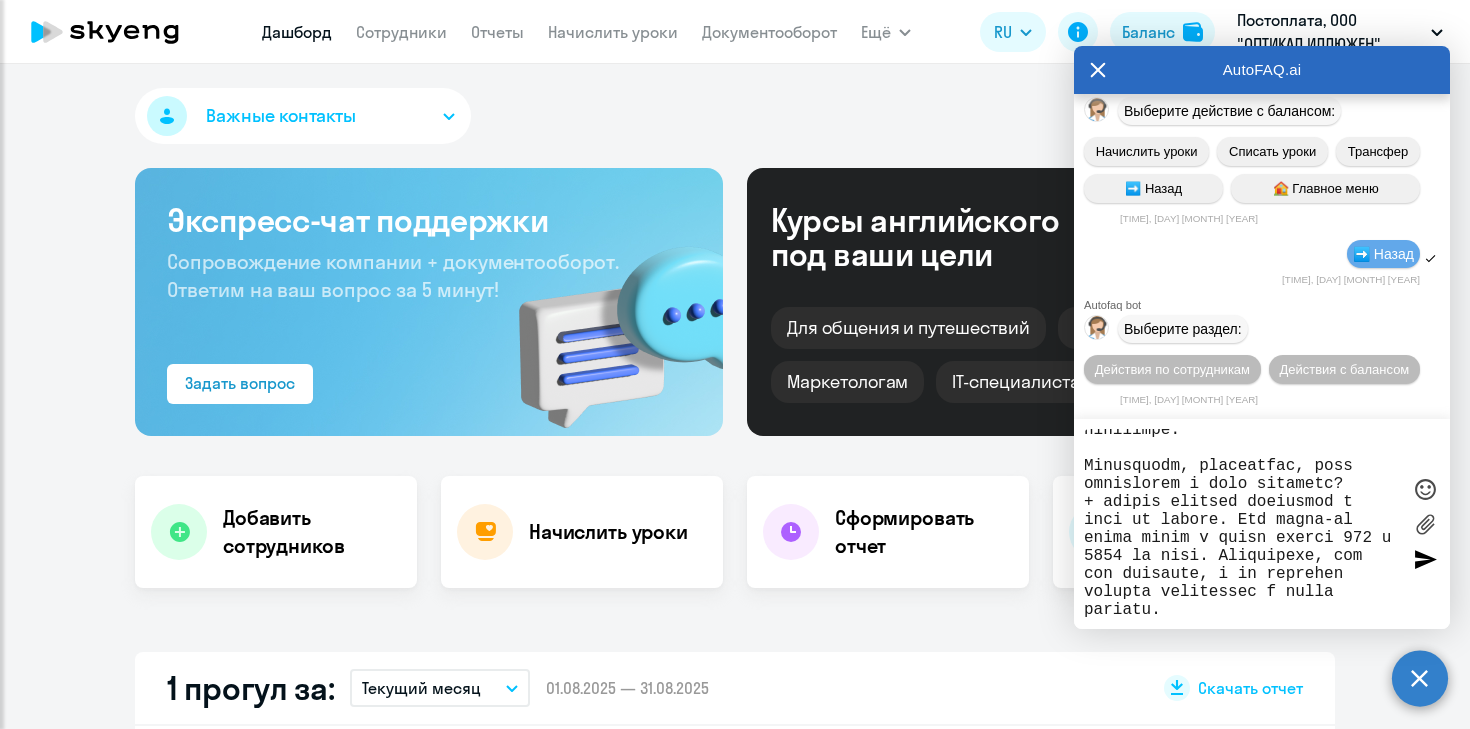 type on "Доброе утро! Дублирую информацию - очень надеюсь на оперативный ответ.
Меня зовут Дарья, я HR в Оптикал Иллюжен.
В пятницу утром я выгрузила отчёт за июль, в котором ученикам были проставлены лишние прогулы, даже у тех, кто ещё ни разу не занимался. Они не выбирали преподавателя и были только внесены в систему. Это Алексей Наумов и Татьяна Страшинская. Также Екатерина Гостева, у которой стоит один прогул, сообщила, что его не было, и проверила это со своим преподавателем.
Соответственно, пропуски - это также уроки, которые мы должны оплачивать, но информация выгрузилась некорректно.
В пятницу мне нужно было отправить отчёт в финансовый отдел. Менеджер Владислав перестал выходить на связь и отвечать, хотя прочитал моё сообщение в пятницу утром и сказал, что уточнит. Однако он так и не вернулся с информацией, несмотря на то, что мои последующие сообщения были им прочитаны.
Подскажите, пожалуйста, куда  обращаться в этой ситуации?     + сейчас скачала документы и счет на оплату. Там какие-то новые цифры и..." 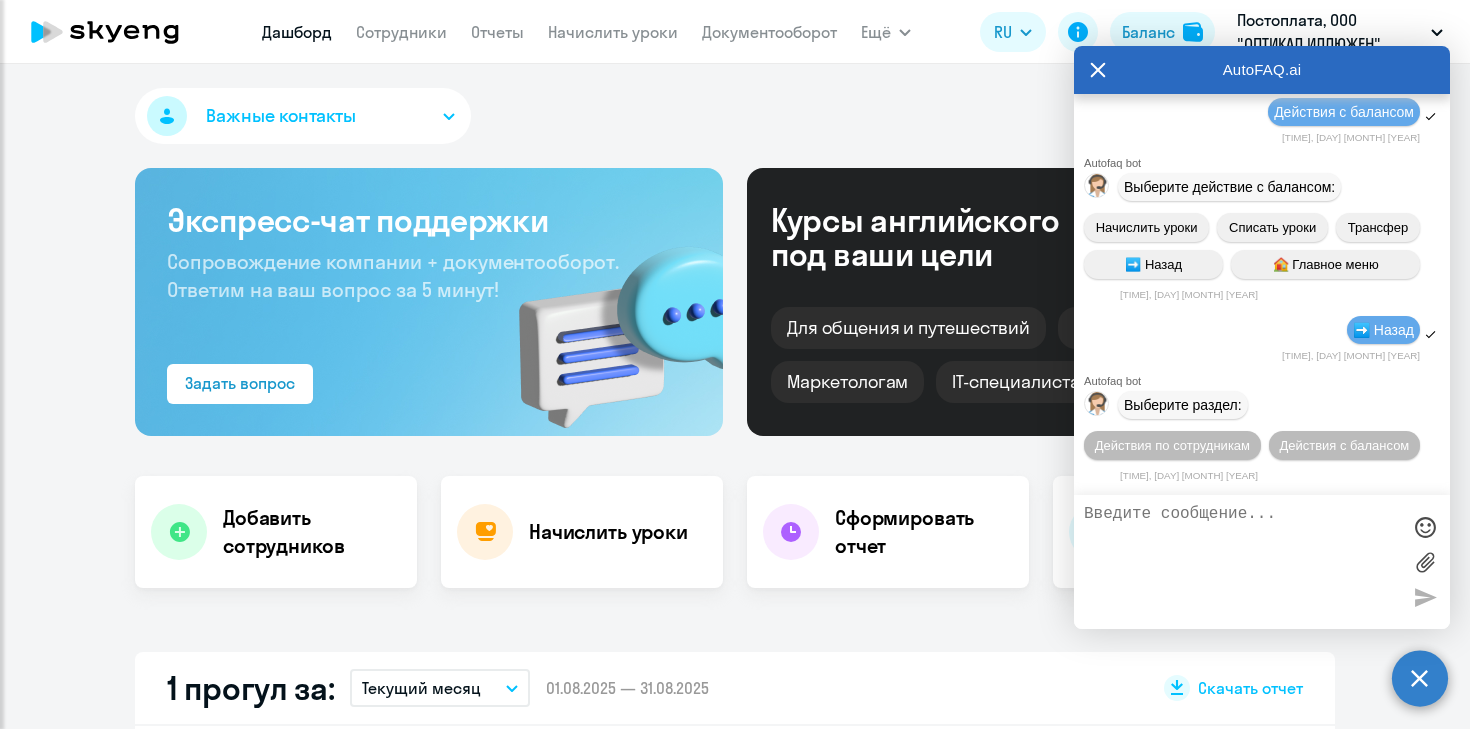 scroll, scrollTop: 0, scrollLeft: 0, axis: both 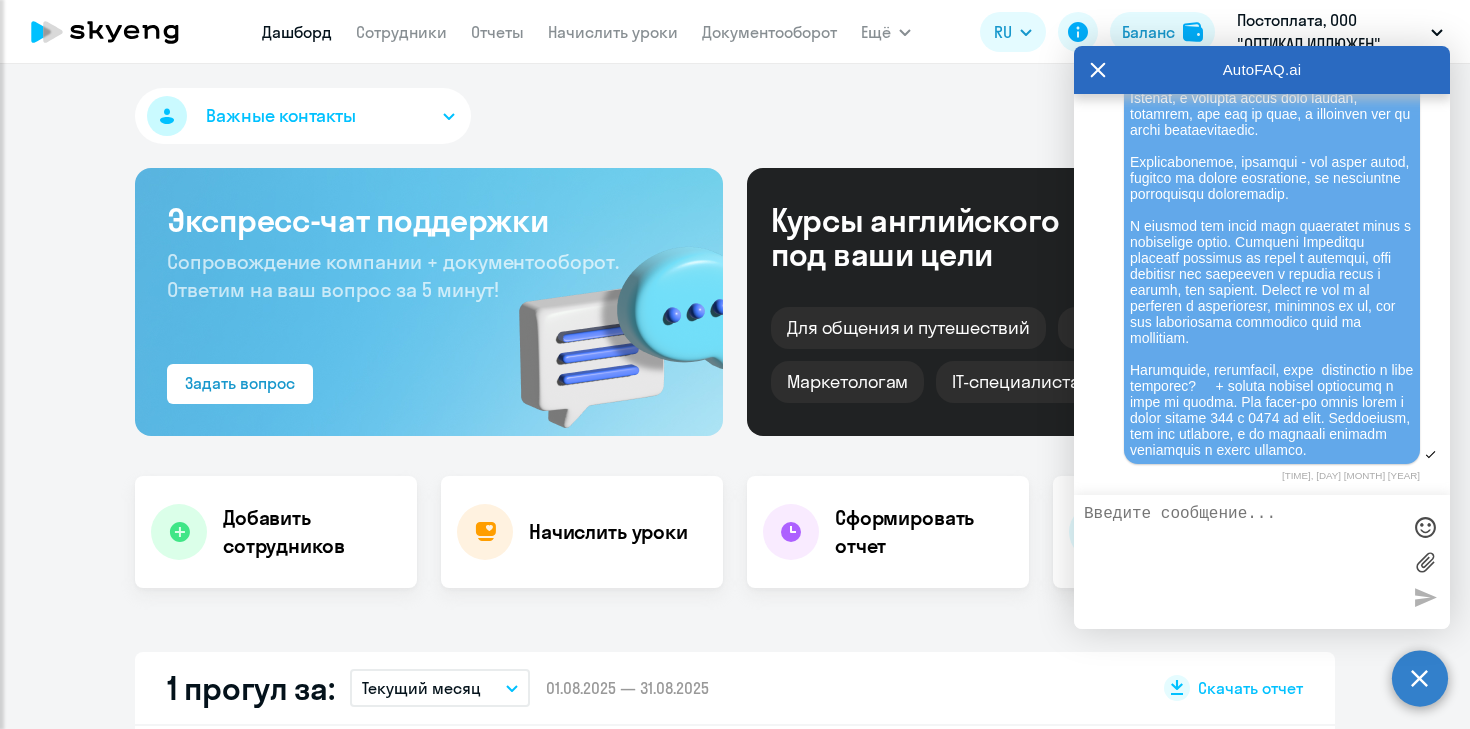 click at bounding box center (1242, 562) 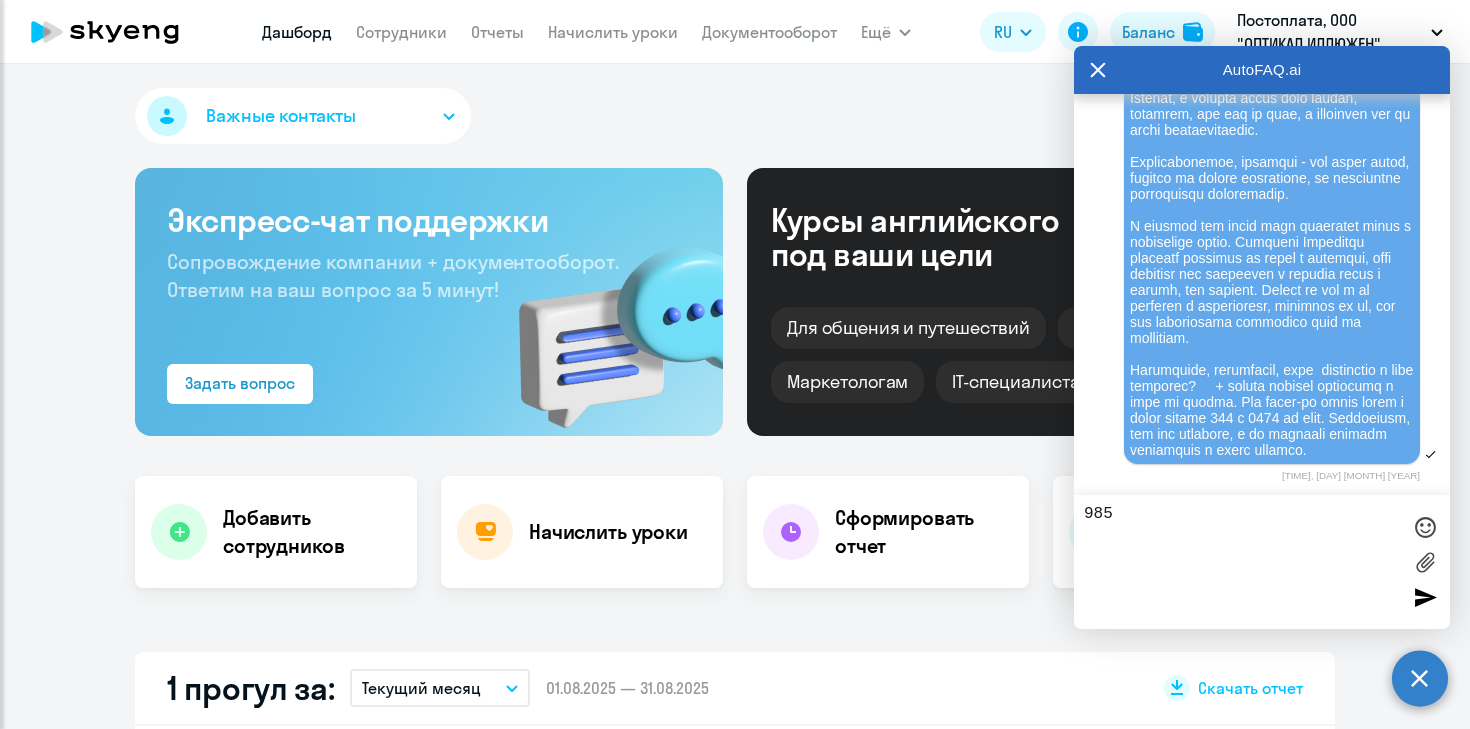 type on "985*" 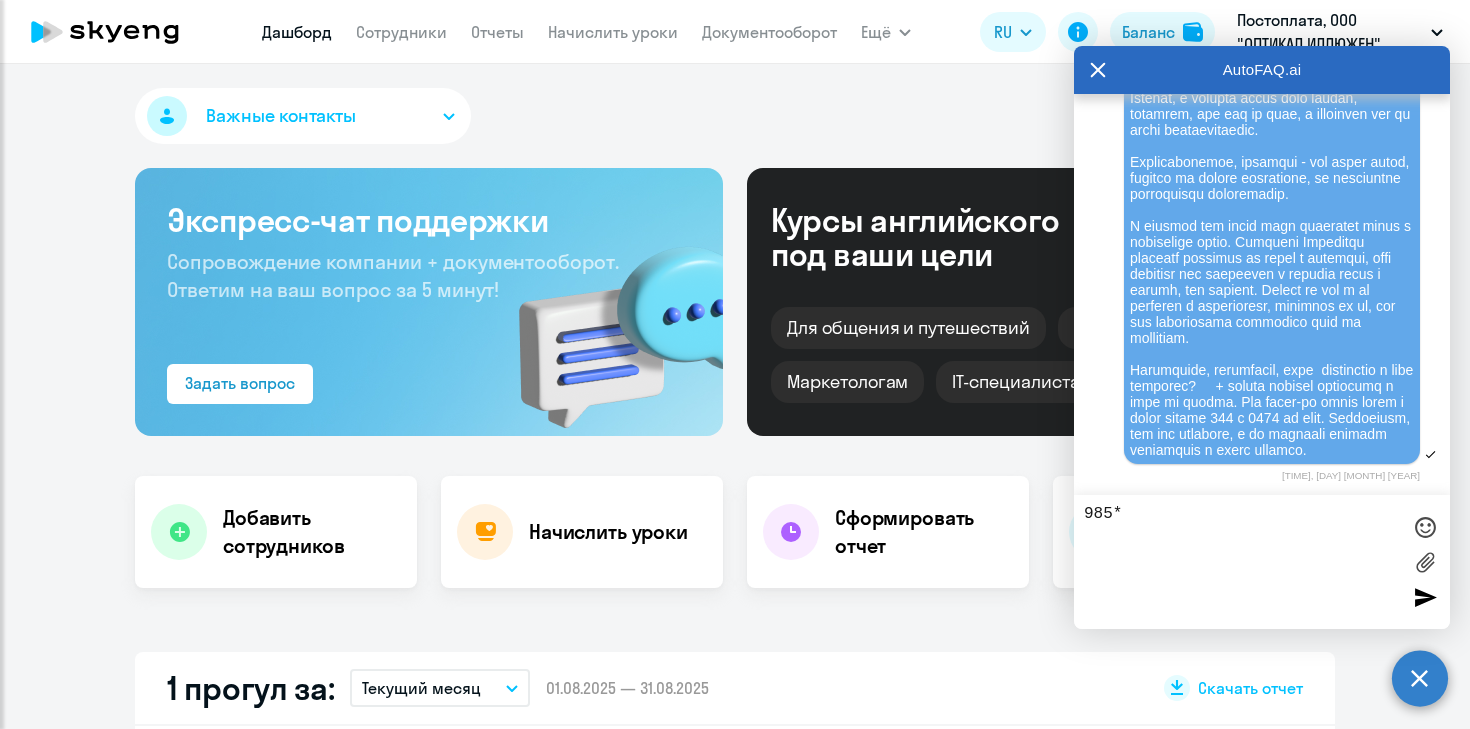 type 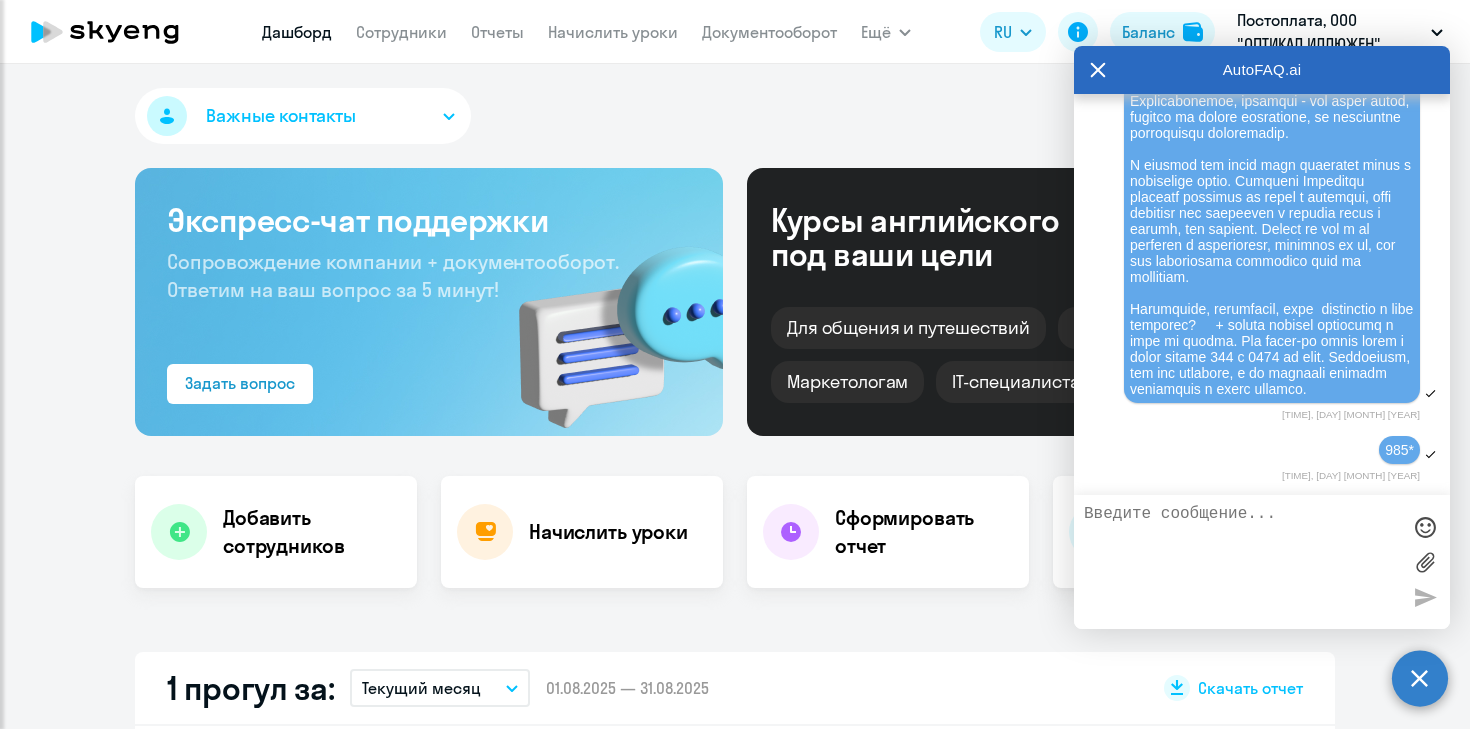 scroll, scrollTop: 14352, scrollLeft: 0, axis: vertical 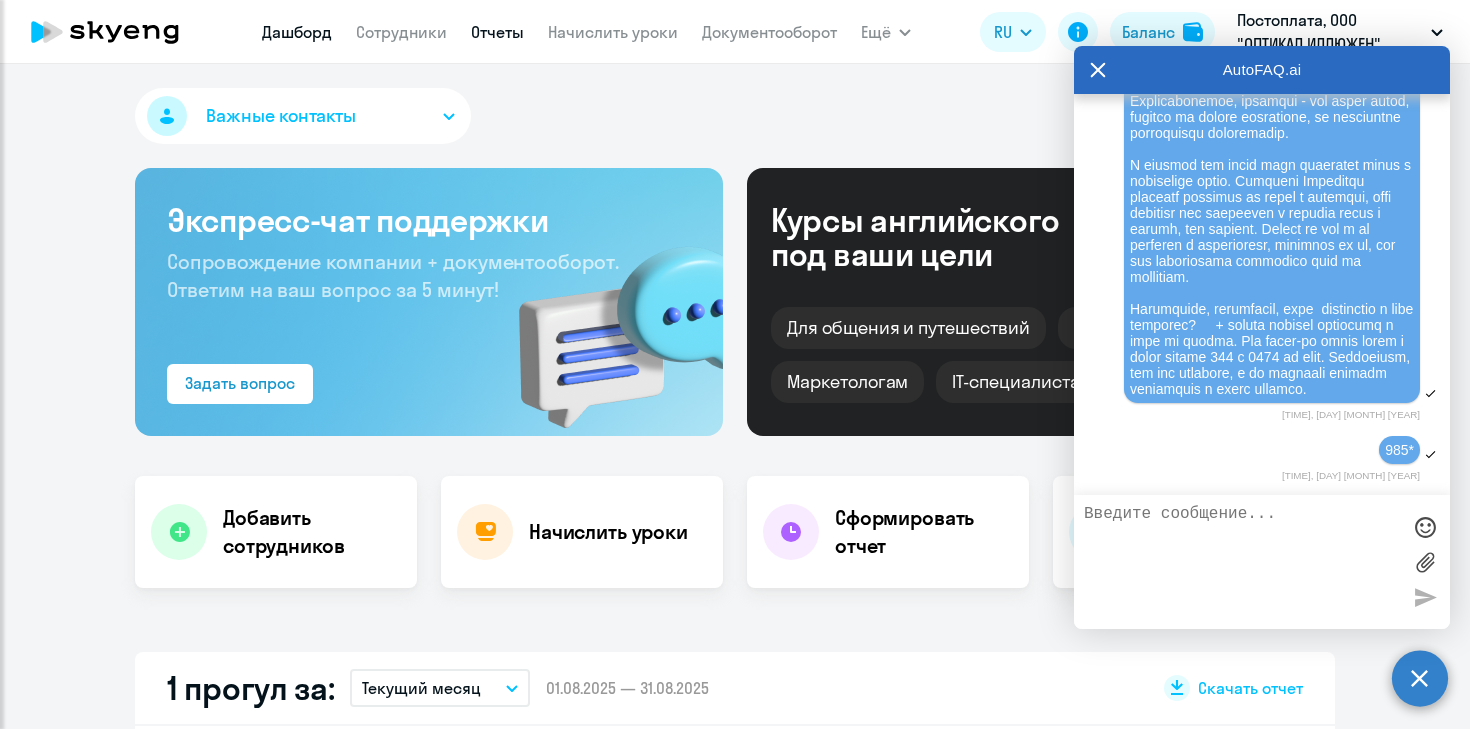 click on "Отчеты" at bounding box center (497, 32) 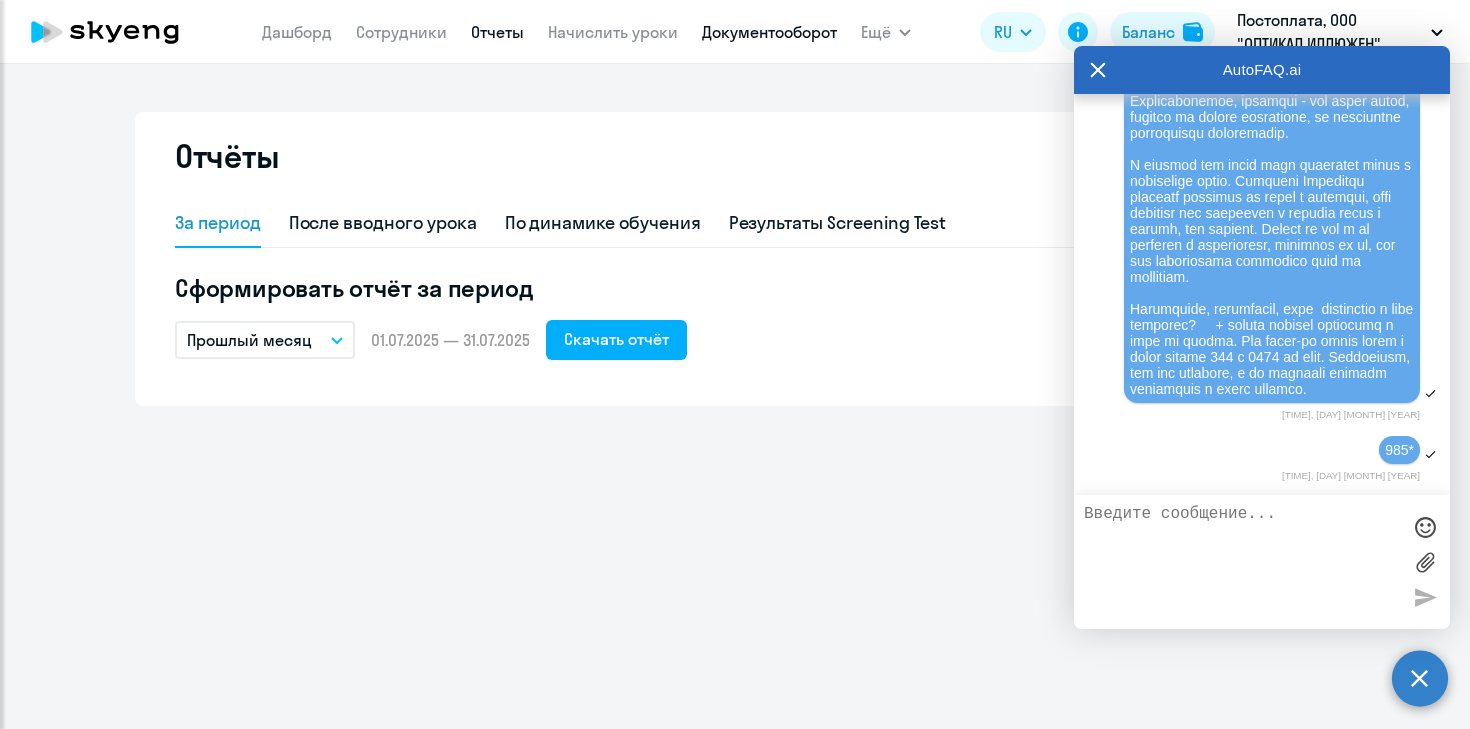 click on "Документооборот" at bounding box center [769, 32] 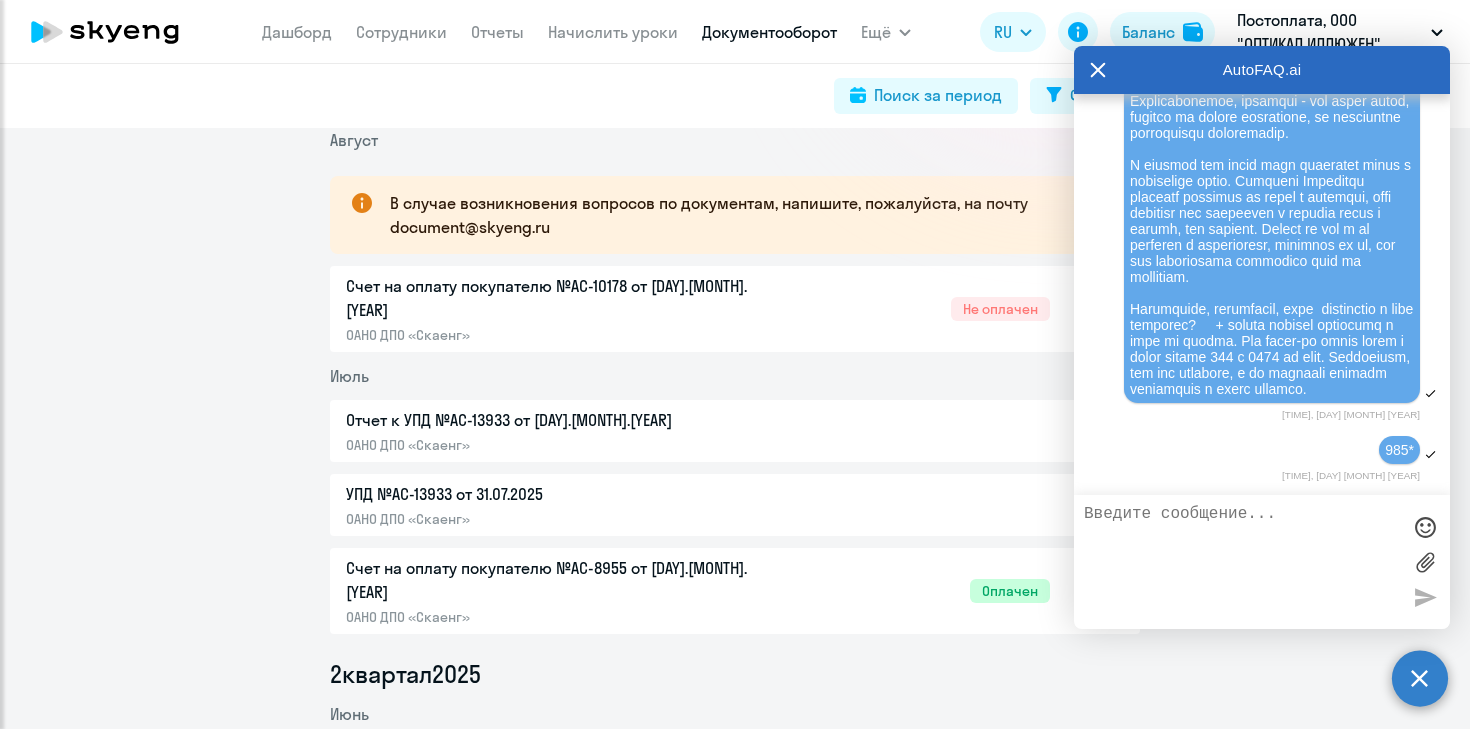 scroll, scrollTop: 332, scrollLeft: 0, axis: vertical 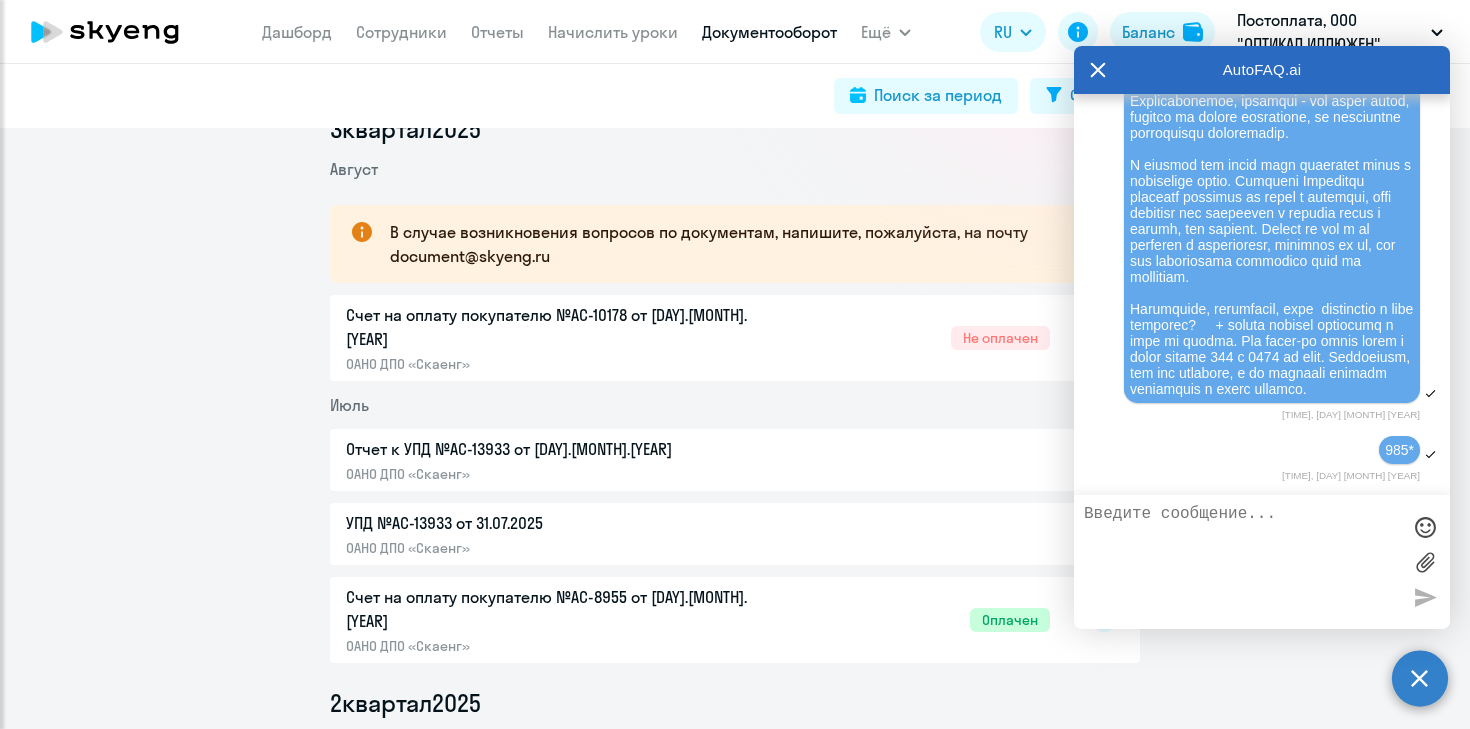 click on "Счет на оплату покупателю №AC-10178 от 02.08.2025  ОАНО ДПО «Скаенг»" 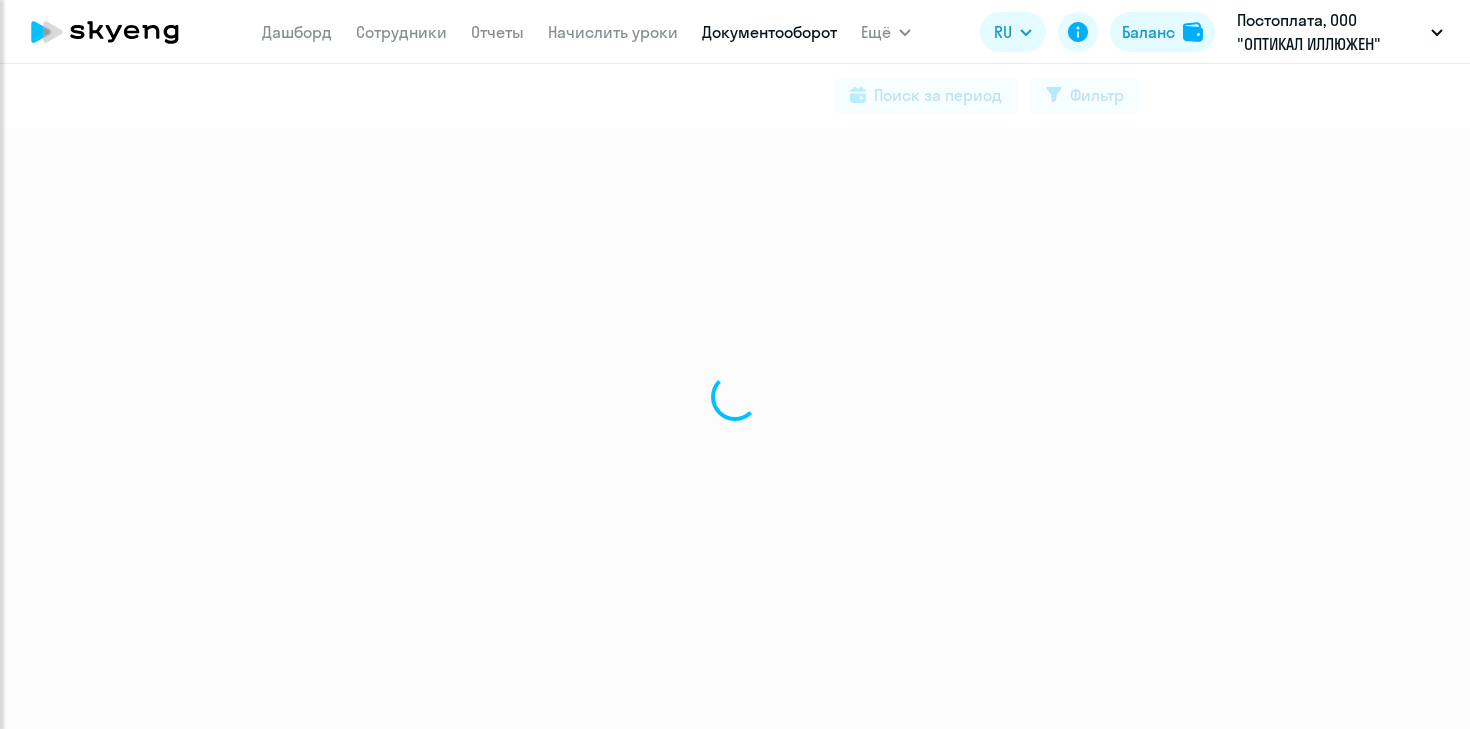 scroll, scrollTop: 0, scrollLeft: 0, axis: both 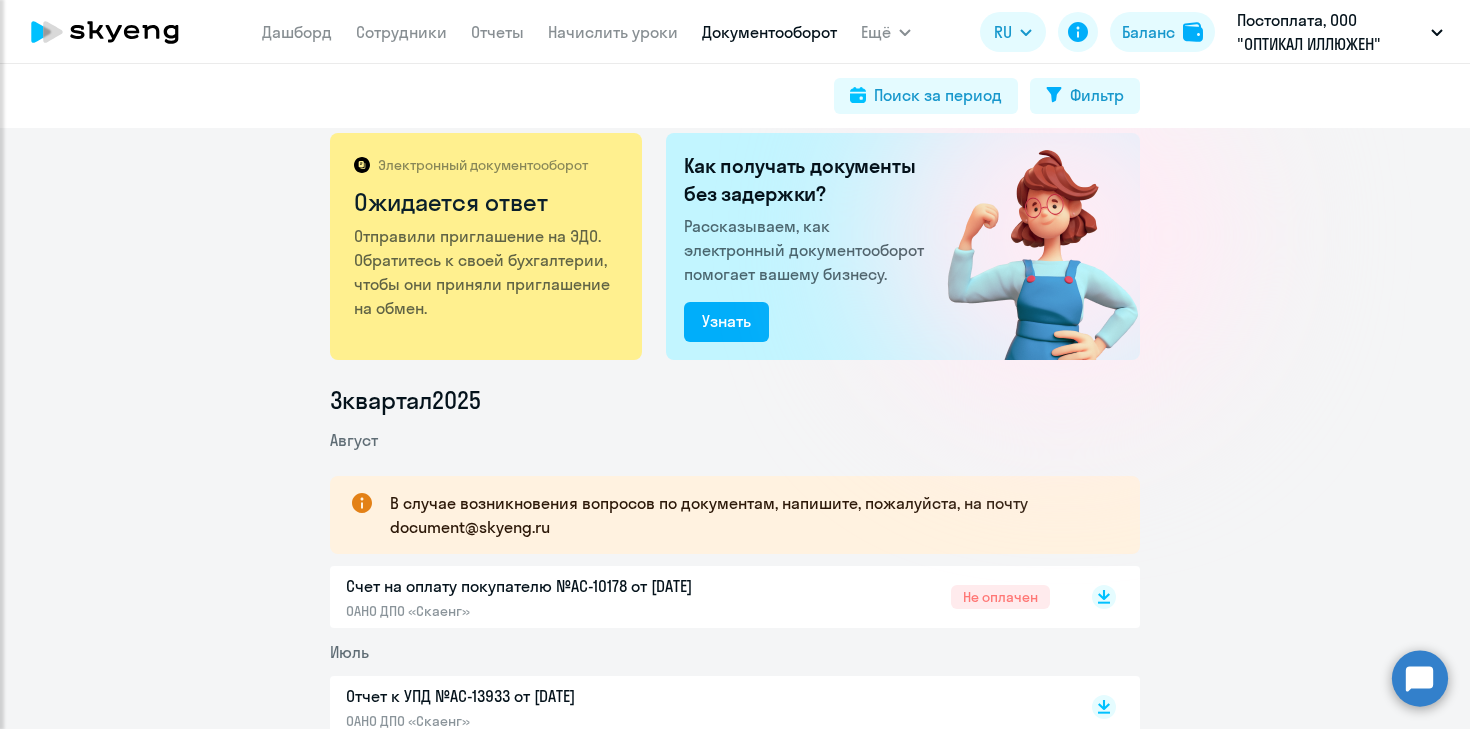 click 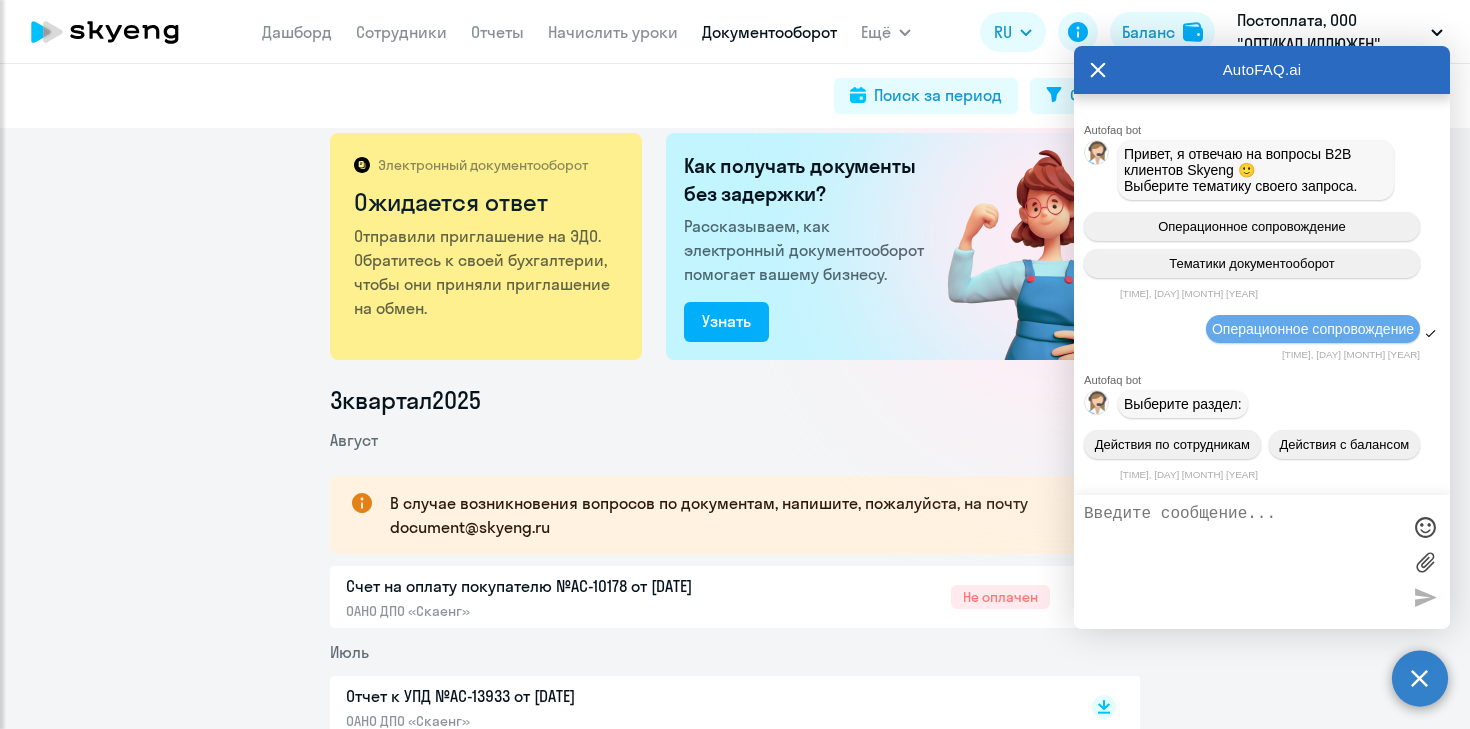 scroll, scrollTop: 14352, scrollLeft: 0, axis: vertical 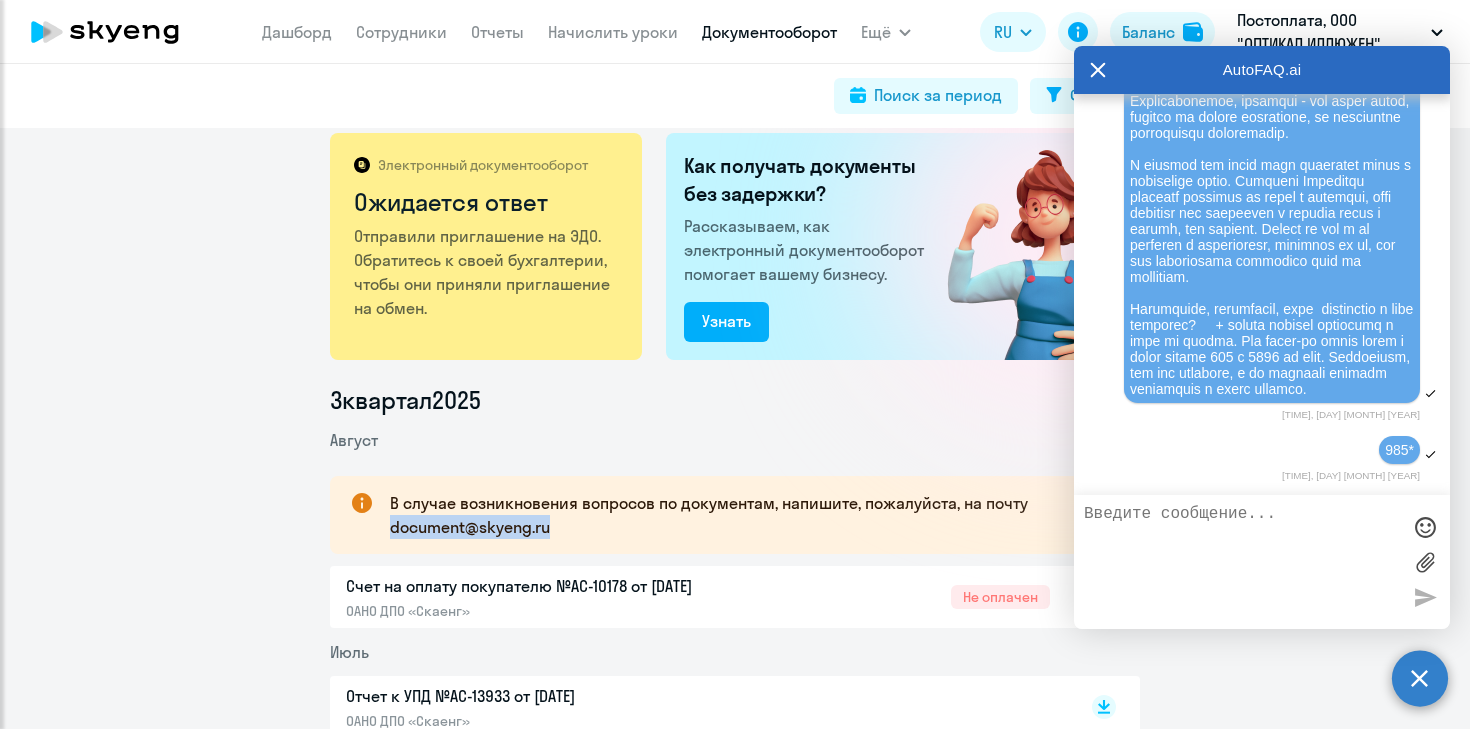 drag, startPoint x: 564, startPoint y: 530, endPoint x: 389, endPoint y: 525, distance: 175.07141 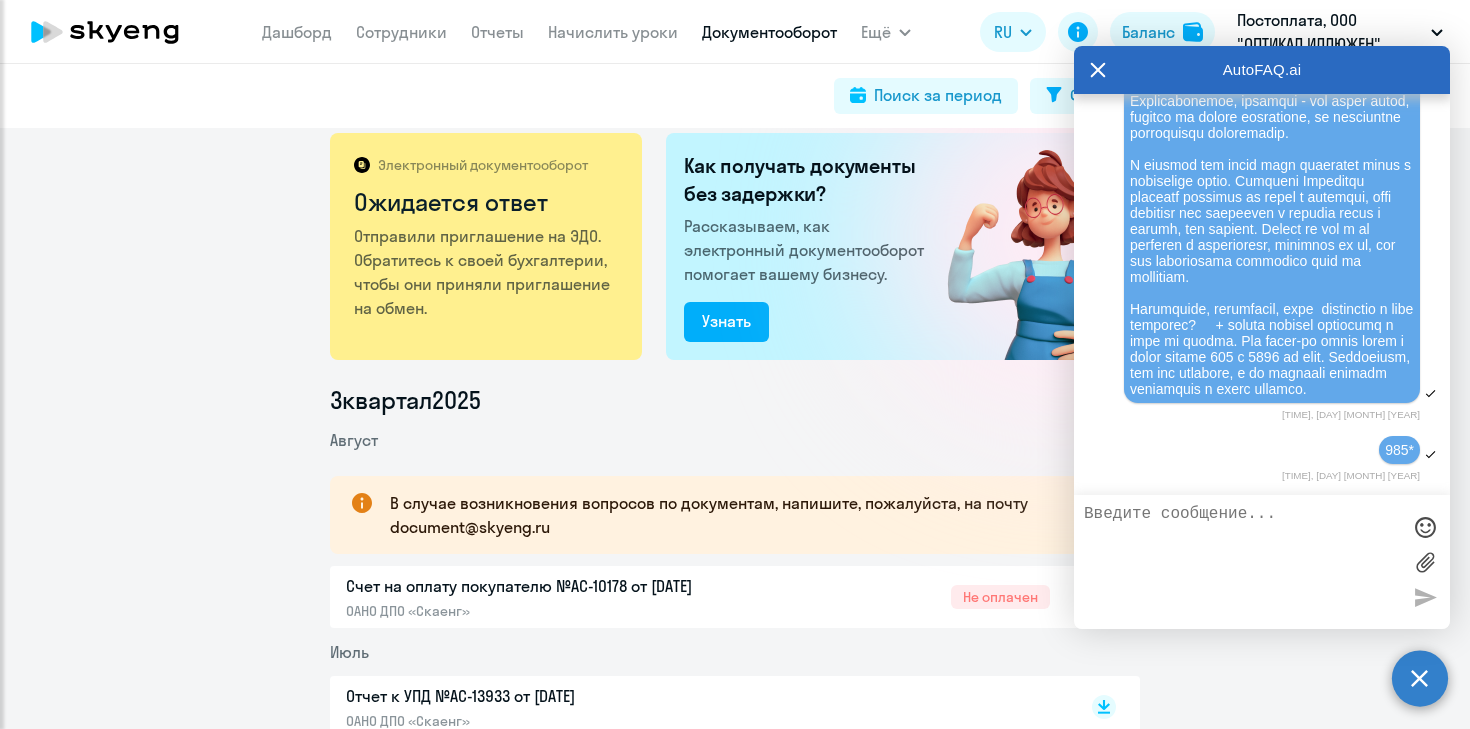 click on "3  квартал  2025  Август
В случае возникновения вопросов по документам, напишите, пожалуйста, на почту document@skyeng.ru  Счет на оплату покупателю №AC-10178 от 02.08.2025  ОАНО ДПО «Скаенг»  Не оплачен
Июль  Отчет к УПД №AC-13933 от 31.07.2025  ОАНО ДПО «Скаенг»
УПД №AC-13933 от 31.07.2025  ОАНО ДПО «Скаенг»
Счет на оплату покупателю №AC-8955 от 02.07.2025  ОАНО ДПО «Скаенг»  Оплачен
2  квартал  2025  Июнь  Отчет к УПД №AC-12067 от 30.06.2025  ОАНО ДПО «Скаенг»
УПД №AC-12067 от 30.06.2025  ОАНО ДПО «Скаенг»
Счет на оплату покупателю №AC-7691 от 02.06.2025  ОАНО ДПО «Скаенг»  Оплачен
Май" 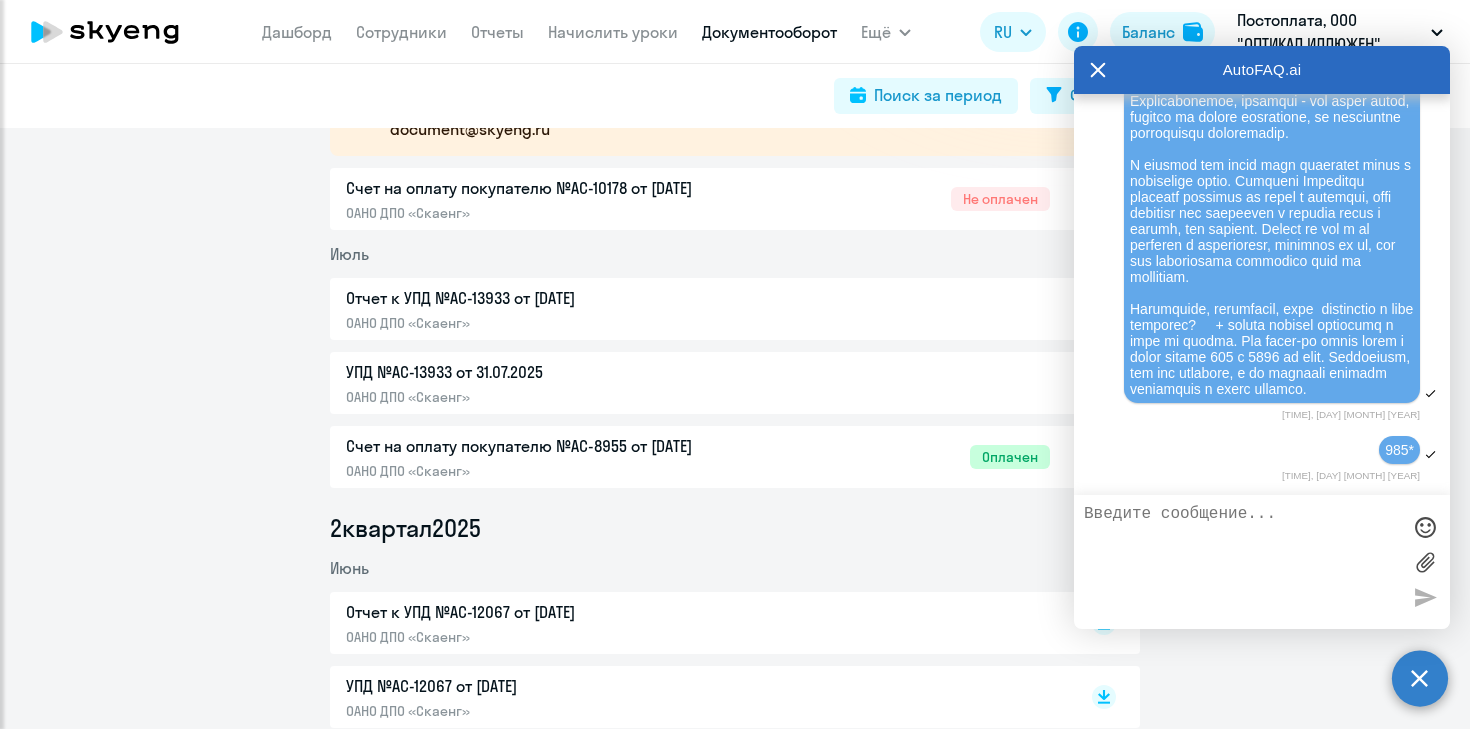 scroll, scrollTop: 0, scrollLeft: 0, axis: both 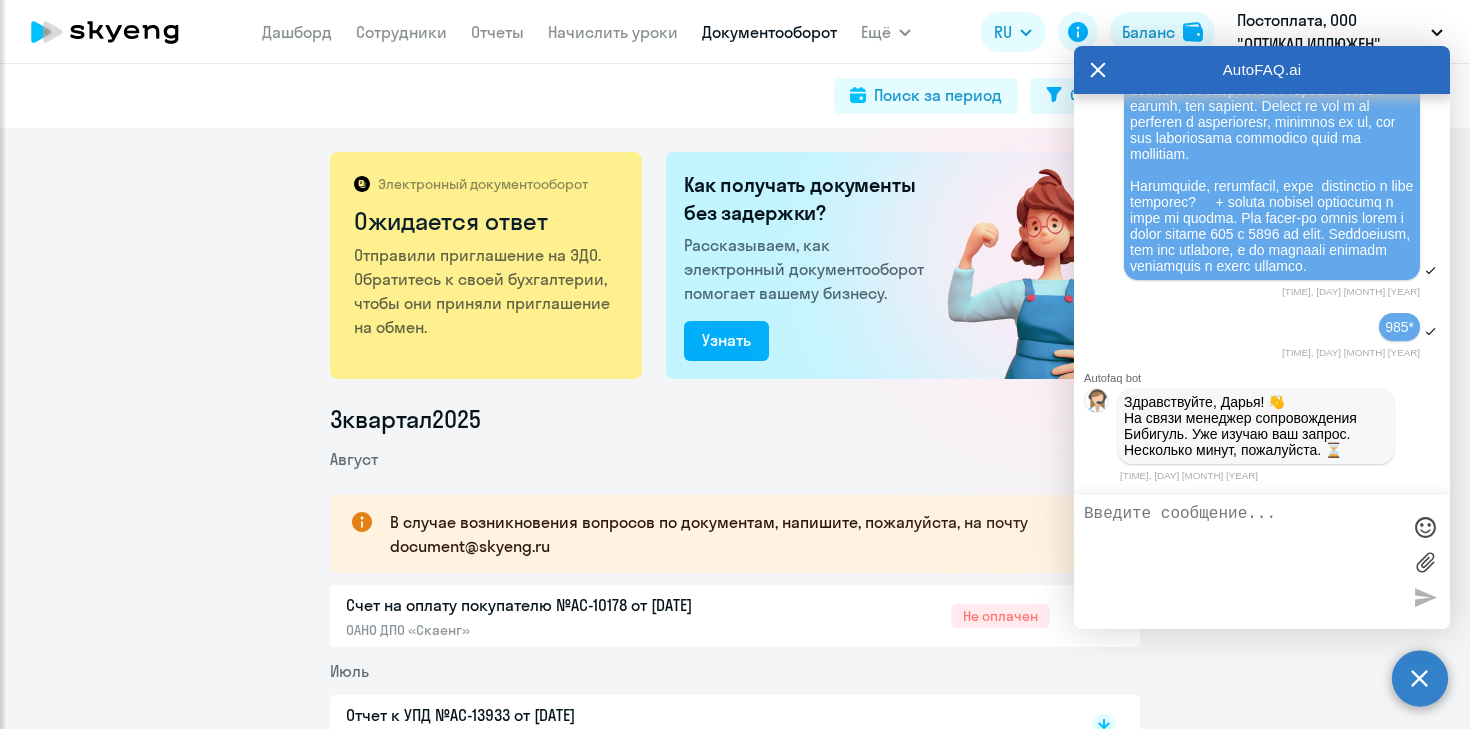 click on "3  квартал  2025  Август
В случае возникновения вопросов по документам, напишите, пожалуйста, на почту document@skyeng.ru  Счет на оплату покупателю №AC-10178 от 02.08.2025  ОАНО ДПО «Скаенг»  Не оплачен
Июль  Отчет к УПД №AC-13933 от 31.07.2025  ОАНО ДПО «Скаенг»
УПД №AC-13933 от 31.07.2025  ОАНО ДПО «Скаенг»
Счет на оплату покупателю №AC-8955 от 02.07.2025  ОАНО ДПО «Скаенг»  Оплачен
2  квартал  2025  Июнь  Отчет к УПД №AC-12067 от 30.06.2025  ОАНО ДПО «Скаенг»
УПД №AC-12067 от 30.06.2025  ОАНО ДПО «Скаенг»
Счет на оплату покупателю №AC-7691 от 02.06.2025  ОАНО ДПО «Скаенг»  Оплачен
Май" 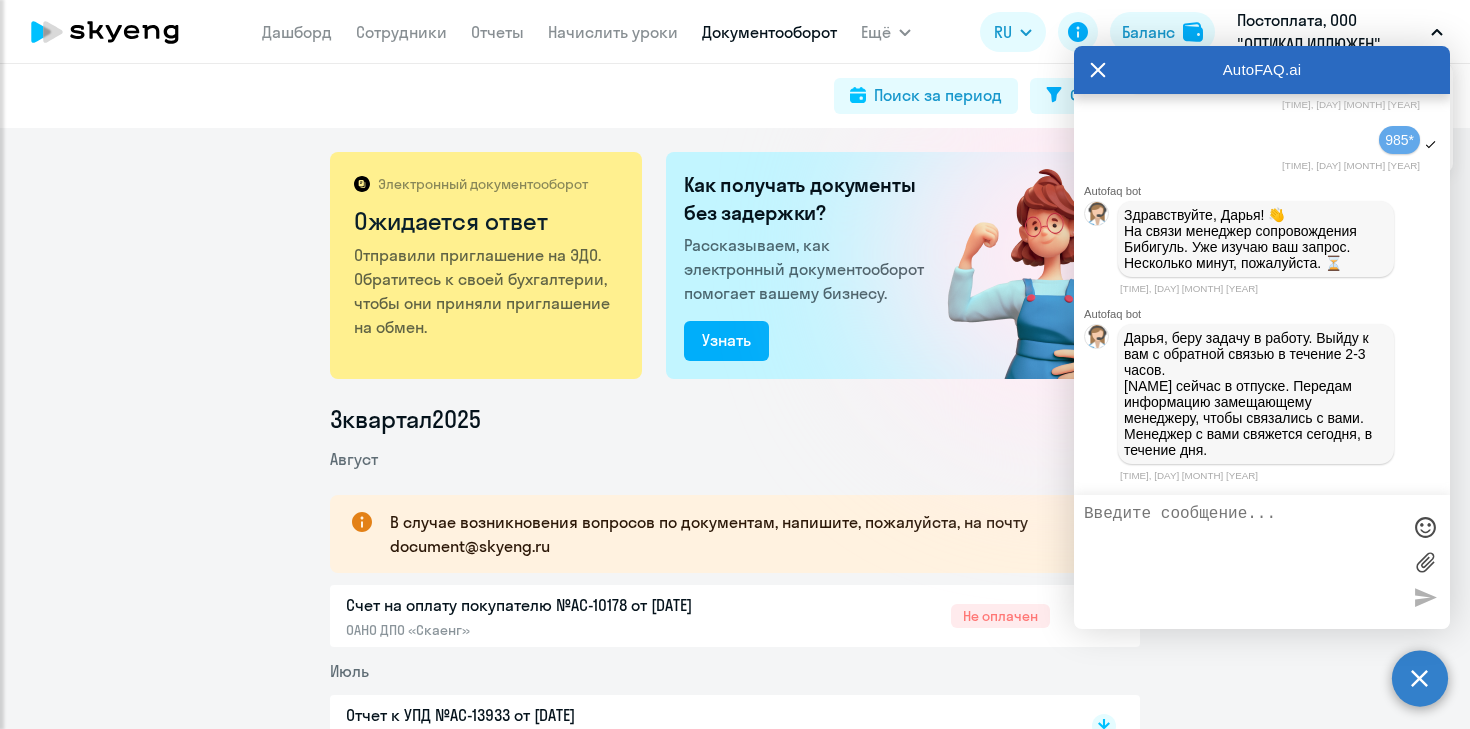 scroll, scrollTop: 14682, scrollLeft: 0, axis: vertical 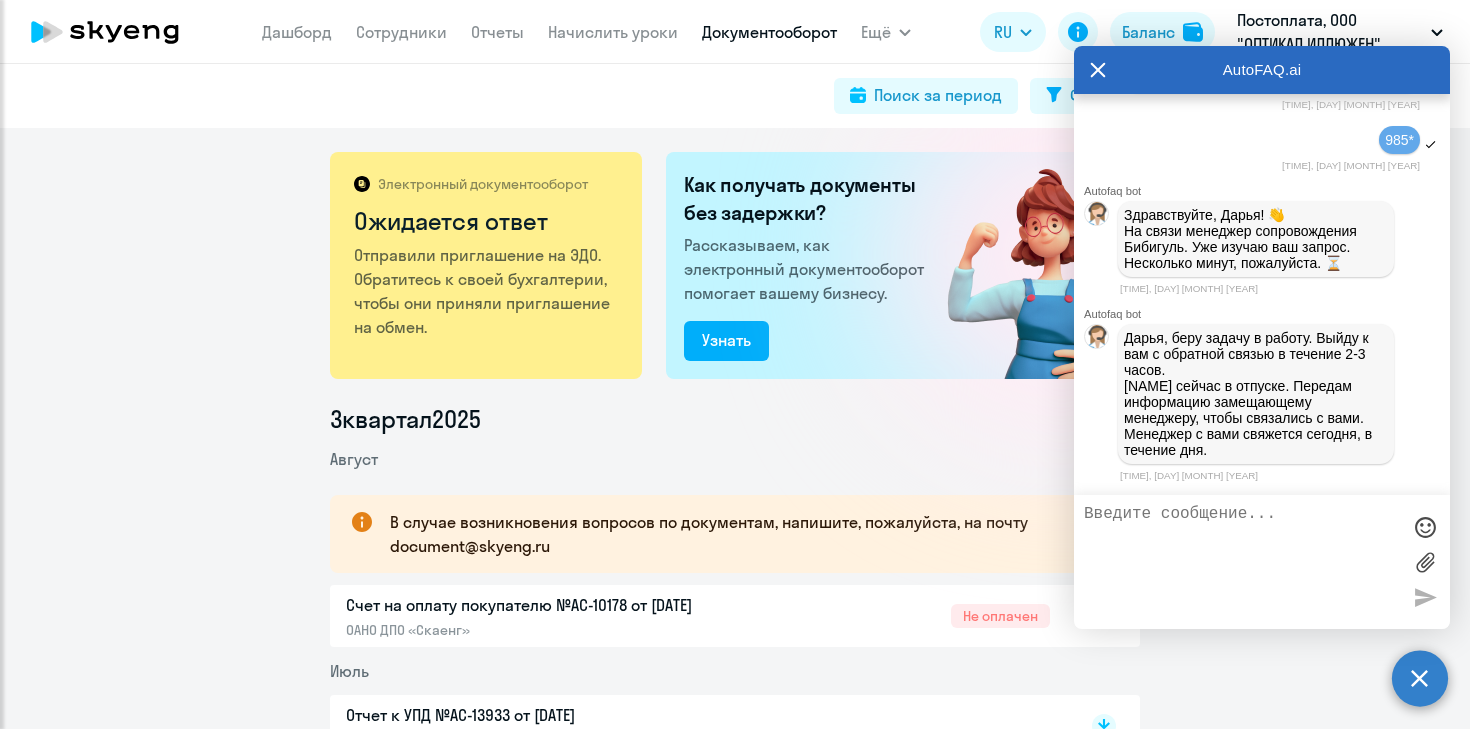 paste on "Очень жду. Владислав писал в пятницу, что вернётся с ответом, а потом просто перестал отвечать. Про отпуск и замещение тоже ничего не сообщил, к сожалению.
По поводу тарифов ещё уточнение: мы с вами сотрудничаем по тарифам 850 — урок с русскоязычным преподавателем, и 1840 — с англоязычным. И никаких изменений в этом не было, и информации на эту тему тоже." 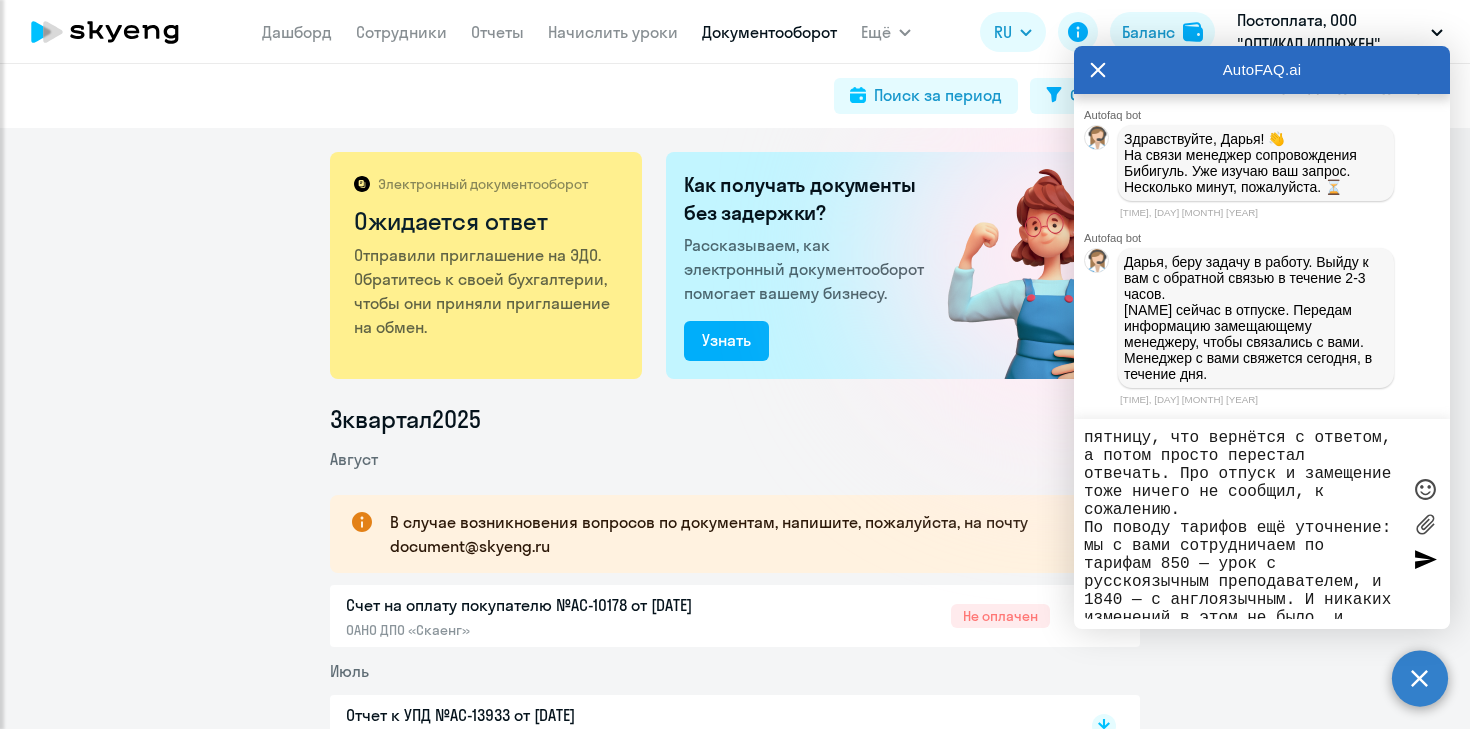 scroll, scrollTop: 0, scrollLeft: 0, axis: both 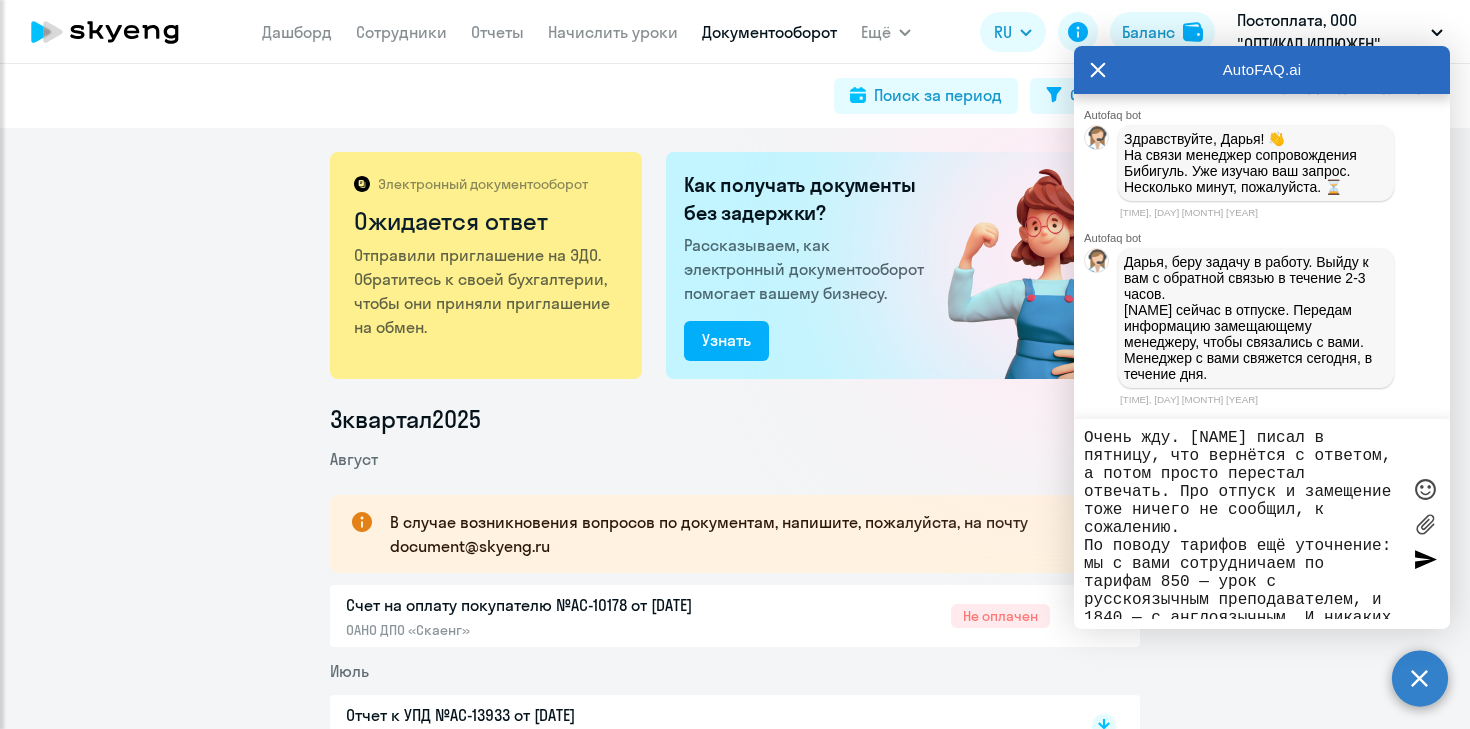 type 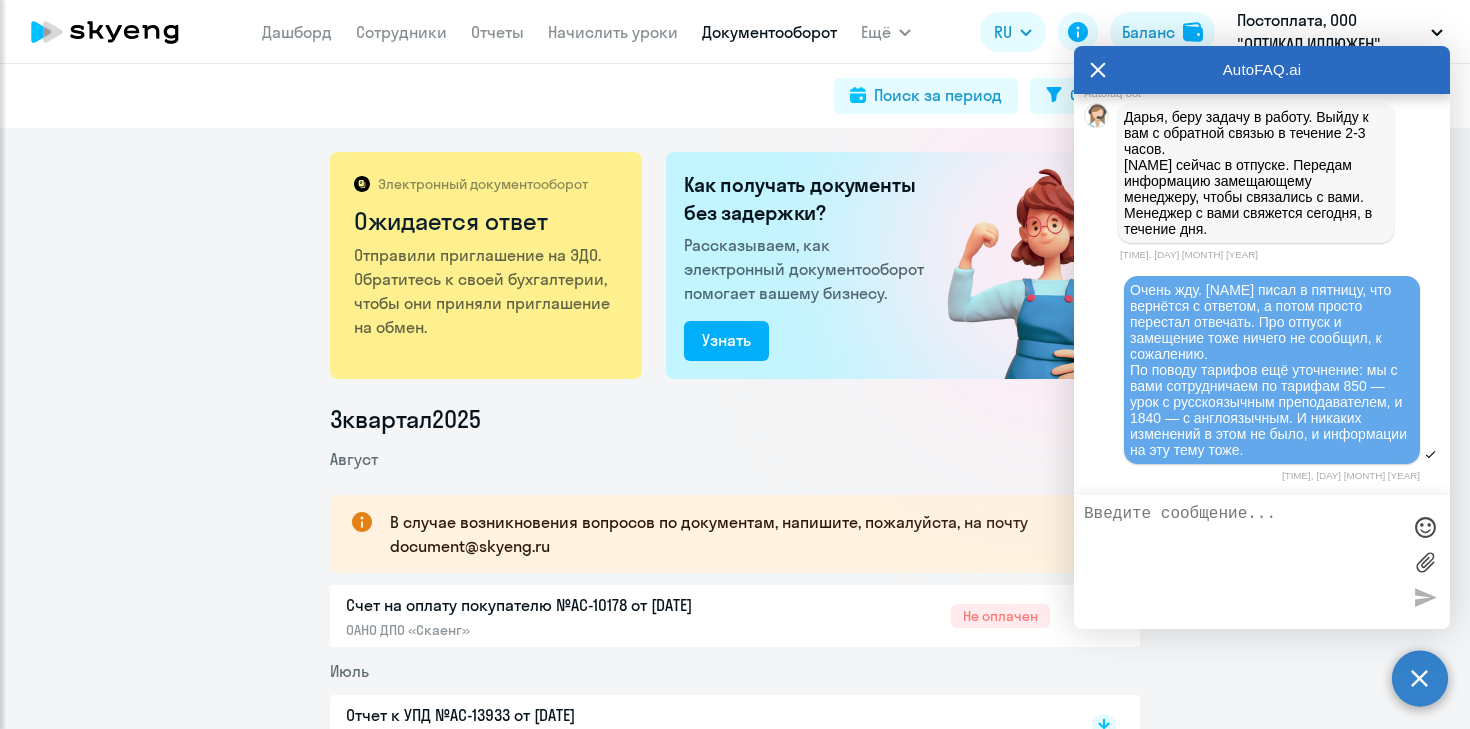 scroll, scrollTop: 14810, scrollLeft: 0, axis: vertical 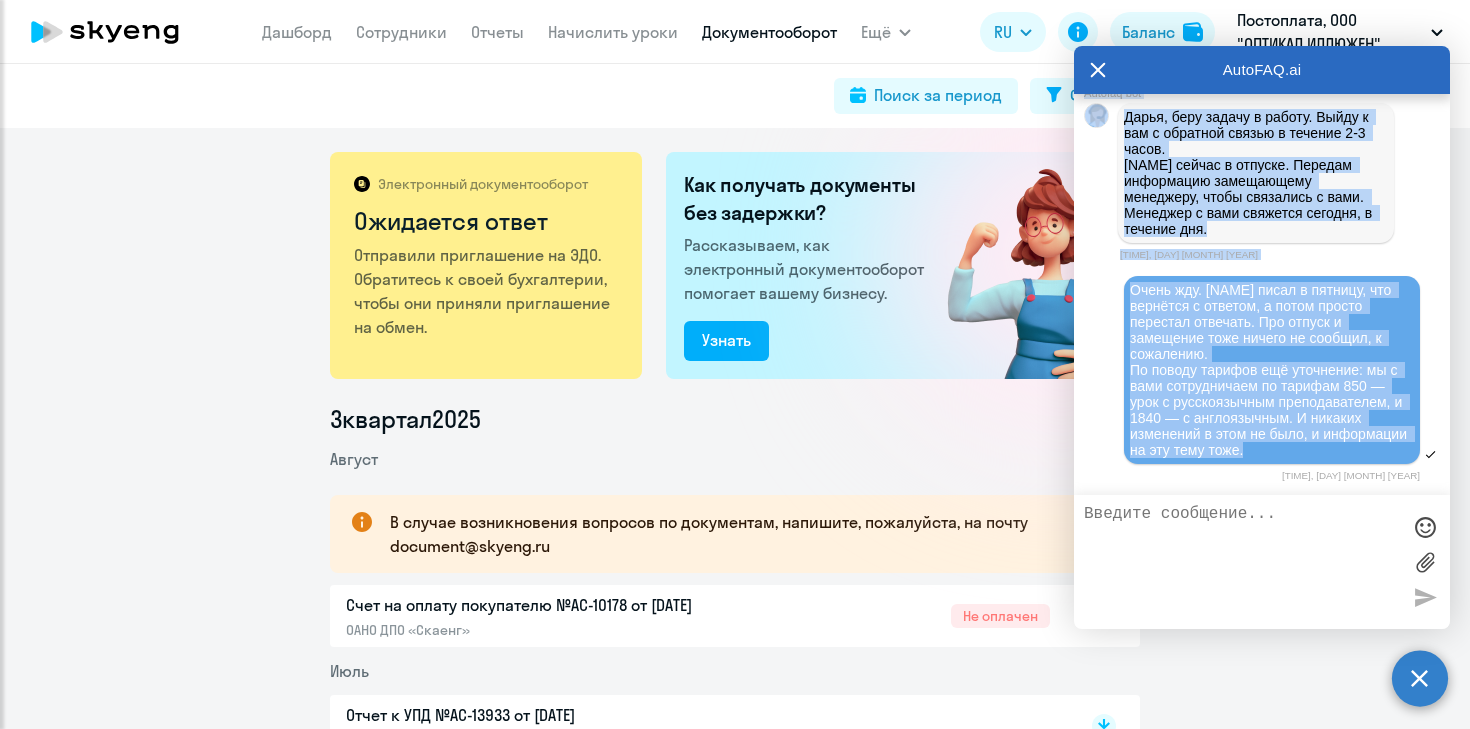 drag, startPoint x: 1245, startPoint y: 452, endPoint x: 1077, endPoint y: 157, distance: 339.48343 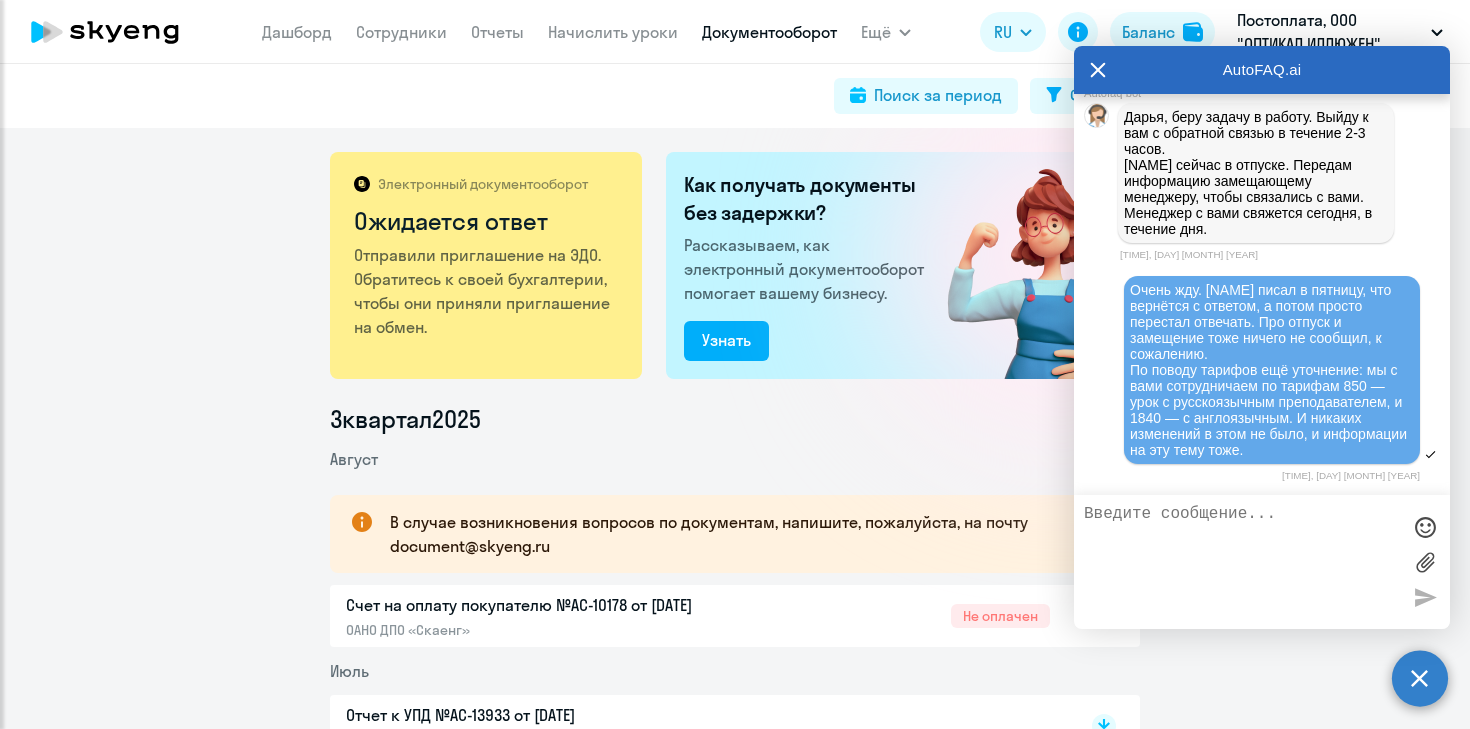 click on "Дарья, беру задачу в работу. Выйду к вам с обратной связью в течение 2-3 часов.  Владислав сейчас в отпуске. Передам информацию замещающему менеджеру, чтобы связались с вами. Менеджер с вами свяжется сегодня, в течение дня." at bounding box center [1256, 173] 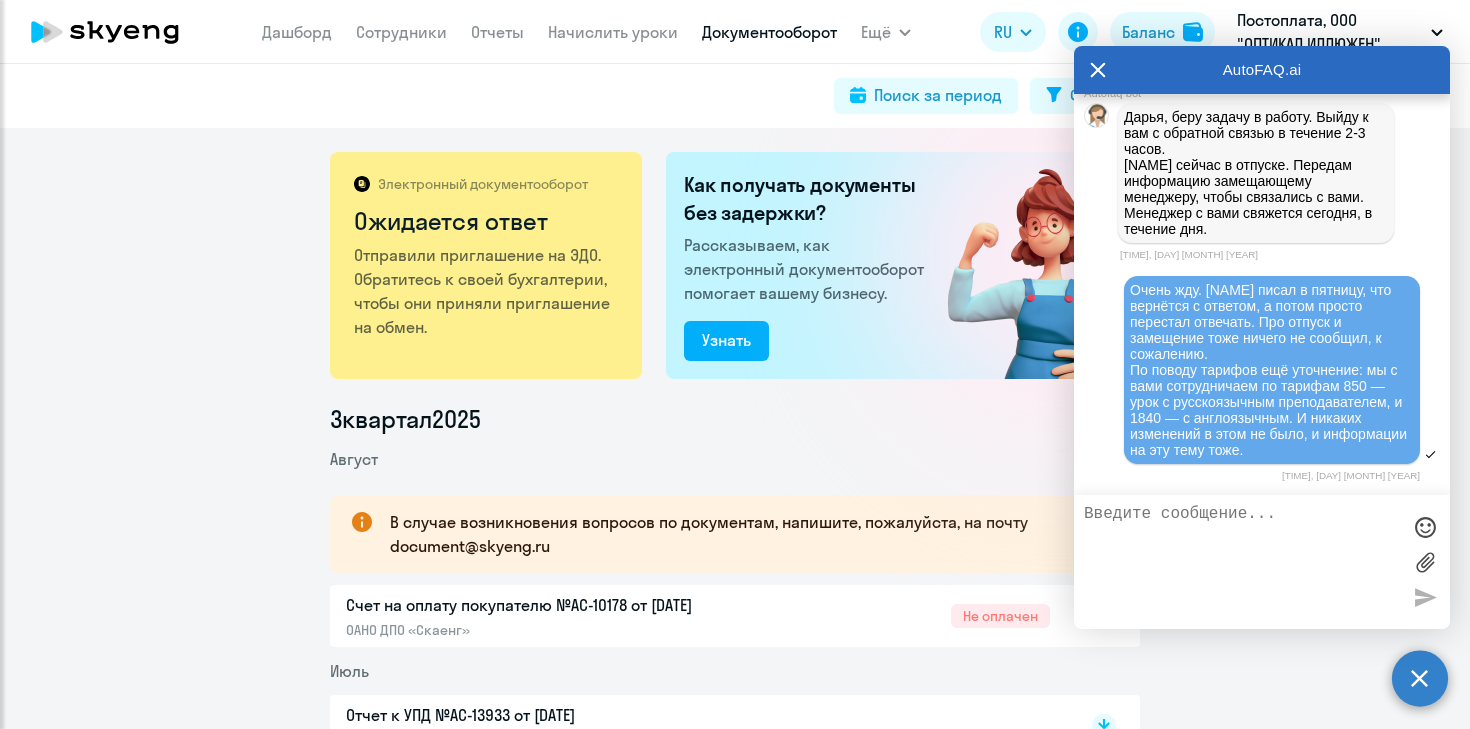 drag, startPoint x: 1222, startPoint y: 374, endPoint x: 1121, endPoint y: 255, distance: 156.08331 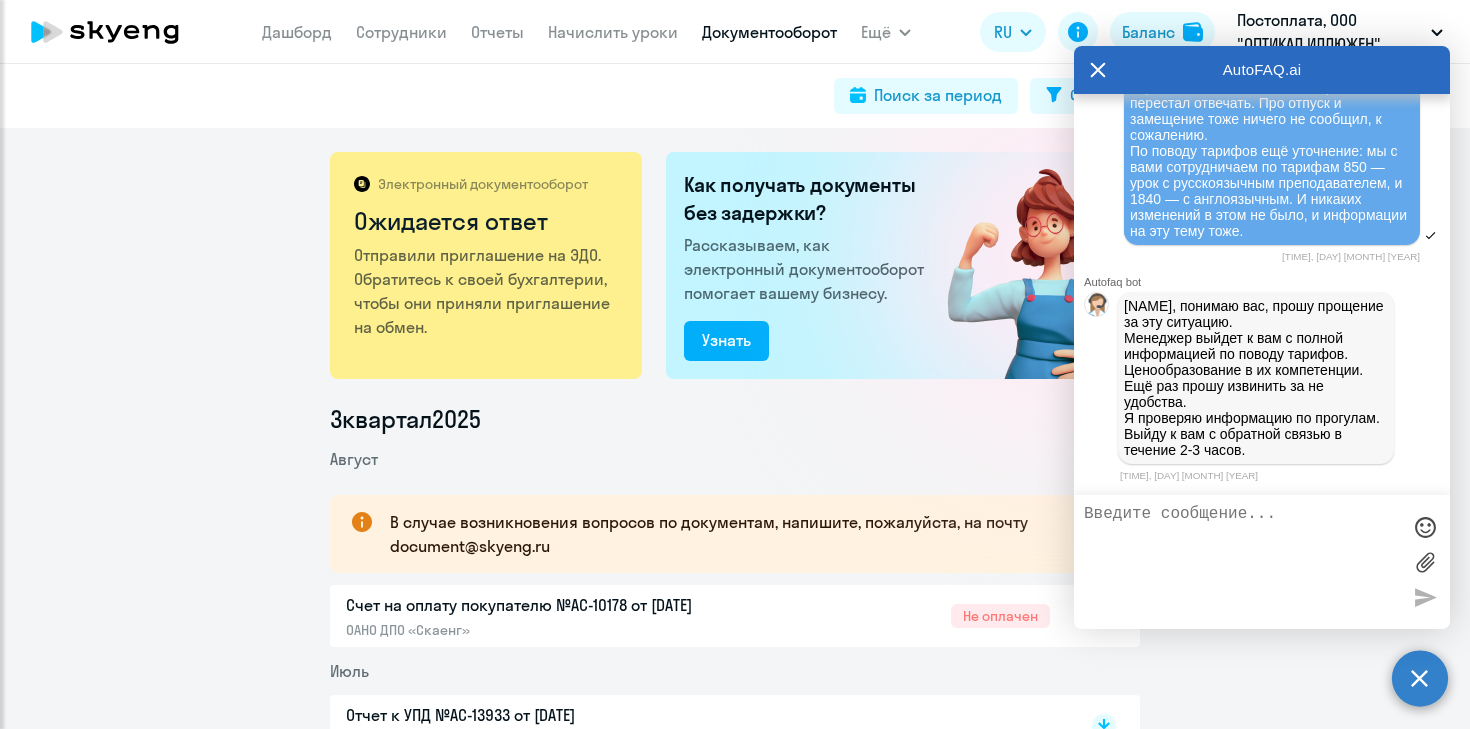 scroll, scrollTop: 15147, scrollLeft: 0, axis: vertical 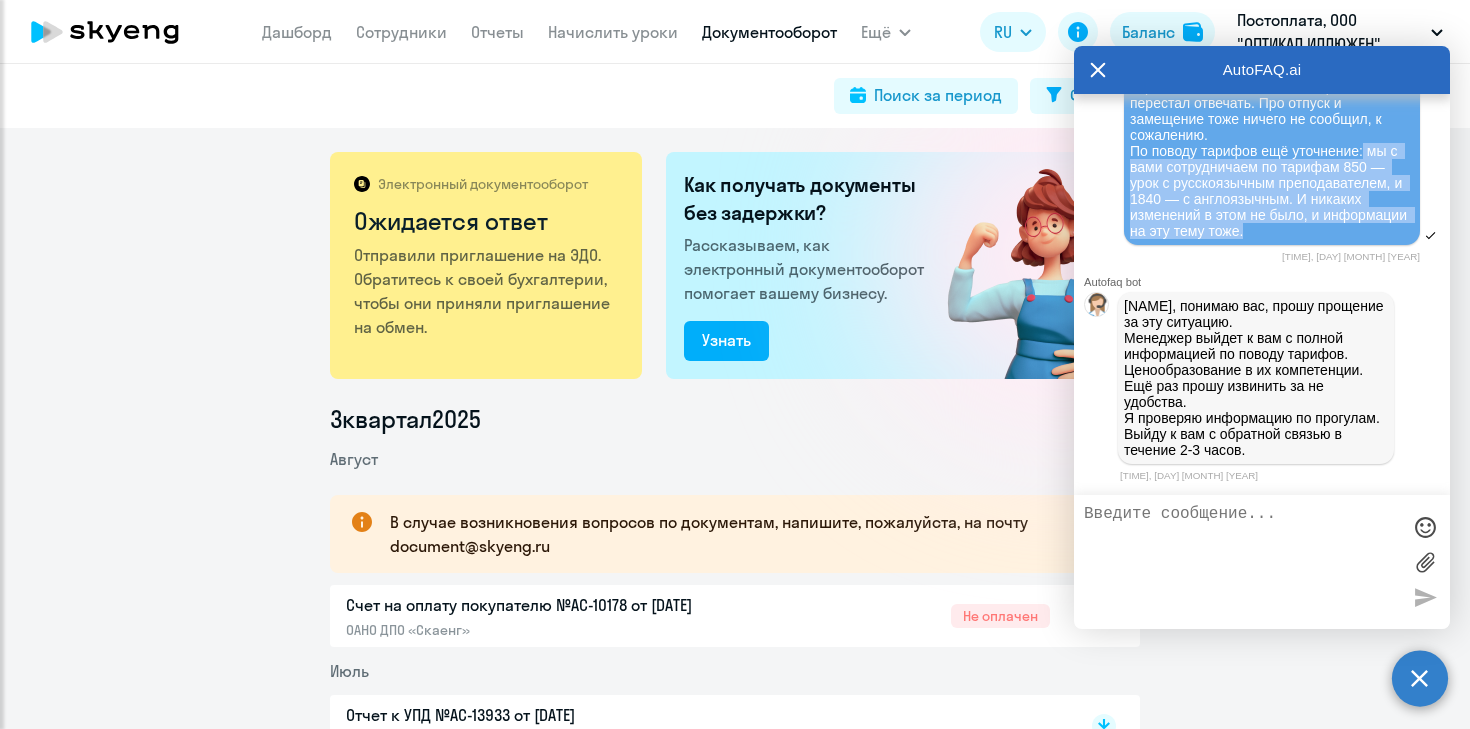 drag, startPoint x: 1364, startPoint y: 133, endPoint x: 1352, endPoint y: 222, distance: 89.80534 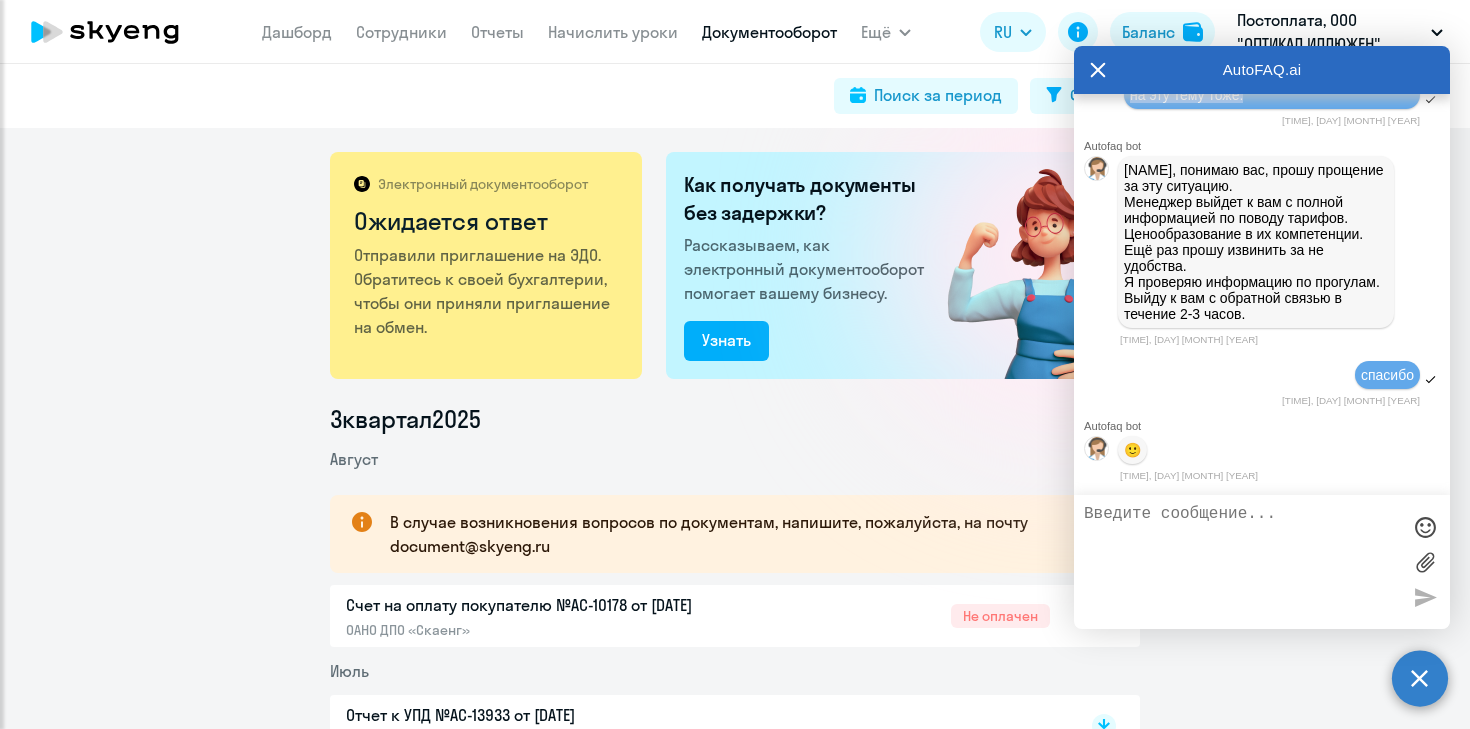 scroll, scrollTop: 15290, scrollLeft: 0, axis: vertical 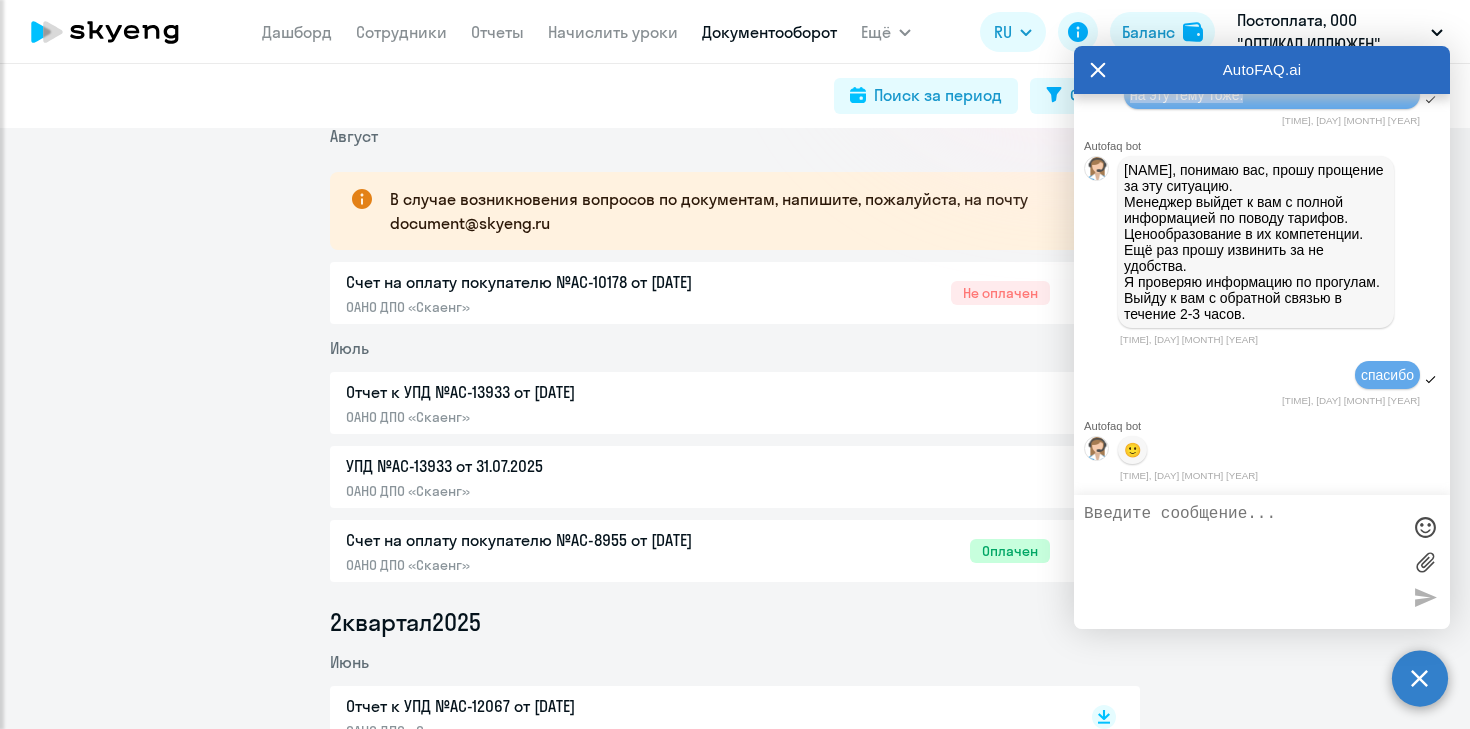 click on "Отчет к УПД №AC-13933 от 31.07.2025" 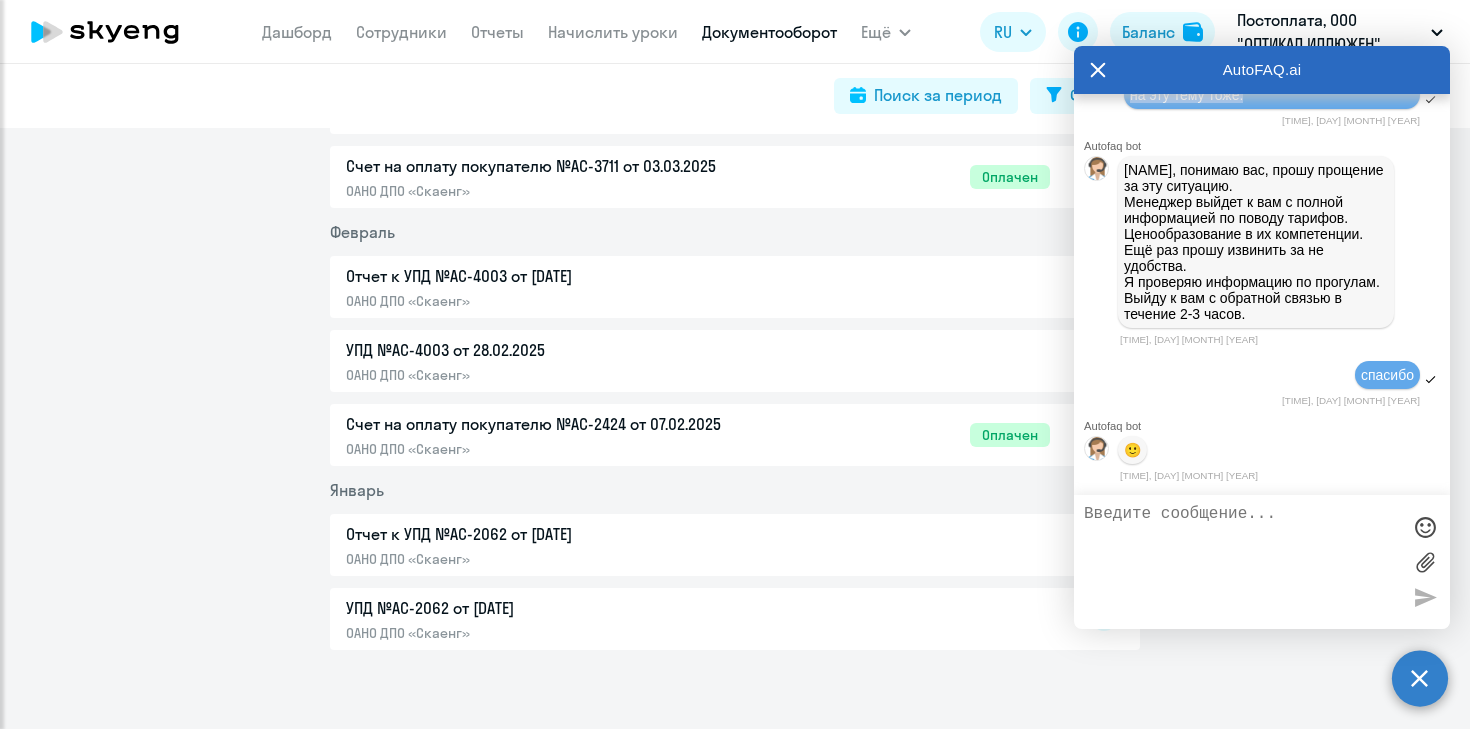 scroll, scrollTop: 1862, scrollLeft: 0, axis: vertical 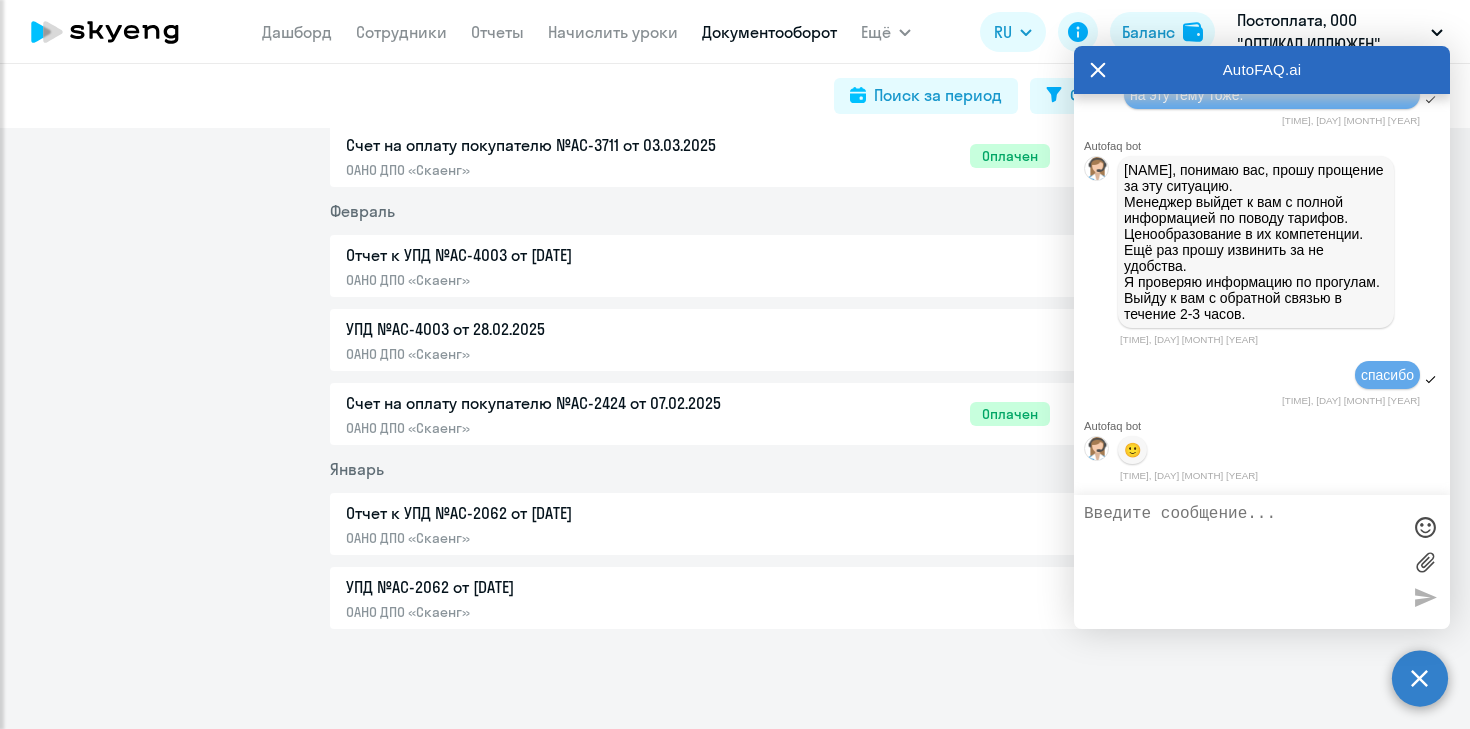click on "УПД №AC-2062 от 31.01.2025  ОАНО ДПО «Скаенг»" 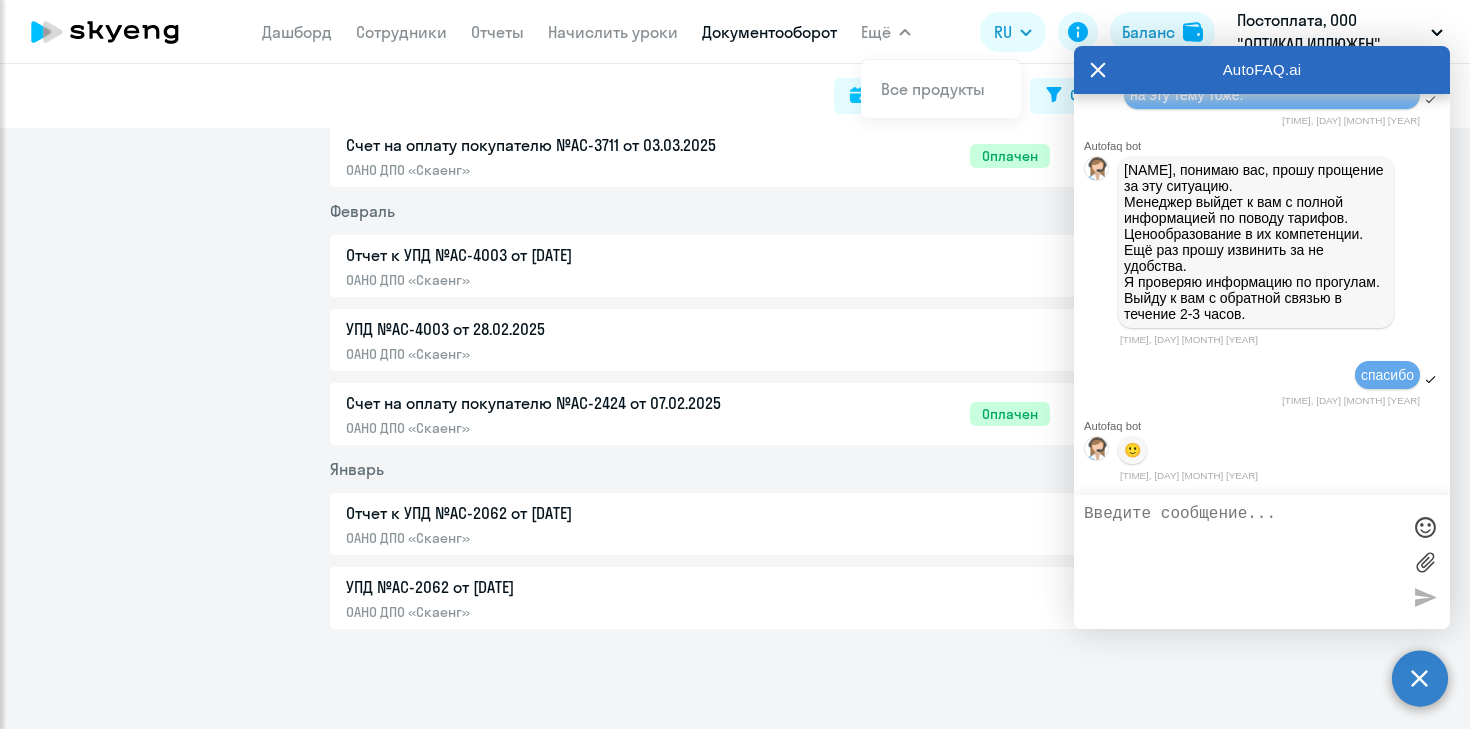click on "Ещё" at bounding box center (876, 32) 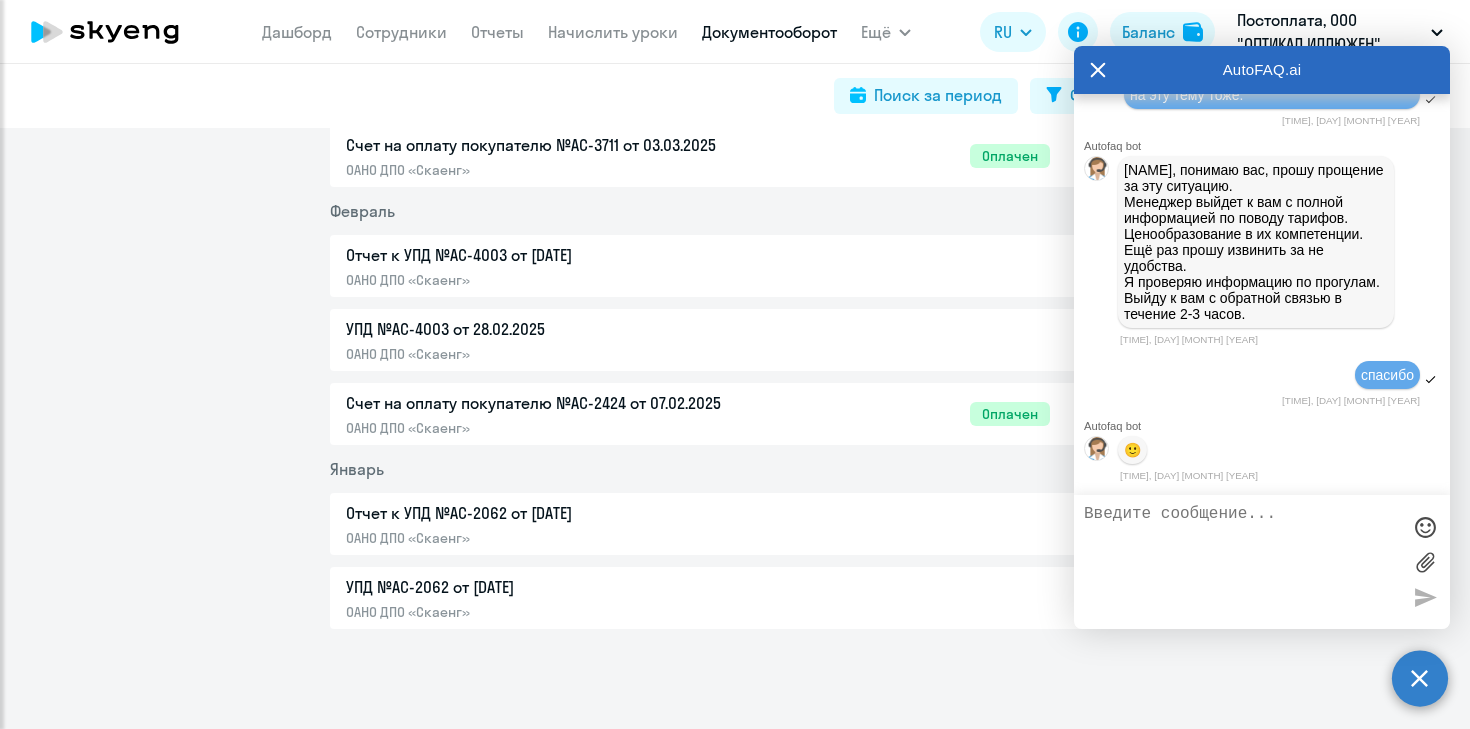 click on "Ещё" at bounding box center (876, 32) 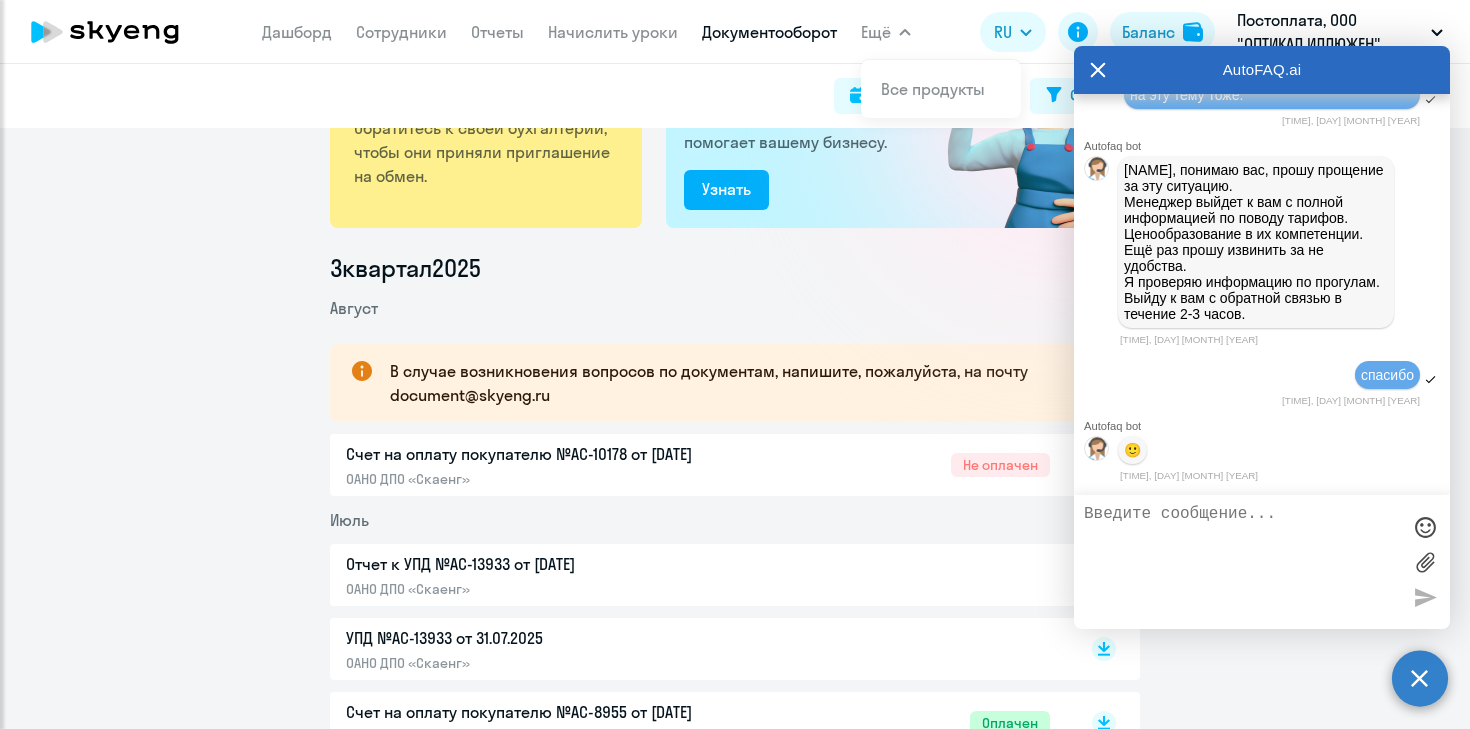 scroll, scrollTop: 157, scrollLeft: 0, axis: vertical 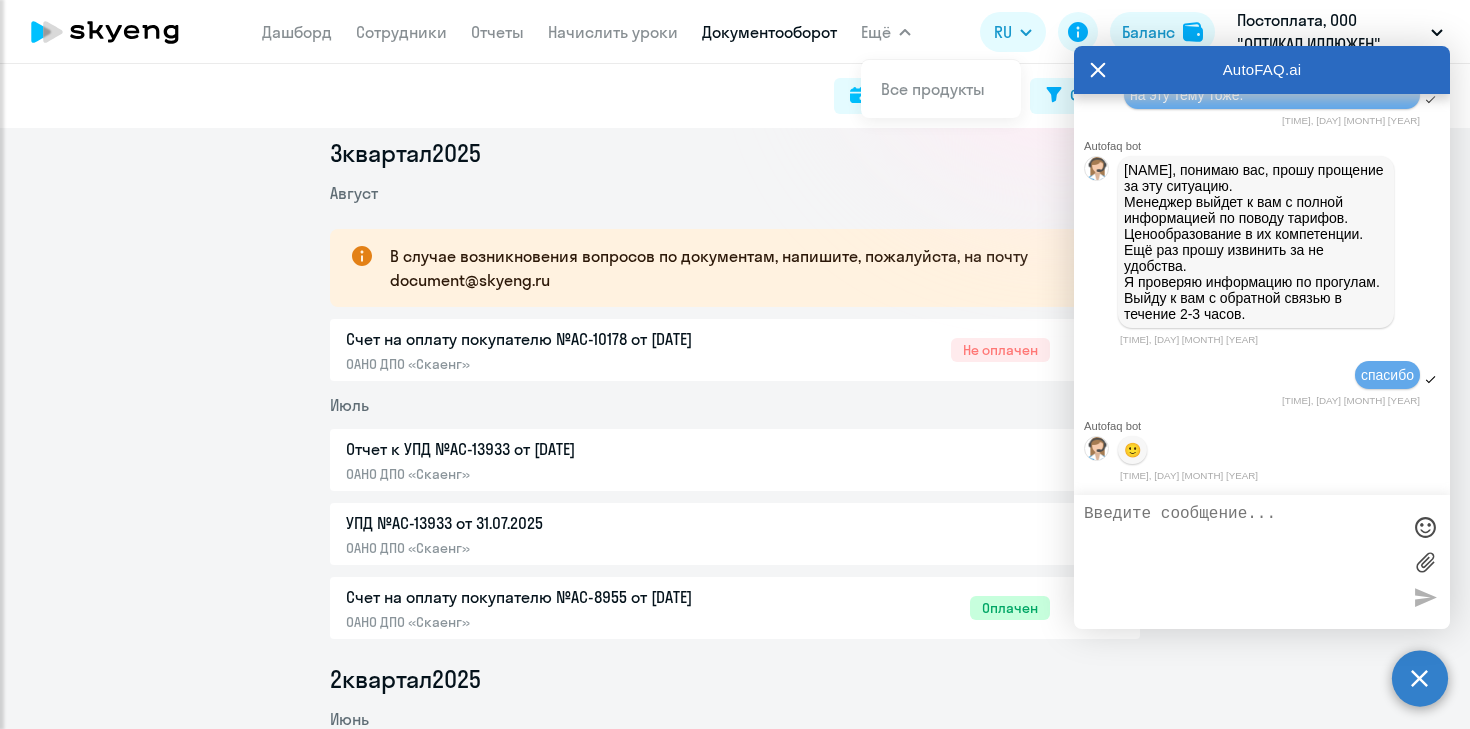 click on "Отчет к УПД №AC-13933 от 31.07.2025" 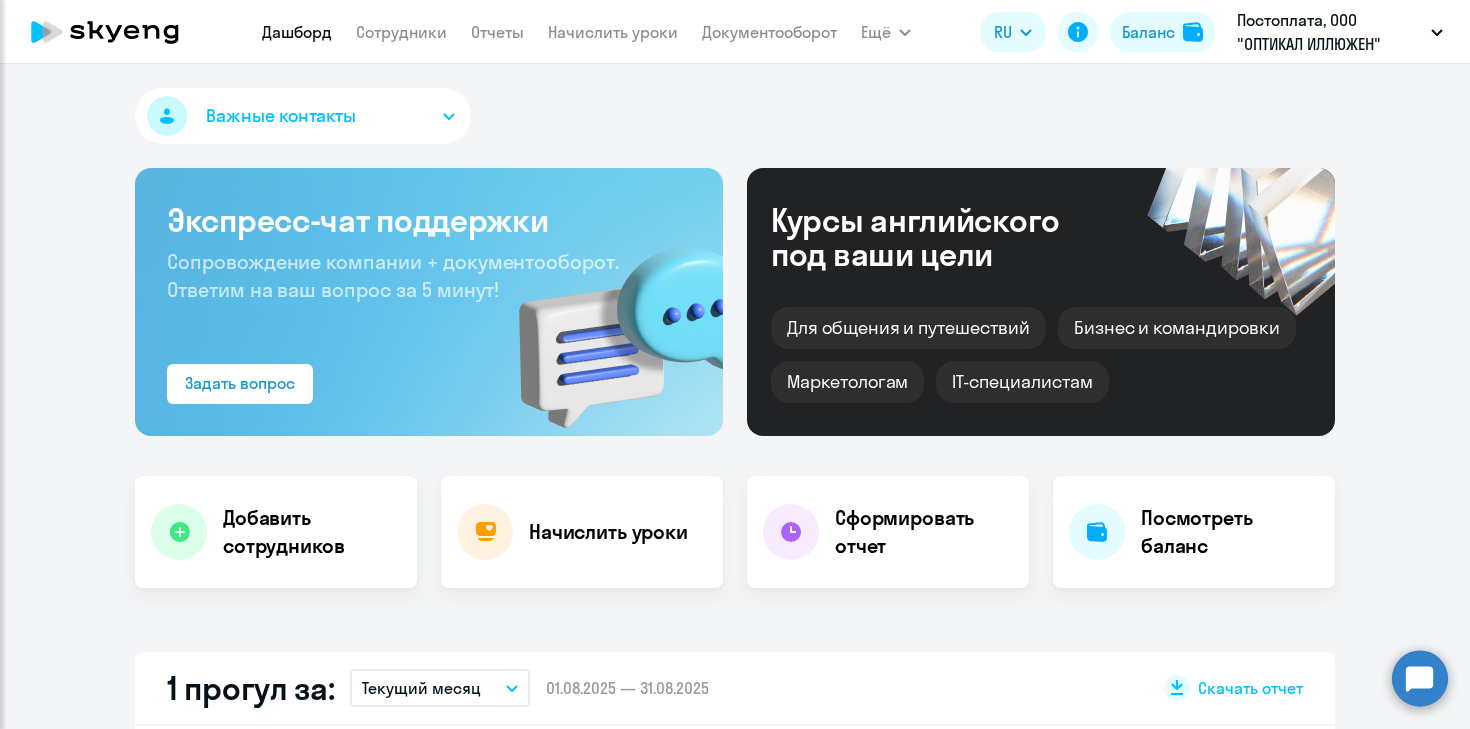 scroll, scrollTop: 0, scrollLeft: 0, axis: both 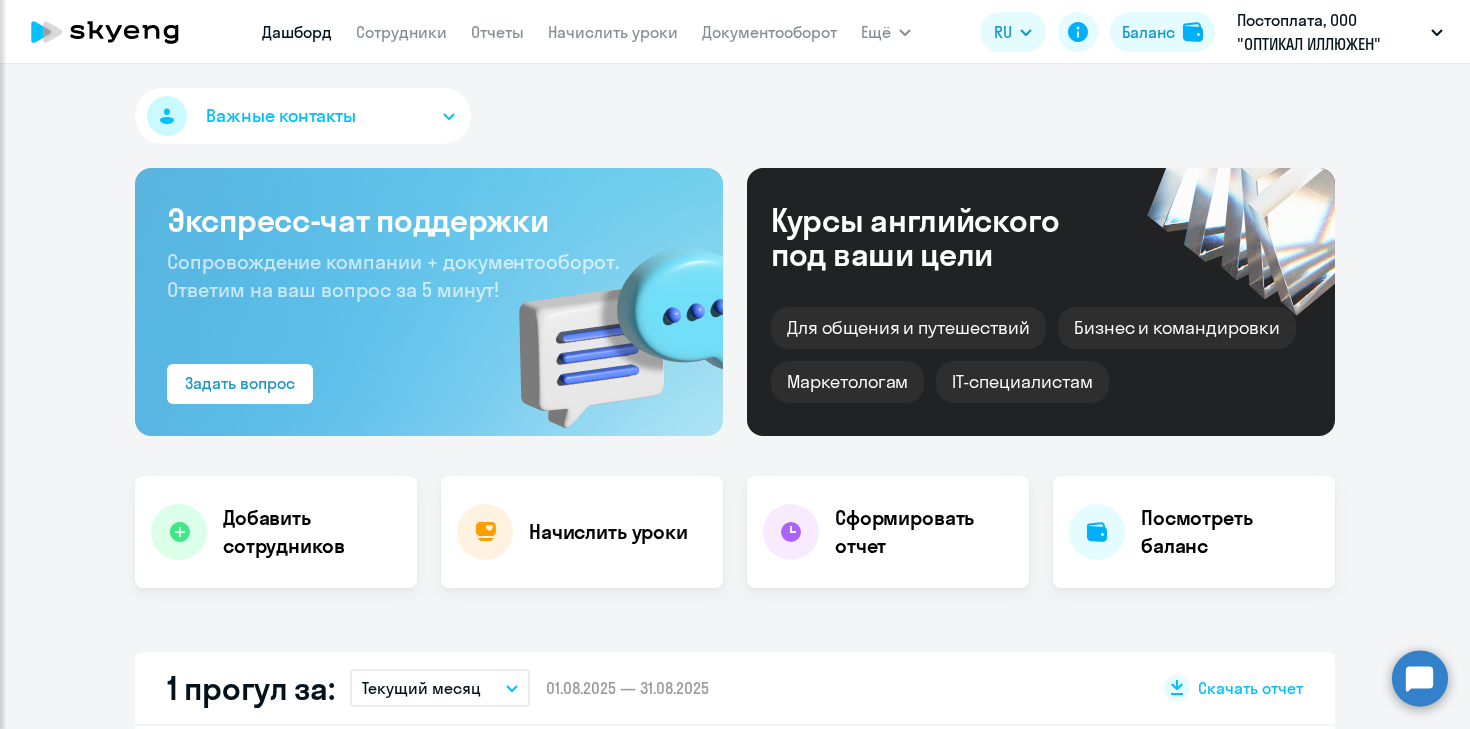 click 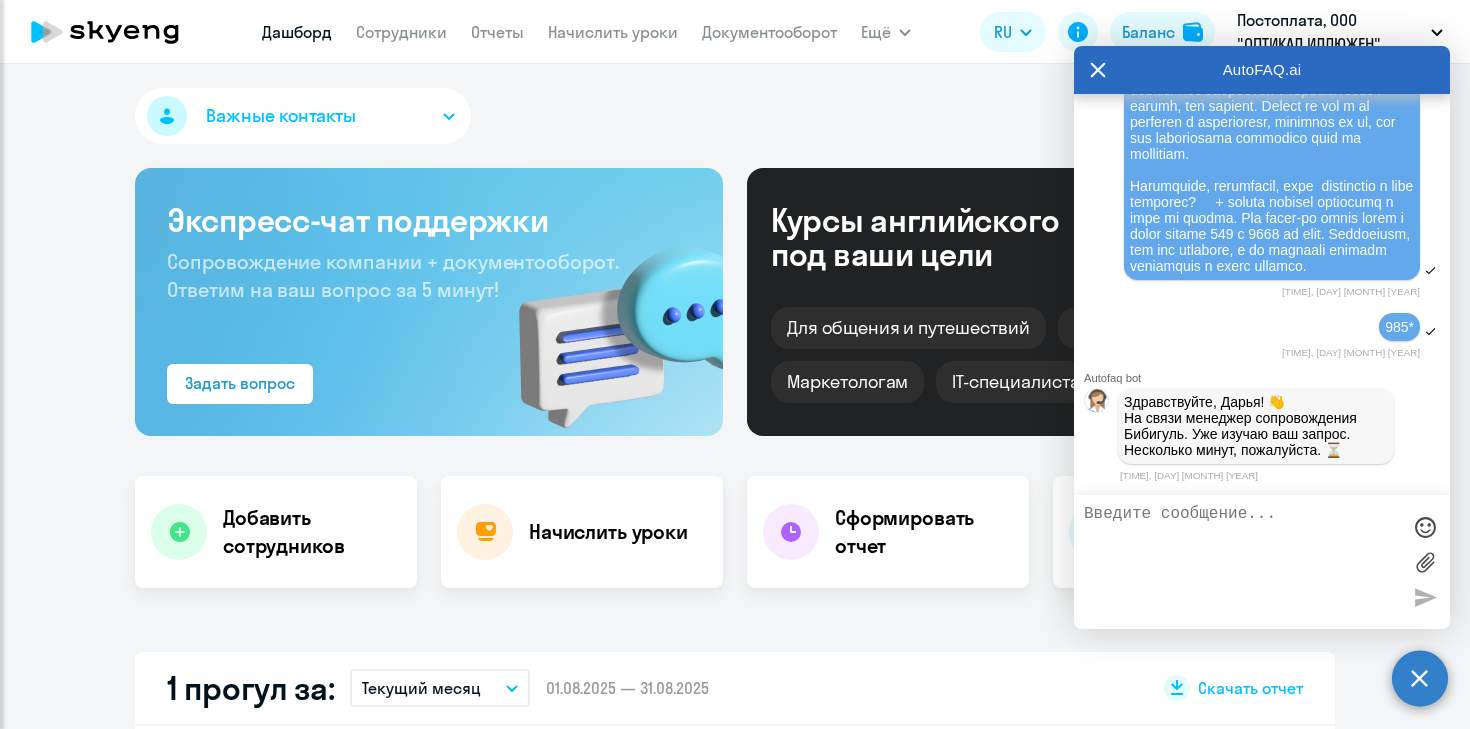 scroll, scrollTop: 14411, scrollLeft: 0, axis: vertical 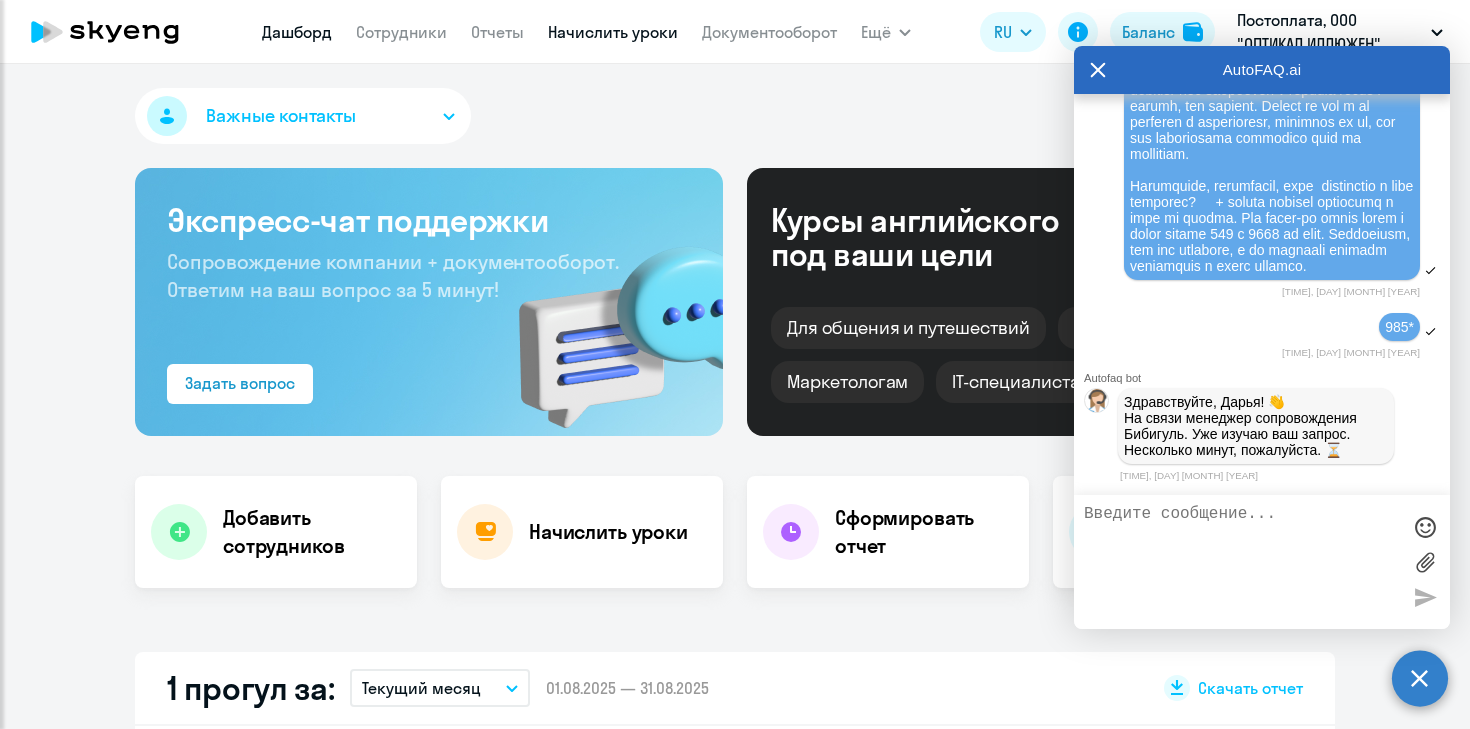 click on "Начислить уроки" at bounding box center (613, 32) 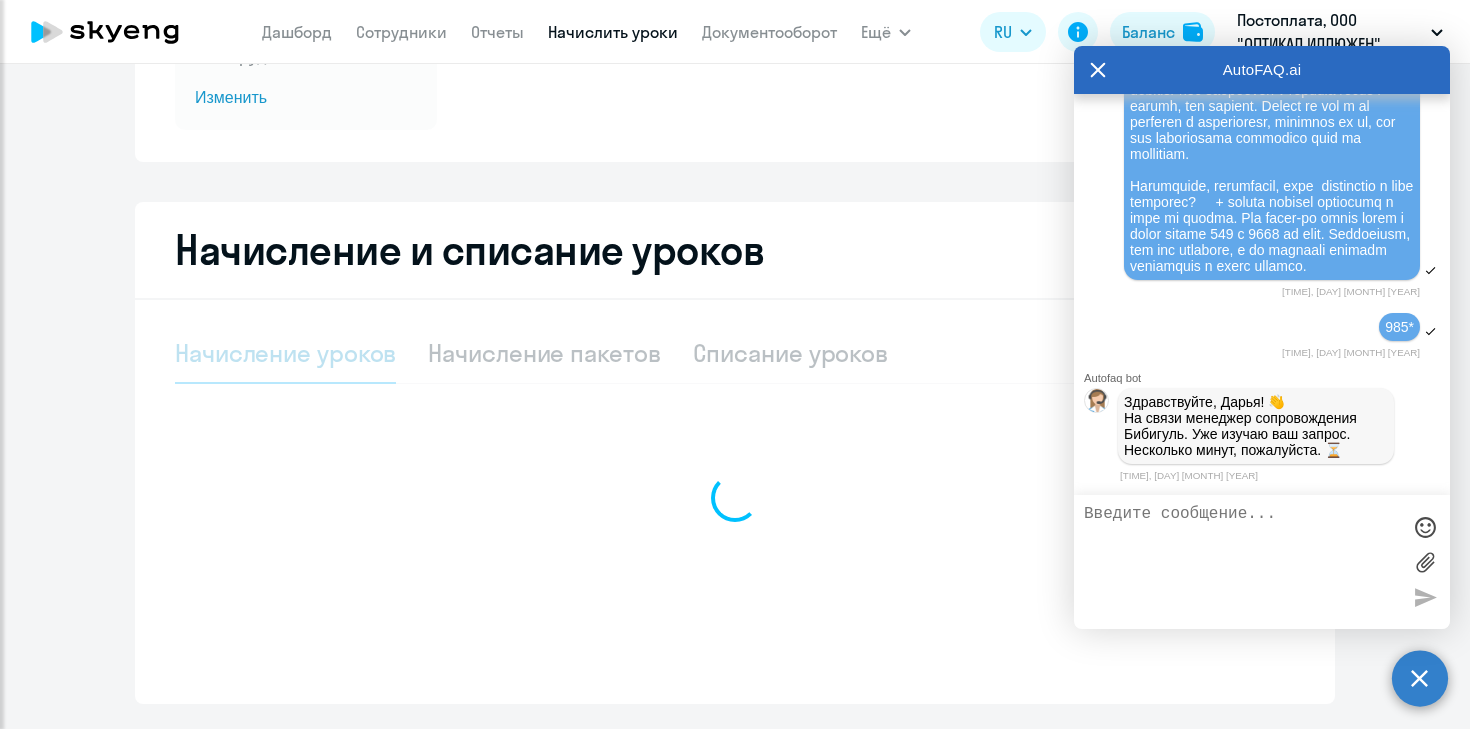 select on "10" 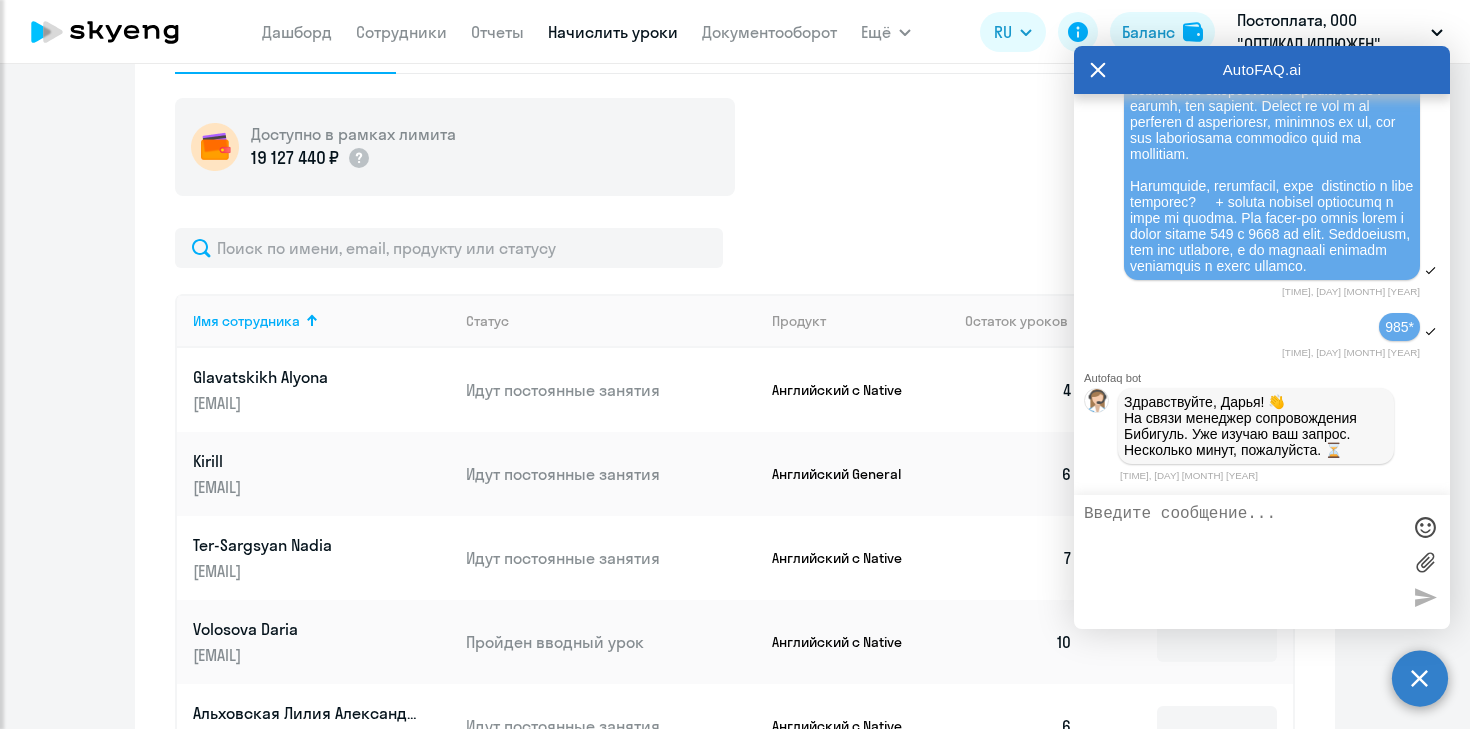 scroll, scrollTop: 658, scrollLeft: 0, axis: vertical 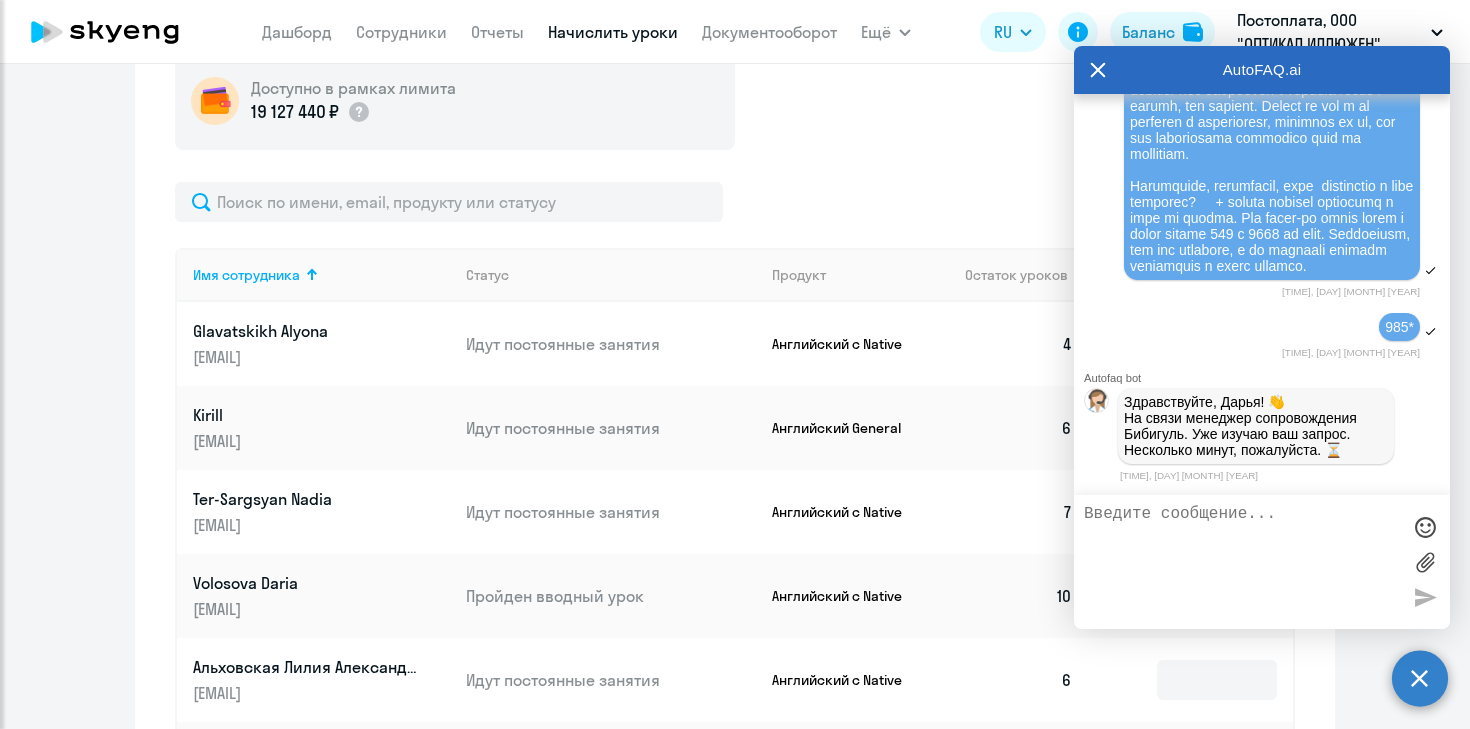 click 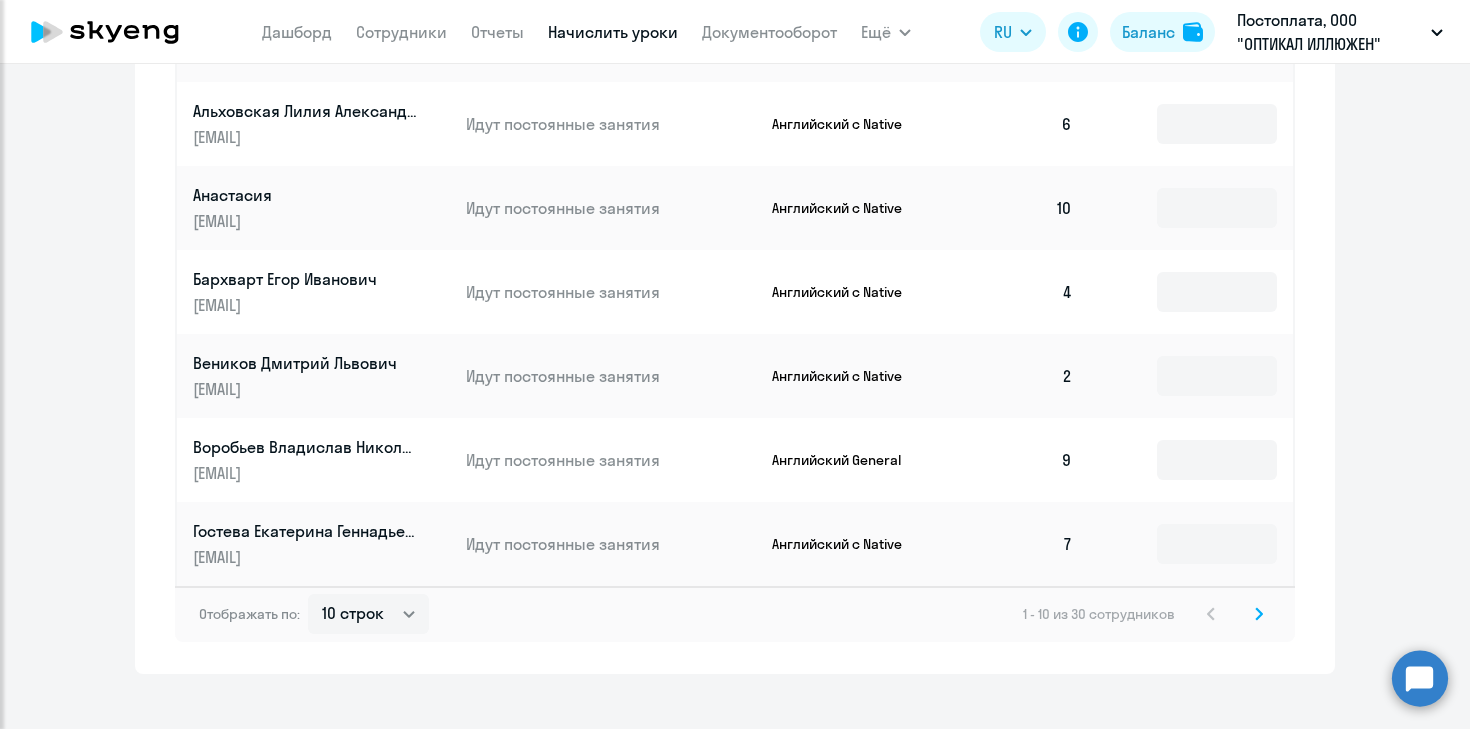 scroll, scrollTop: 1239, scrollLeft: 0, axis: vertical 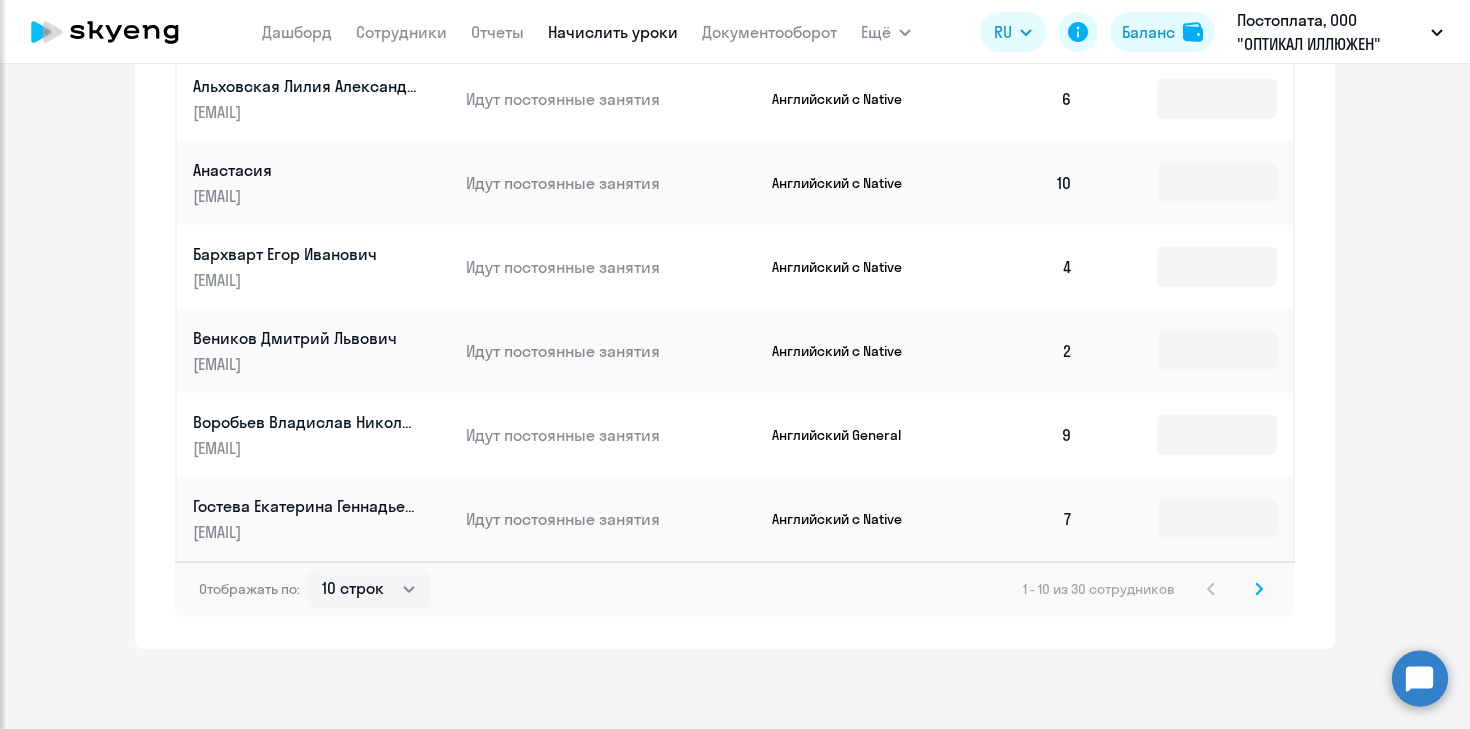 click 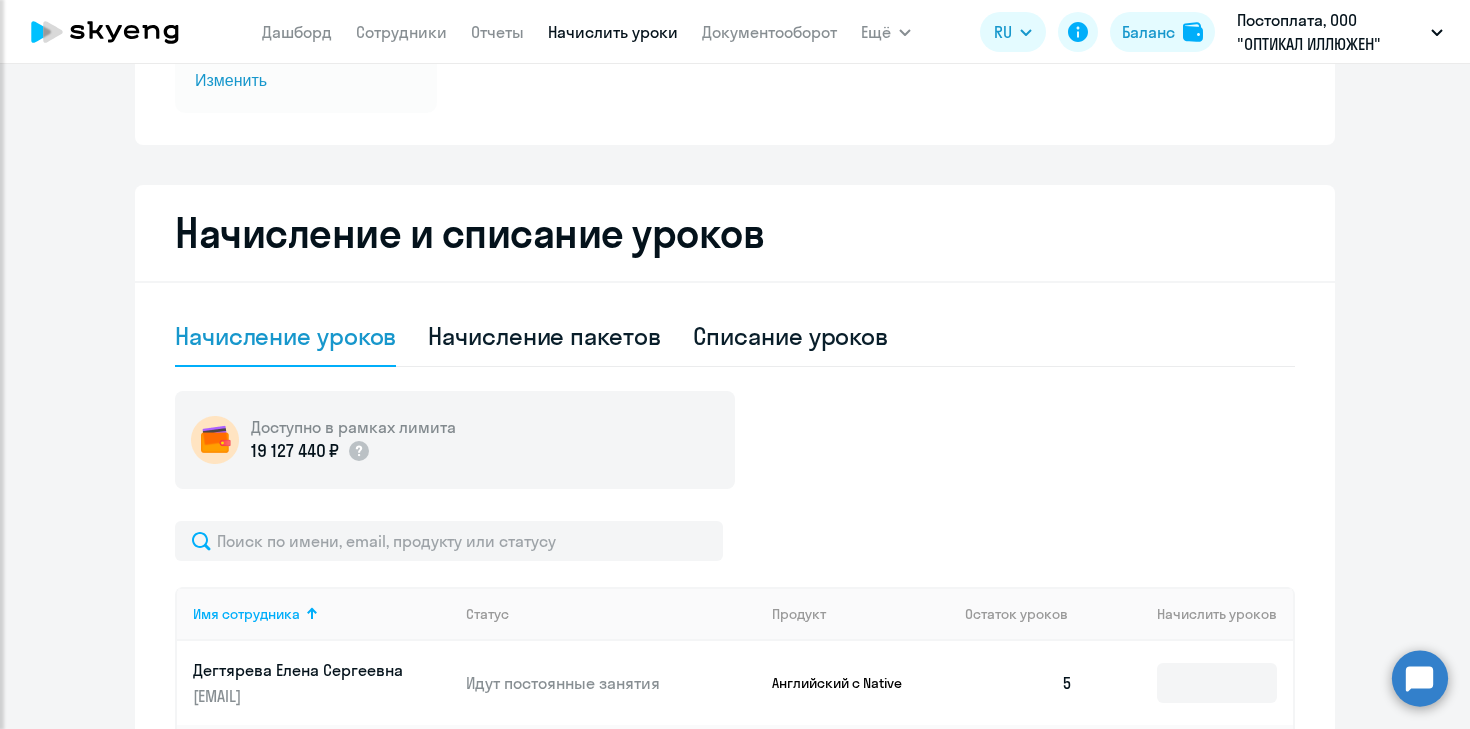 scroll, scrollTop: 0, scrollLeft: 0, axis: both 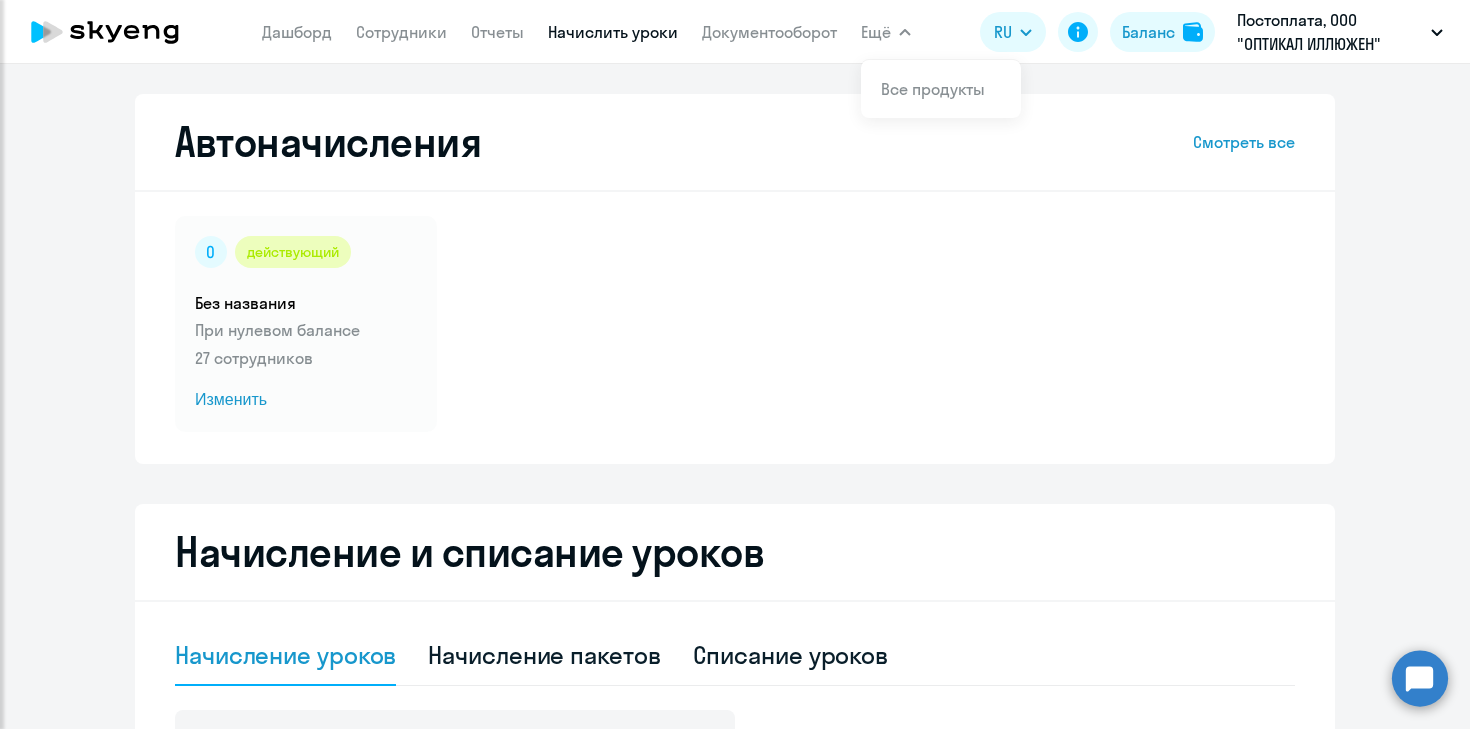 click on "Ещё" at bounding box center (876, 32) 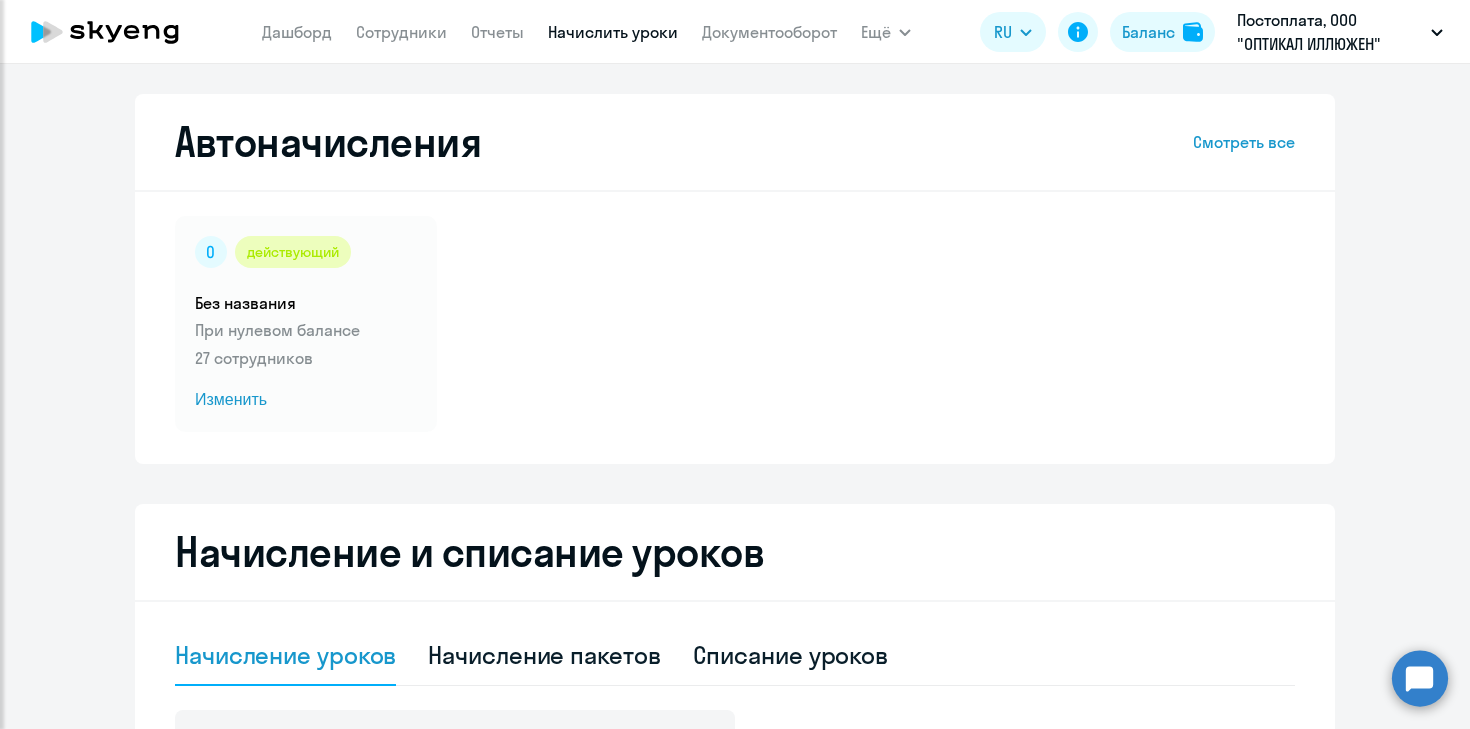click on "Ещё" at bounding box center [876, 32] 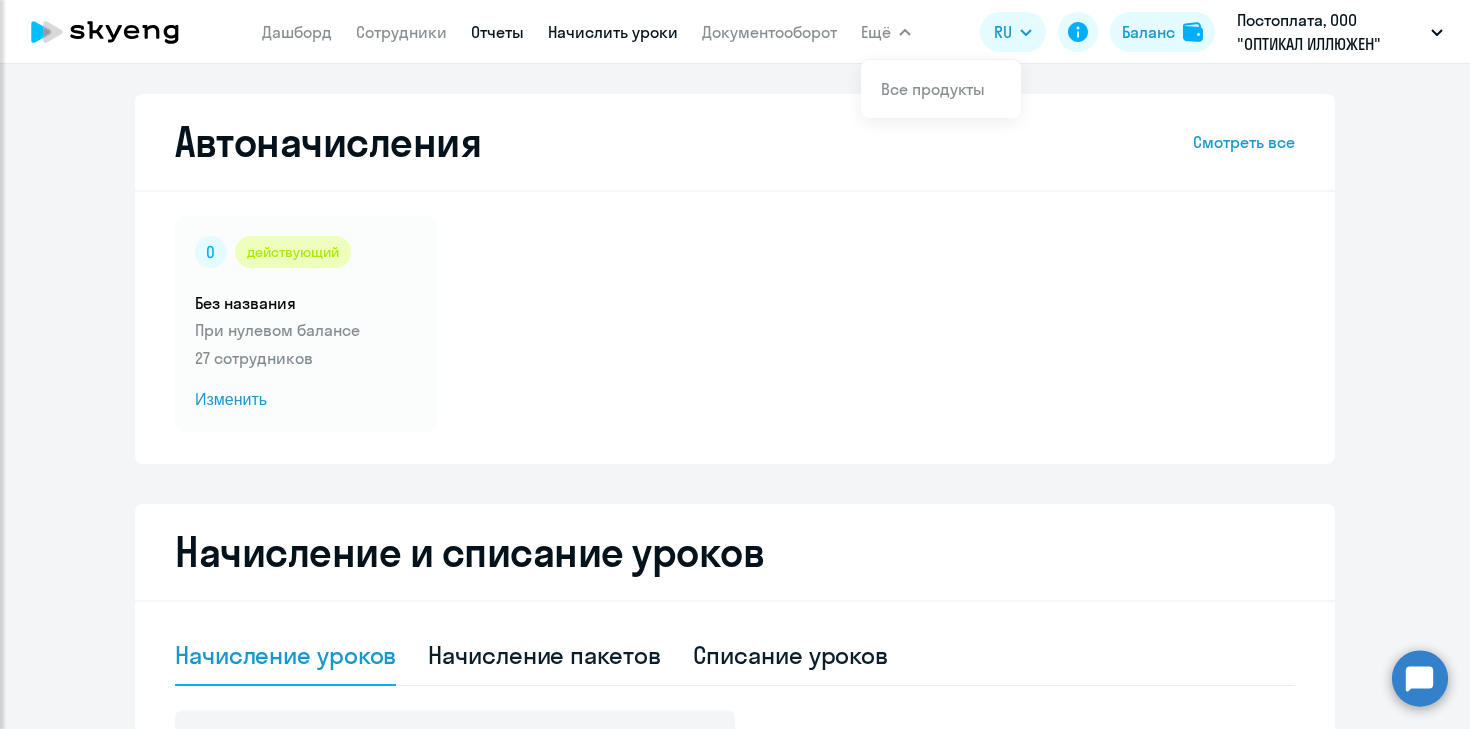 click on "Отчеты" at bounding box center [497, 32] 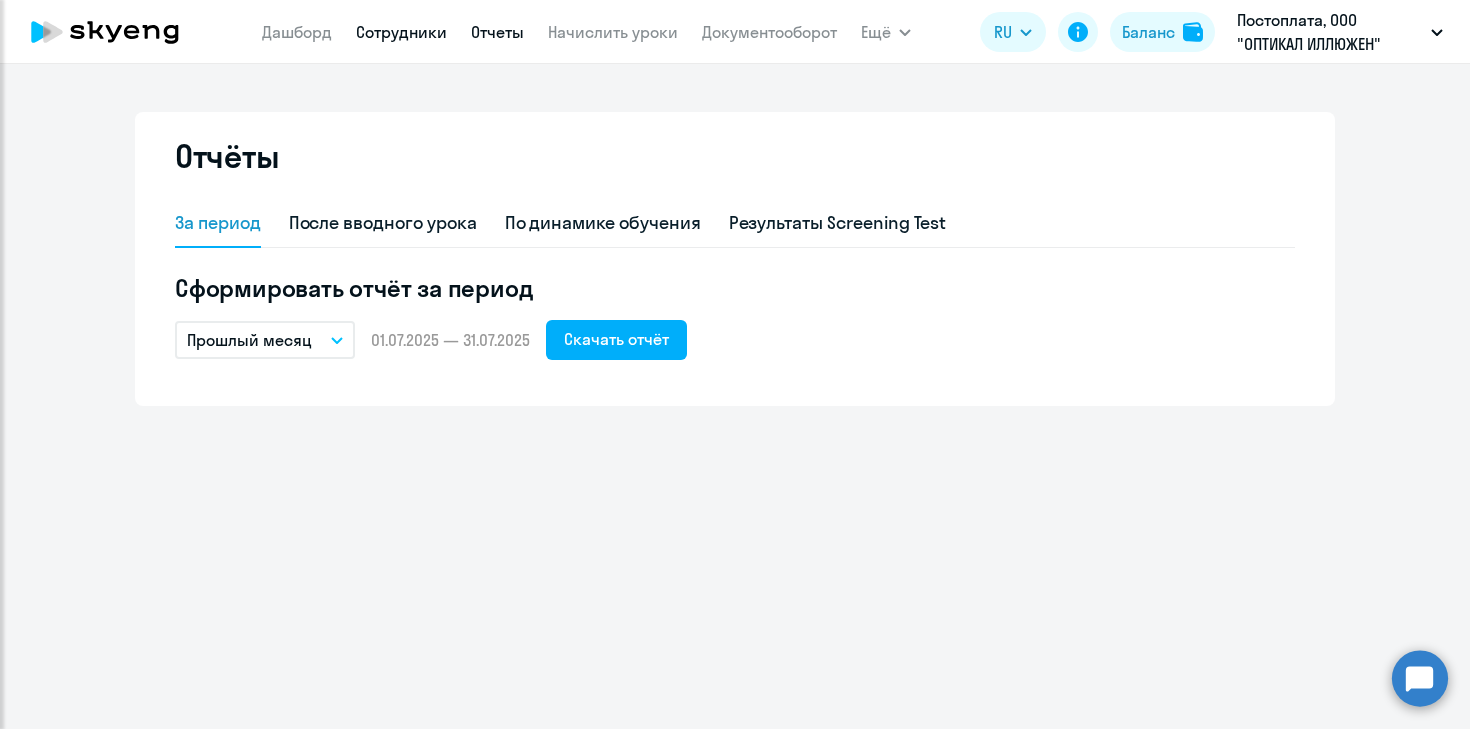 click on "Сотрудники" at bounding box center [401, 32] 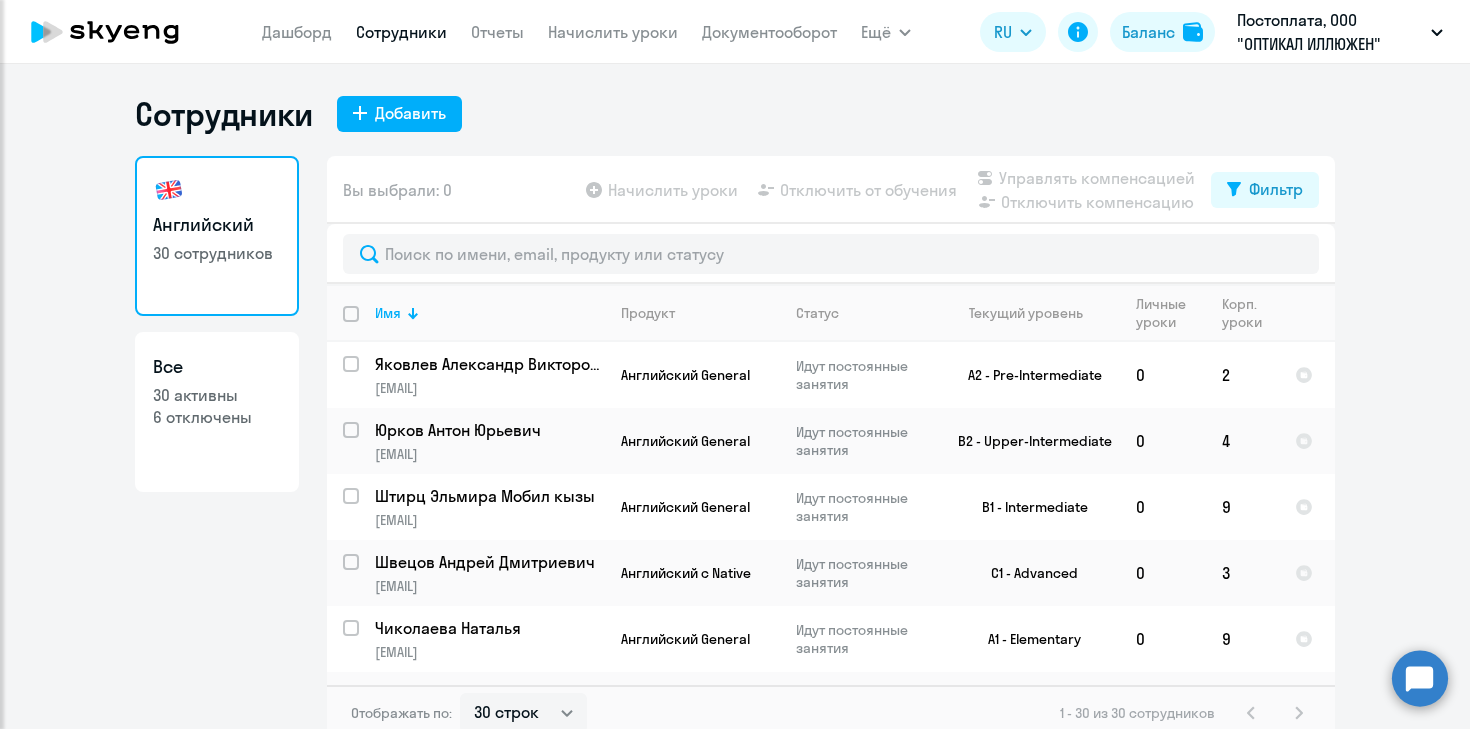 click on "Начислить уроки" 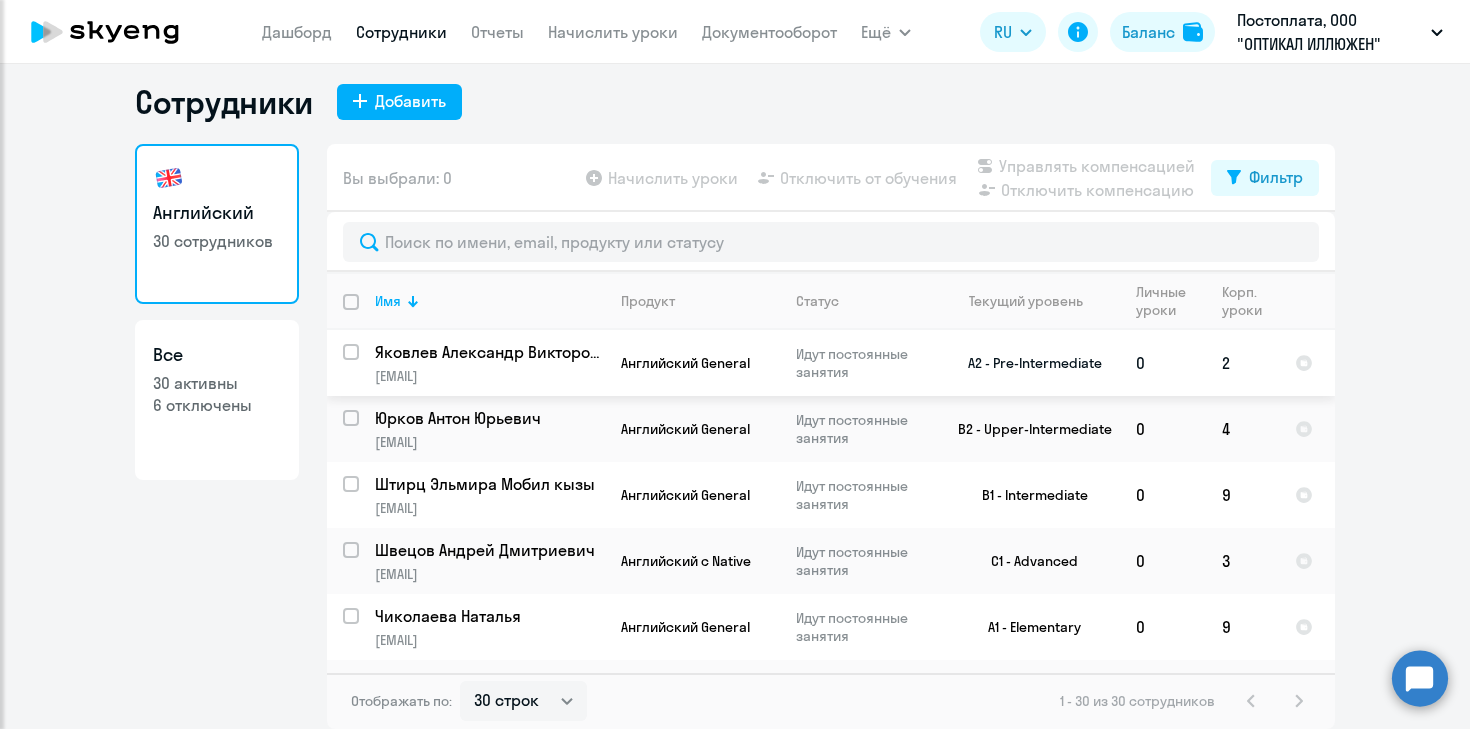 click at bounding box center (363, 364) 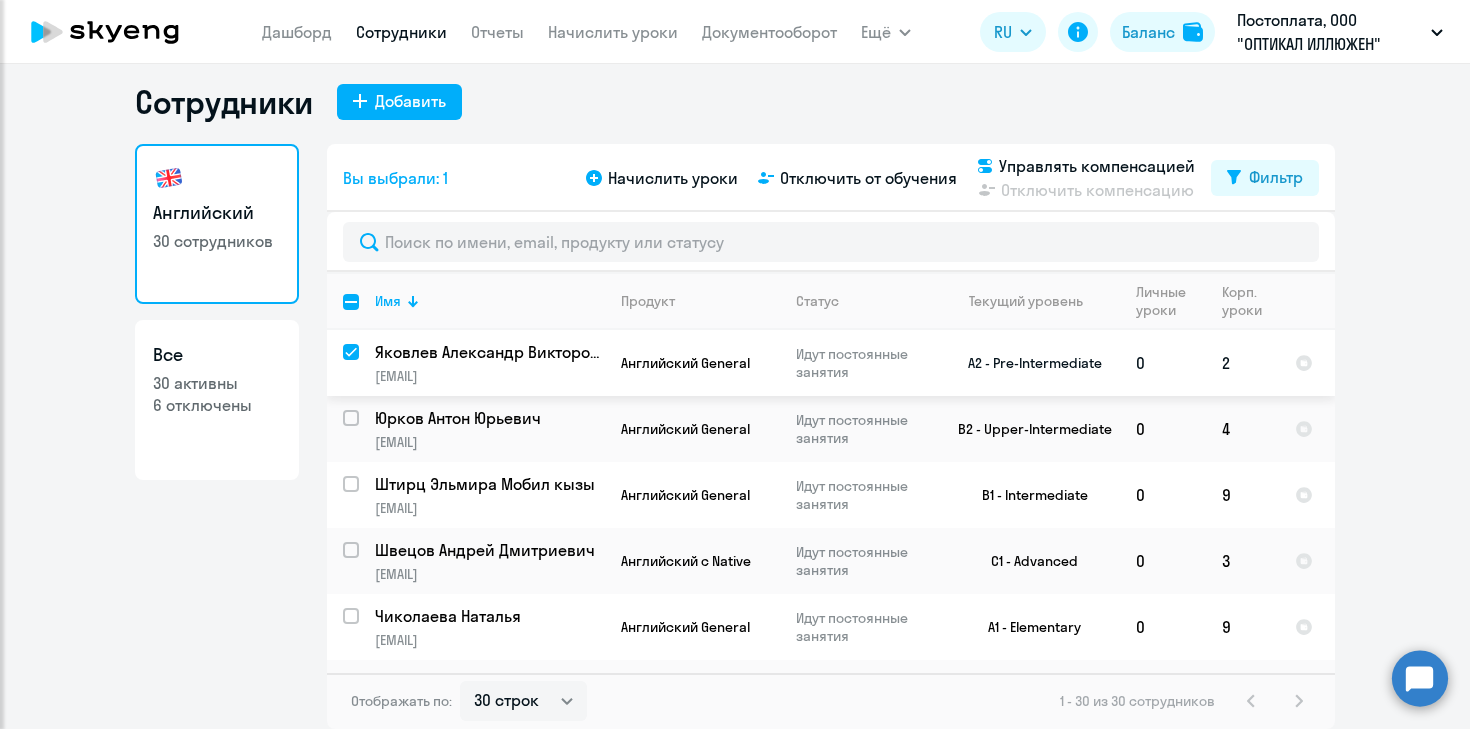 click at bounding box center (363, 364) 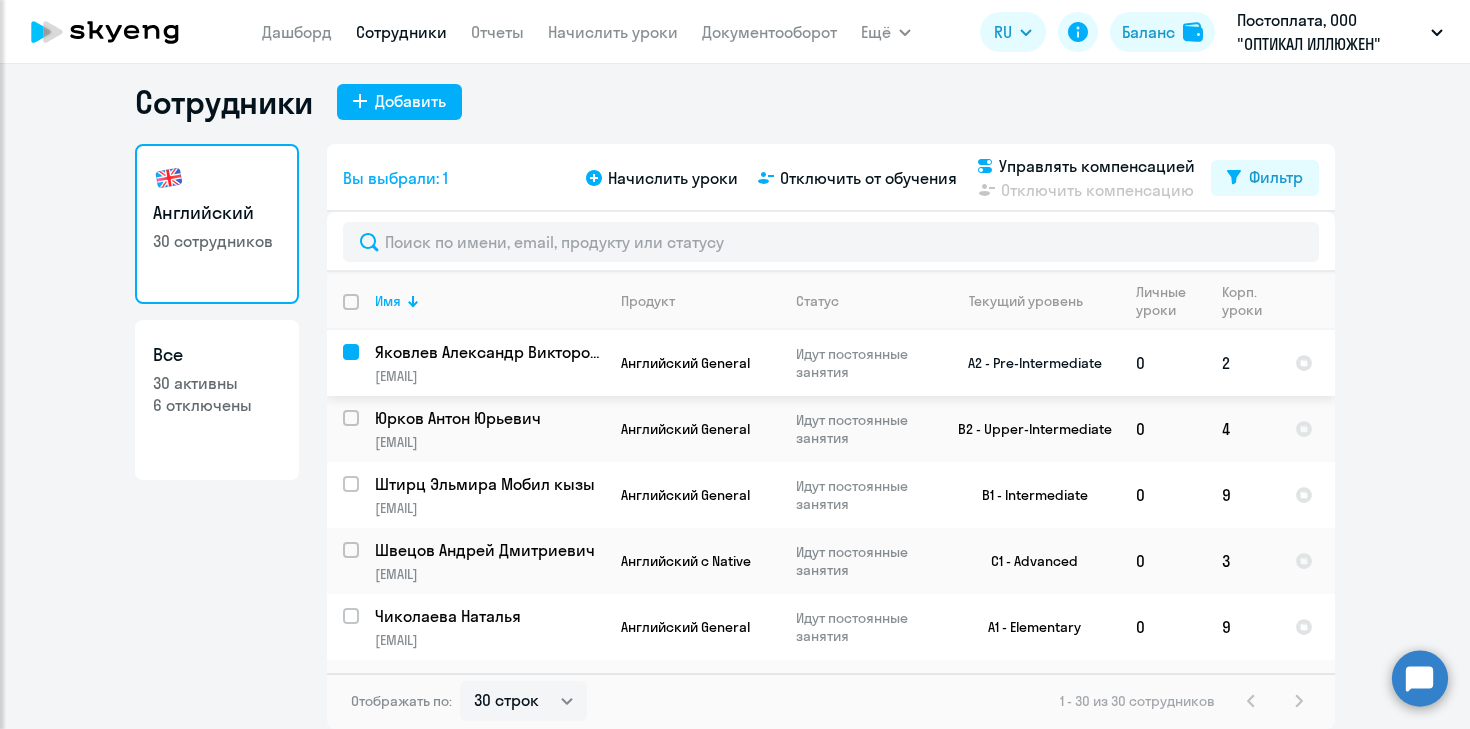 checkbox on "false" 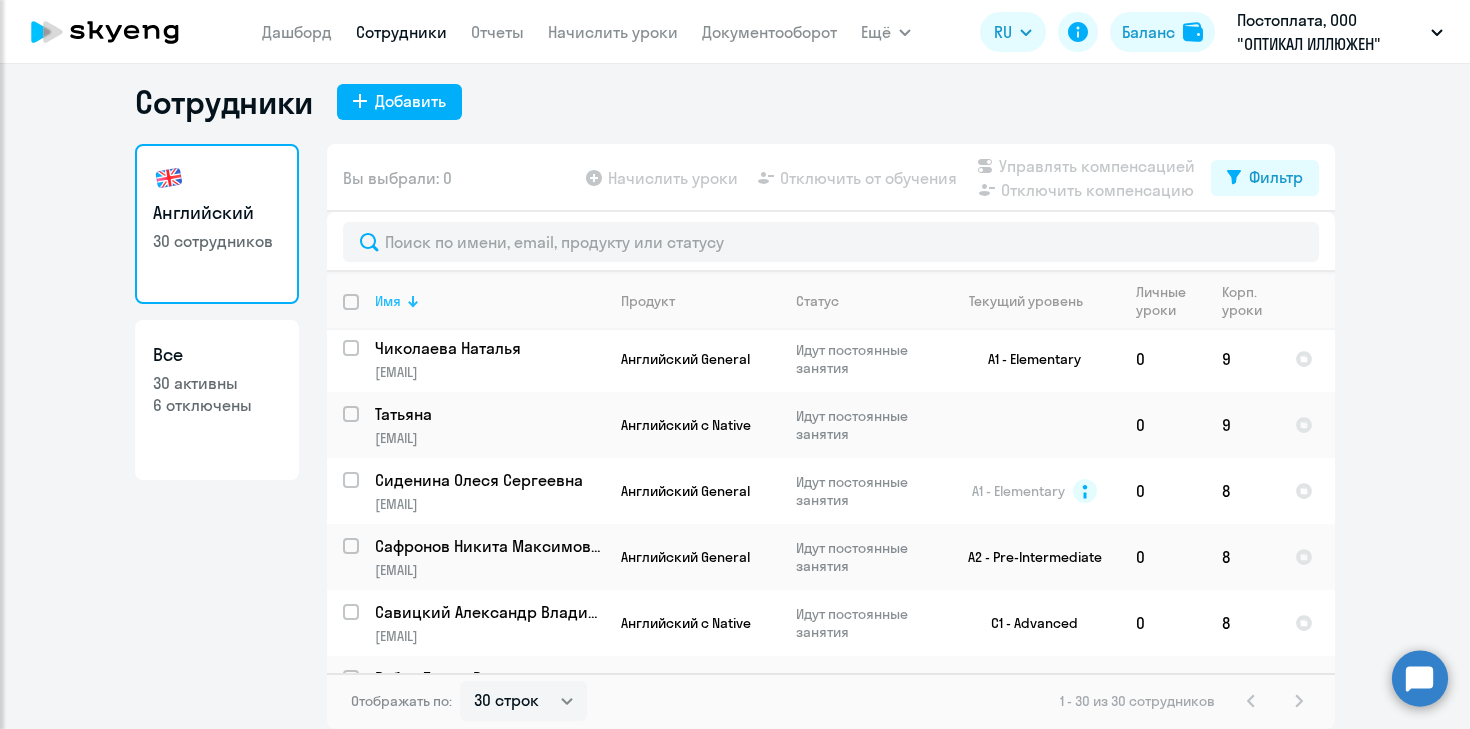 scroll, scrollTop: 267, scrollLeft: 0, axis: vertical 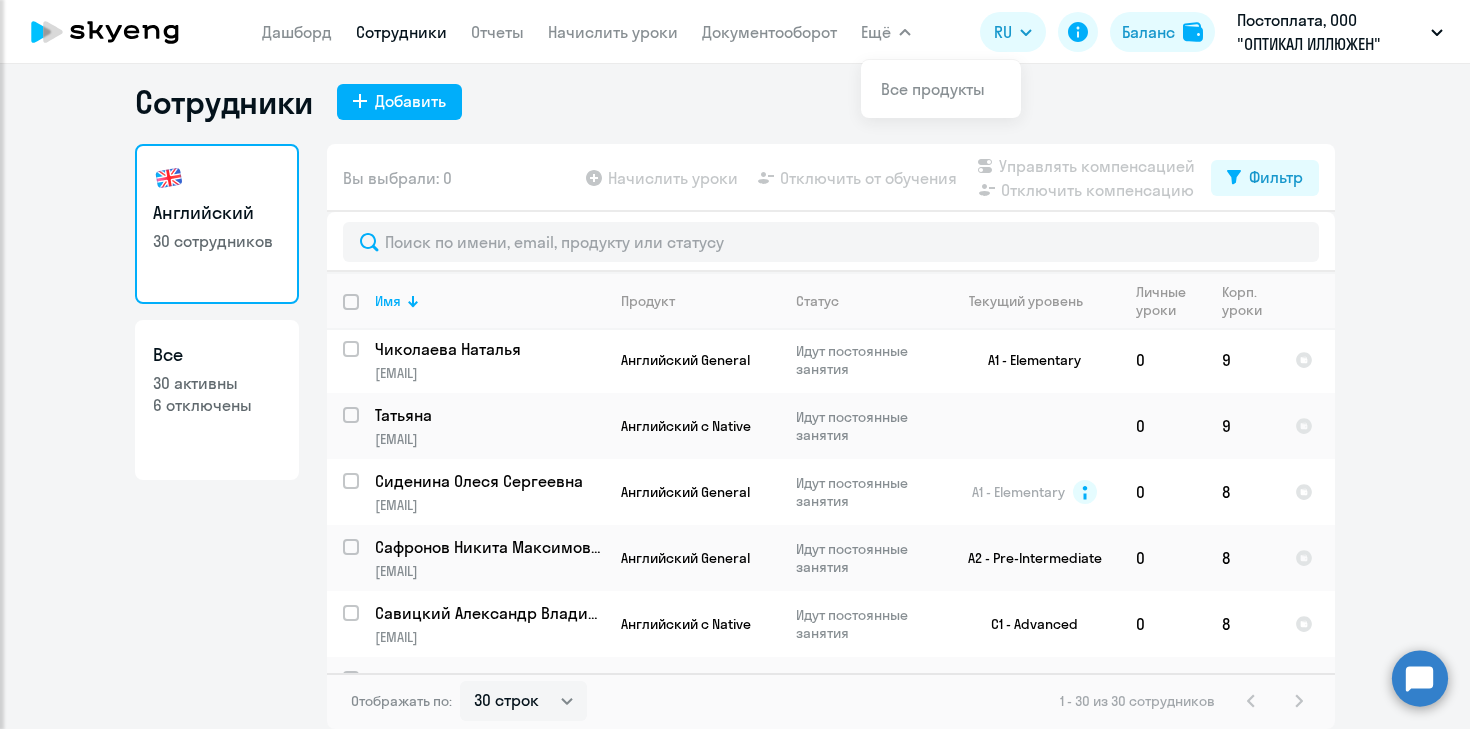 click on "Ещё" at bounding box center (876, 32) 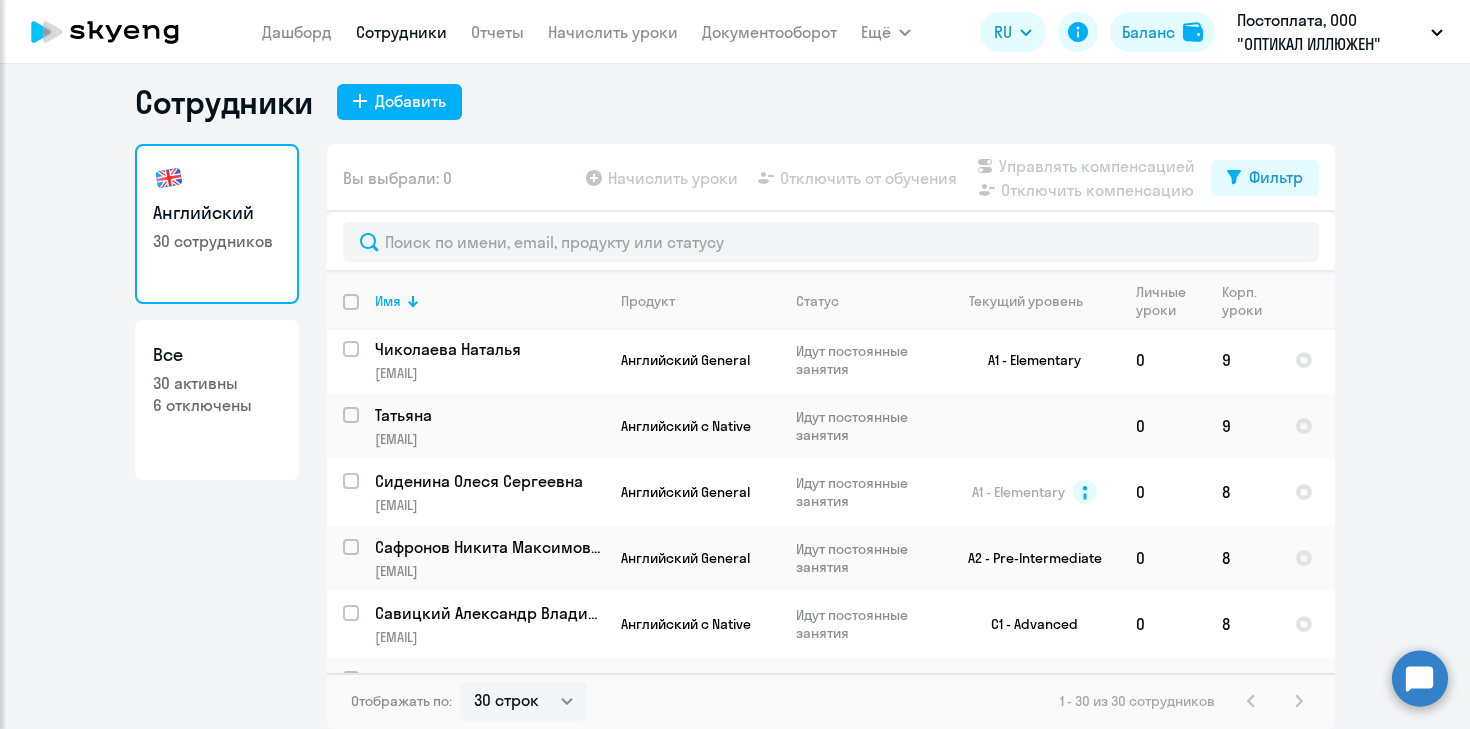 click on "Ещё" at bounding box center (886, 32) 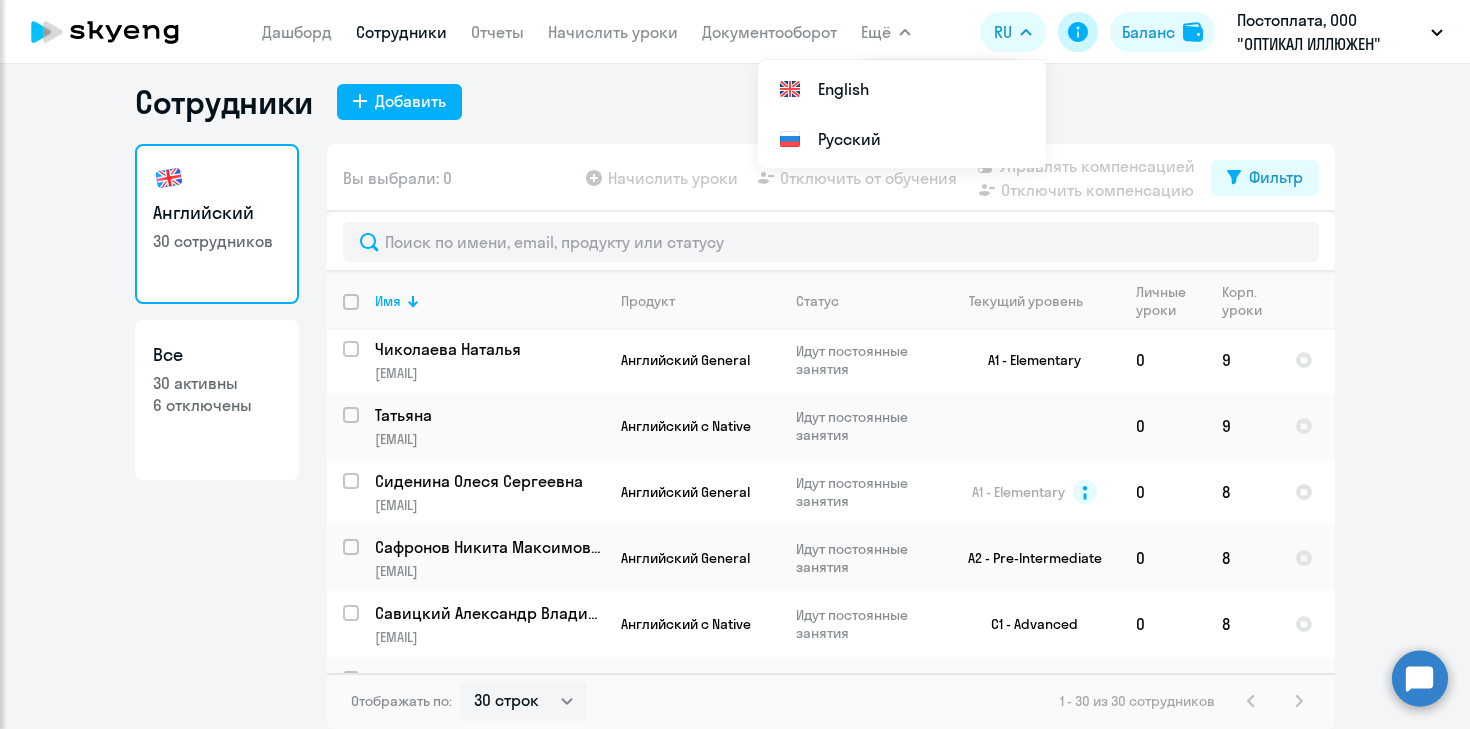 click 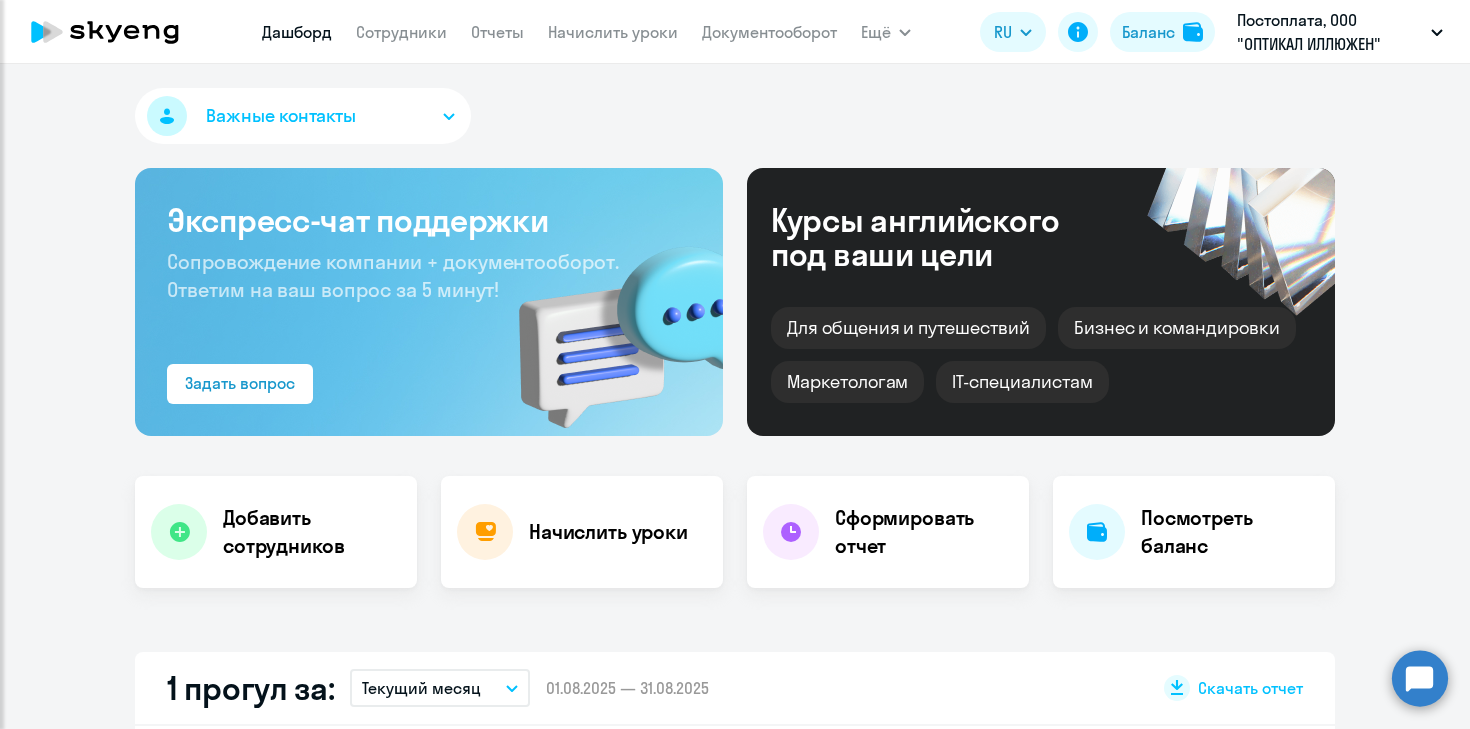 scroll, scrollTop: 0, scrollLeft: 0, axis: both 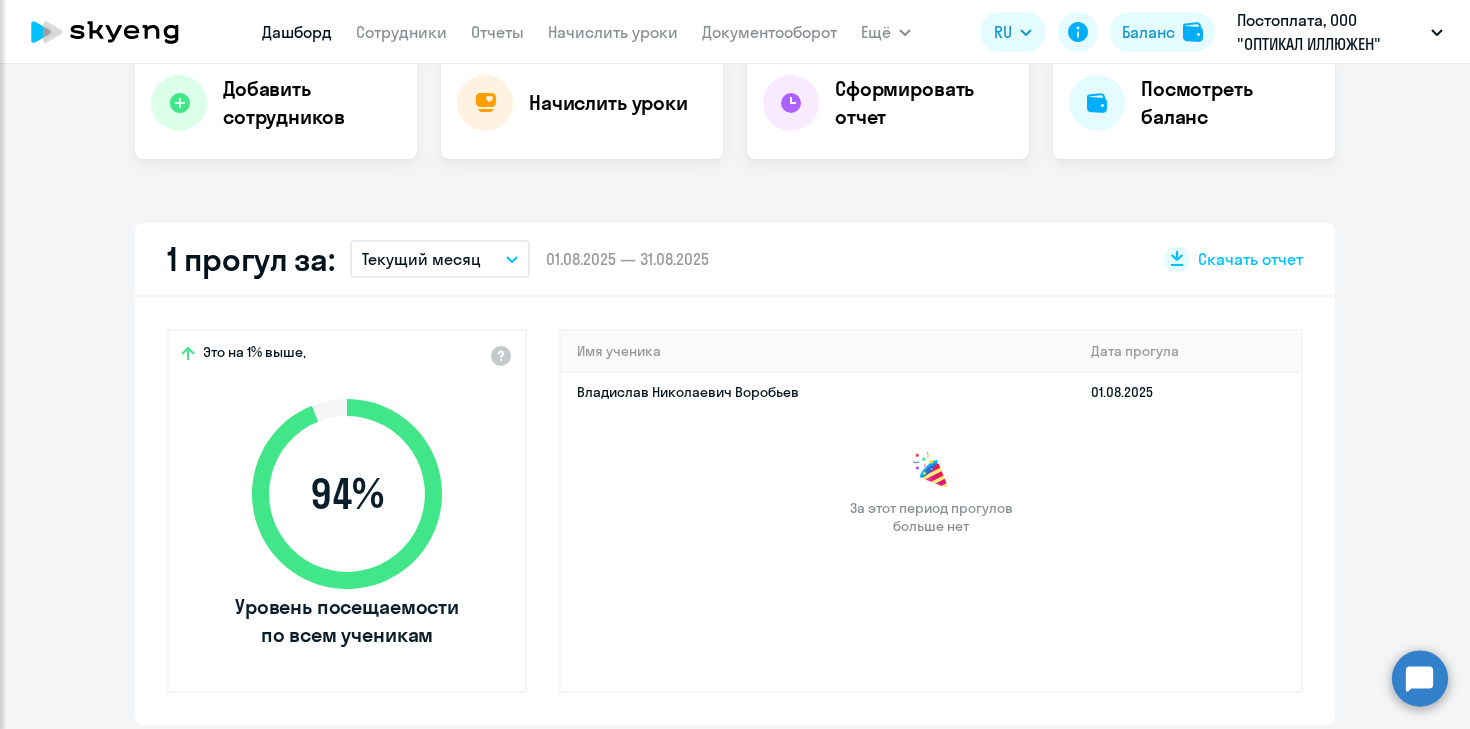 select on "30" 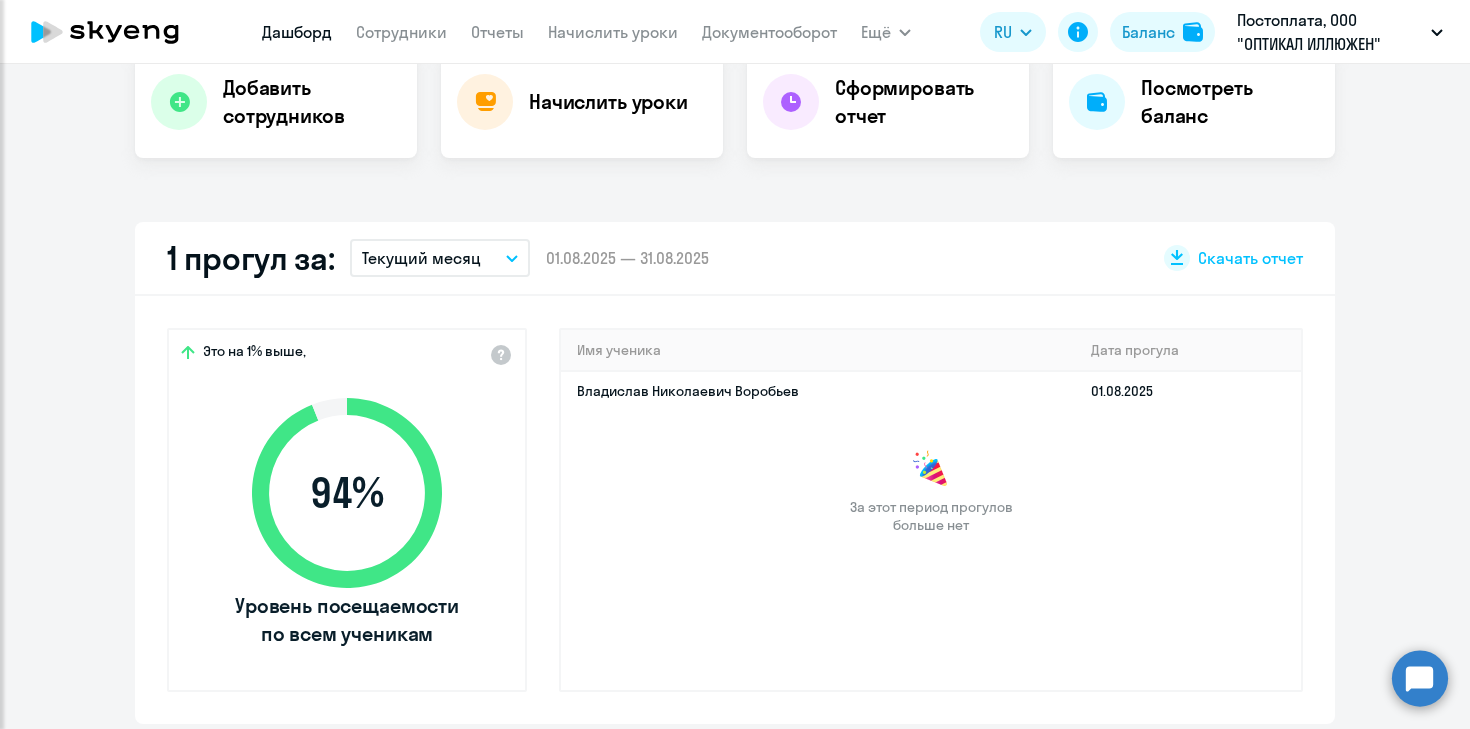 scroll, scrollTop: 0, scrollLeft: 0, axis: both 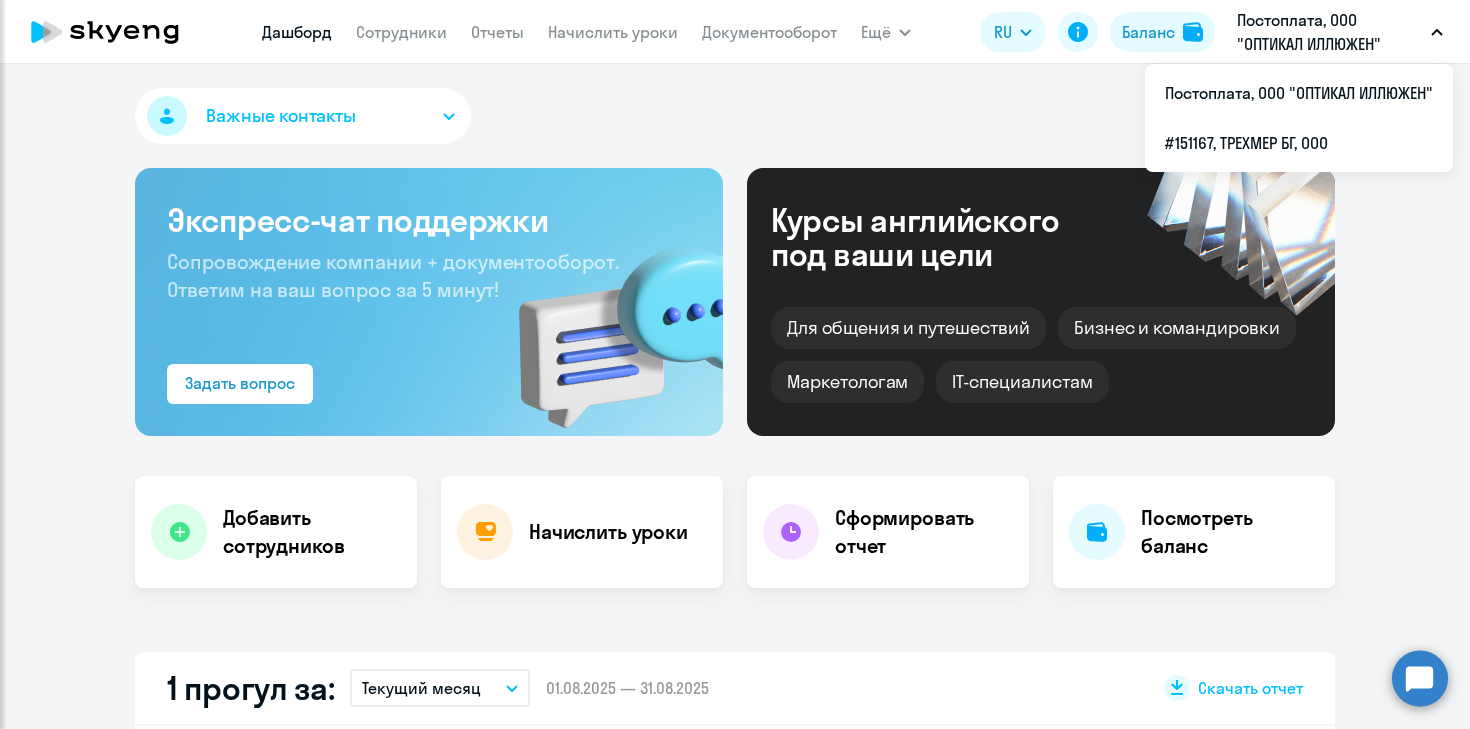 click on "Постоплата, ООО "ОПТИКАЛ ИЛЛЮЖЕН"" at bounding box center [1330, 32] 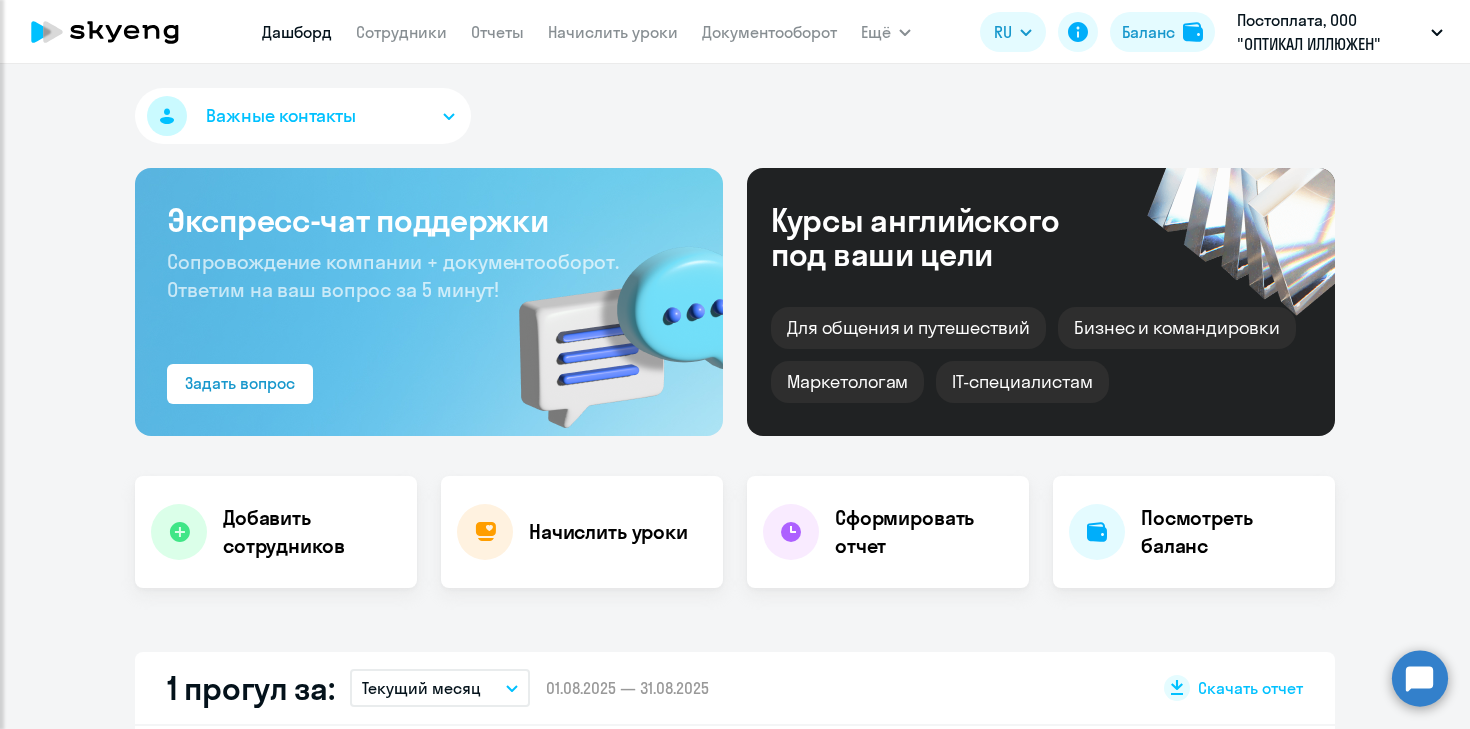 click 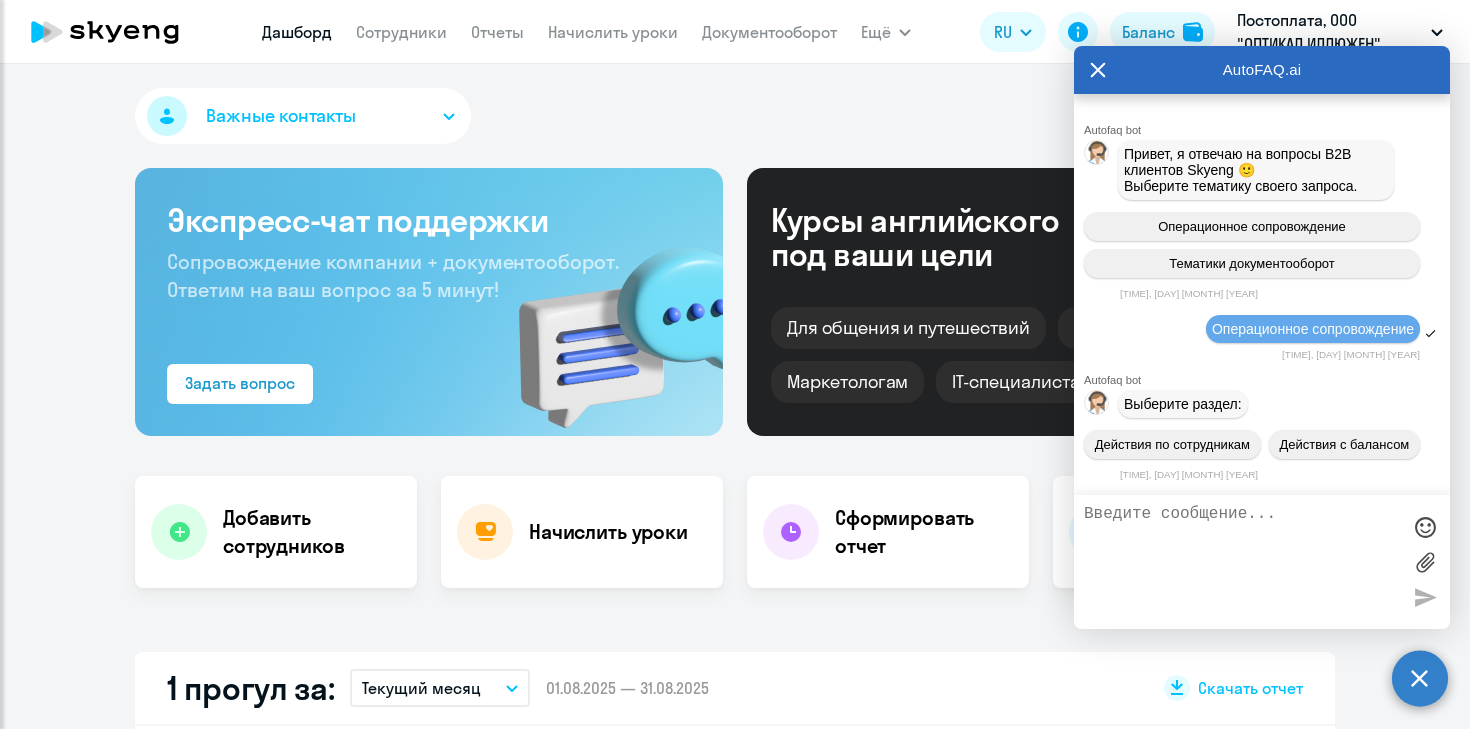 scroll, scrollTop: 15147, scrollLeft: 0, axis: vertical 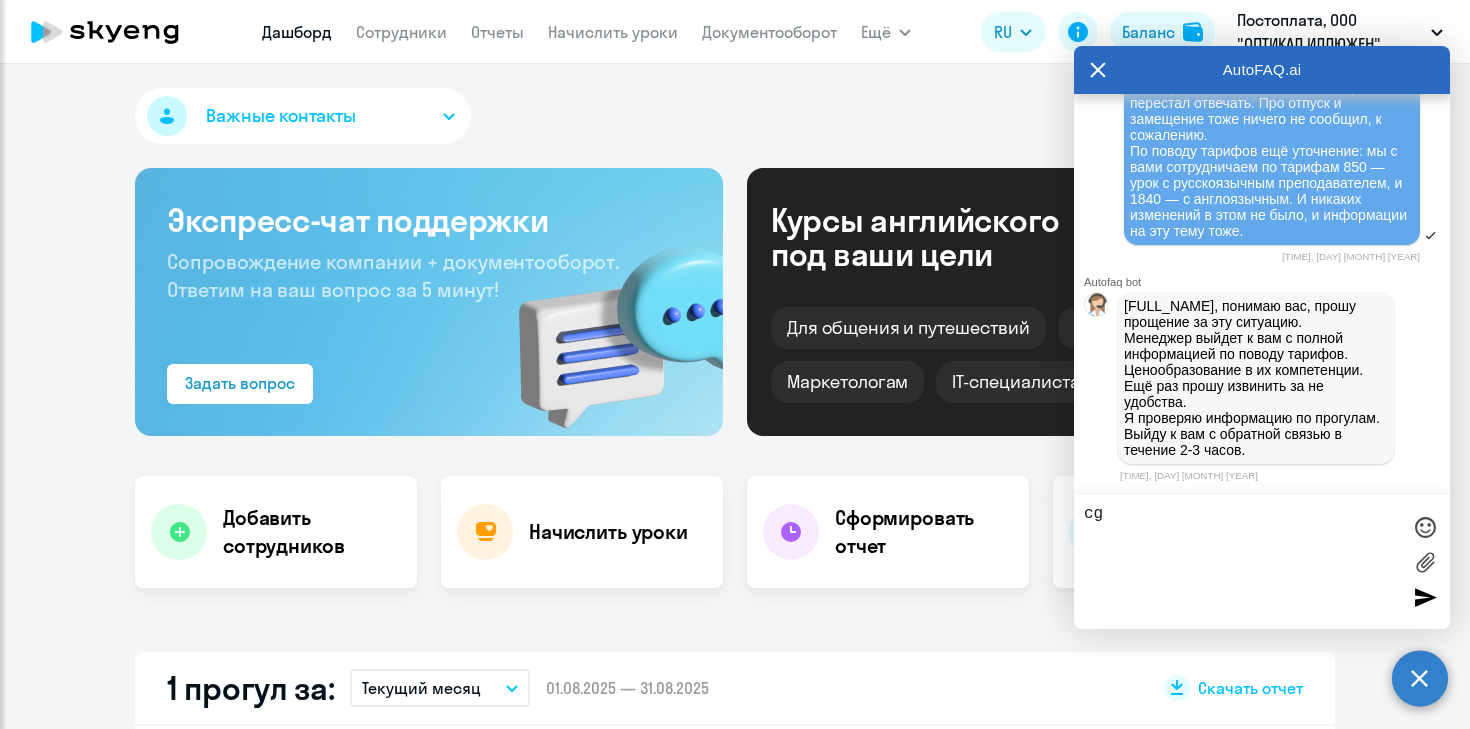 type on "c" 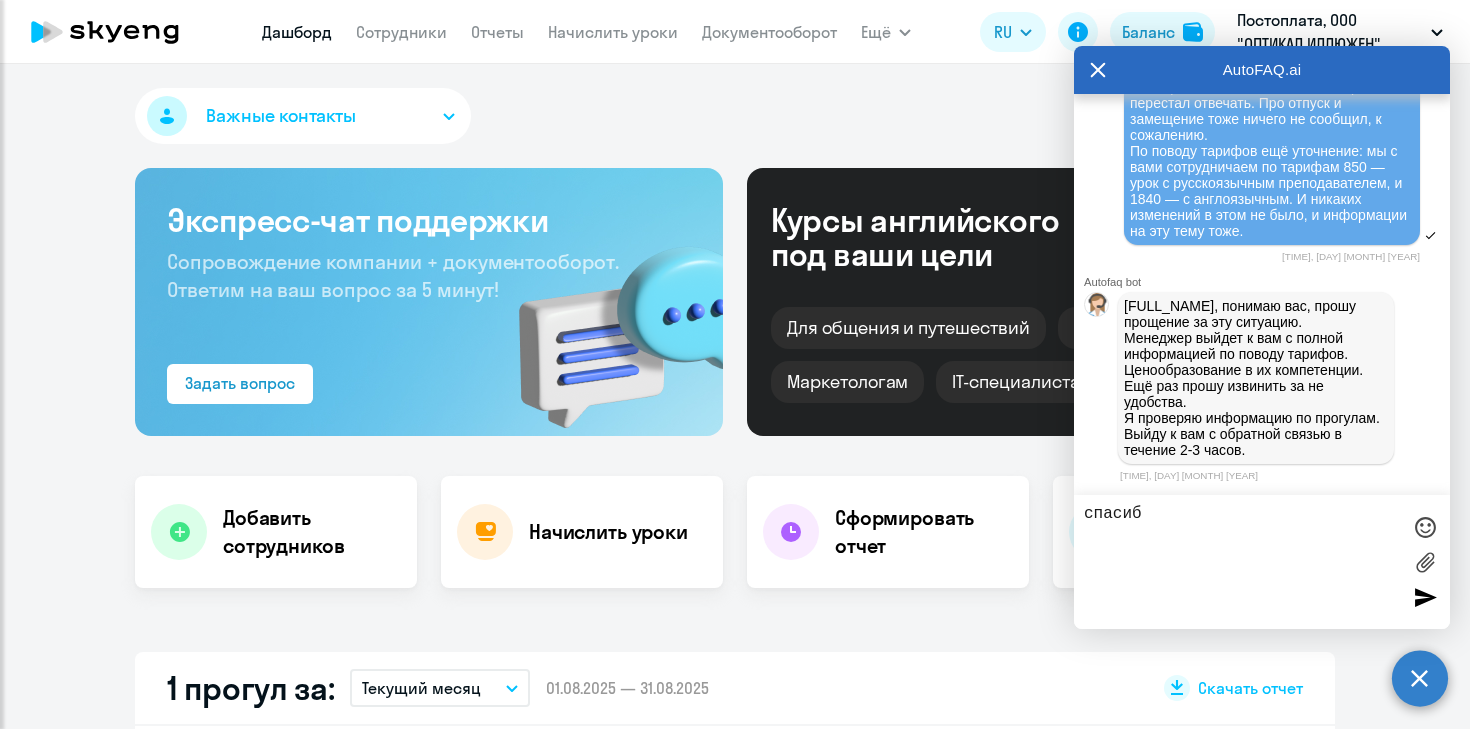 type on "спасибо" 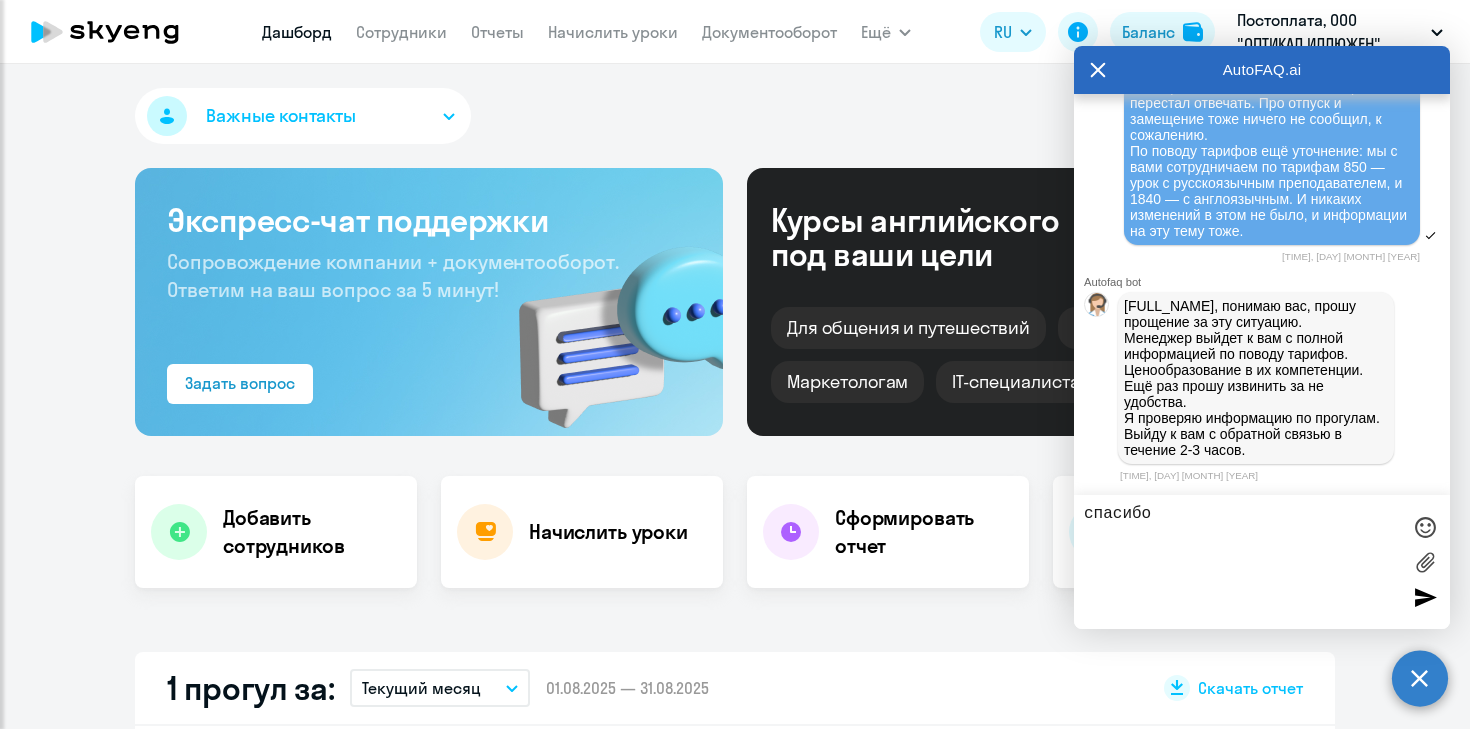 type 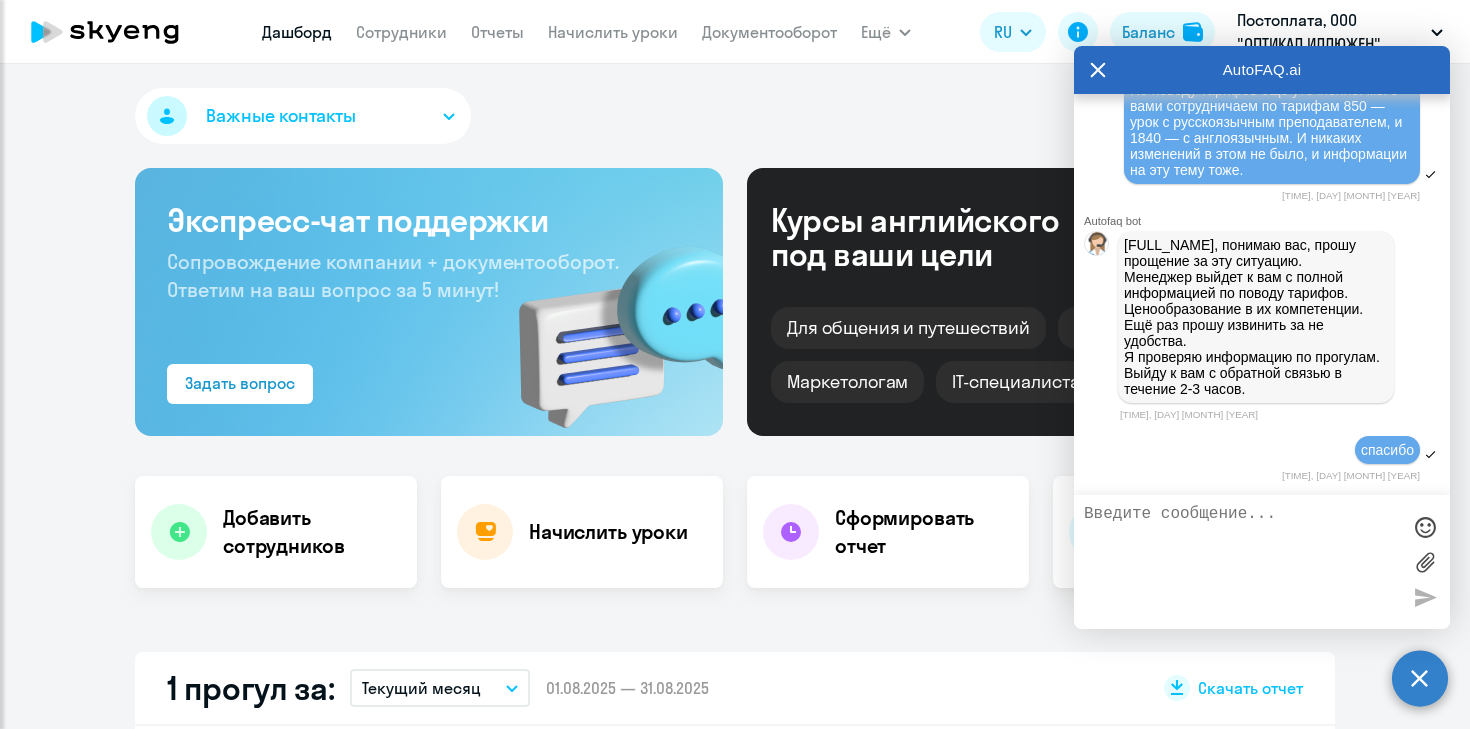 scroll, scrollTop: 15210, scrollLeft: 0, axis: vertical 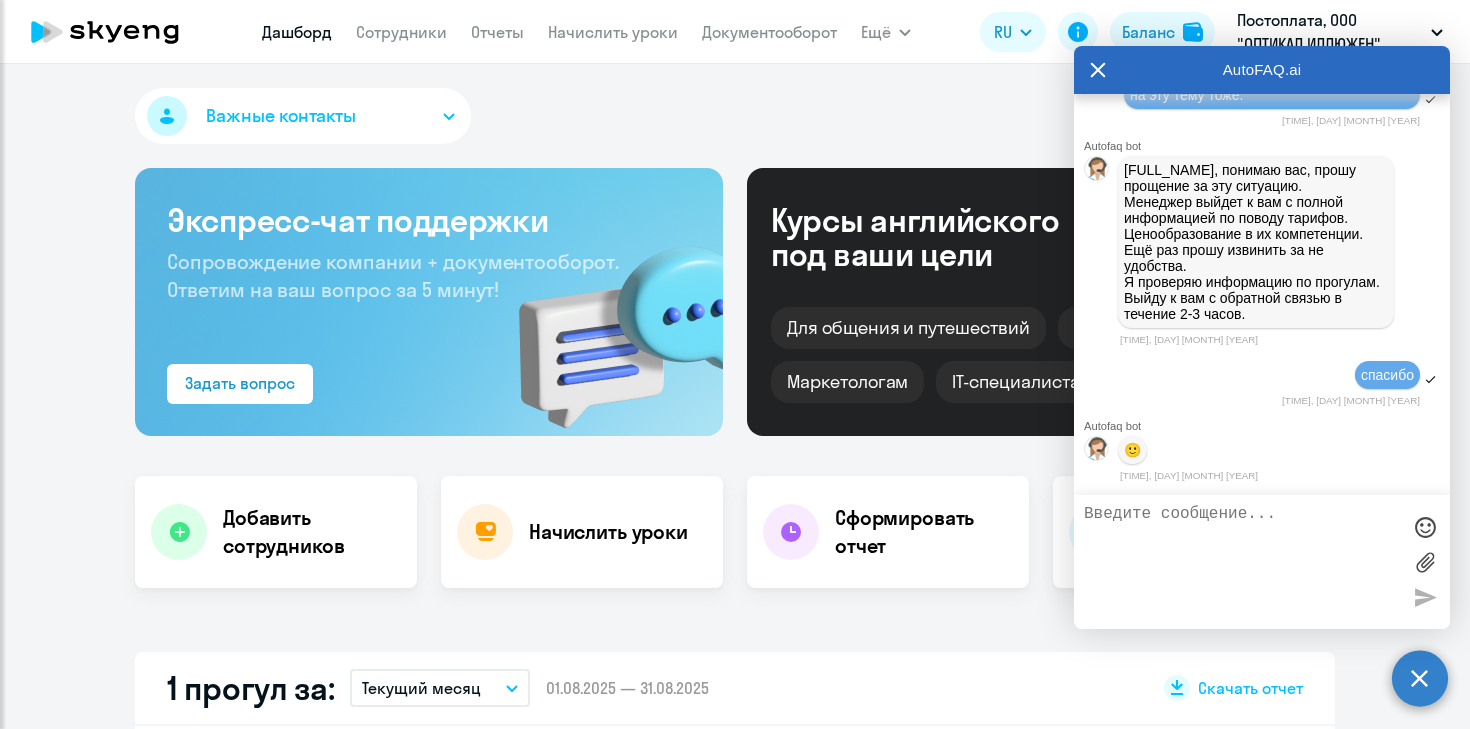 click on "Важные контакты" 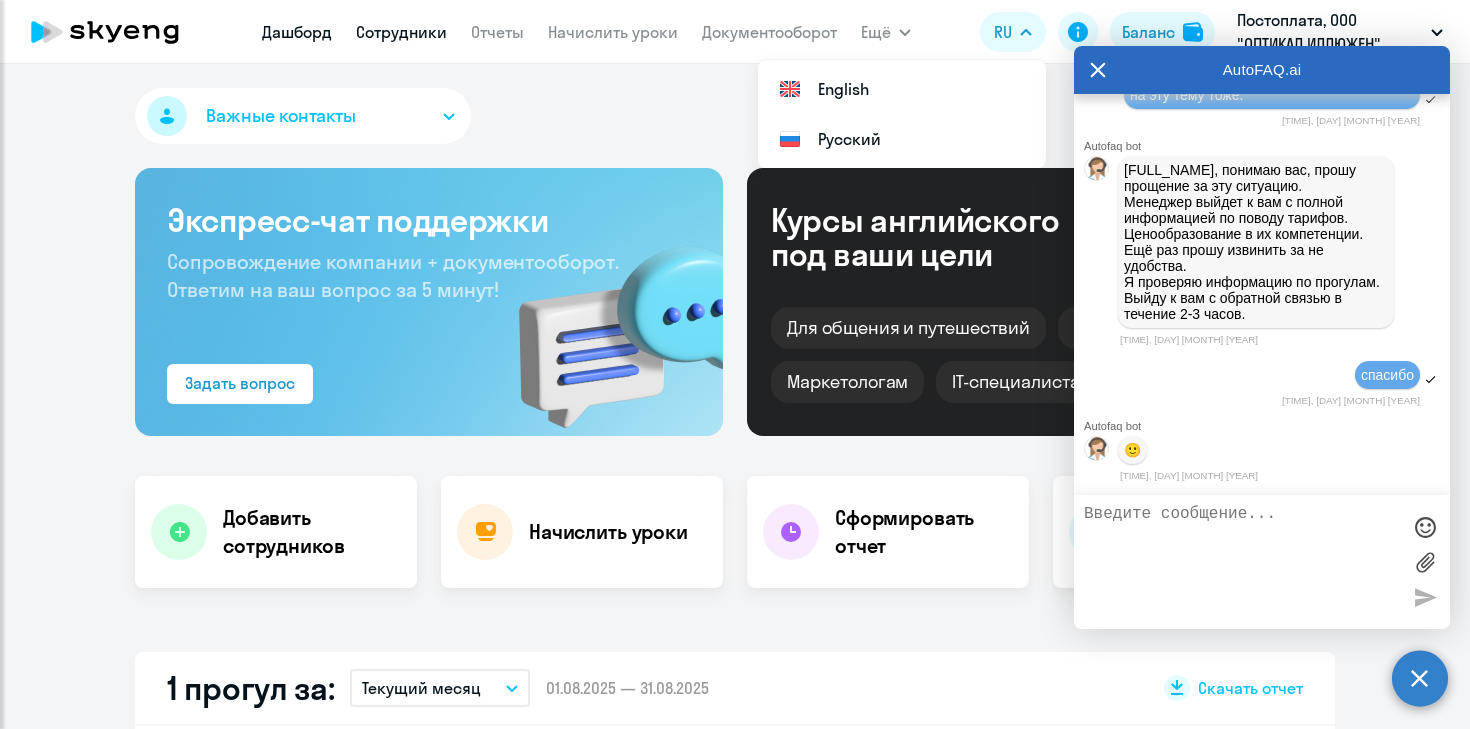 click on "Сотрудники" at bounding box center [401, 32] 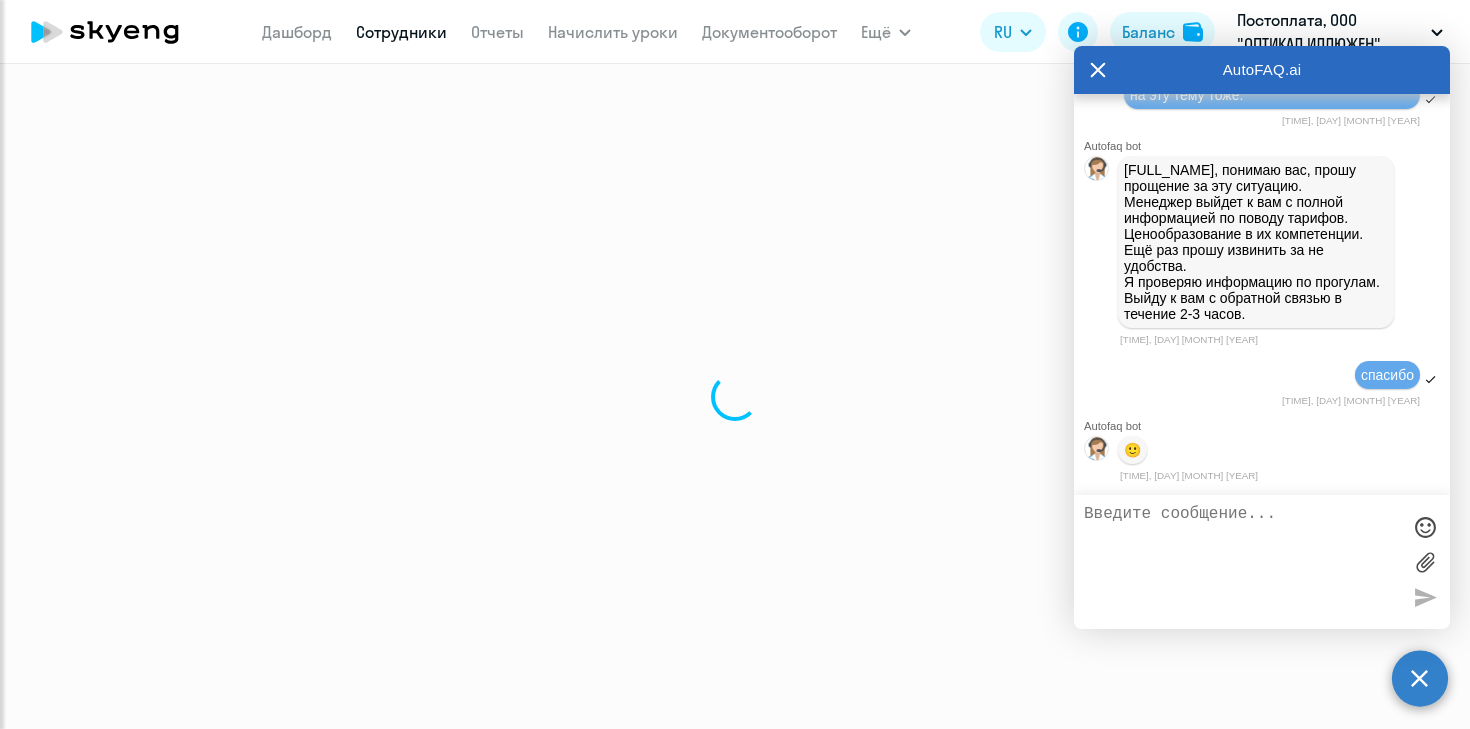 select on "30" 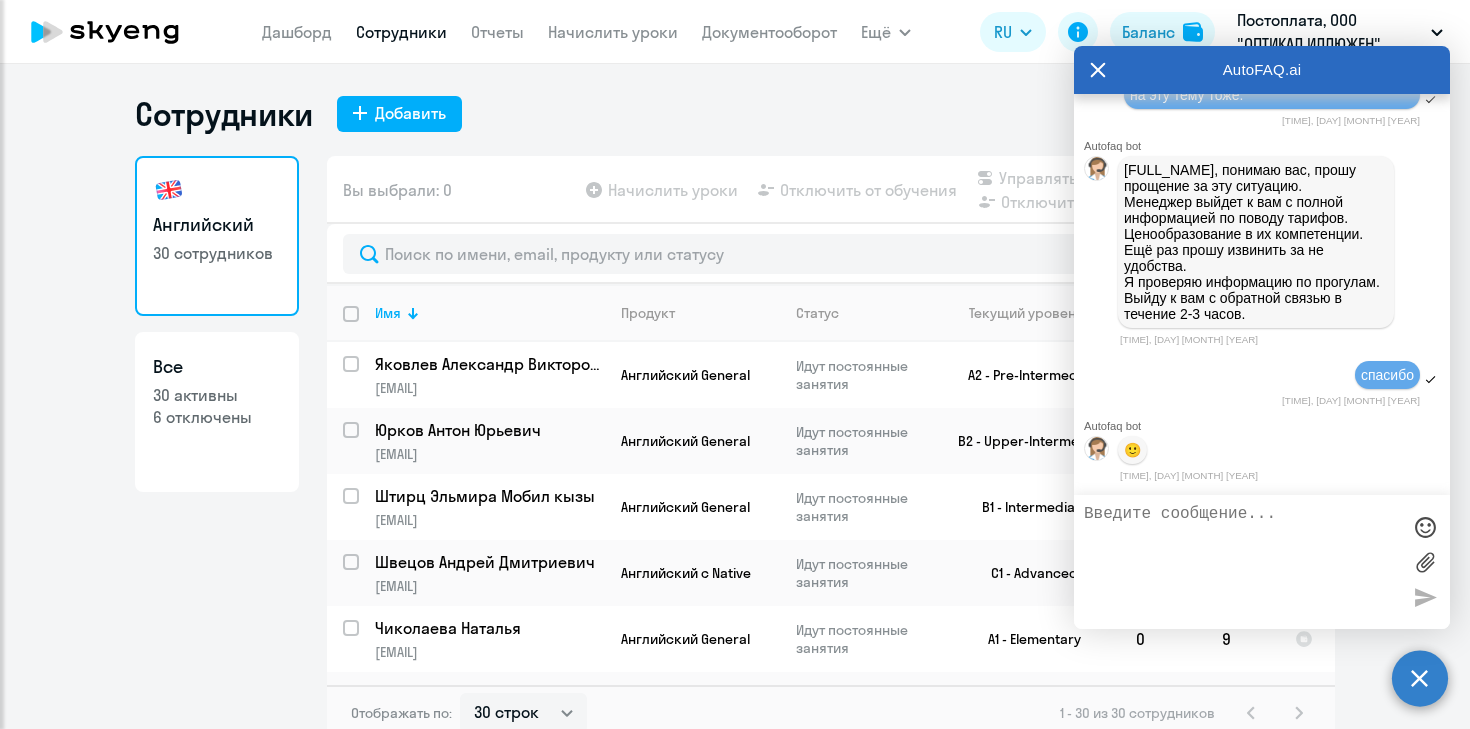 click on "Дашборд
Сотрудники
Отчеты
Начислить уроки
Документооборот" 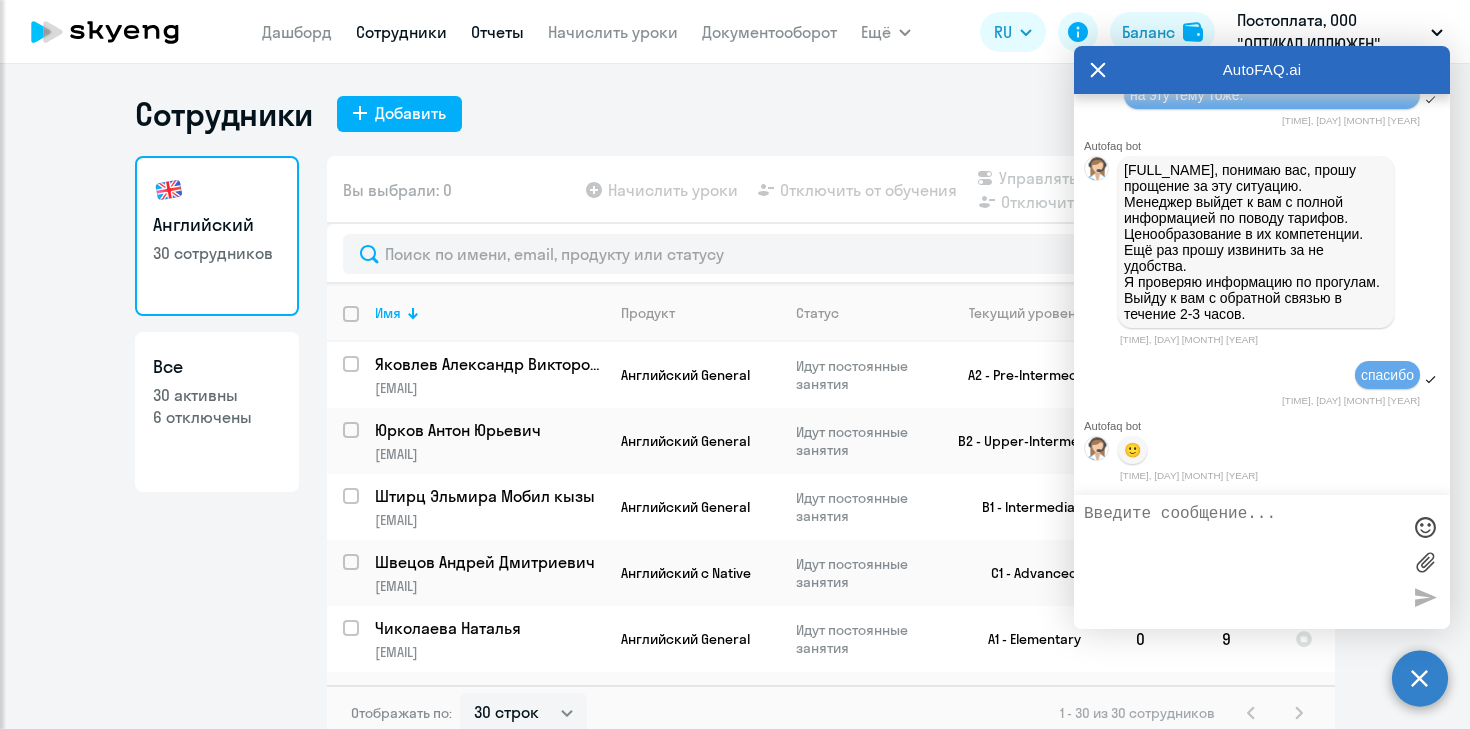 click on "Отчеты" at bounding box center [497, 32] 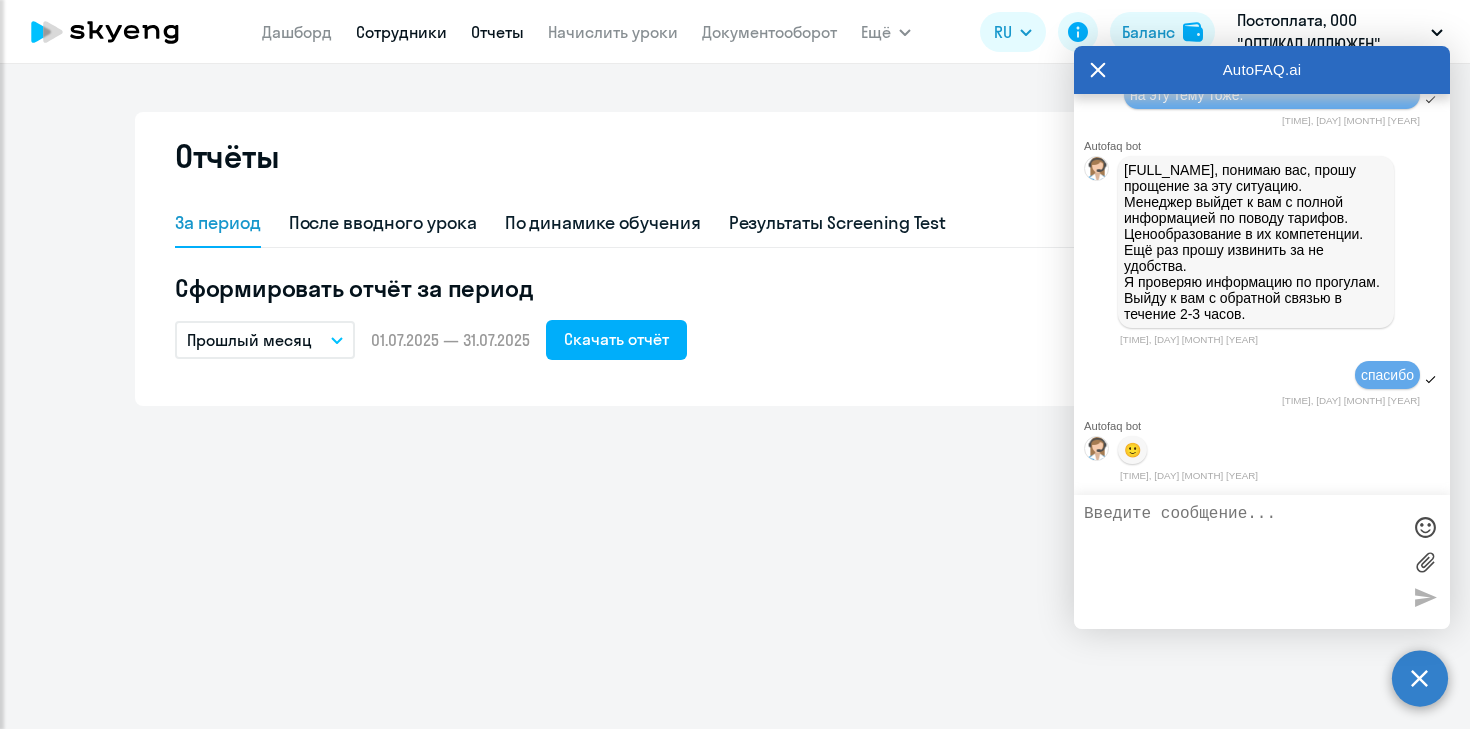 click on "Сотрудники" at bounding box center (401, 32) 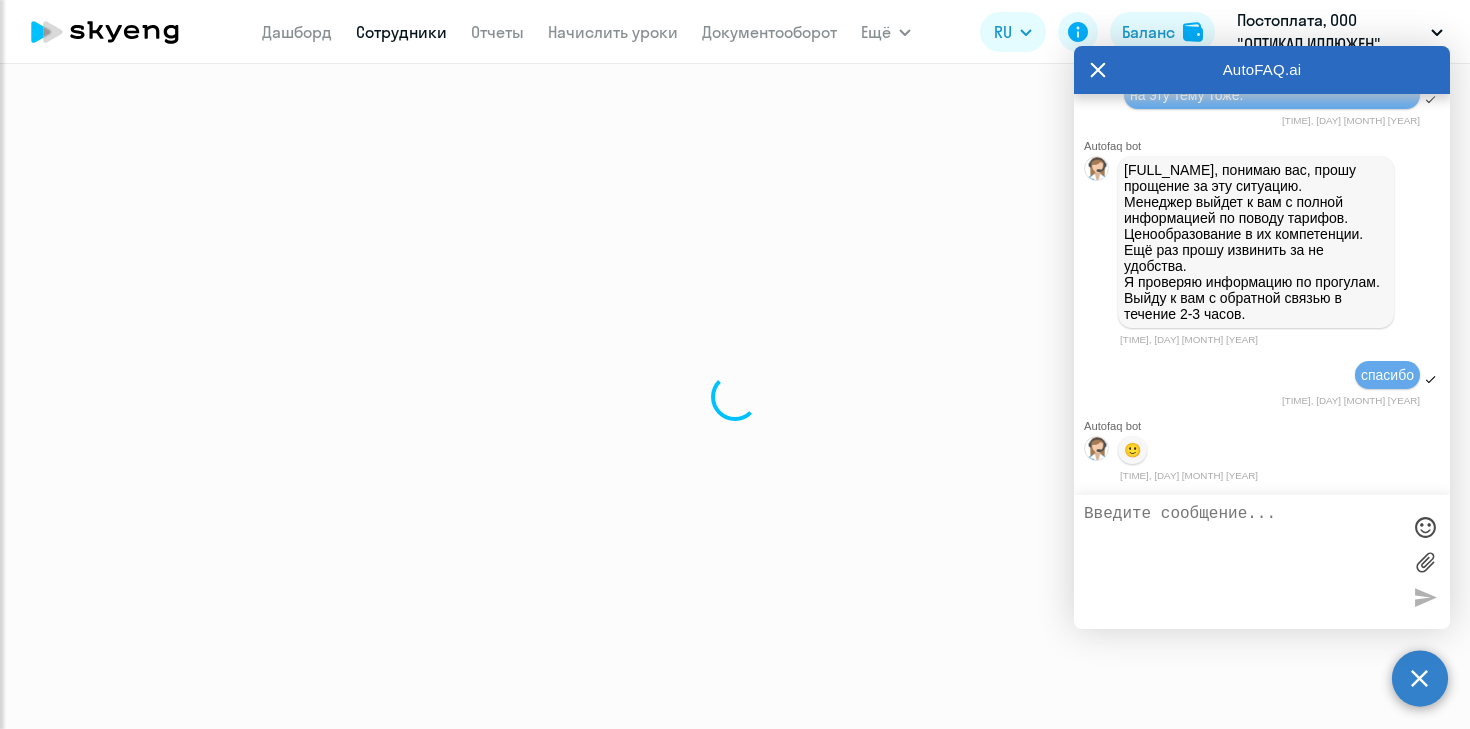 select on "30" 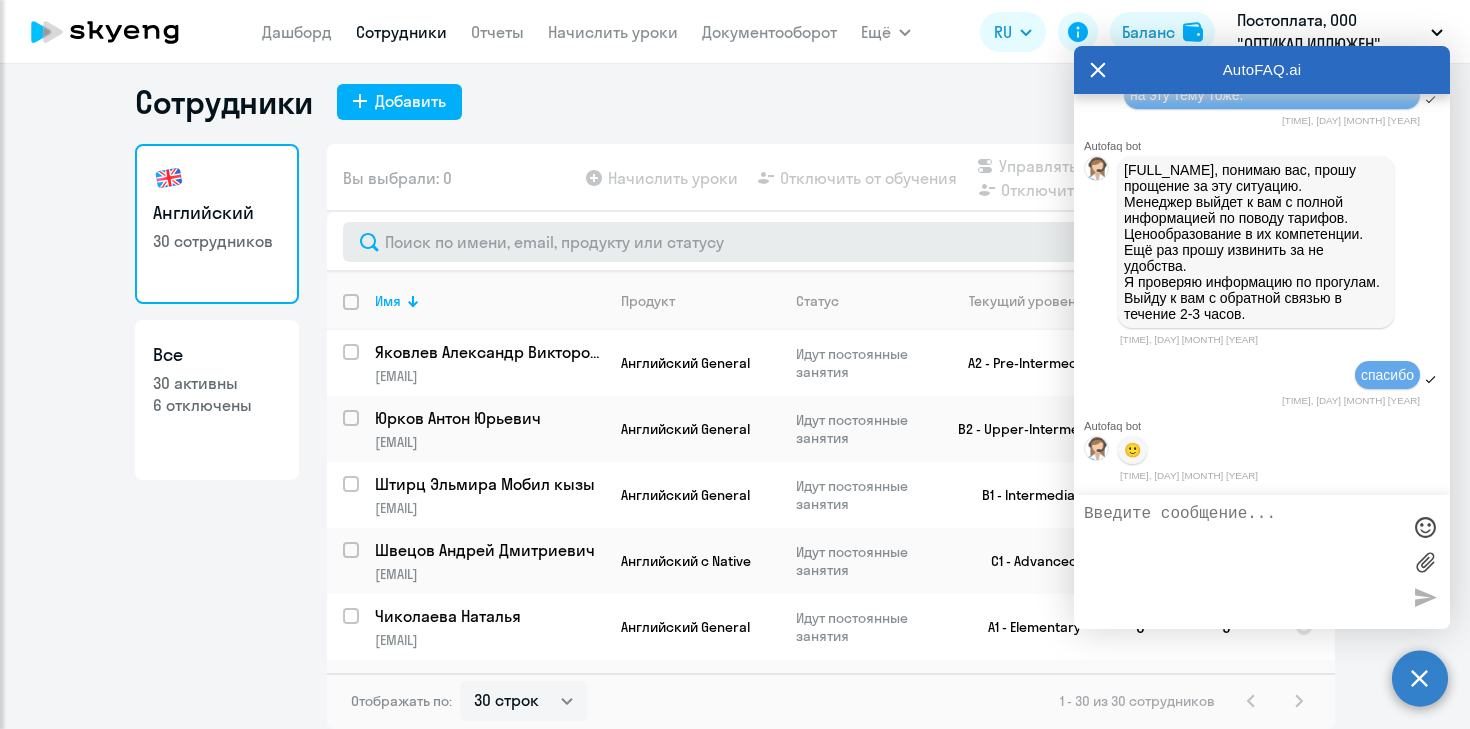 scroll, scrollTop: 0, scrollLeft: 0, axis: both 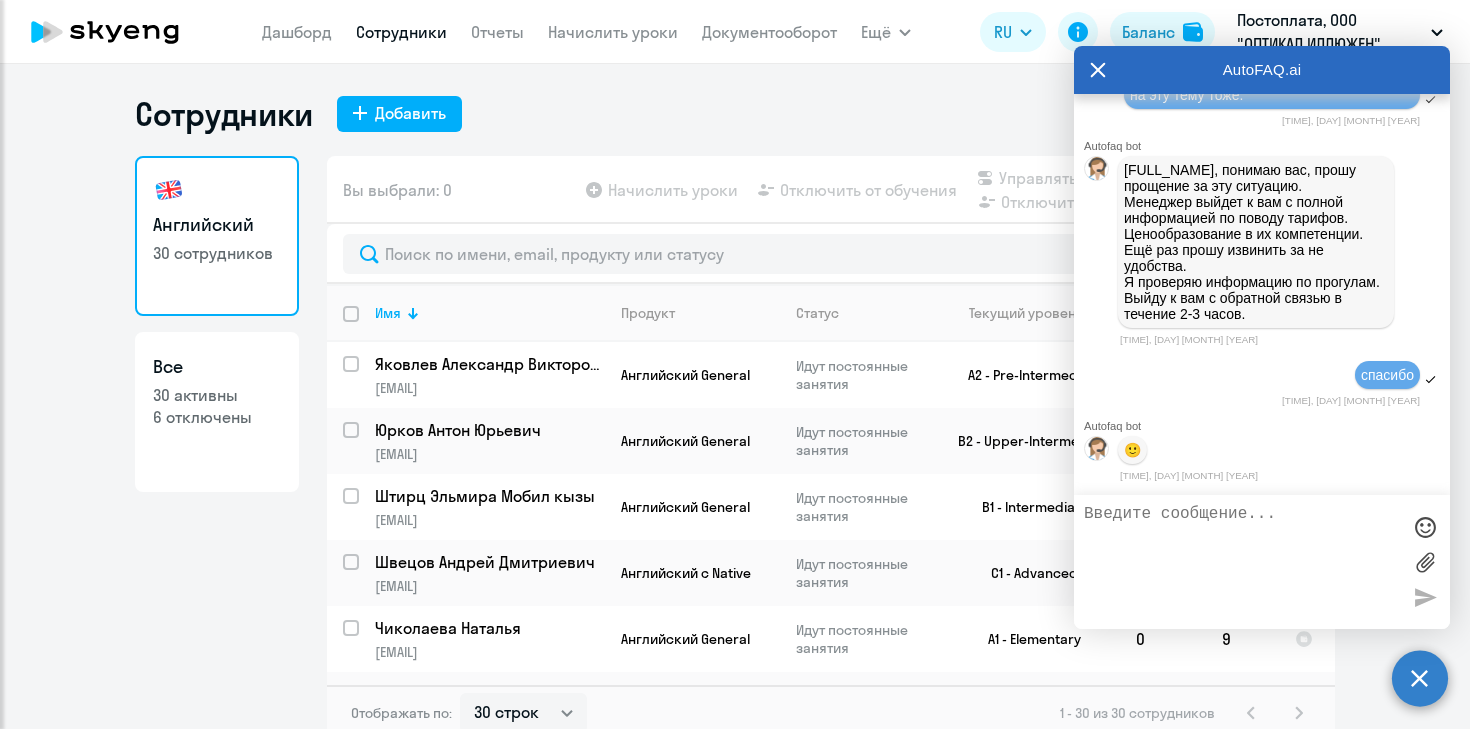 click on "Дашборд
Сотрудники
Отчеты
Начислить уроки
Документооборот" 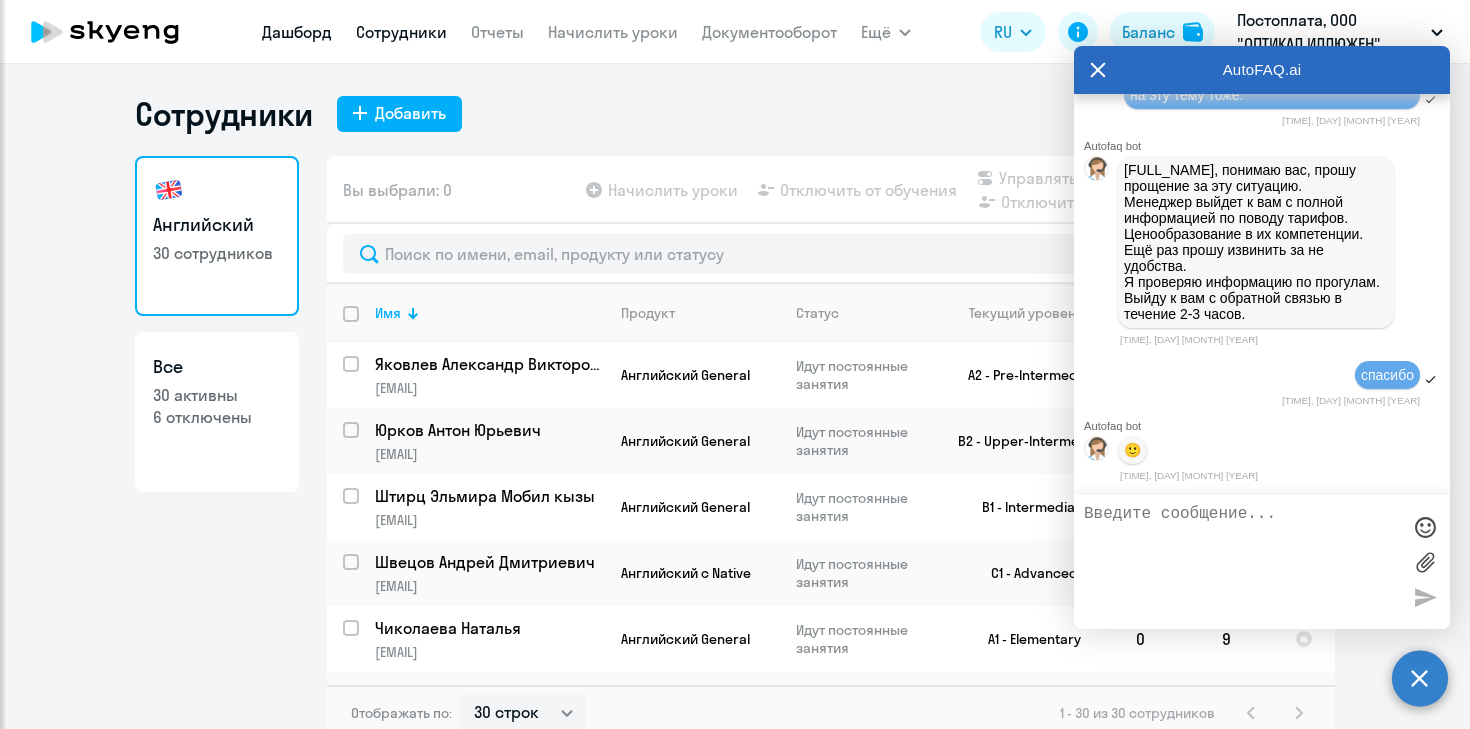 click on "Дашборд" at bounding box center (297, 32) 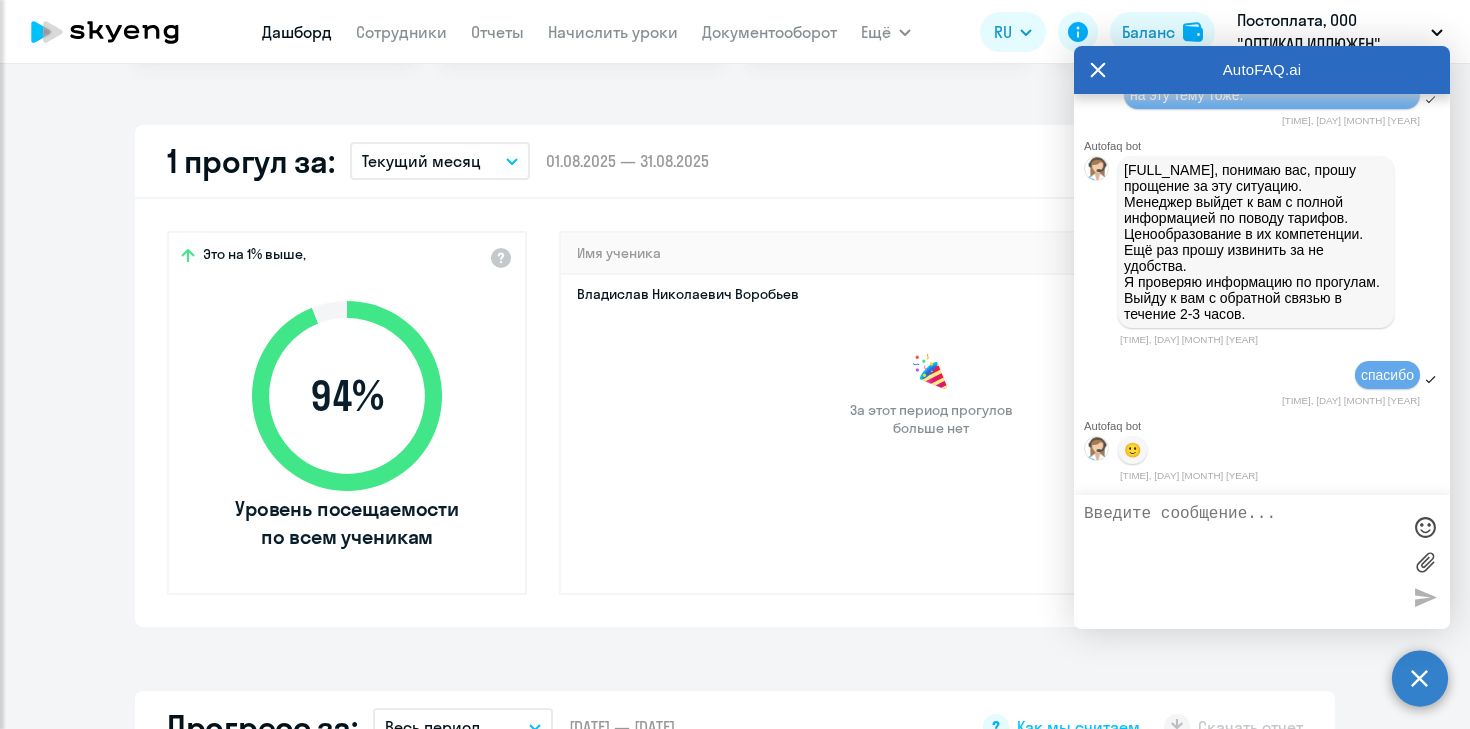 scroll, scrollTop: 492, scrollLeft: 0, axis: vertical 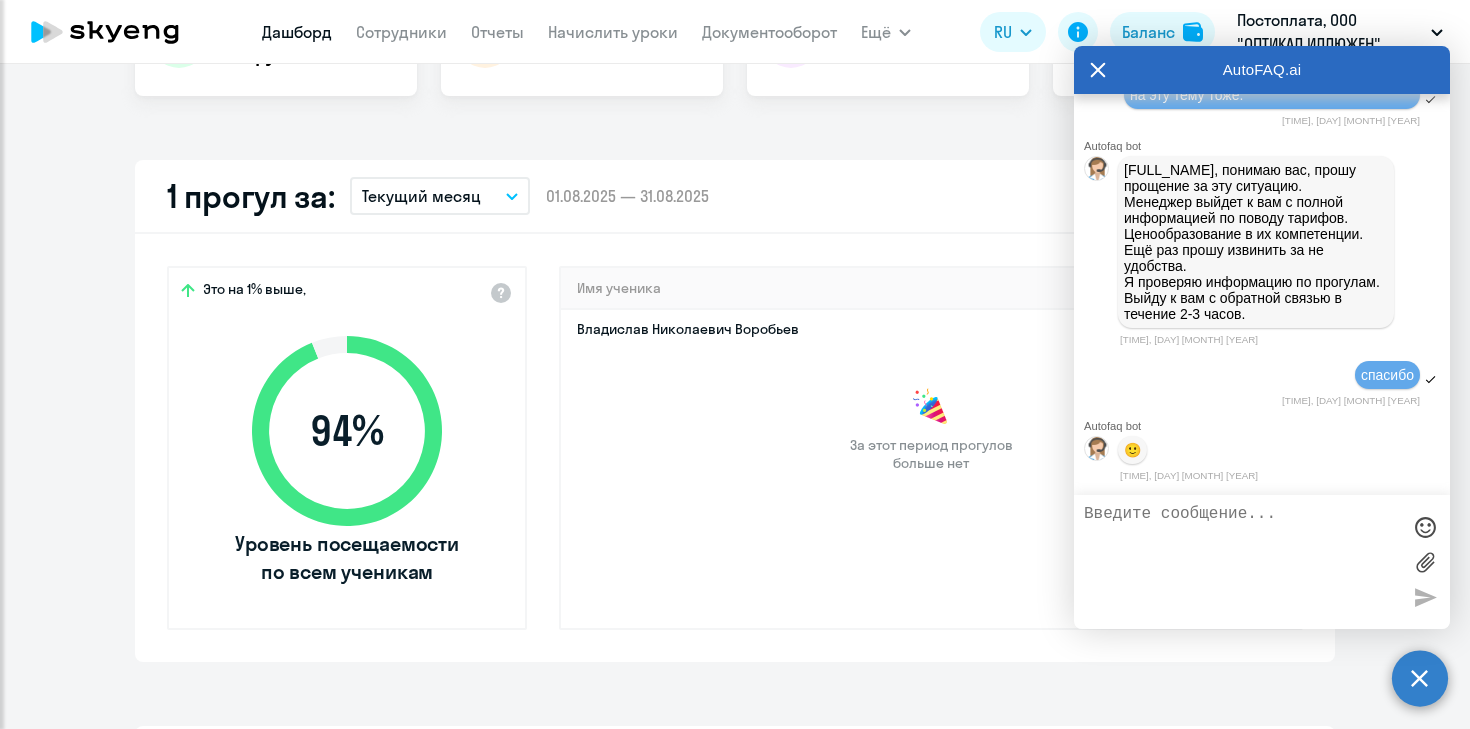 select on "30" 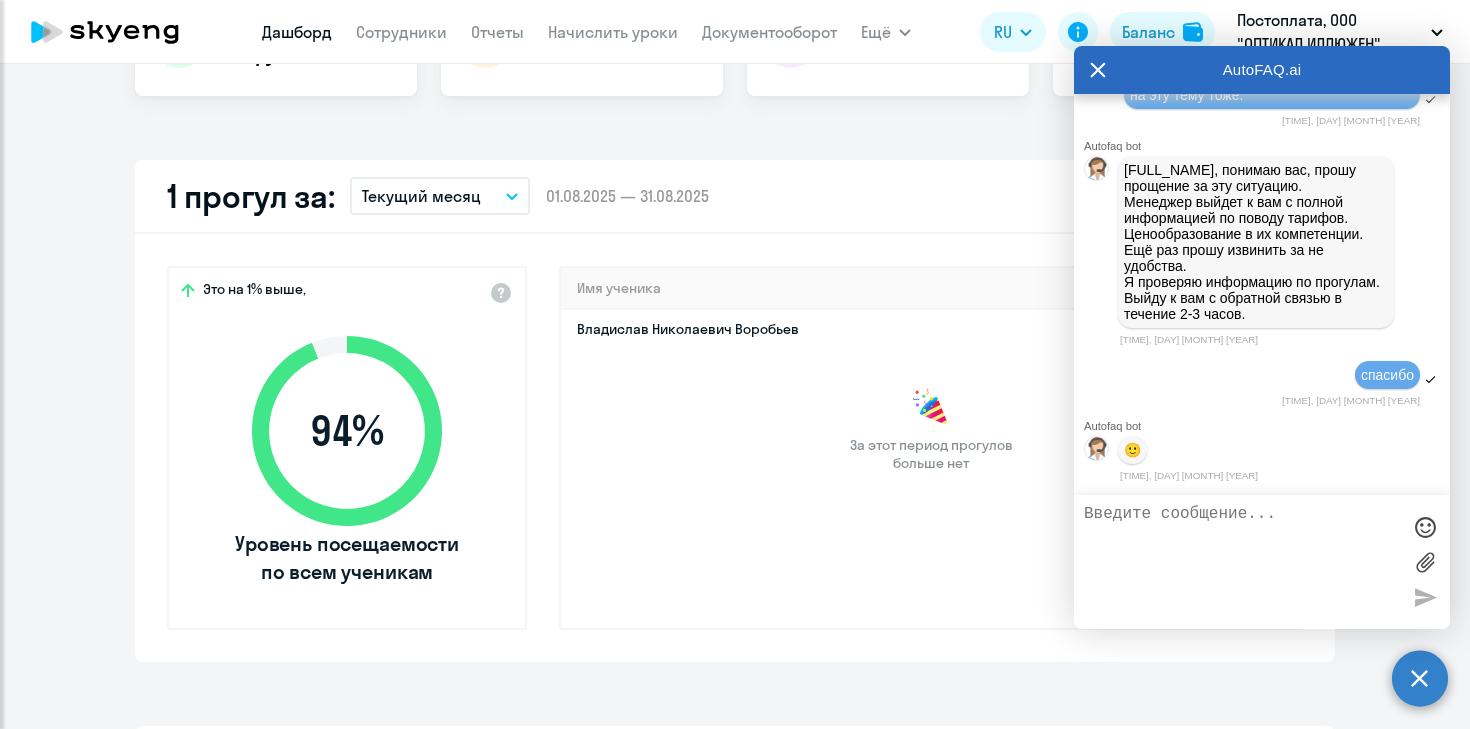click on "Текущий месяц" at bounding box center (421, 196) 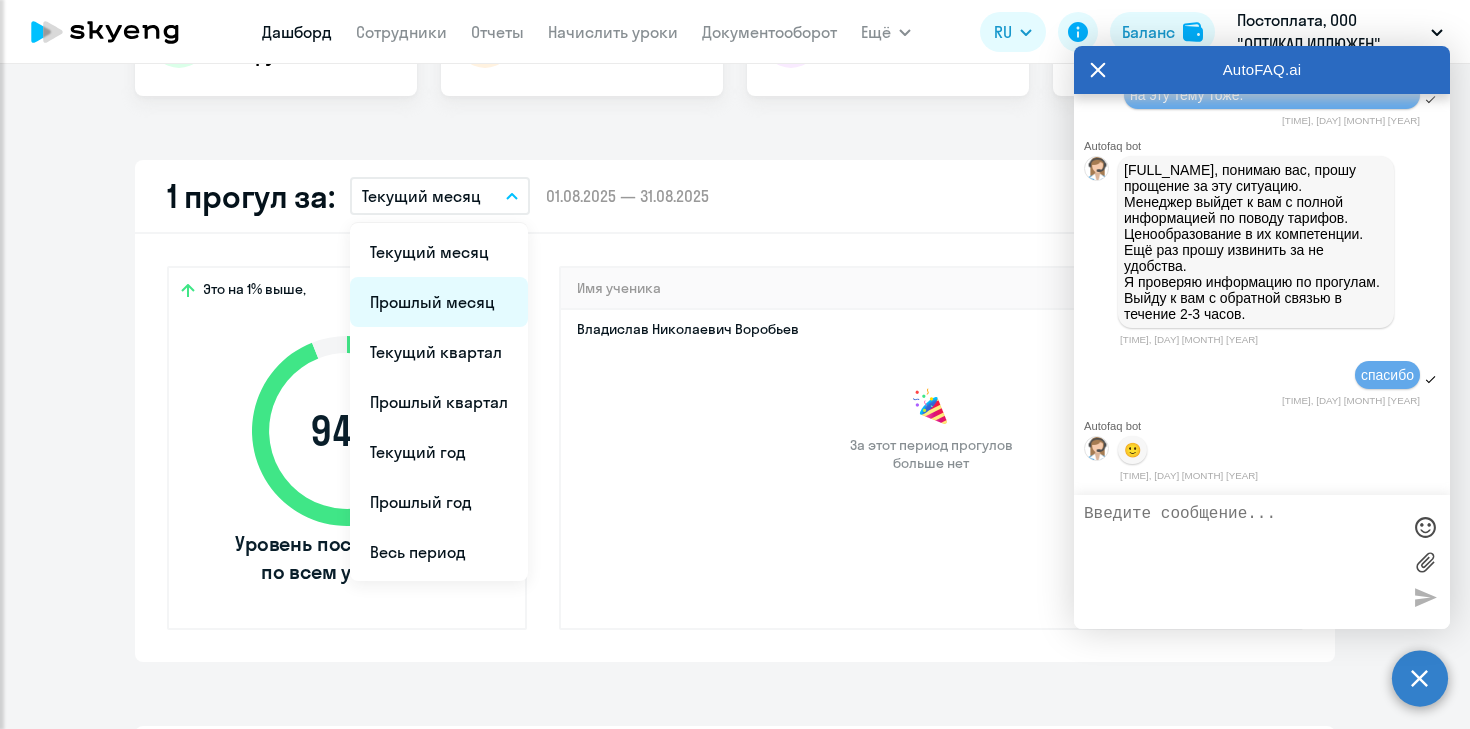click on "Прошлый месяц" at bounding box center [439, 302] 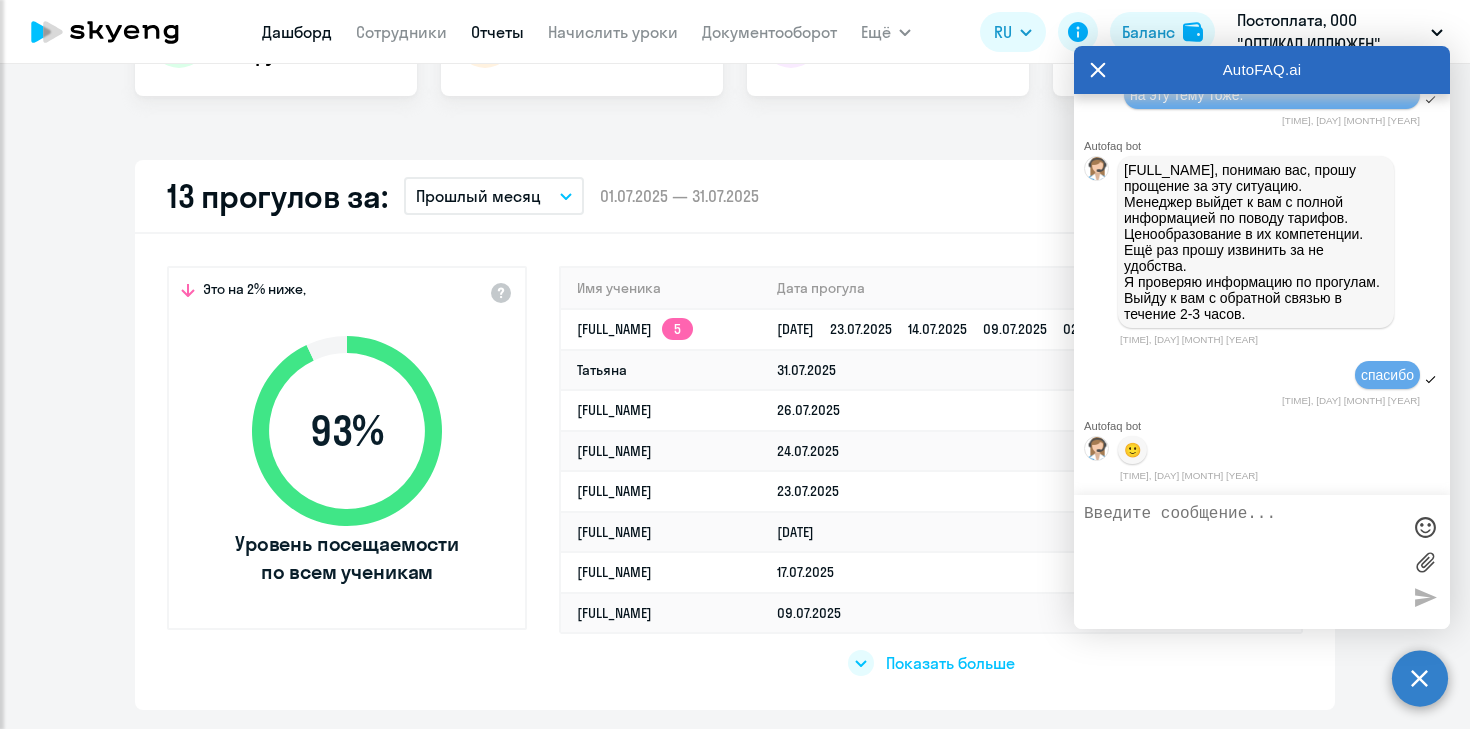 click on "Отчеты" at bounding box center [497, 32] 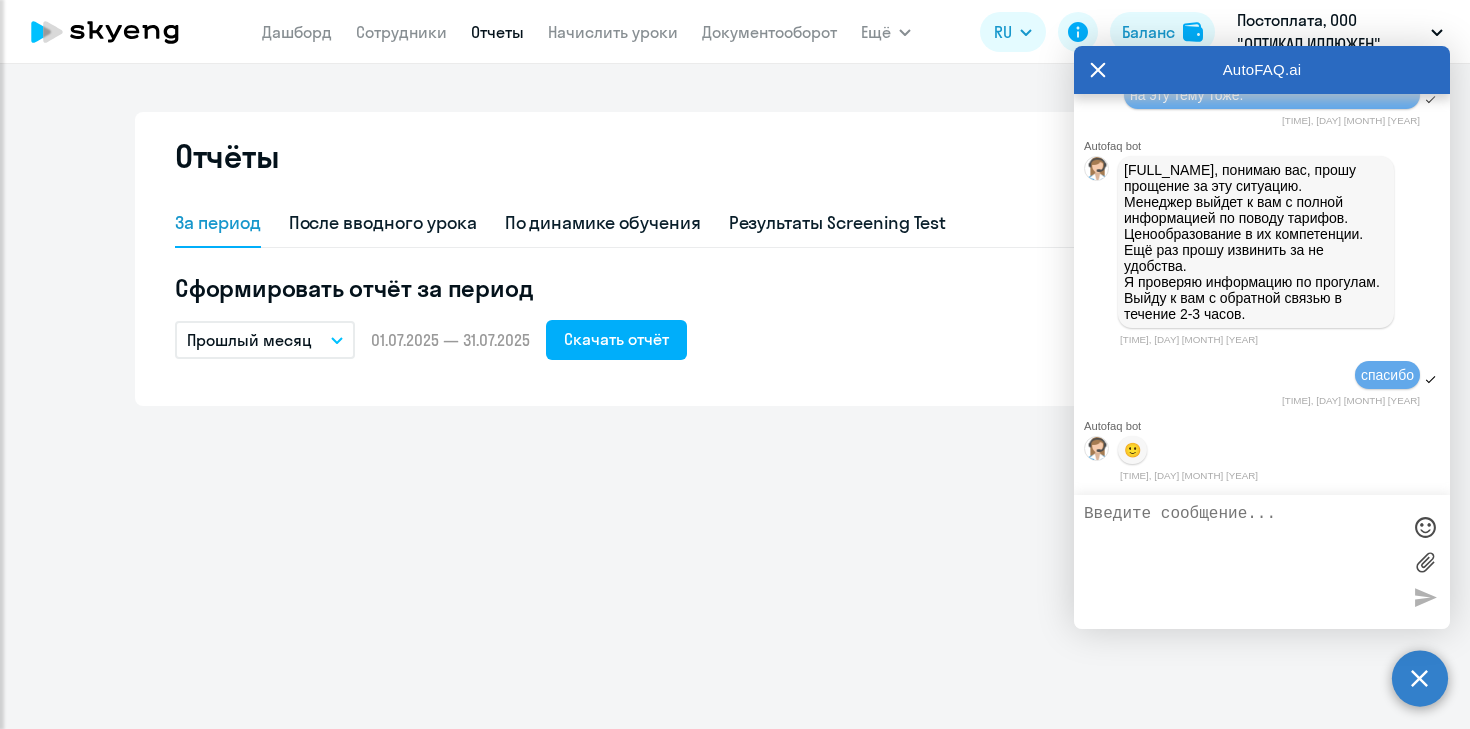 scroll, scrollTop: 15241, scrollLeft: 0, axis: vertical 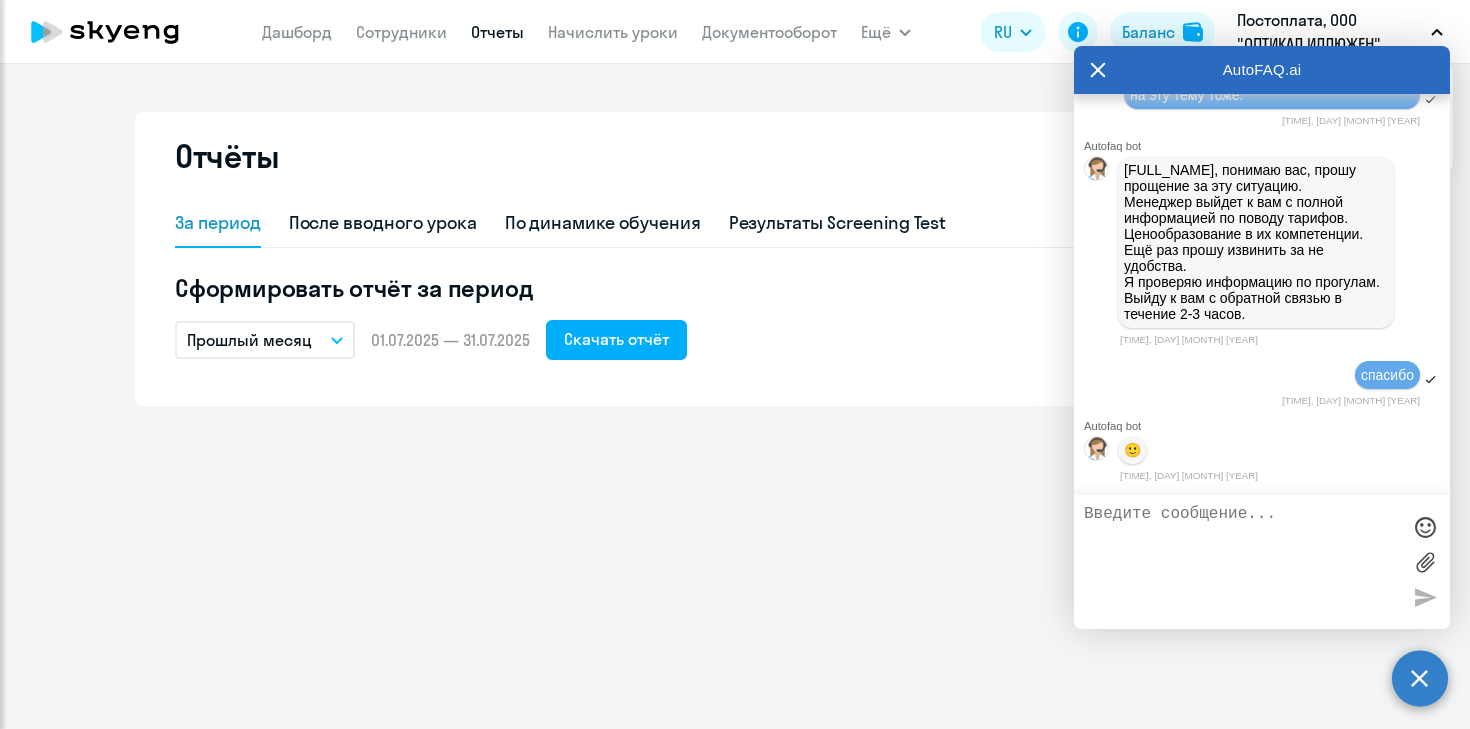 click on "Постоплата, ООО "ОПТИКАЛ ИЛЛЮЖЕН"" at bounding box center [1330, 32] 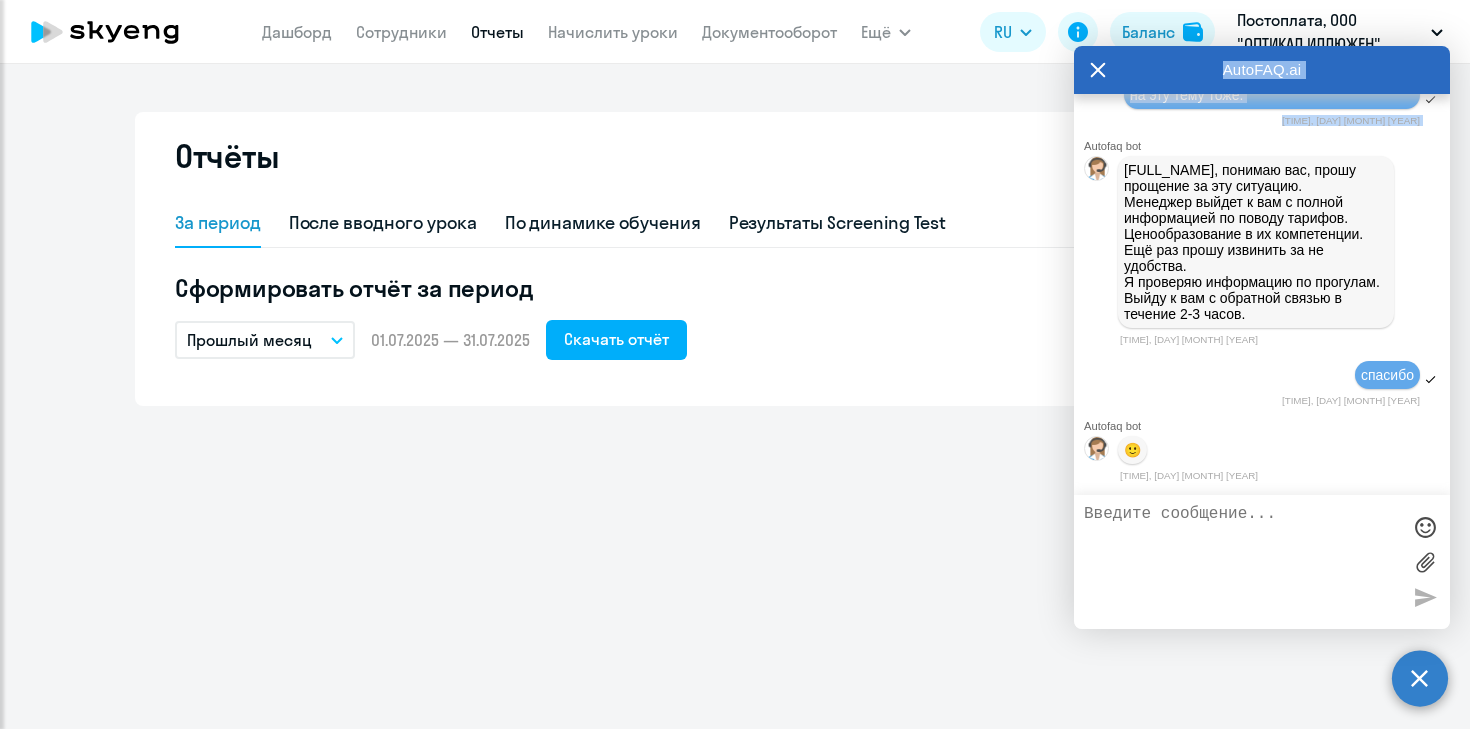 scroll, scrollTop: 15236, scrollLeft: 0, axis: vertical 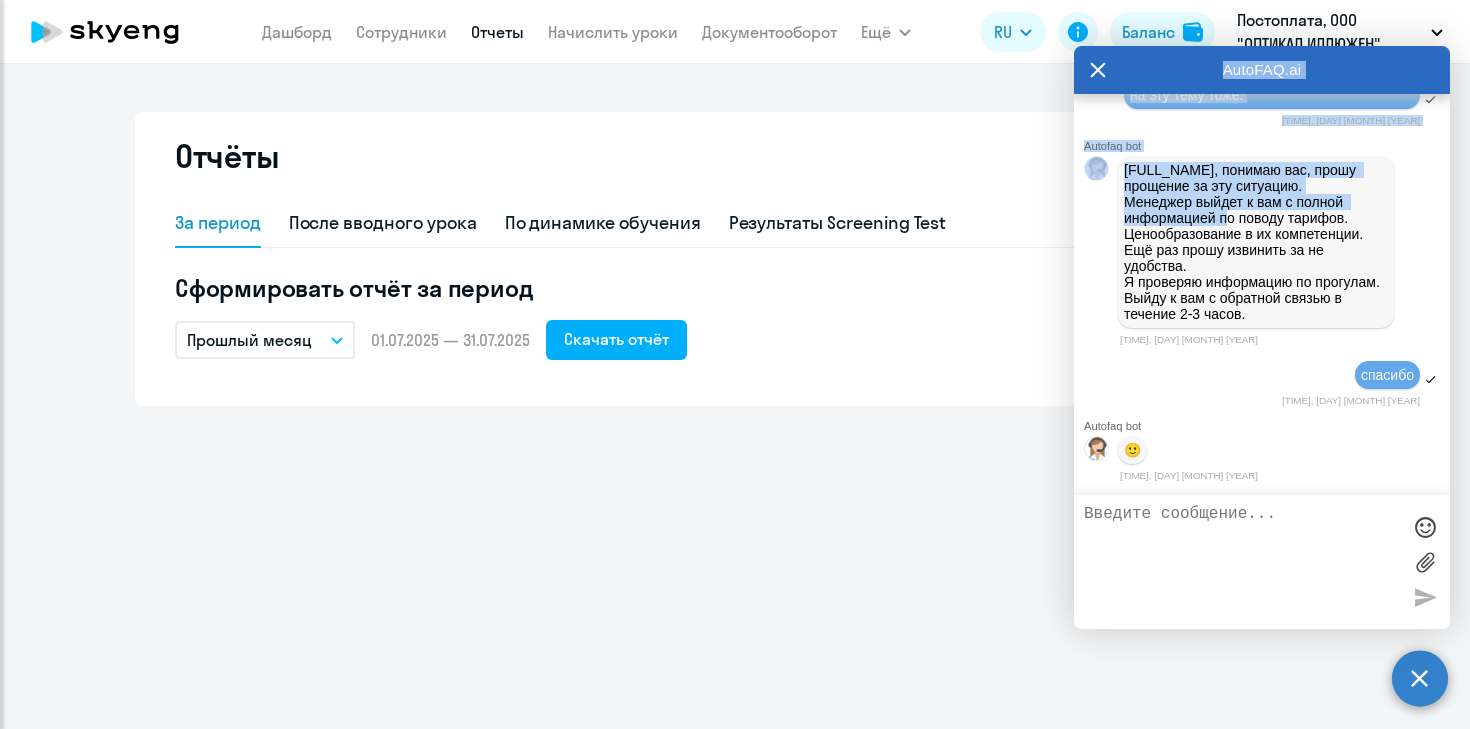 drag, startPoint x: 1228, startPoint y: 72, endPoint x: 1231, endPoint y: 253, distance: 181.02486 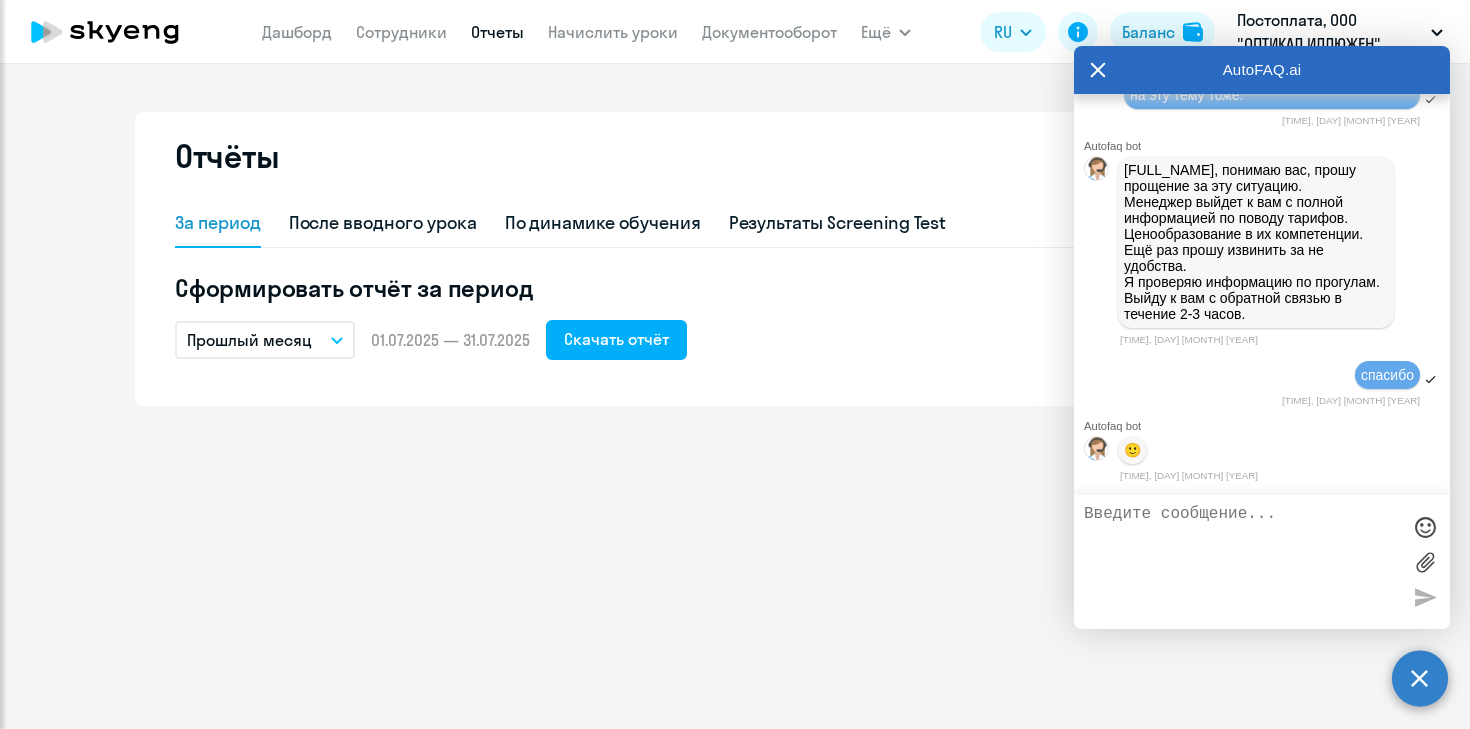 click on "Отчёты За период После вводного урока По динамике обучения Результаты Screening Test Сформировать отчёт за период  Прошлый месяц
–  01.07.2025 — 31.07.2025   Скачать отчёт" at bounding box center [735, 396] 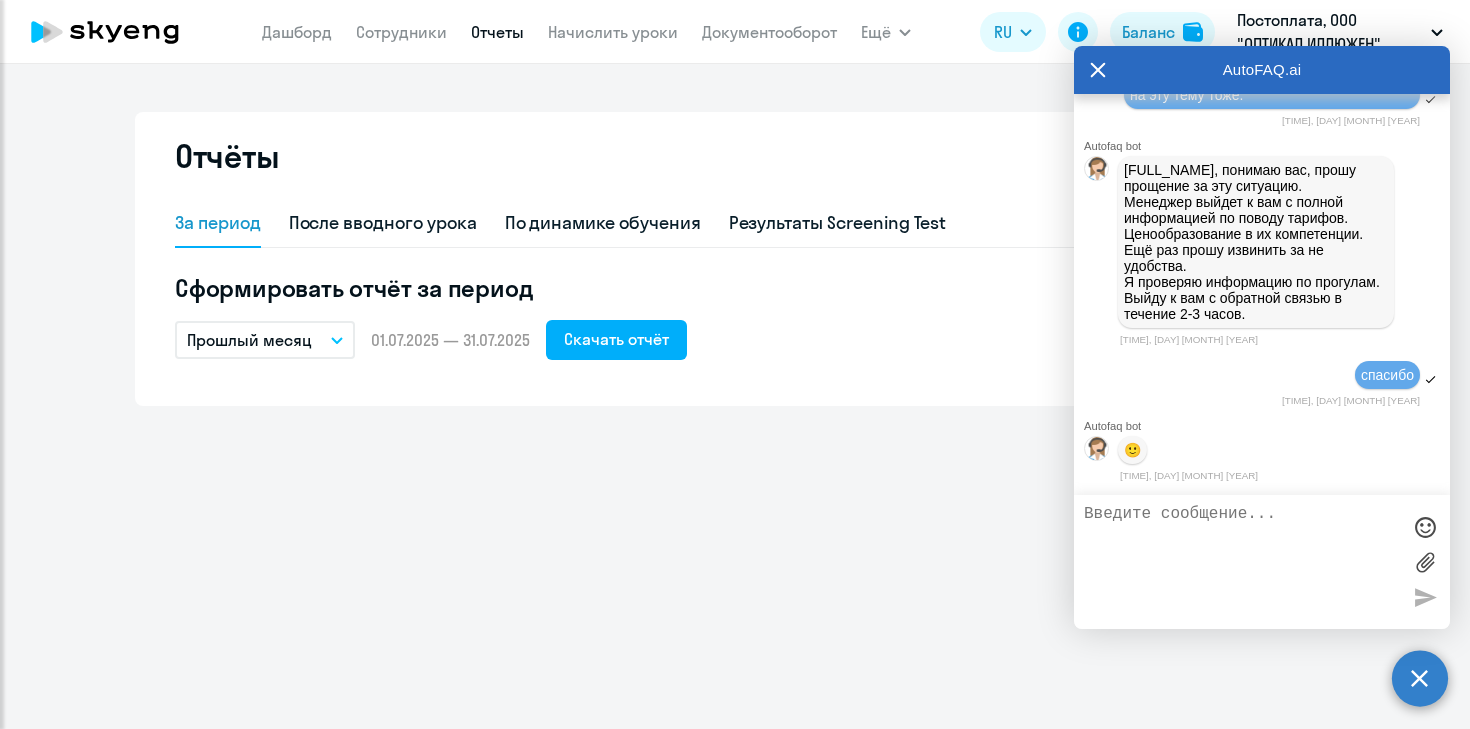 scroll, scrollTop: 15272, scrollLeft: 0, axis: vertical 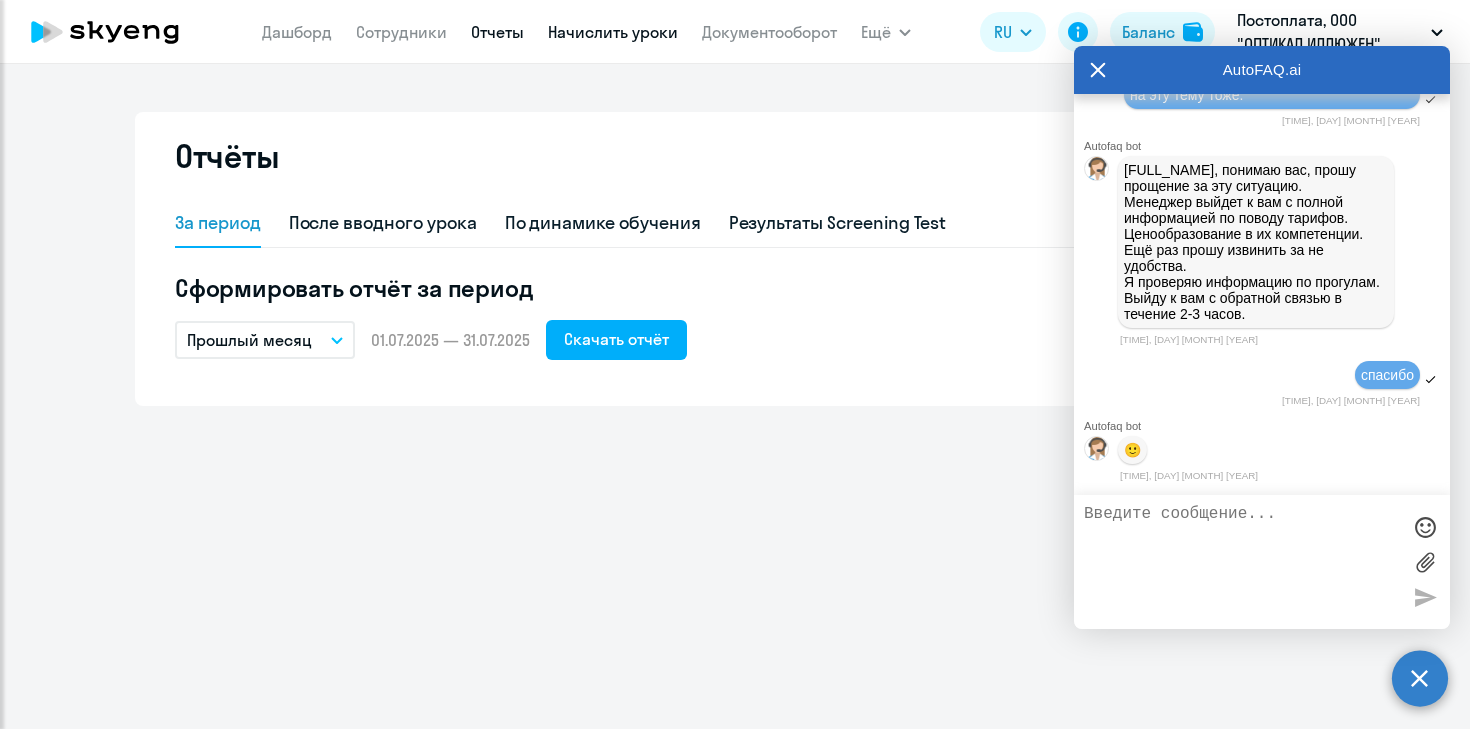 click on "Начислить уроки" at bounding box center [613, 32] 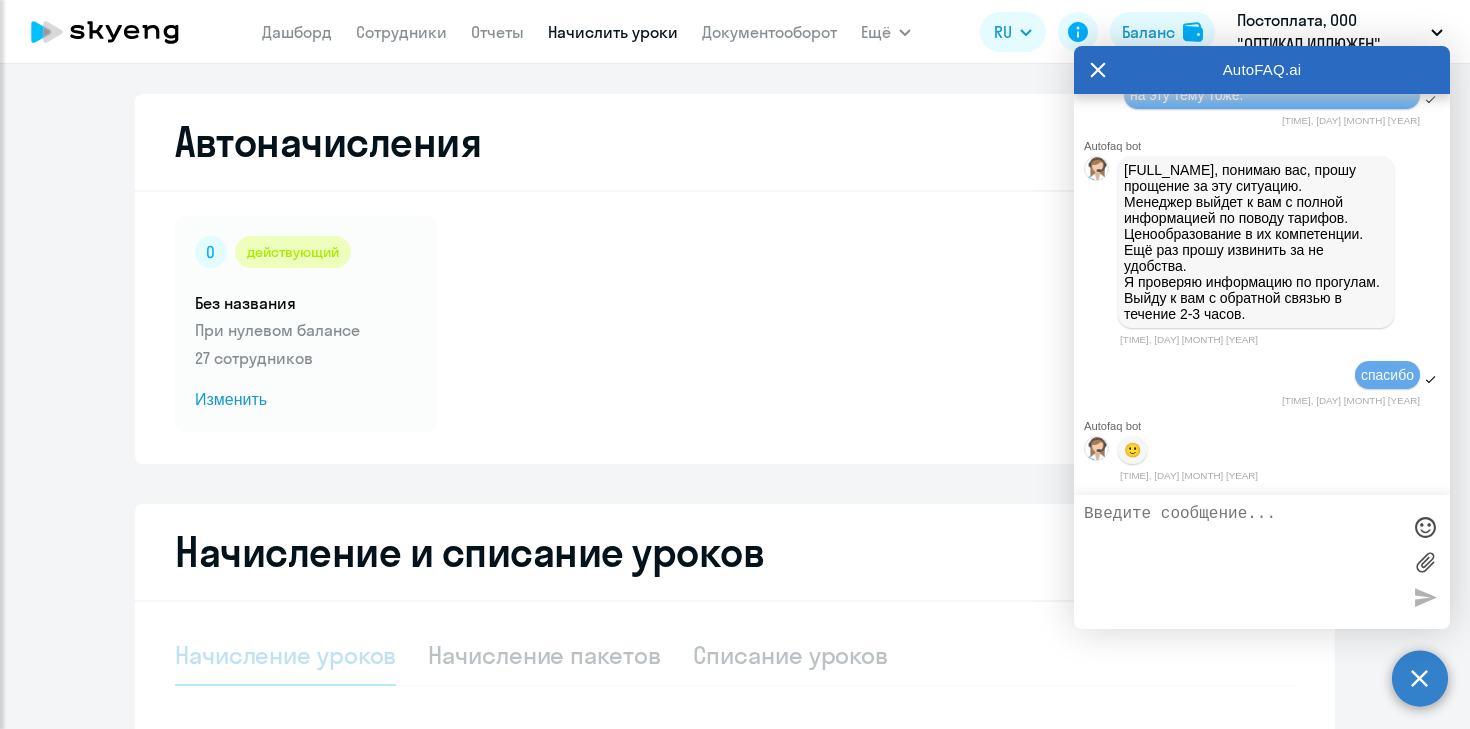 scroll, scrollTop: 60, scrollLeft: 0, axis: vertical 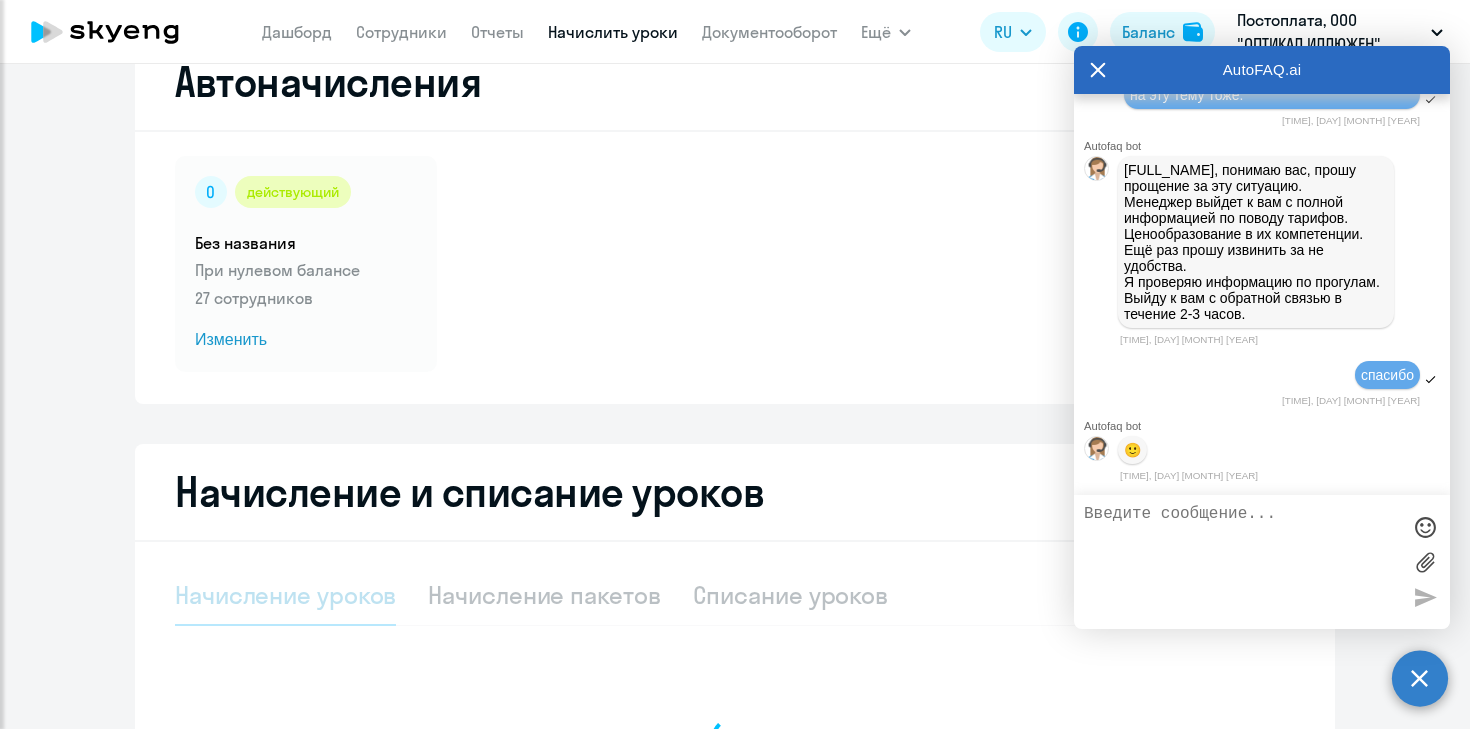 select on "10" 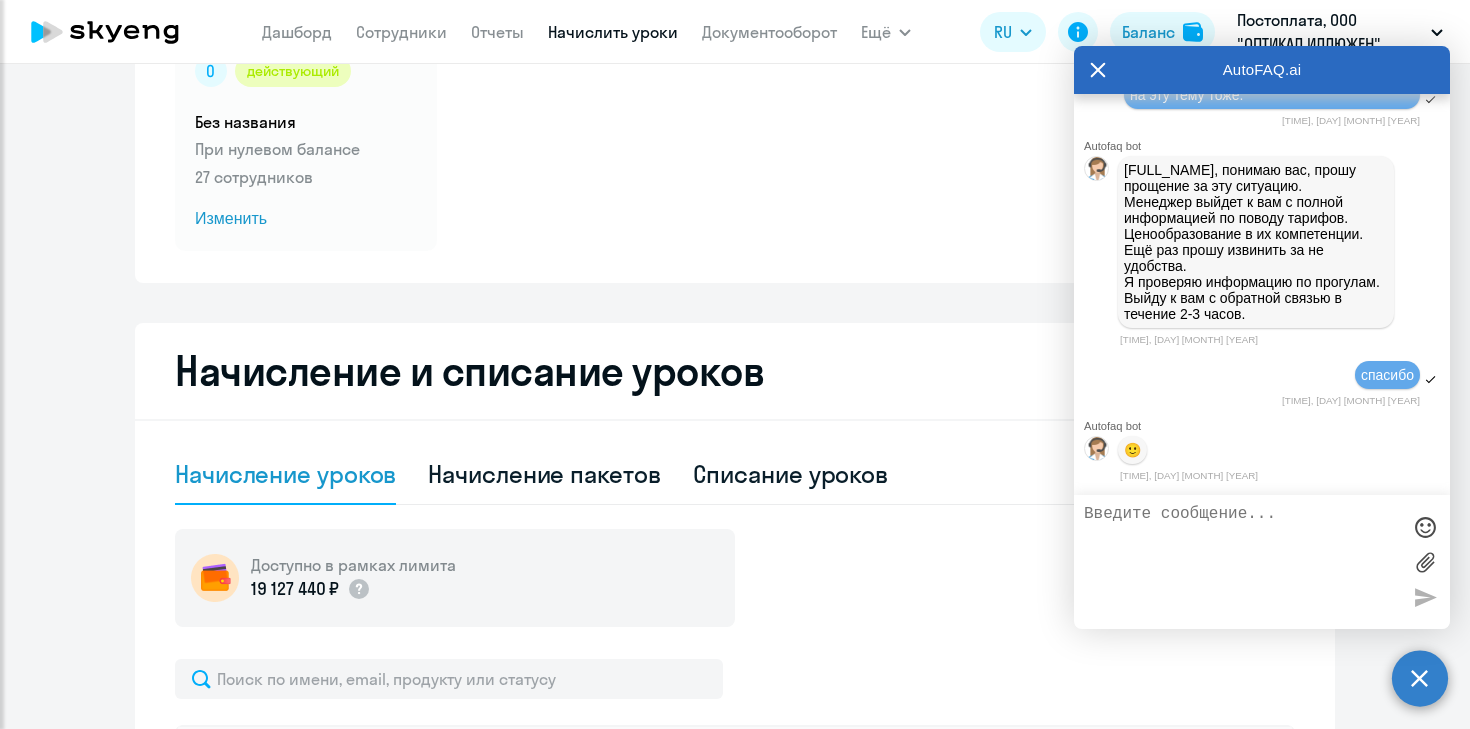 scroll, scrollTop: 0, scrollLeft: 0, axis: both 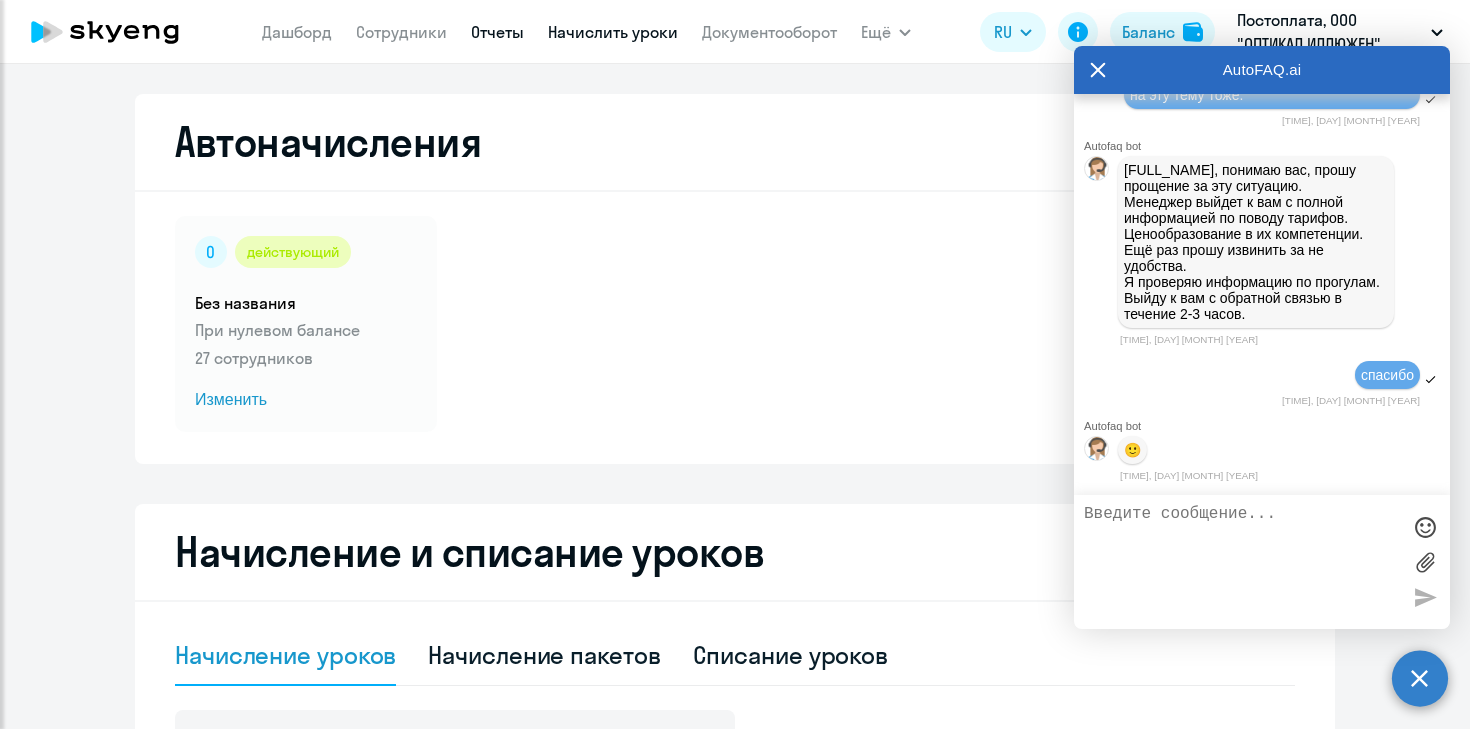 click on "Отчеты" at bounding box center (497, 32) 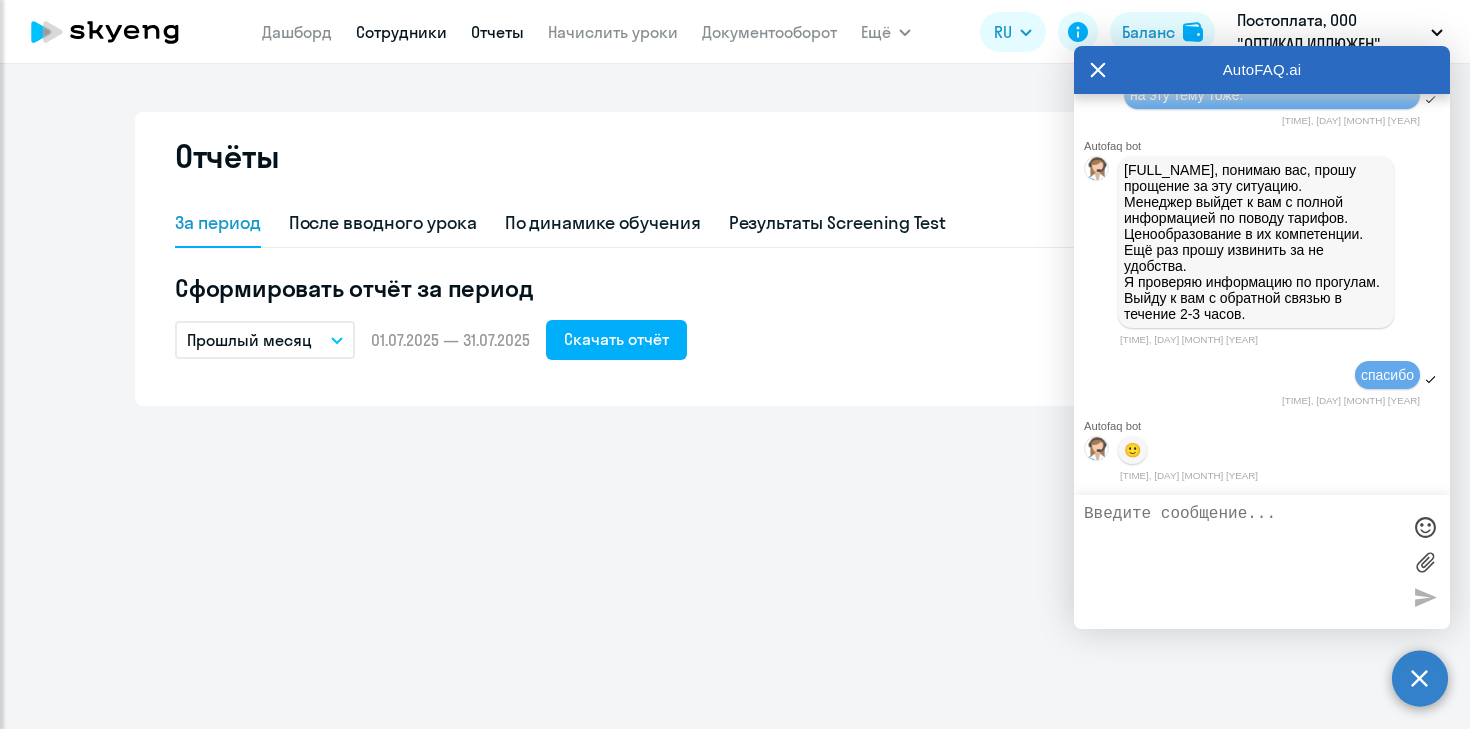 click on "Сотрудники" at bounding box center [401, 32] 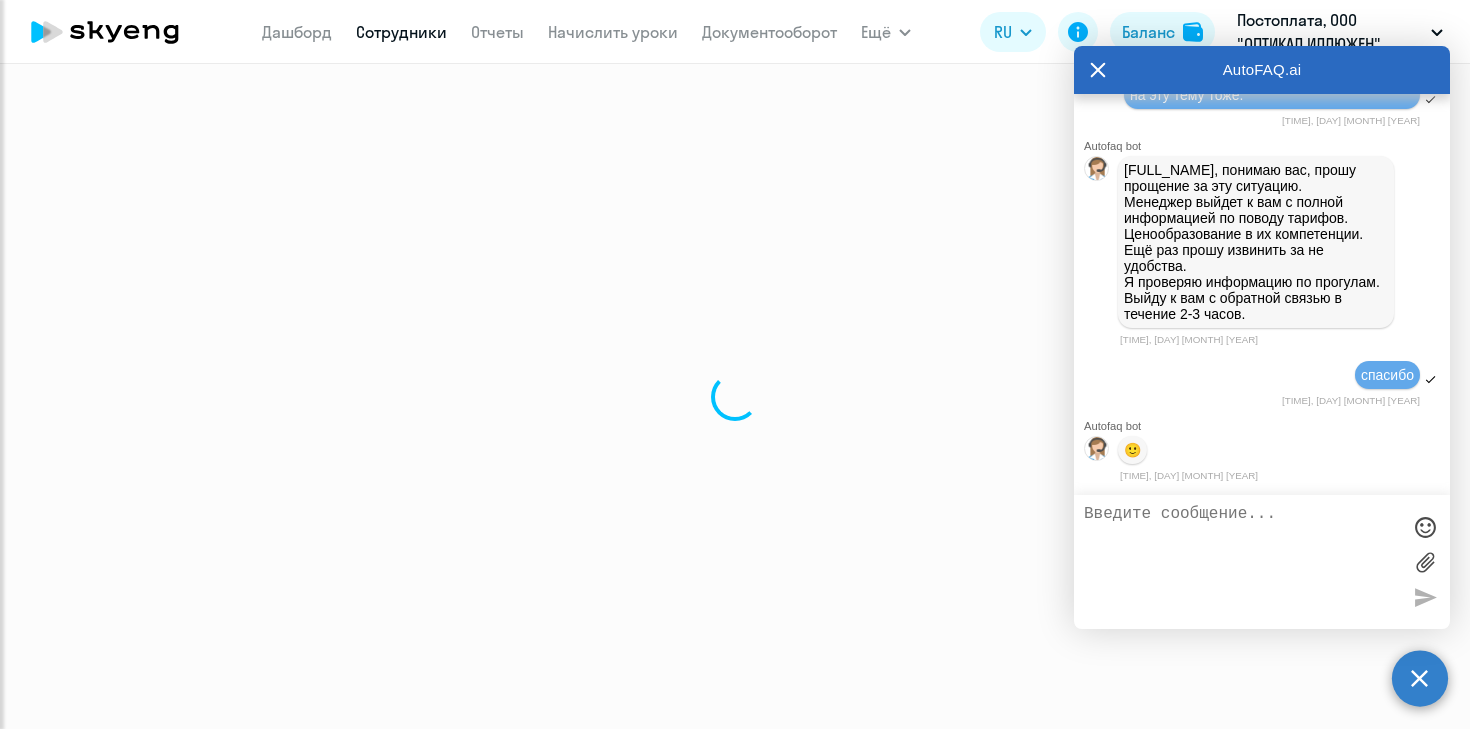 select on "30" 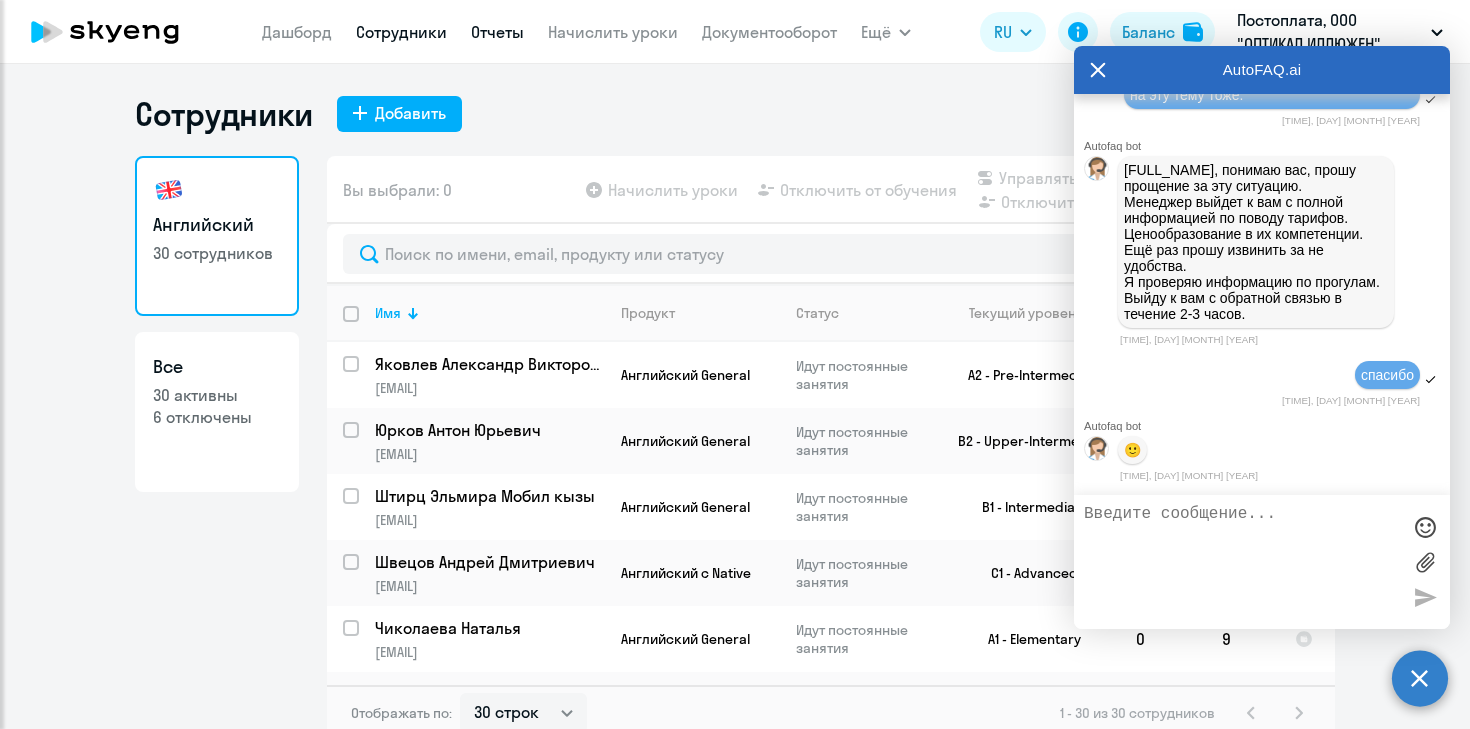click on "Отчеты" at bounding box center (497, 32) 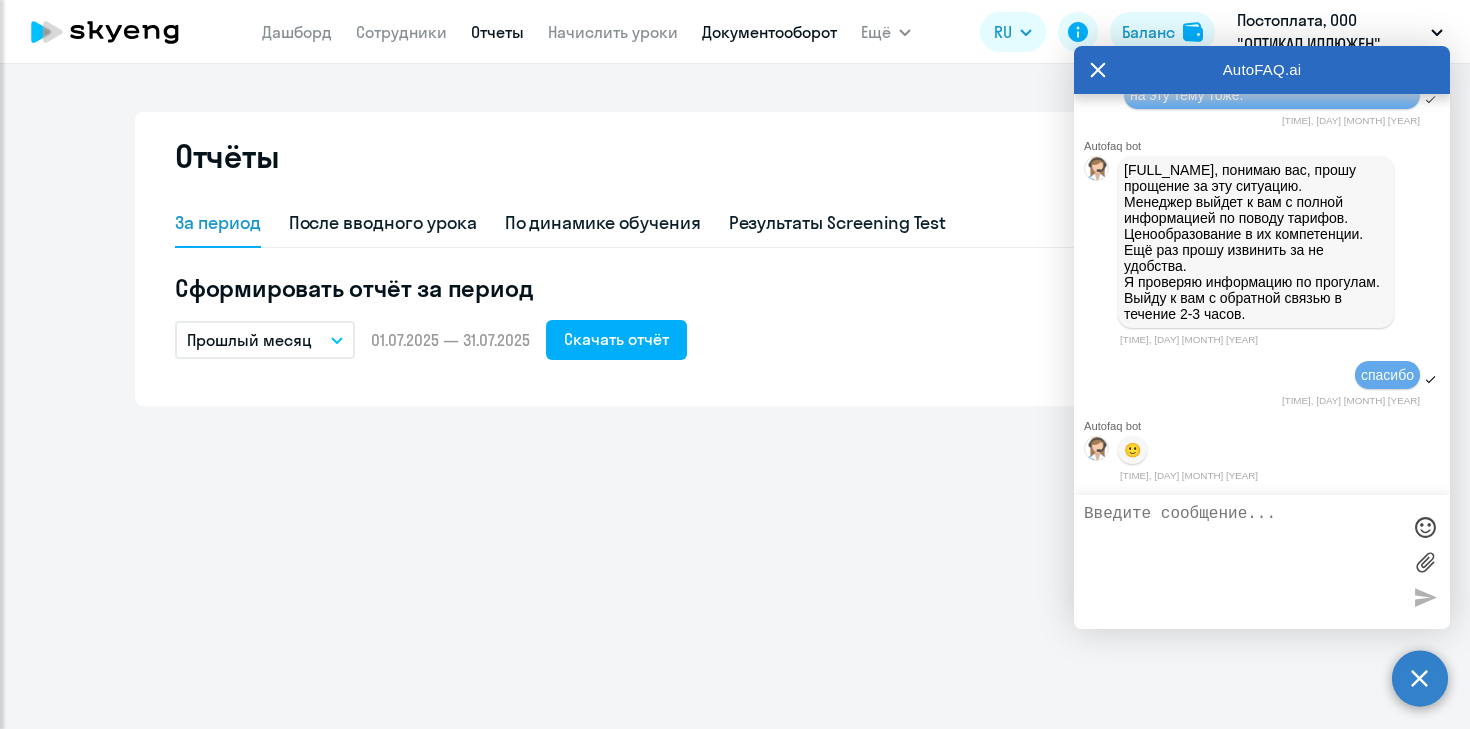 click on "Документооборот" at bounding box center (769, 32) 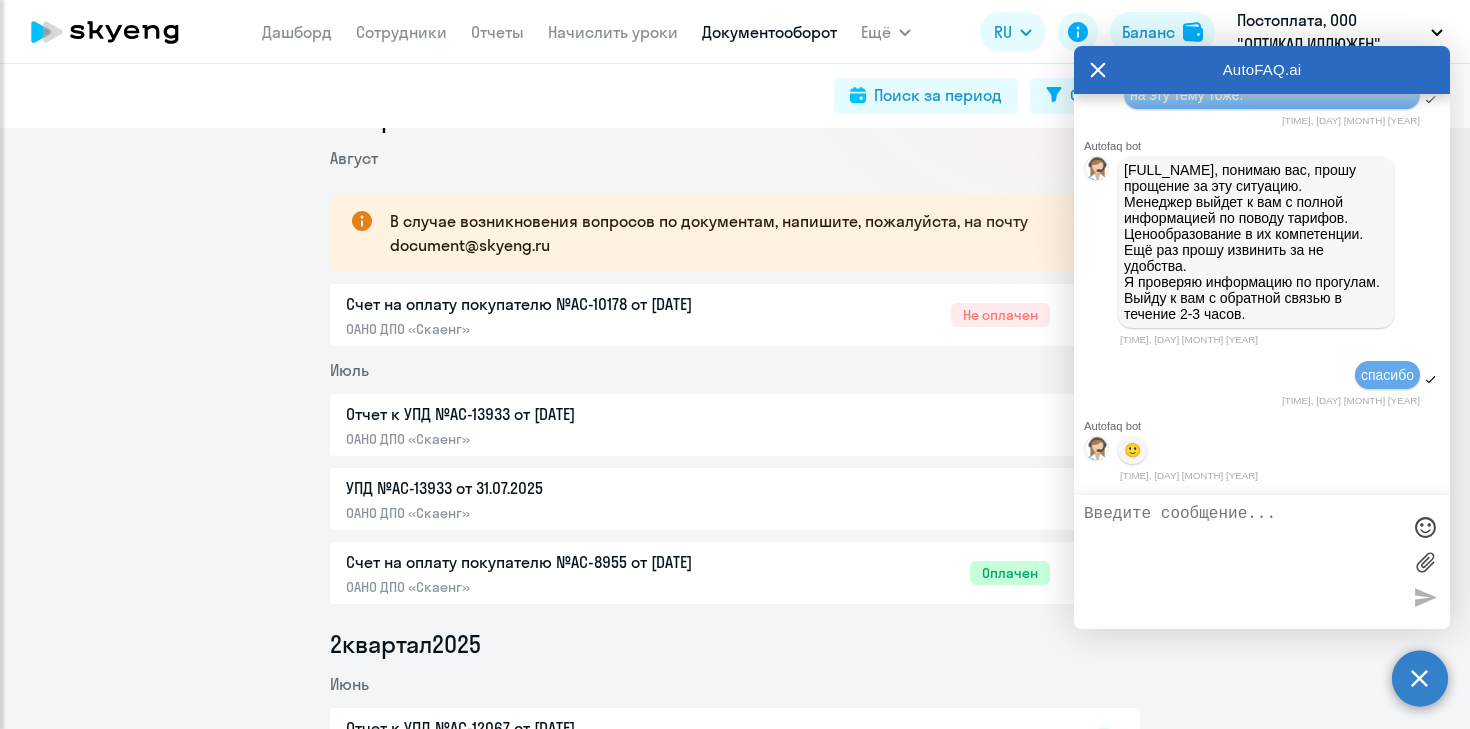 scroll, scrollTop: 306, scrollLeft: 0, axis: vertical 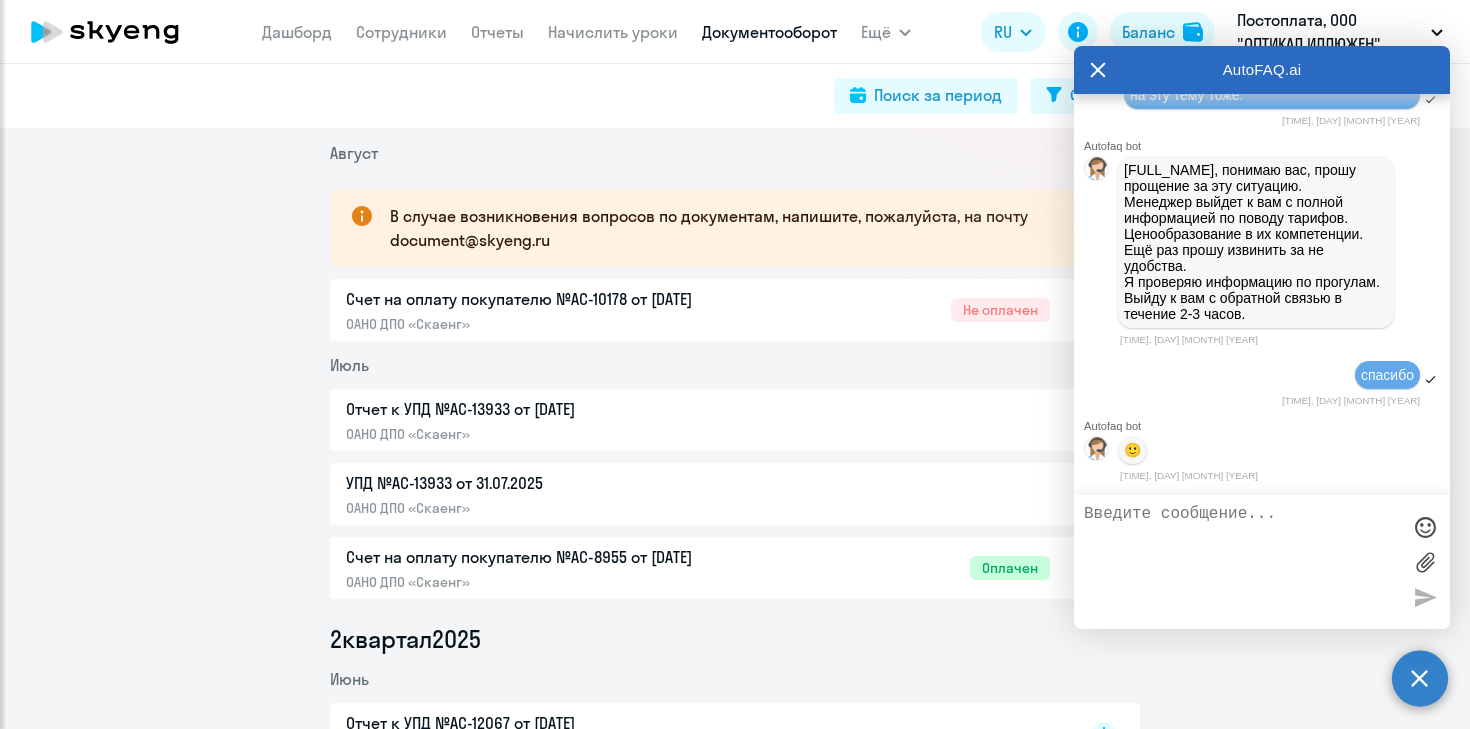 click on "УПД №AC-13933 от 31.07.2025" 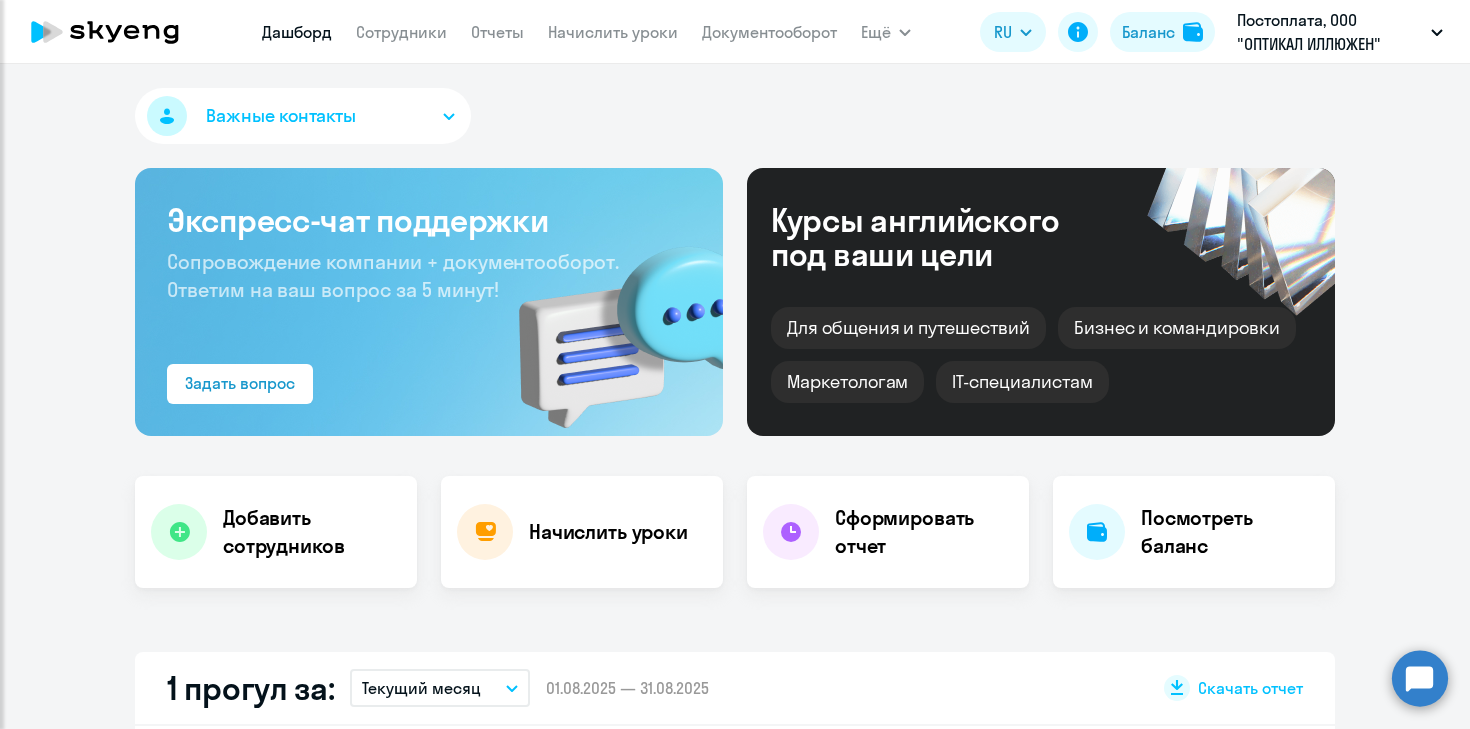 scroll, scrollTop: 0, scrollLeft: 0, axis: both 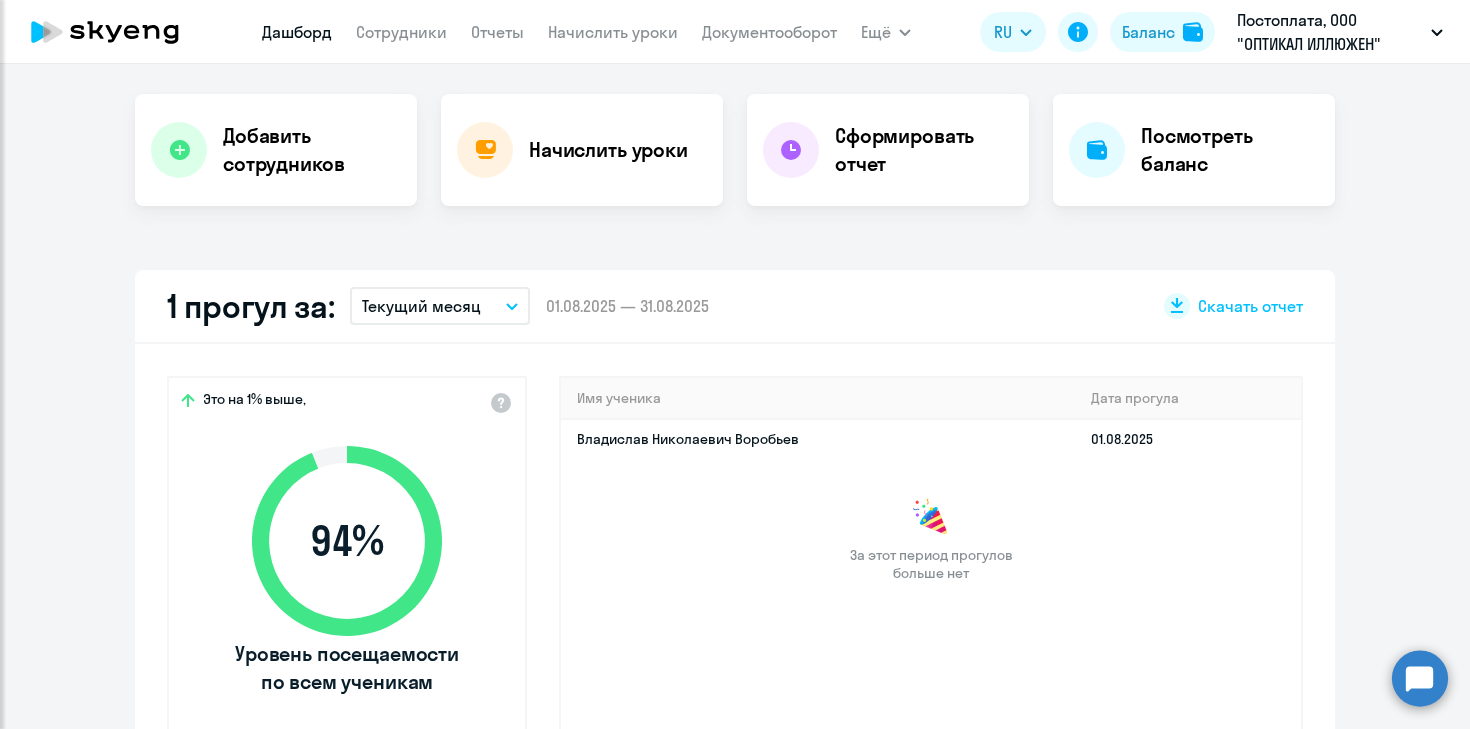 select on "30" 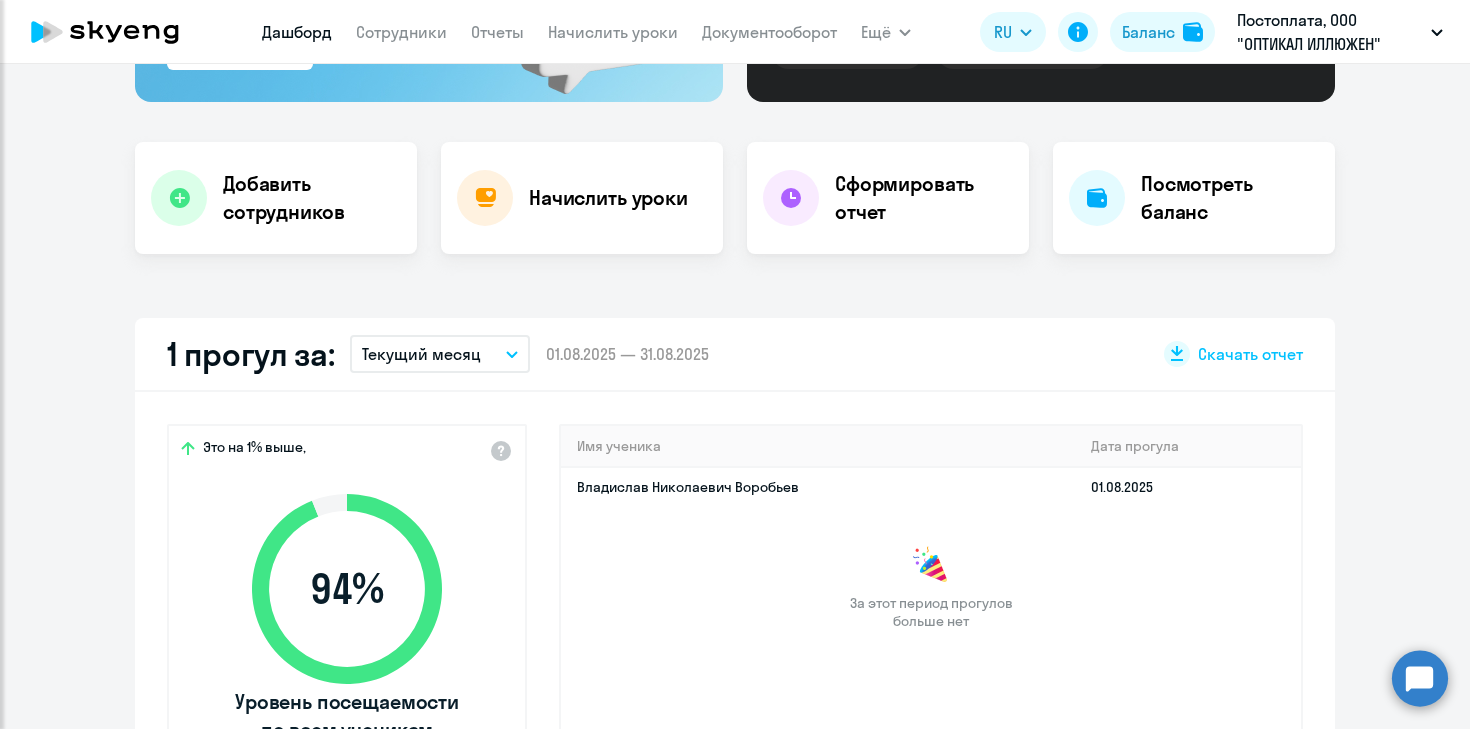 scroll, scrollTop: 430, scrollLeft: 0, axis: vertical 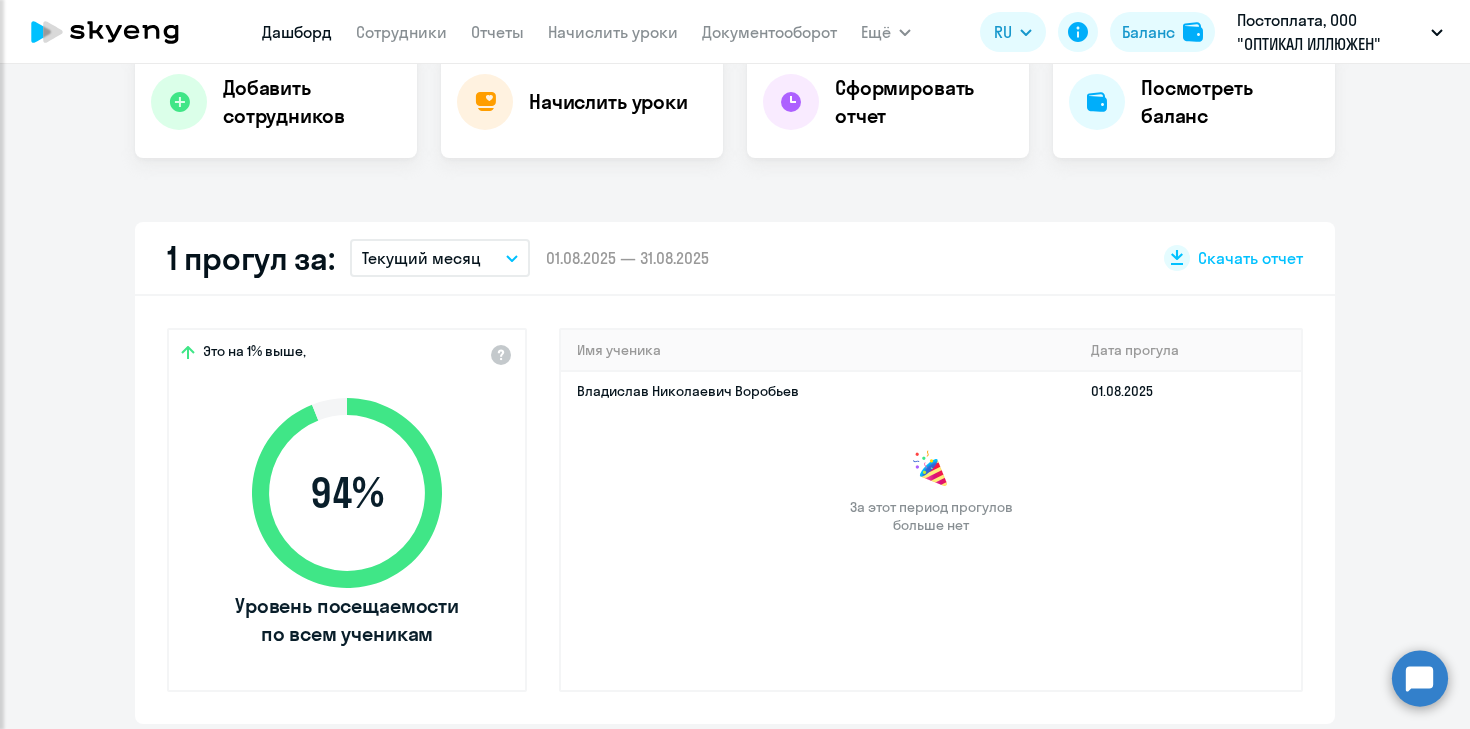 click on "Текущий месяц" at bounding box center (421, 258) 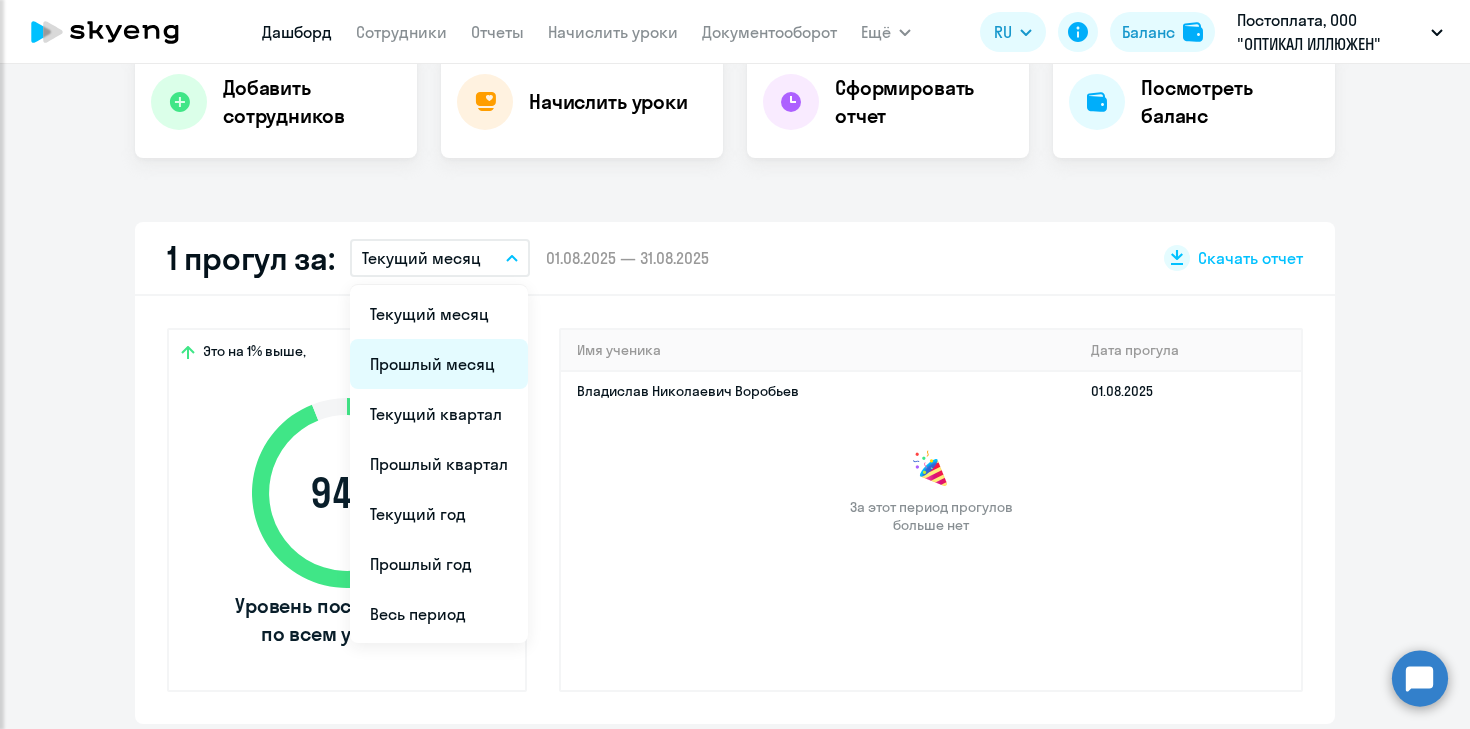 click on "Прошлый месяц" at bounding box center [439, 364] 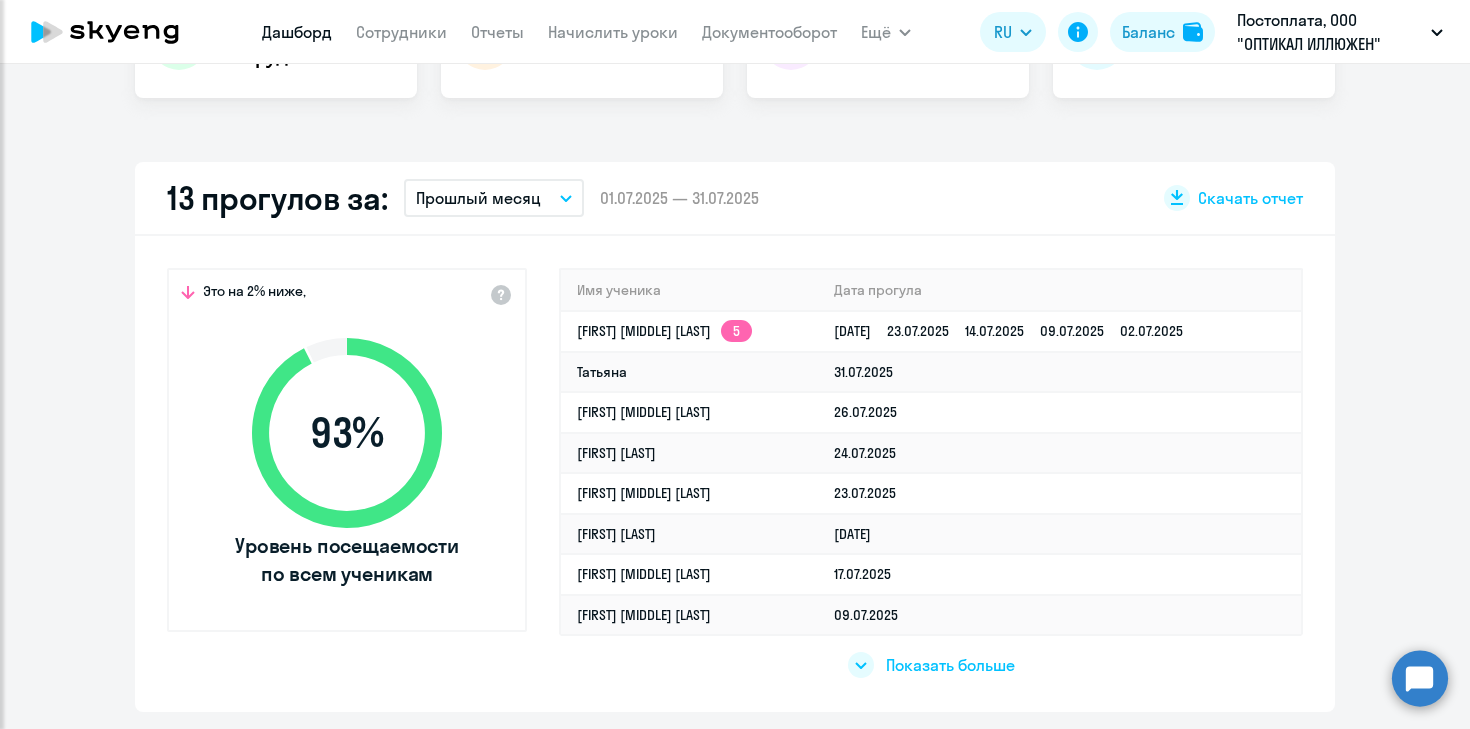 scroll, scrollTop: 507, scrollLeft: 0, axis: vertical 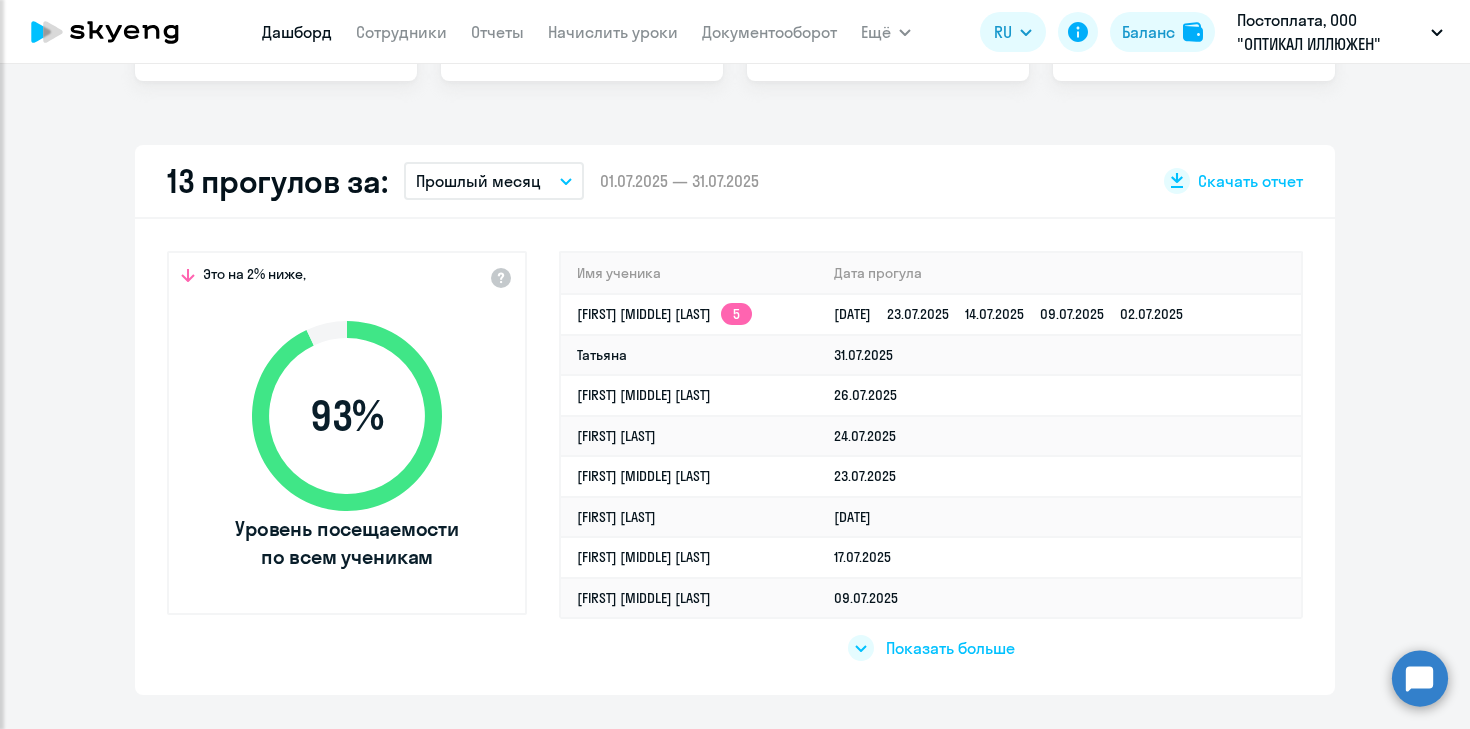 click on "Показать больше" 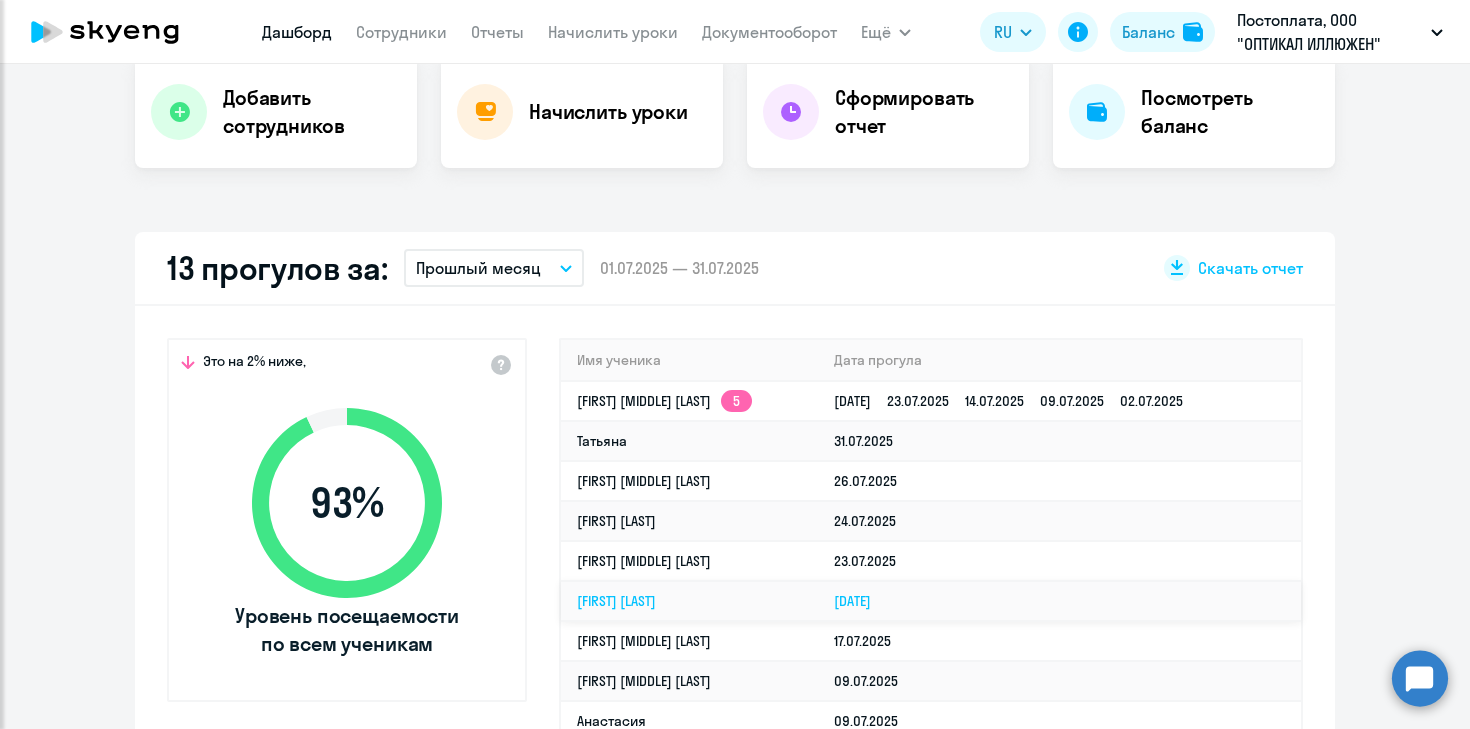 scroll, scrollTop: 407, scrollLeft: 0, axis: vertical 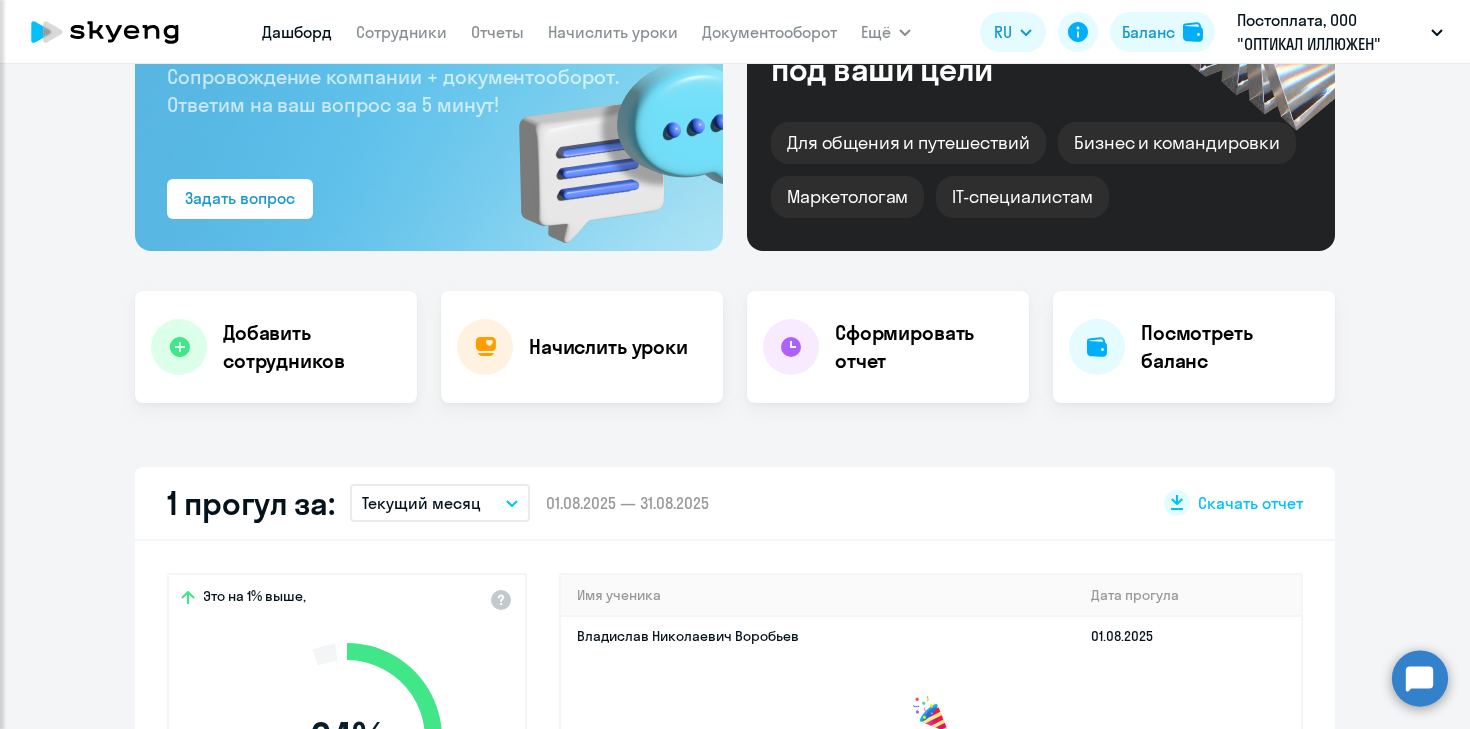 select on "30" 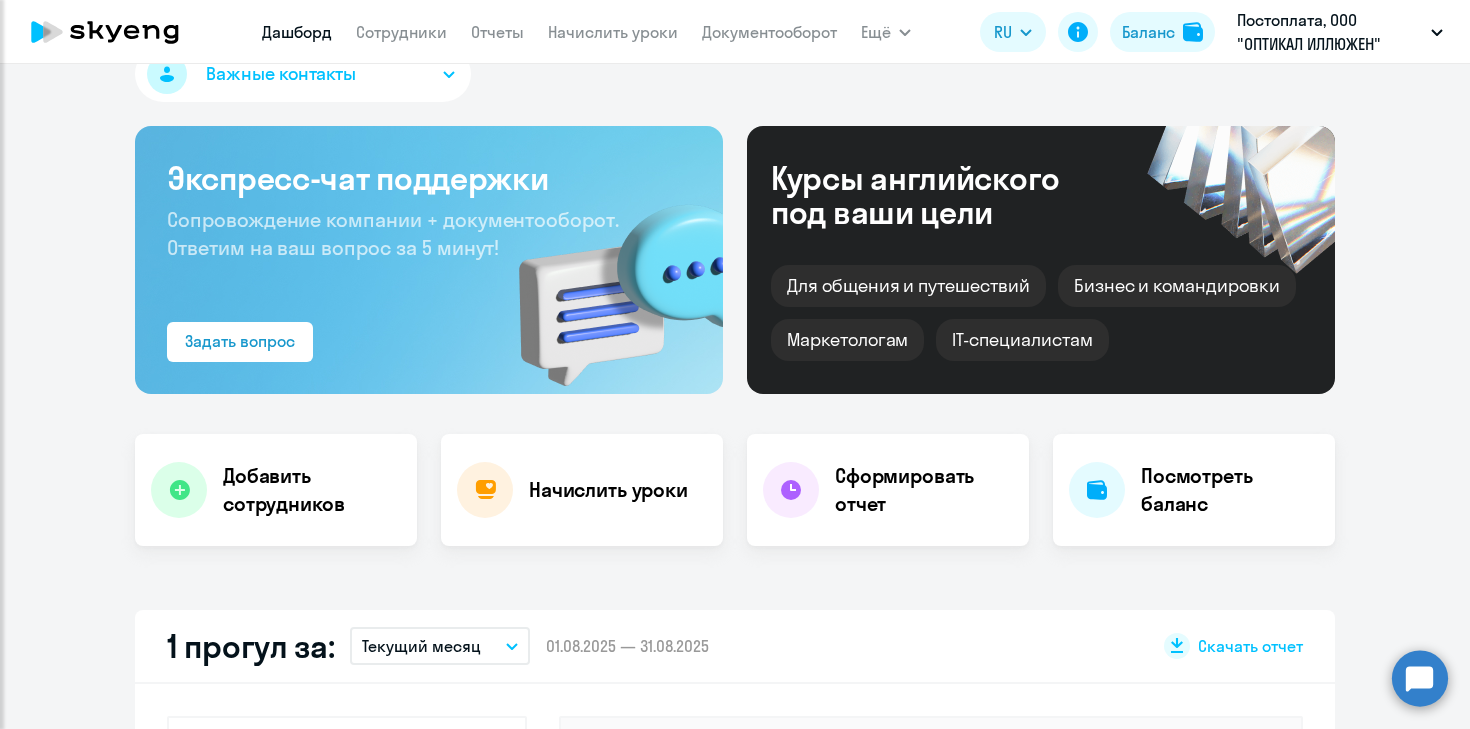 scroll, scrollTop: 0, scrollLeft: 0, axis: both 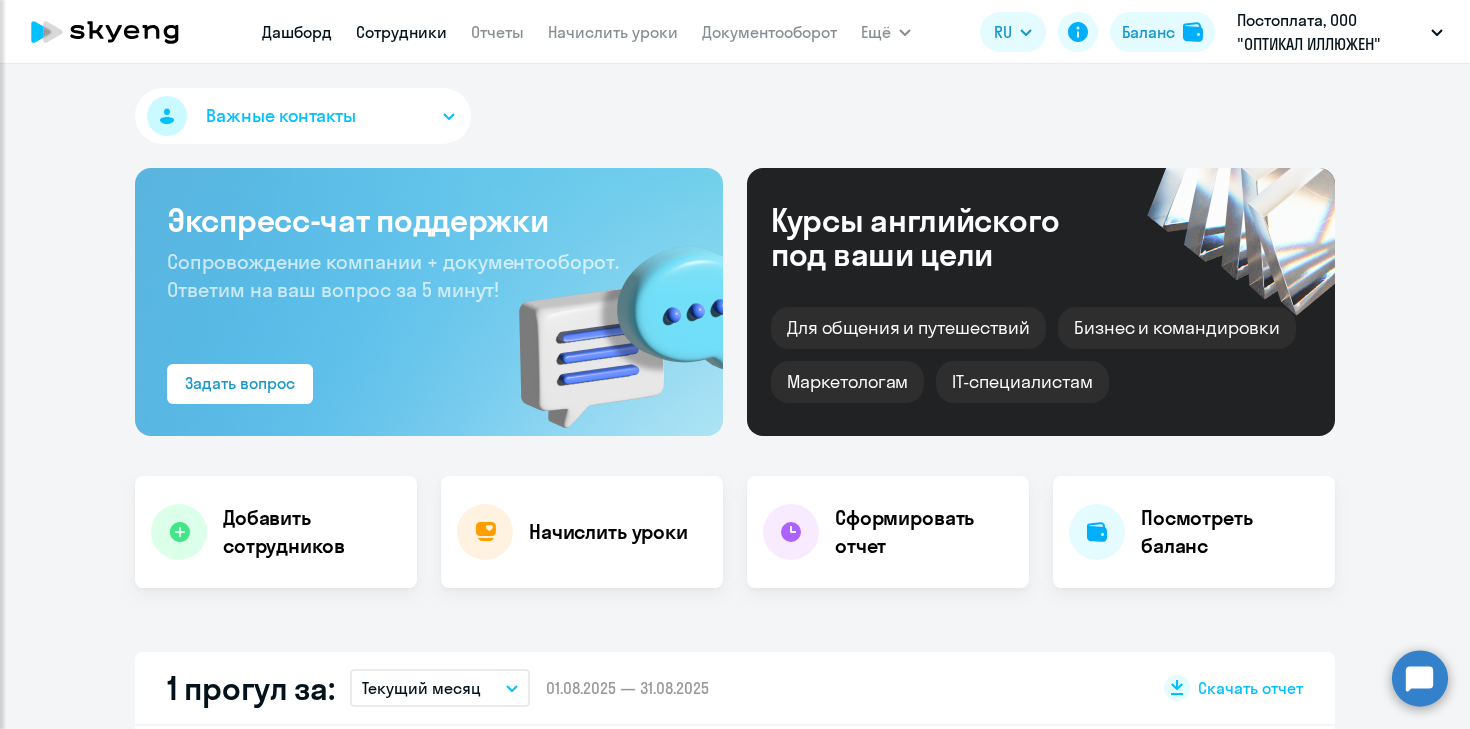 click on "Сотрудники" at bounding box center [401, 32] 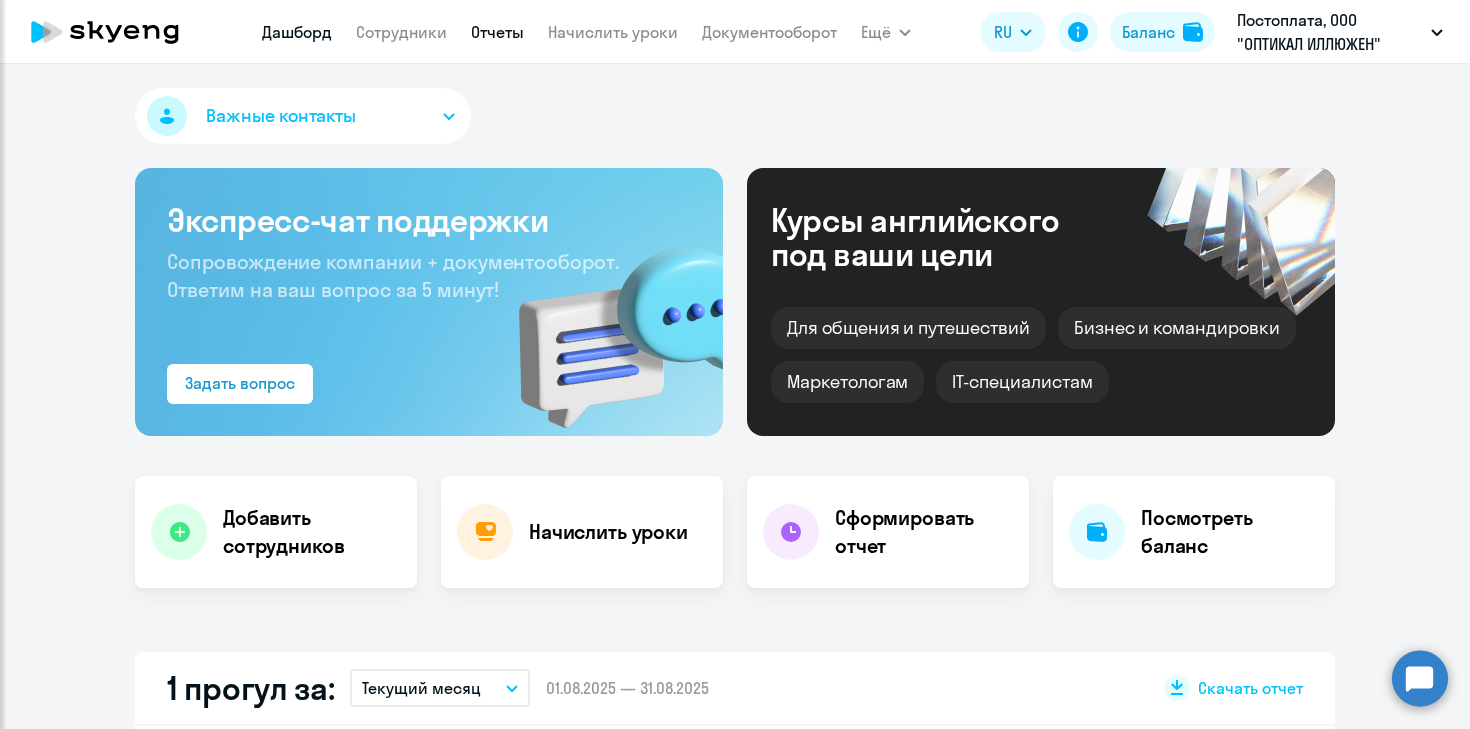 click on "Отчеты" at bounding box center [497, 32] 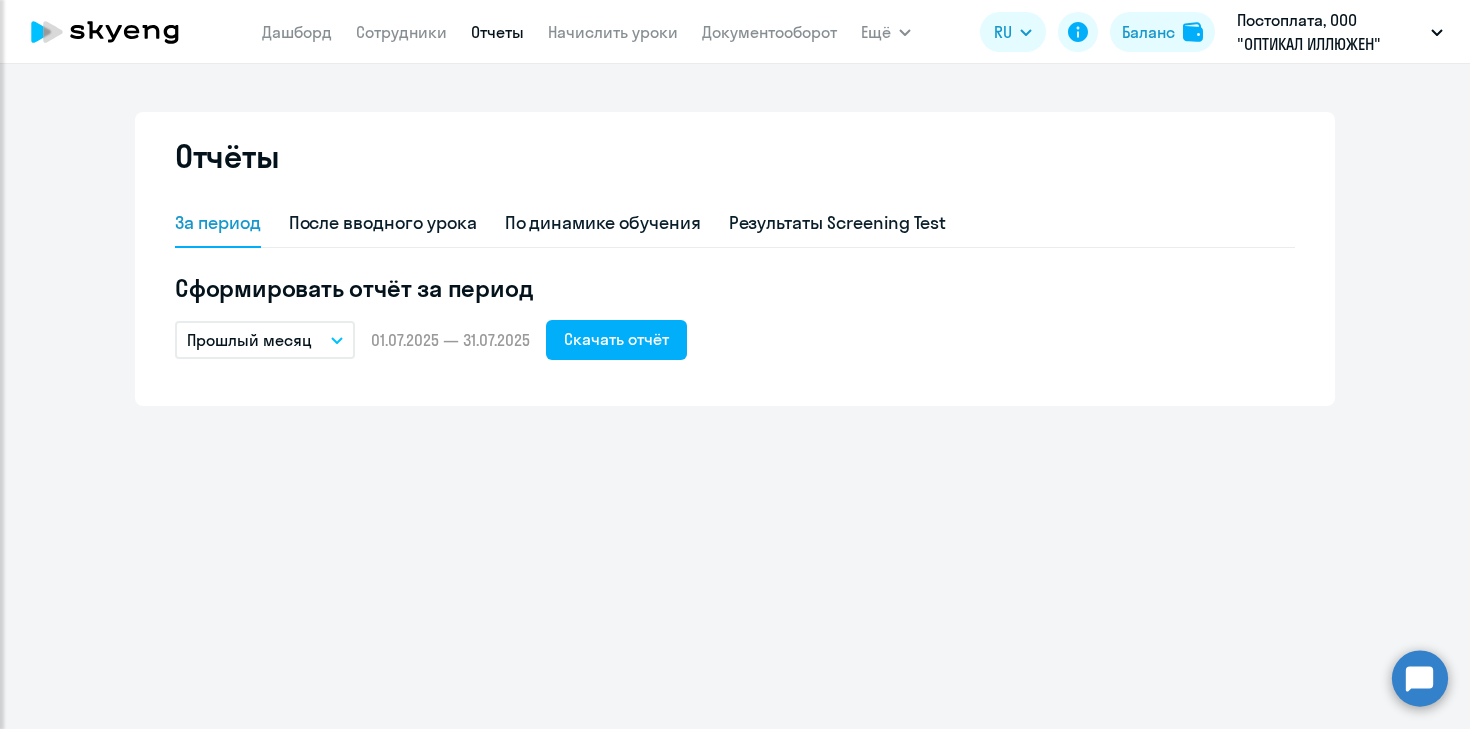 click on "Прошлый месяц" at bounding box center (265, 340) 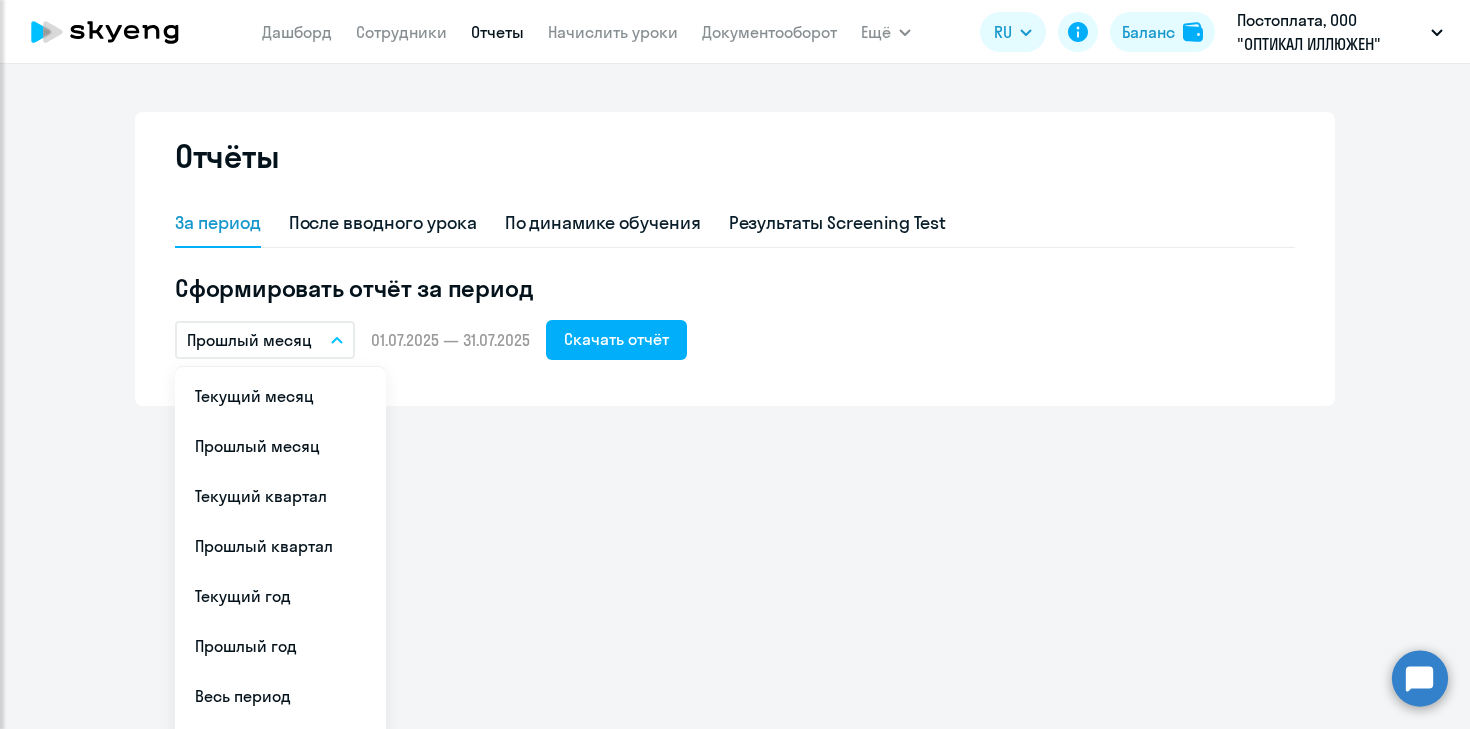 click on "Отчёты За период После вводного урока По динамике обучения Результаты Screening Test Сформировать отчёт за период  Прошлый месяц
Текущий месяц   Прошлый месяц   Текущий квартал   Прошлый квартал   Текущий год   Прошлый год   Весь период   Собственный период...  –  [DATE] — [DATE]   Скачать отчёт" at bounding box center (735, 396) 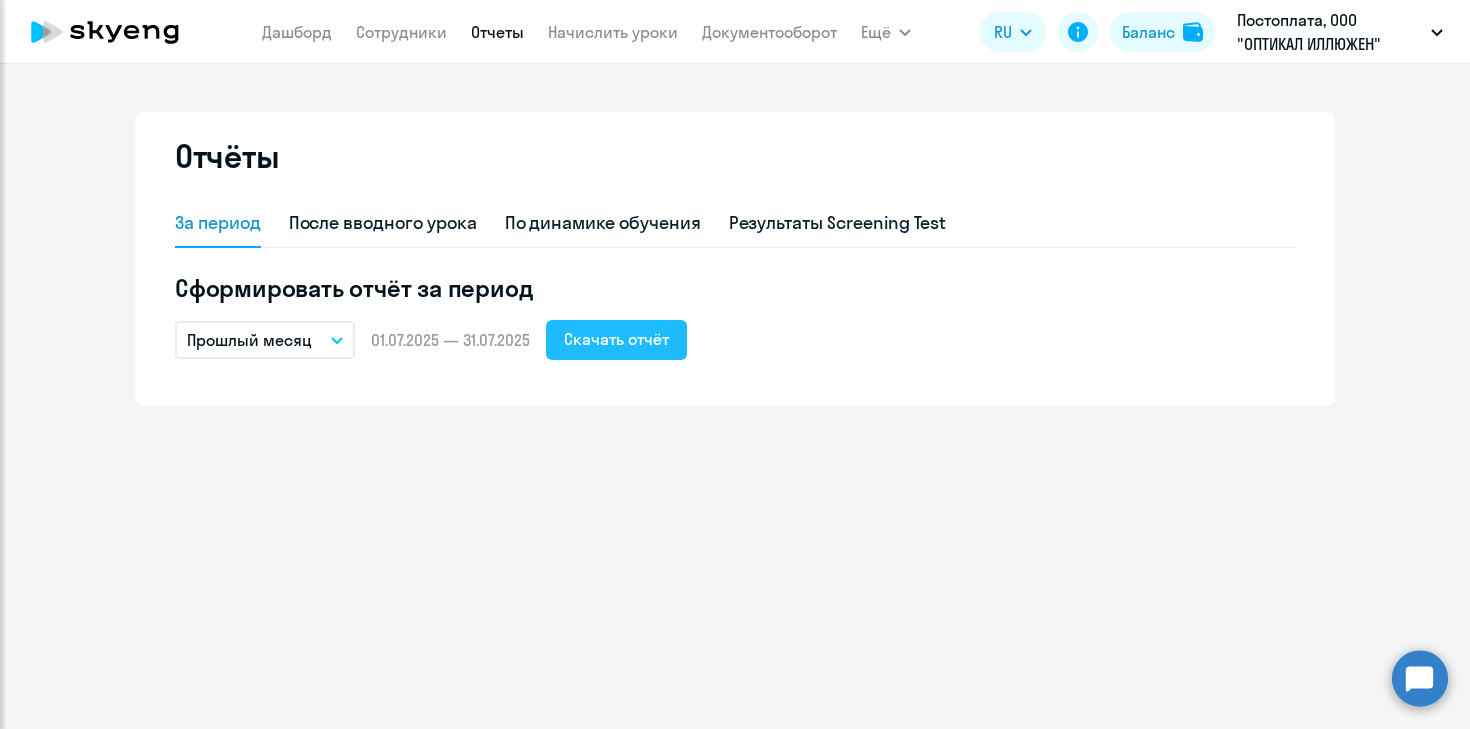 click on "Скачать отчёт" 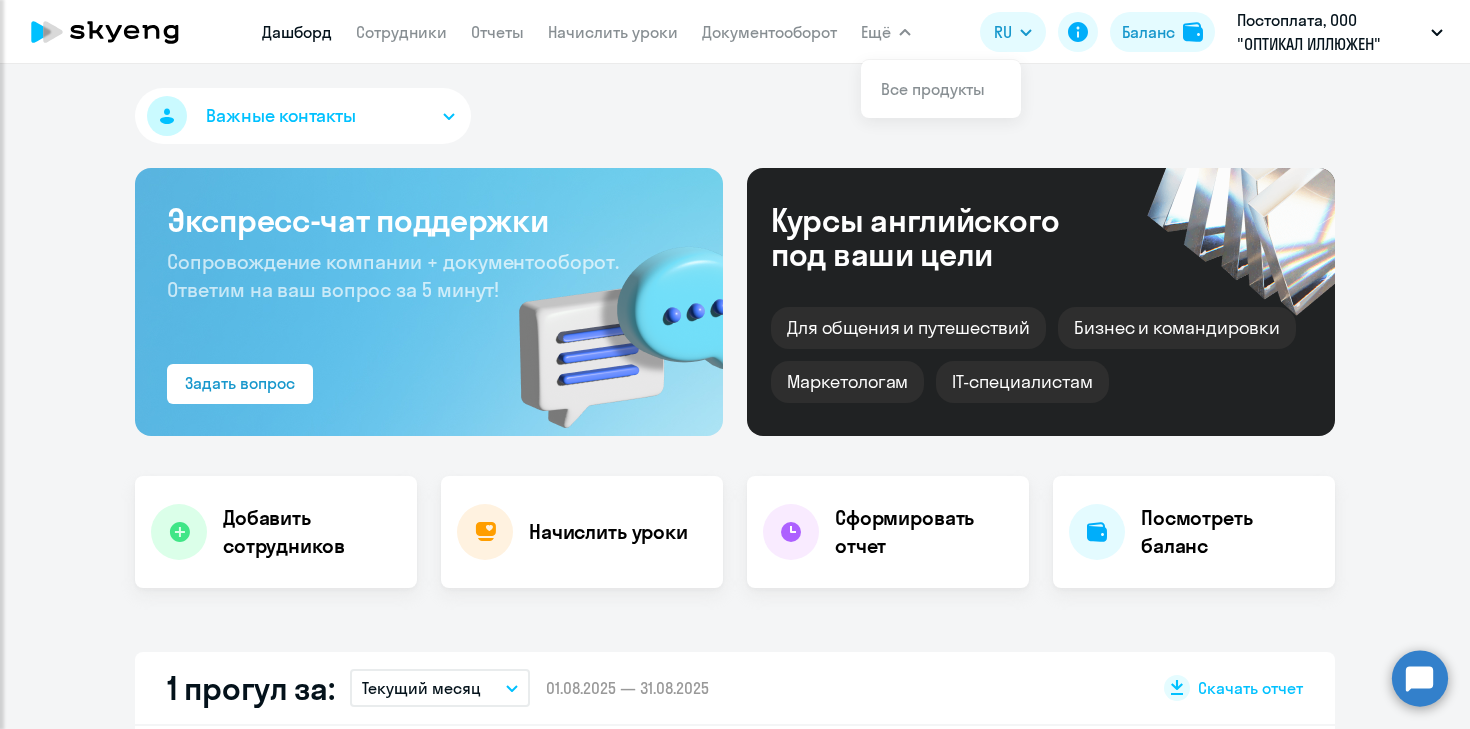 scroll, scrollTop: 0, scrollLeft: 0, axis: both 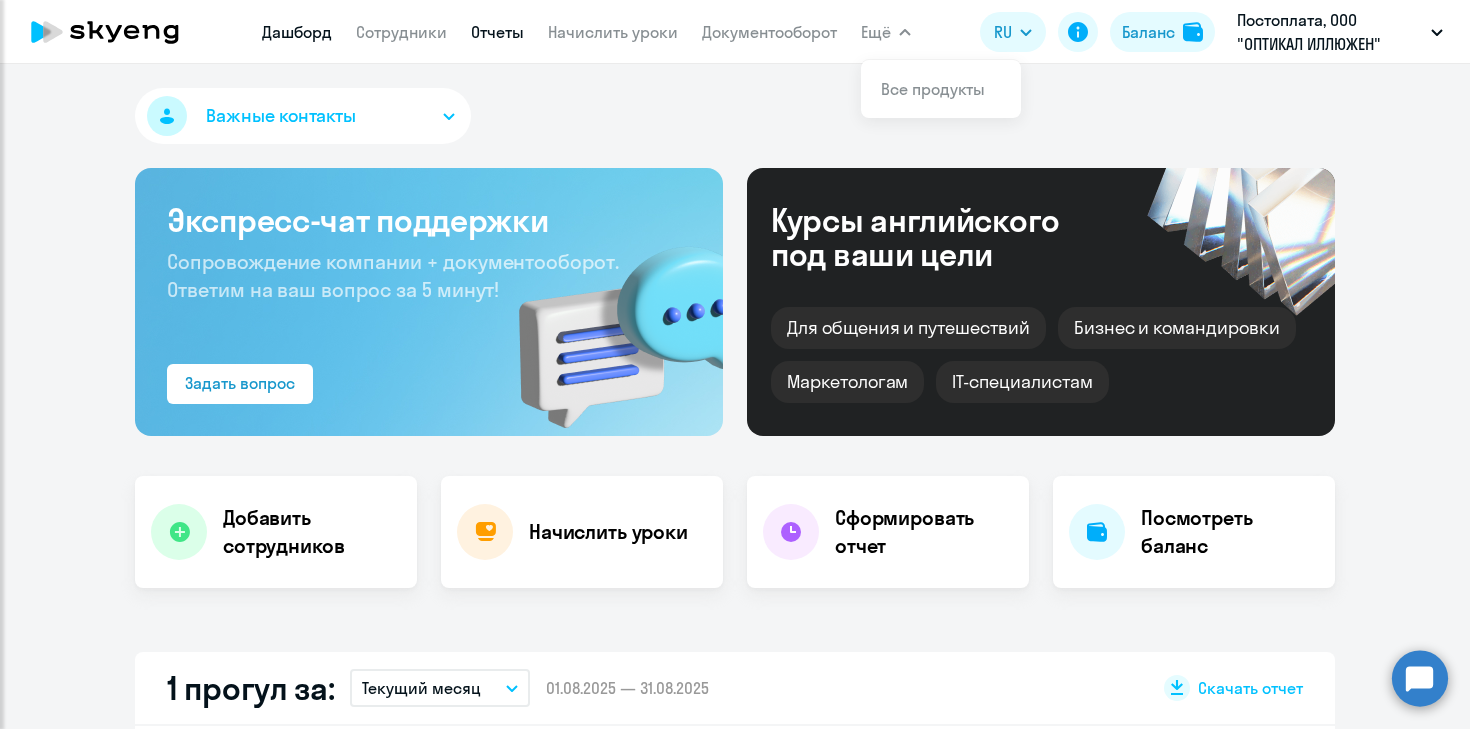 click on "Отчеты" at bounding box center (497, 32) 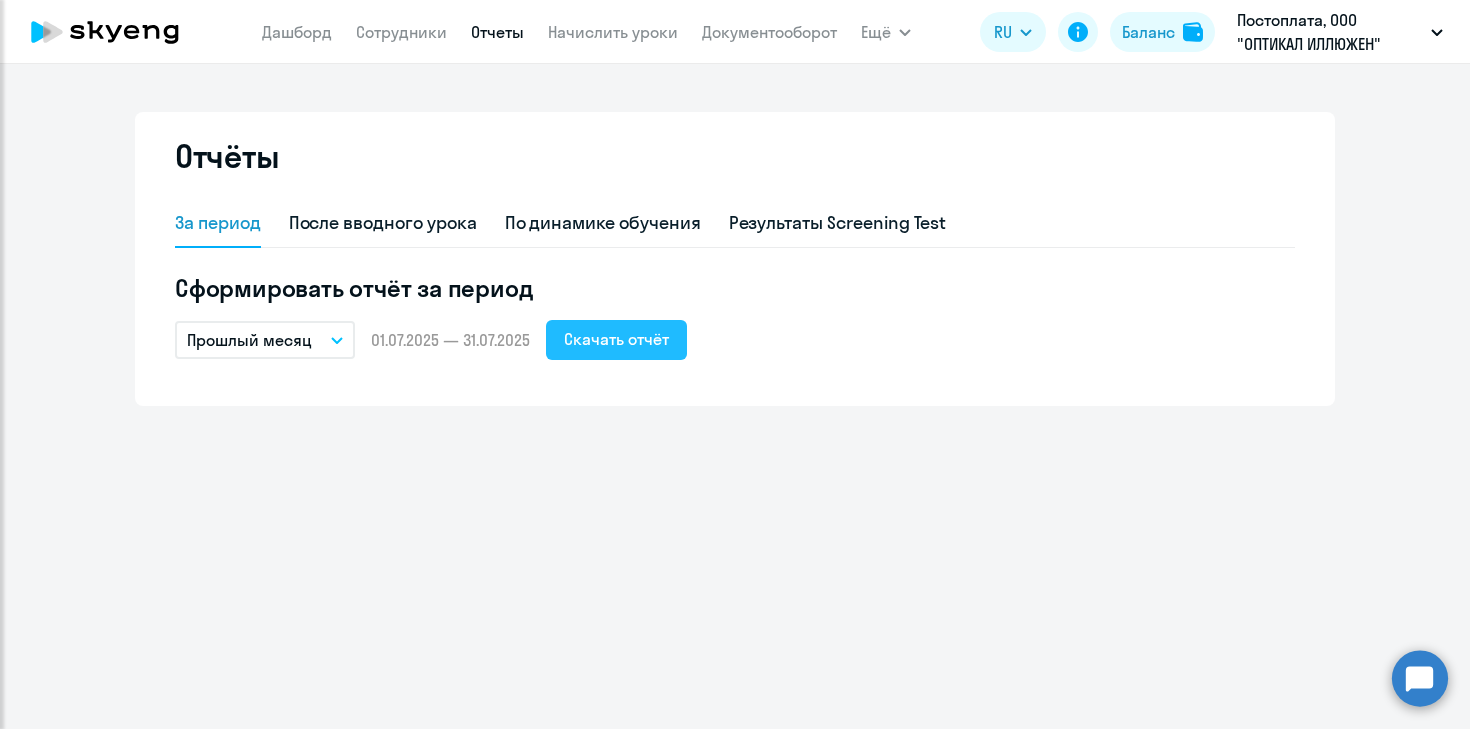 click on "Скачать отчёт" 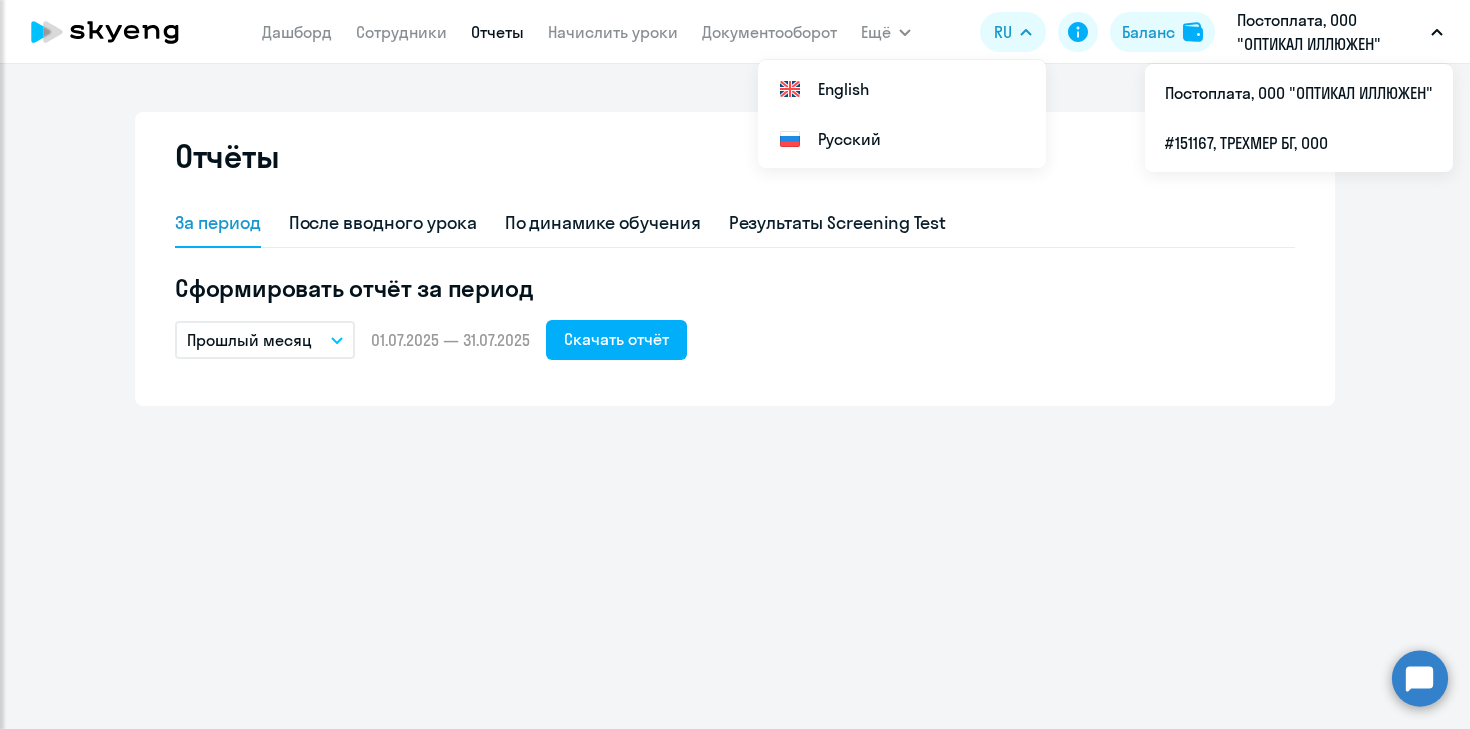 click on "Постоплата, ООО "ОПТИКАЛ ИЛЛЮЖЕН"" at bounding box center (1330, 32) 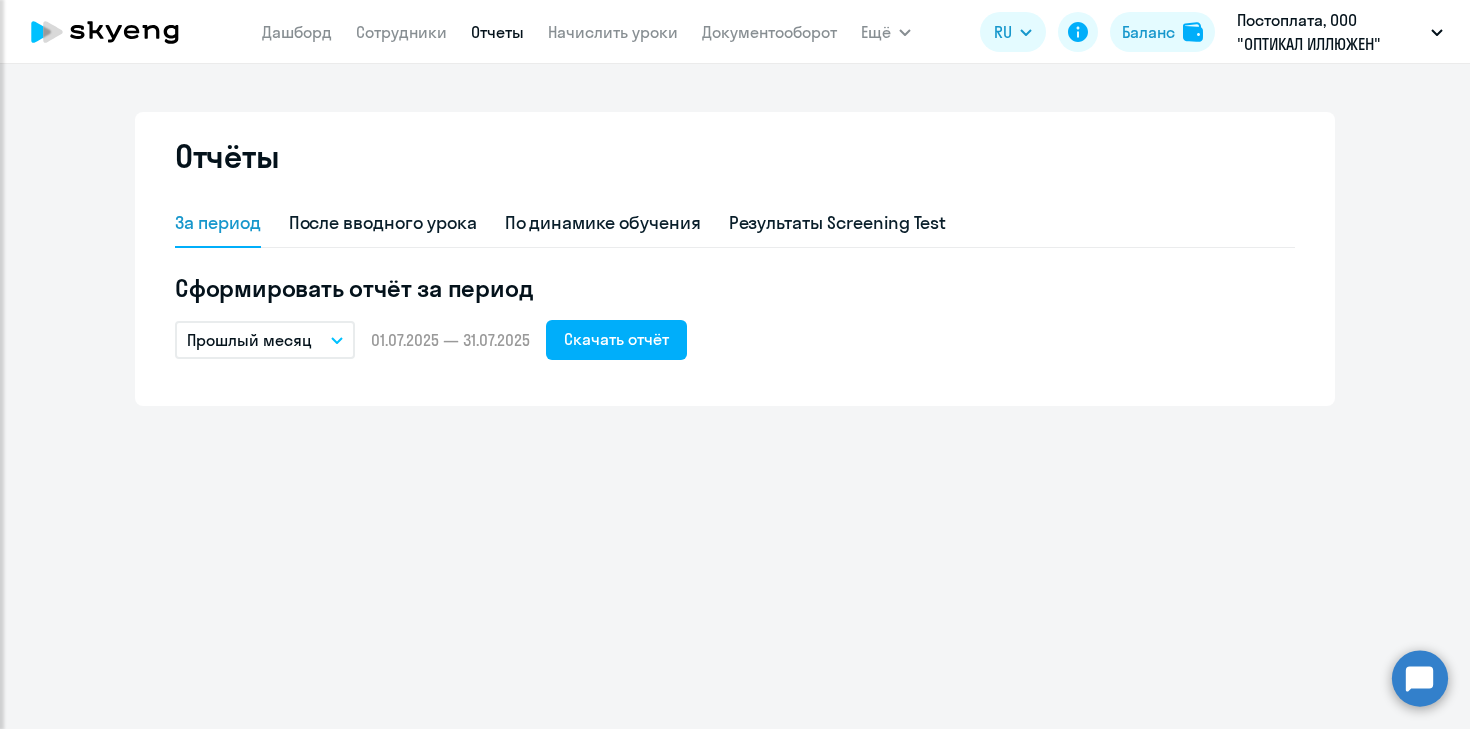 click 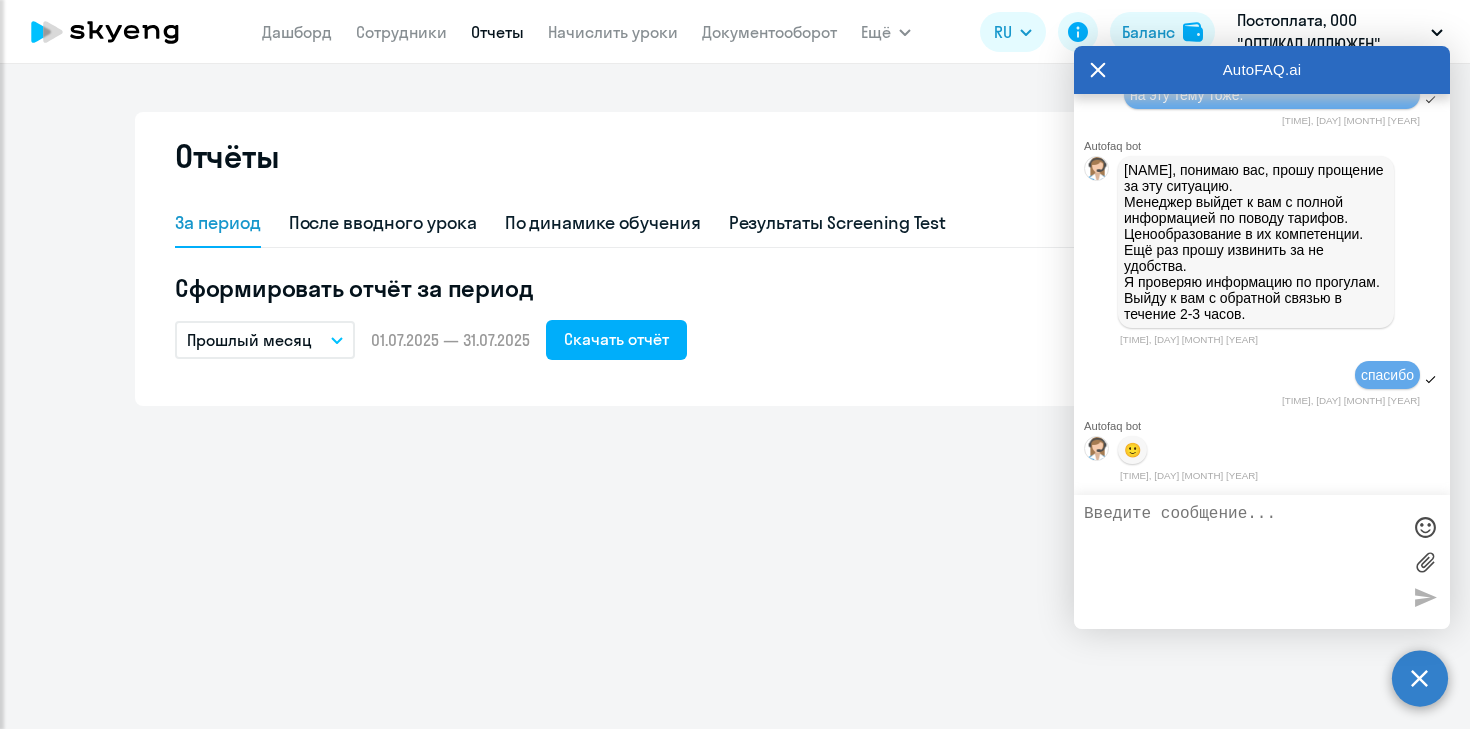 scroll, scrollTop: 15290, scrollLeft: 0, axis: vertical 